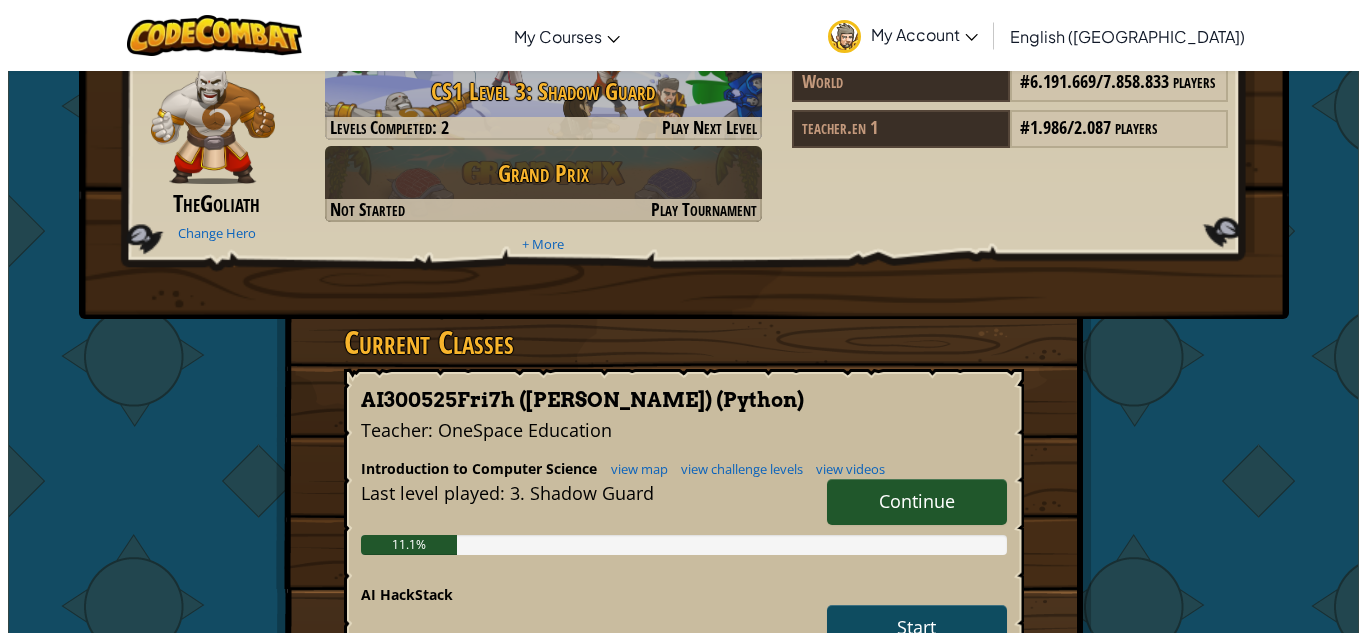 scroll, scrollTop: 0, scrollLeft: 0, axis: both 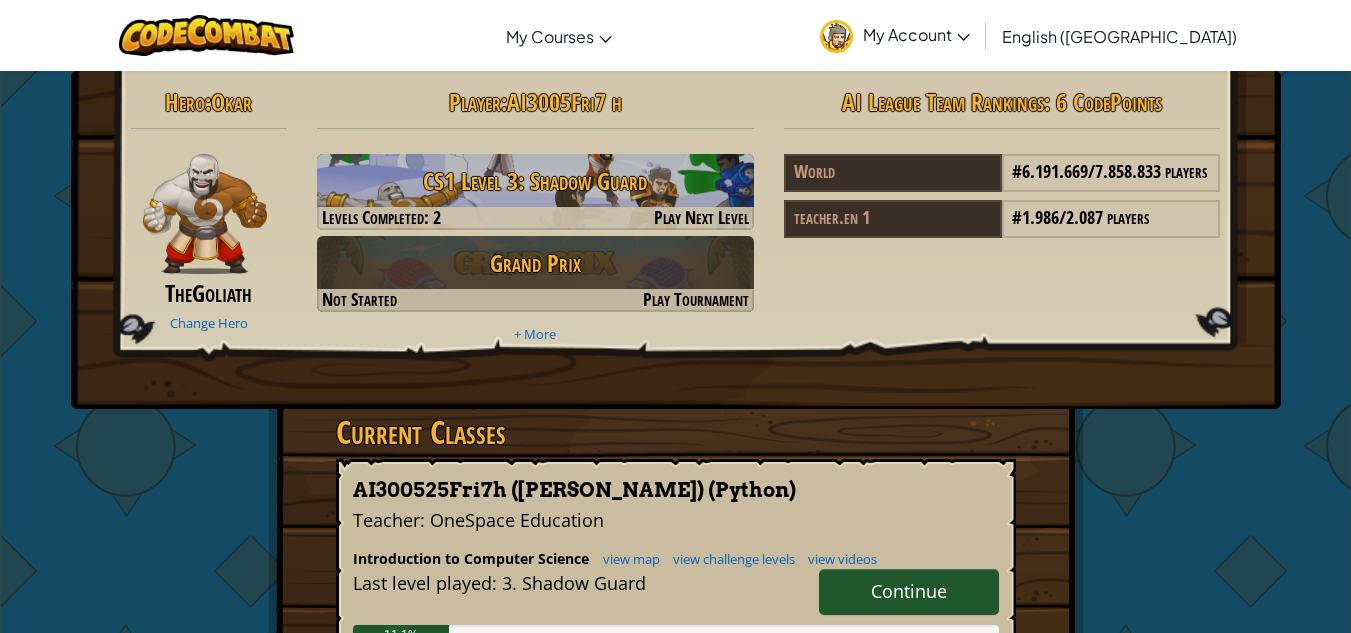 click at bounding box center (205, 214) 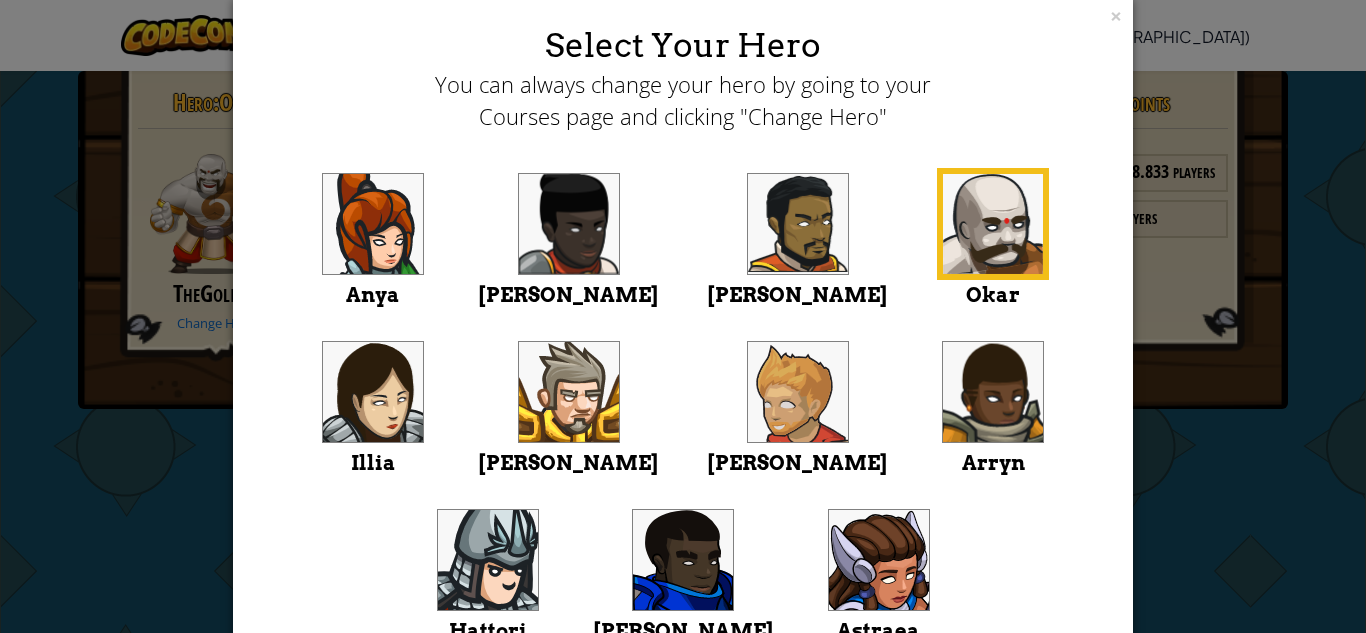 scroll, scrollTop: 29, scrollLeft: 0, axis: vertical 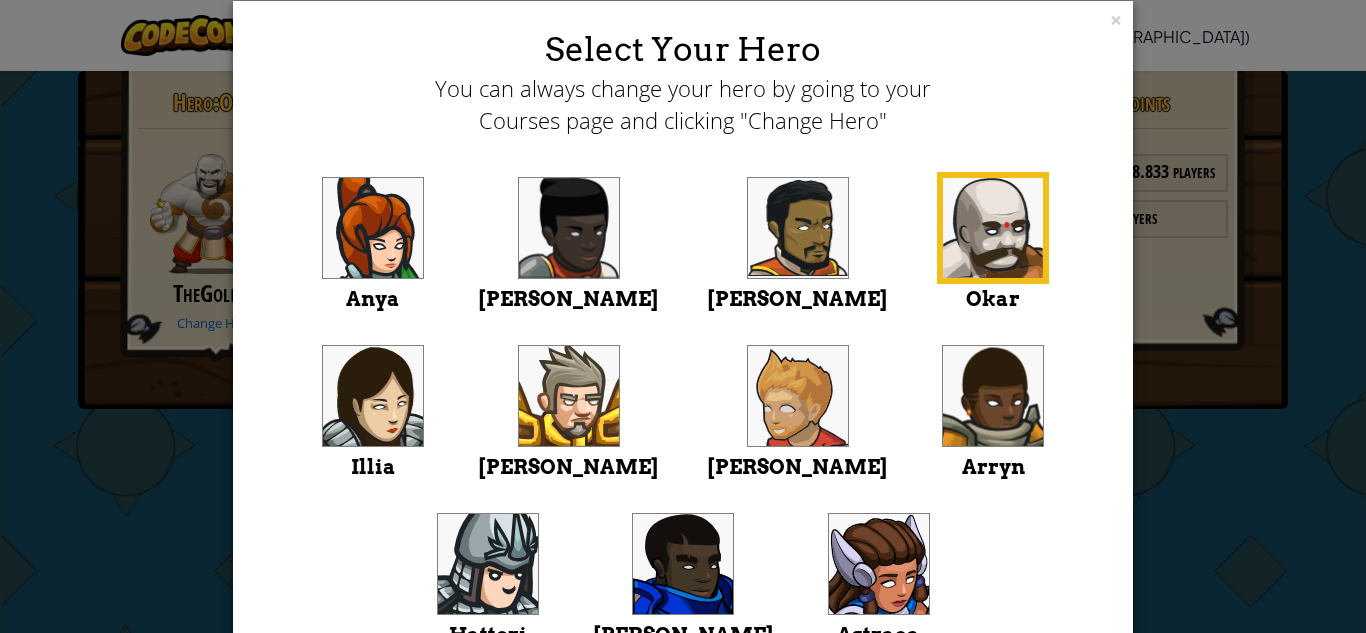 click at bounding box center (798, 228) 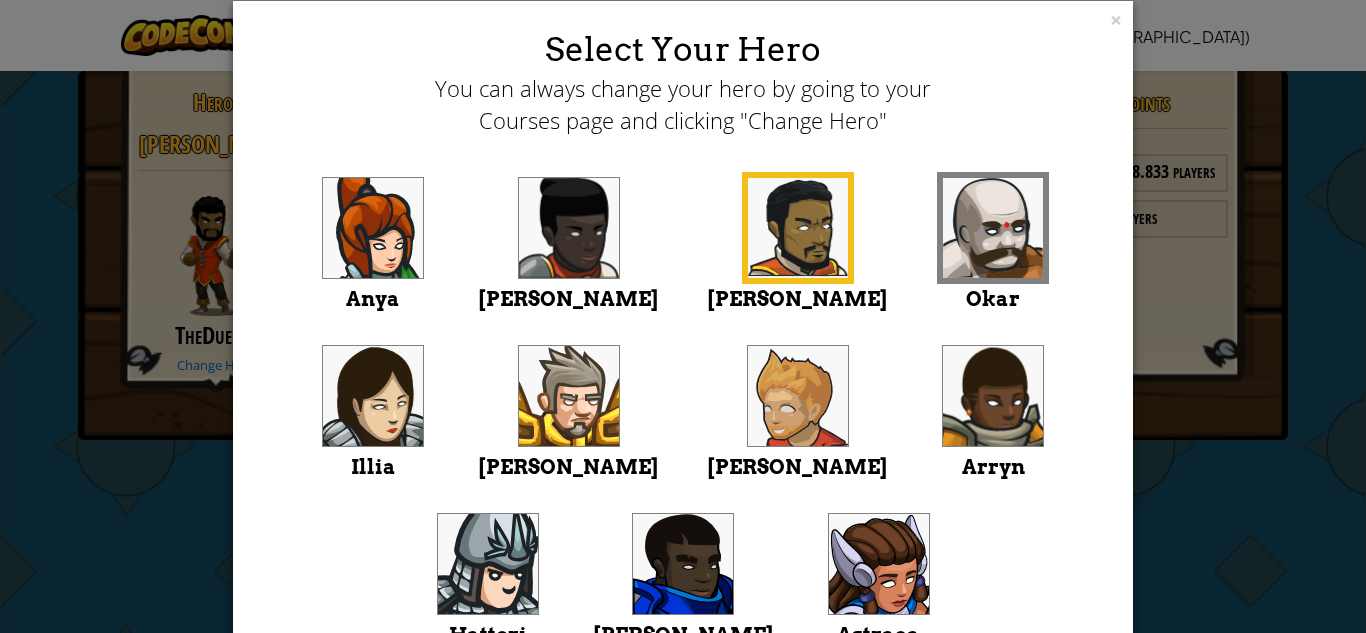click at bounding box center [993, 396] 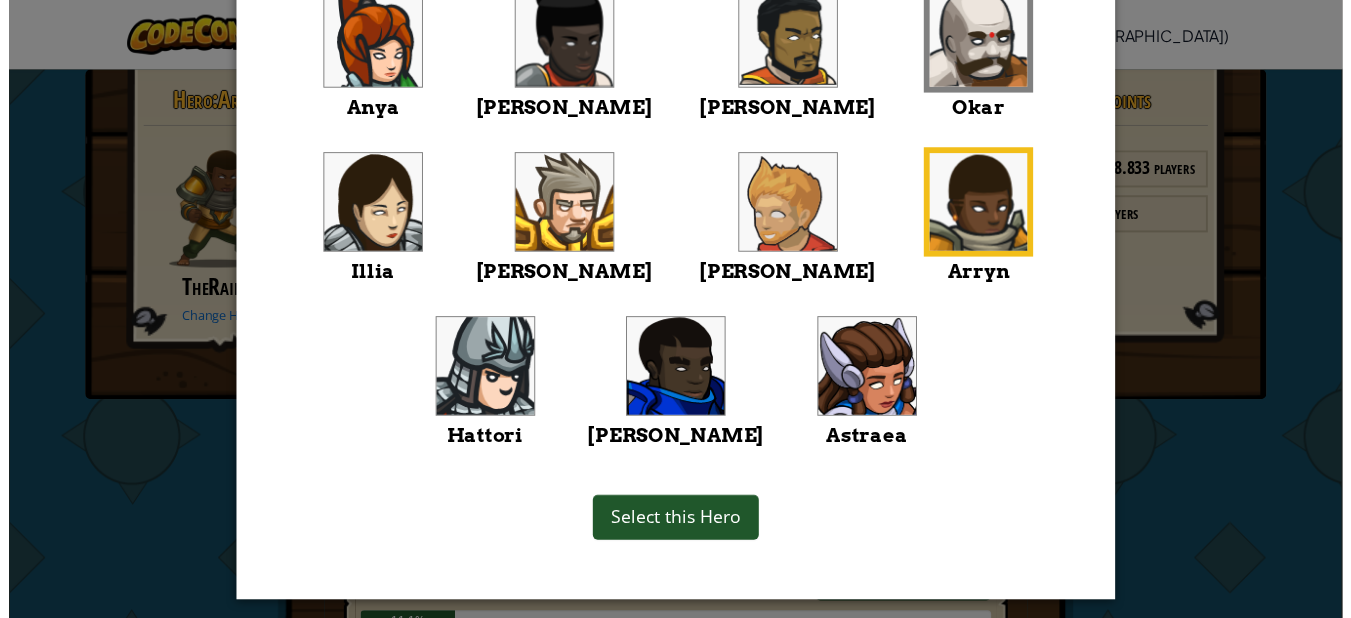 scroll, scrollTop: 229, scrollLeft: 0, axis: vertical 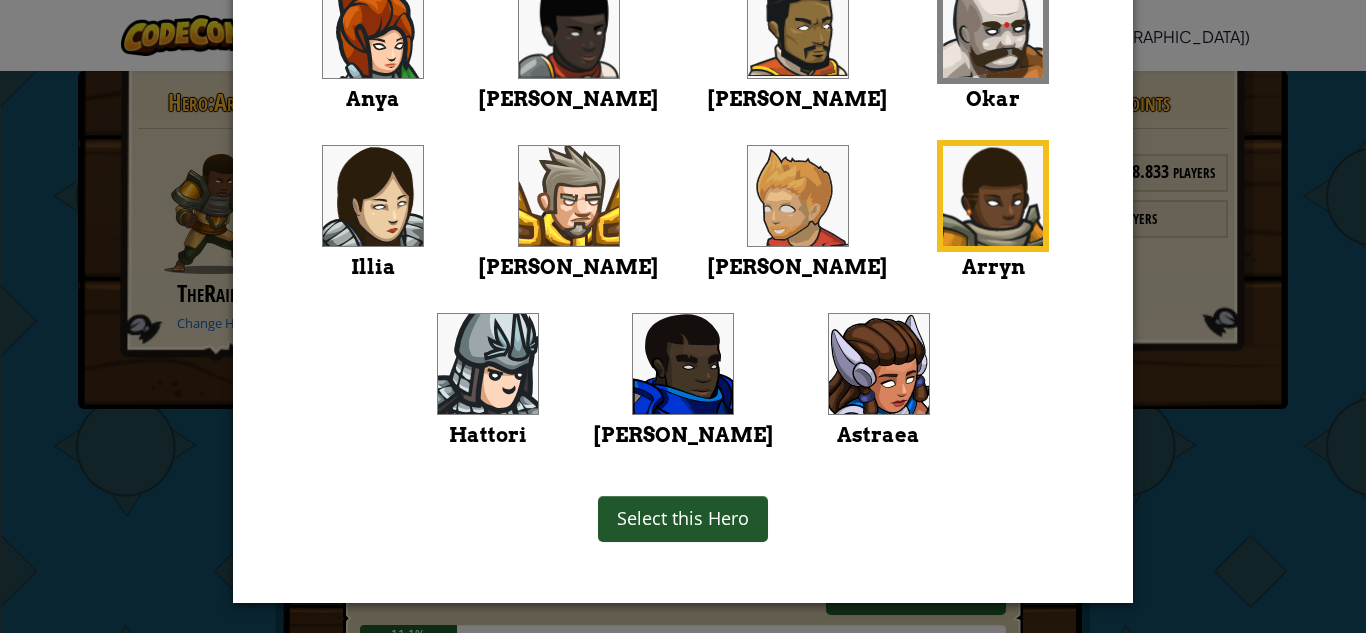 click at bounding box center (569, 196) 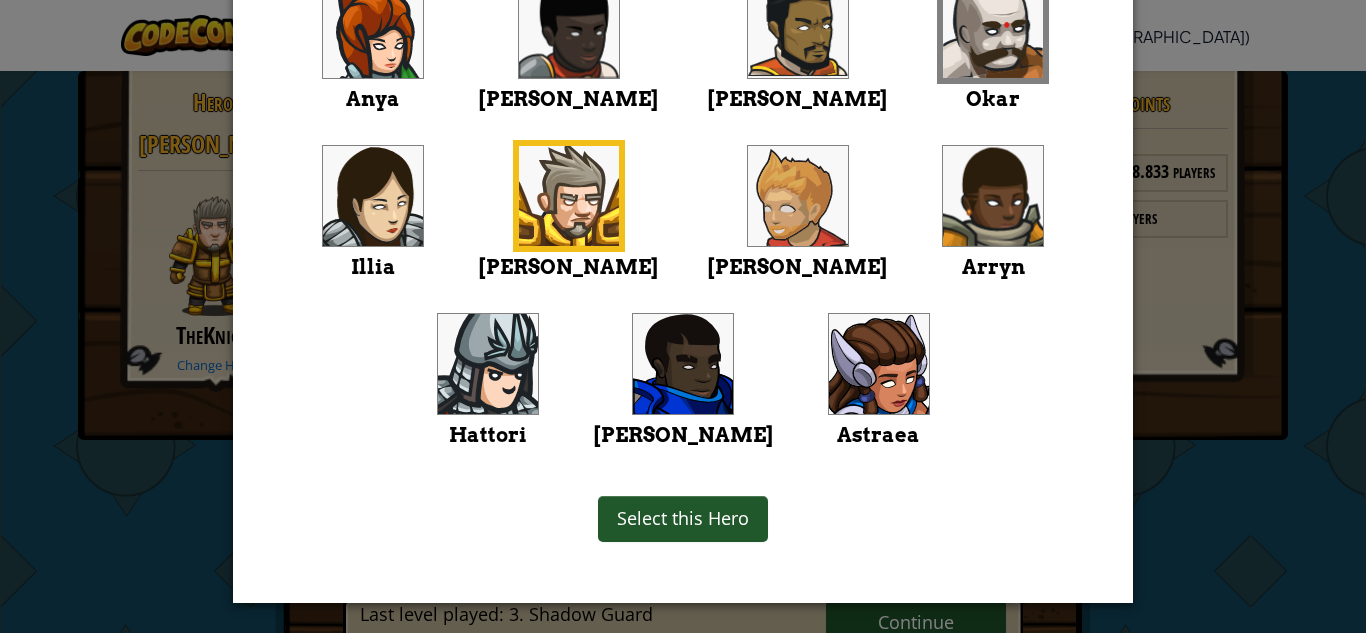 click on "Select this Hero" at bounding box center [683, 518] 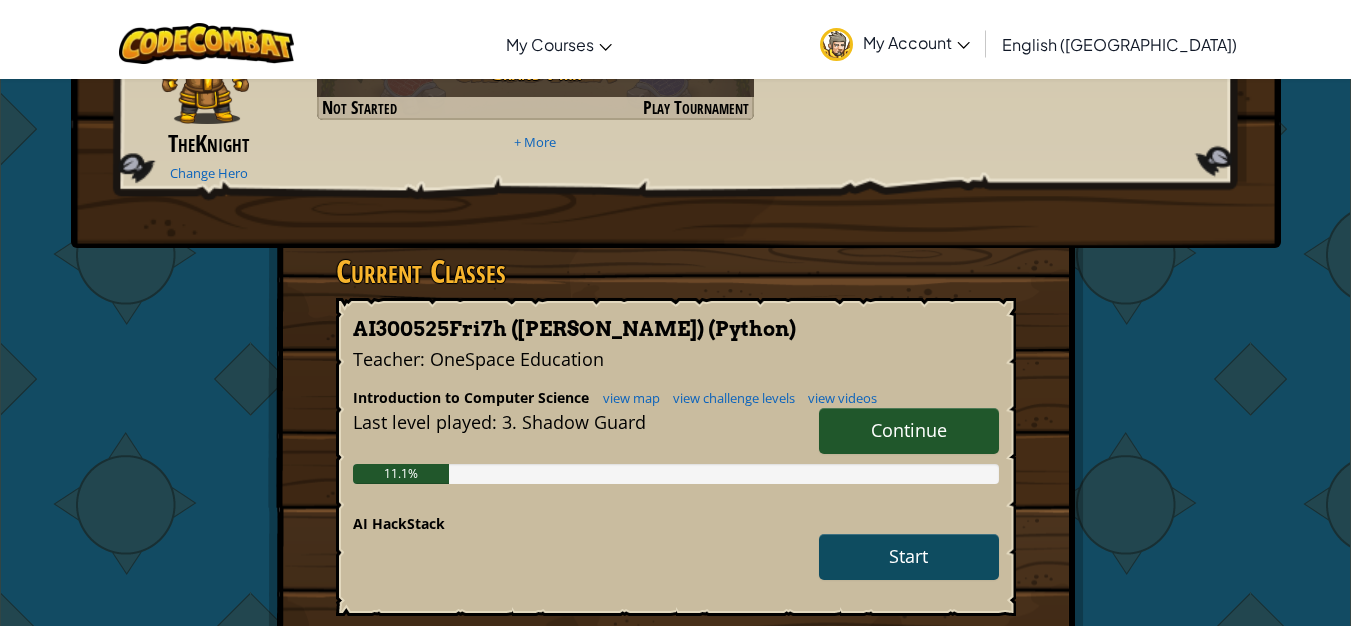 scroll, scrollTop: 0, scrollLeft: 0, axis: both 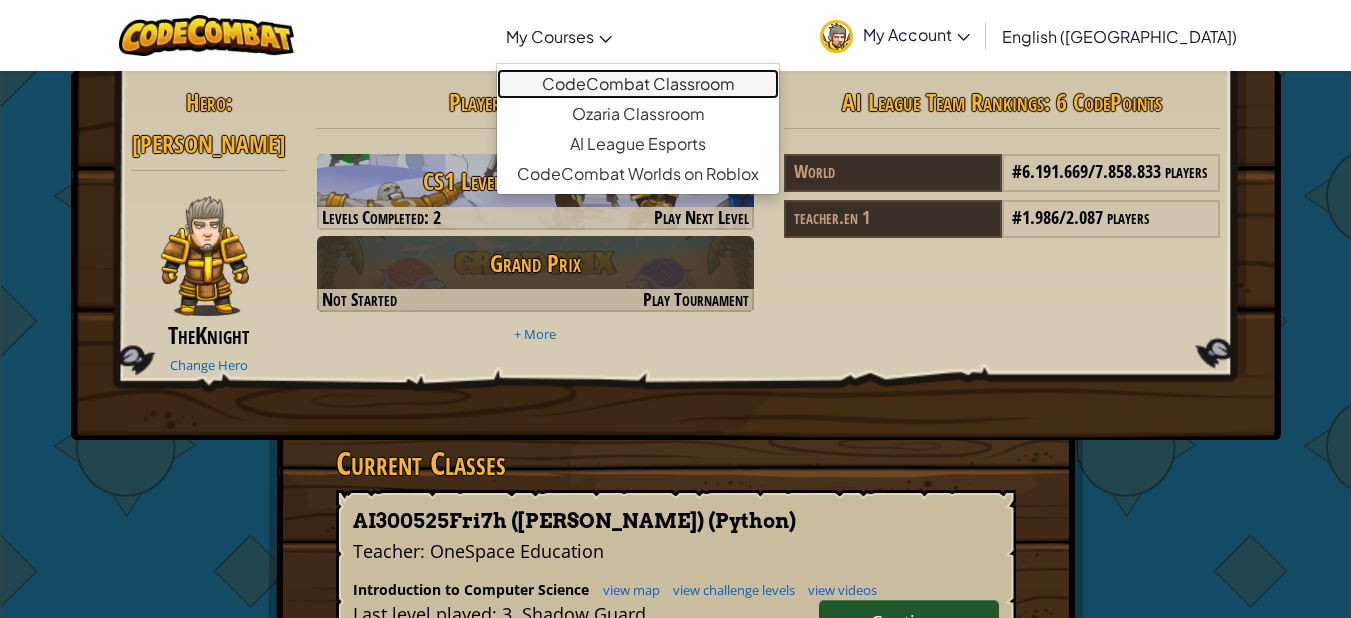 click on "CodeCombat Classroom" at bounding box center (638, 84) 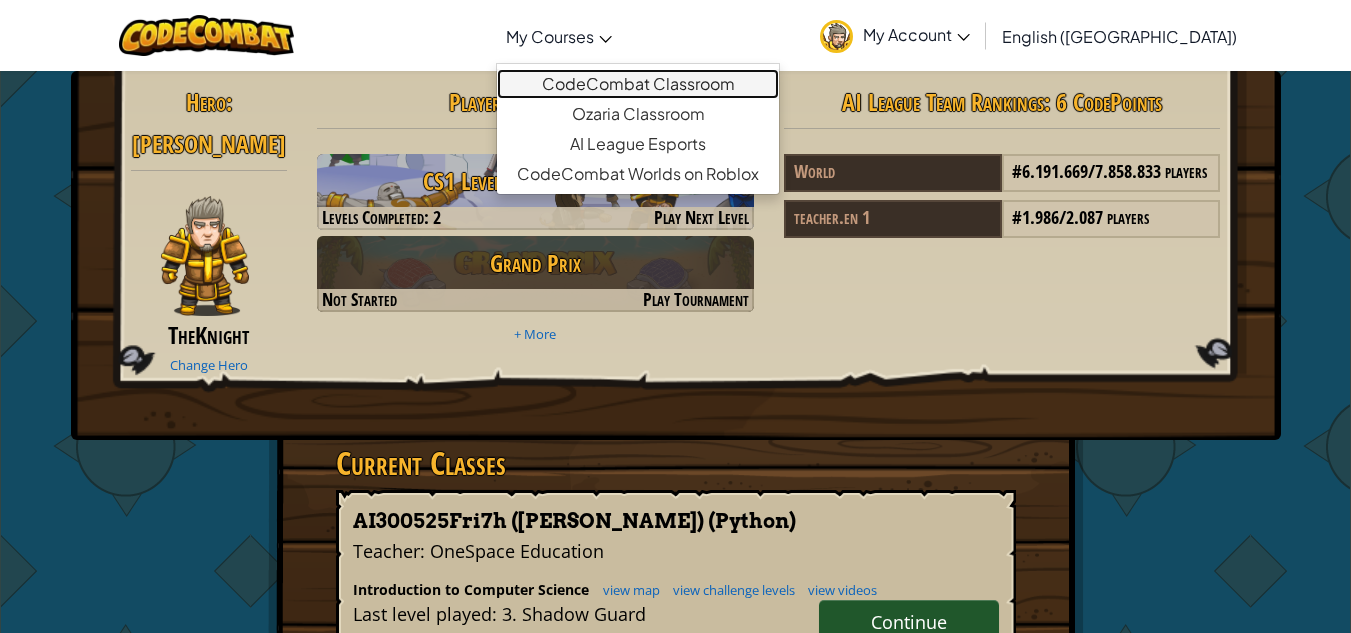 click on "CodeCombat Classroom" at bounding box center [638, 84] 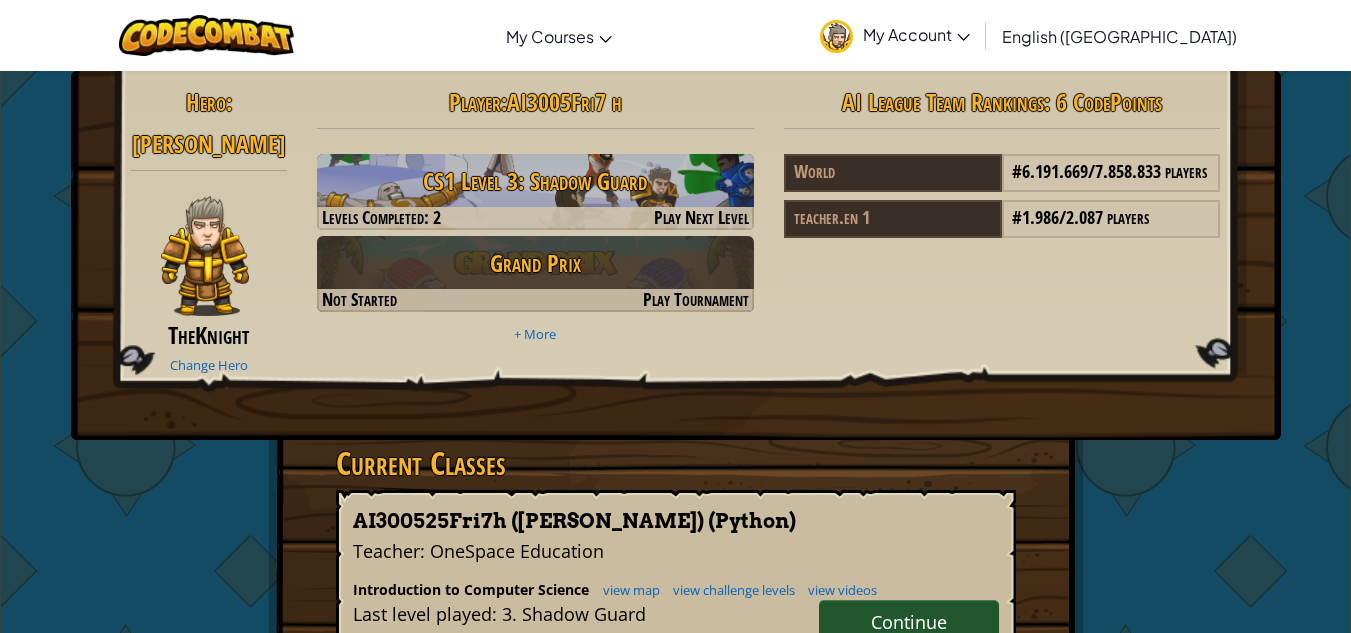 click on "Toggle navigation My Courses CodeCombat Classroom Ozaria Classroom AI League Esports CodeCombat Worlds on Roblox My Account AI3005Fri7 h Profile Settings Notifications Log Out English ([GEOGRAPHIC_DATA]) English ([GEOGRAPHIC_DATA]) English ([GEOGRAPHIC_DATA]) 简体中文 繁體中文 русский español (ES) español ([GEOGRAPHIC_DATA]) français Português ([GEOGRAPHIC_DATA]) Português ([GEOGRAPHIC_DATA]) العربية azərbaycan dili български език Català čeština dansk Deutsch ([GEOGRAPHIC_DATA]) Deutsch ([GEOGRAPHIC_DATA]) Deutsch ([GEOGRAPHIC_DATA]) Eesti Ελληνικά Esperanto Filipino فارسی Galego 한국어 ʻŌlelo Hawaiʻi עברית hrvatski jezik magyar Bahasa Indonesia Italiano қазақ тілі lietuvių kalba latviešu te reo Māori Македонски मानक हिन्दी Монгол хэл Bahasa Melayu မြန်မာစကား Nederlands ([GEOGRAPHIC_DATA]) Nederlands ([GEOGRAPHIC_DATA]) 日本語 Norsk Bokmål Norsk Nynorsk O'zbekcha Polski limba română српски slovenčina slovenščina suomi Svenska ไทย Türkçe اُردُو Hero" at bounding box center (675, 1104) 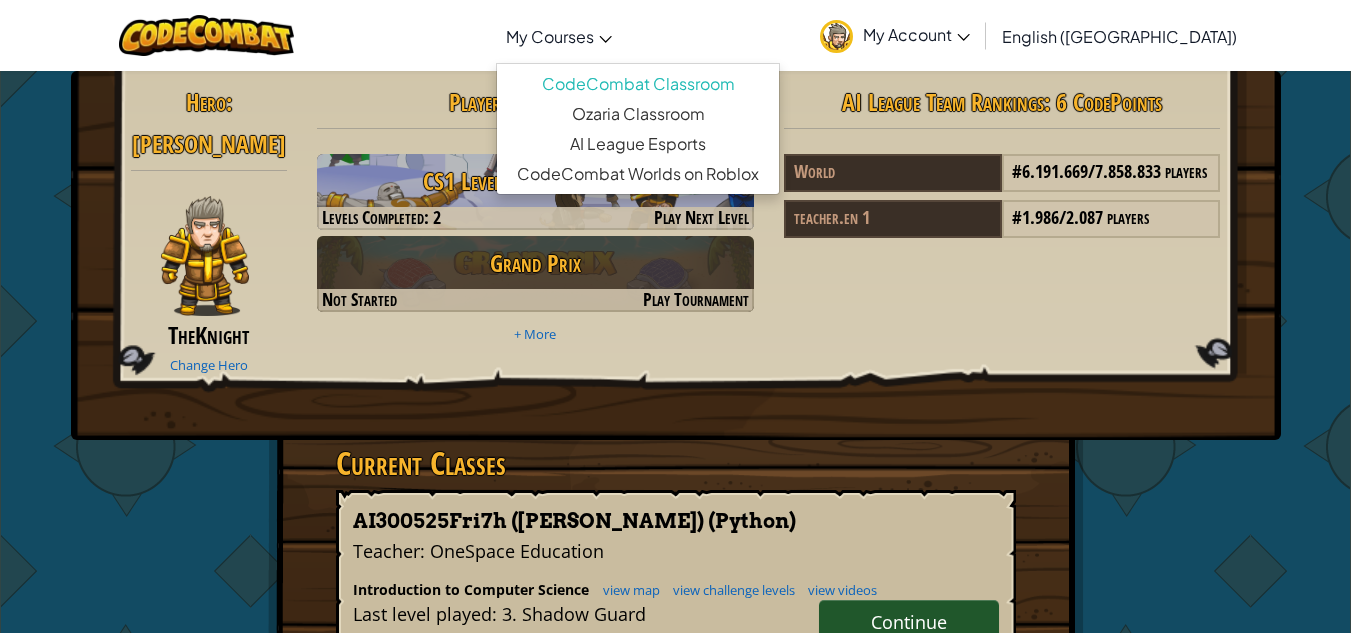click on "My Courses" at bounding box center [550, 36] 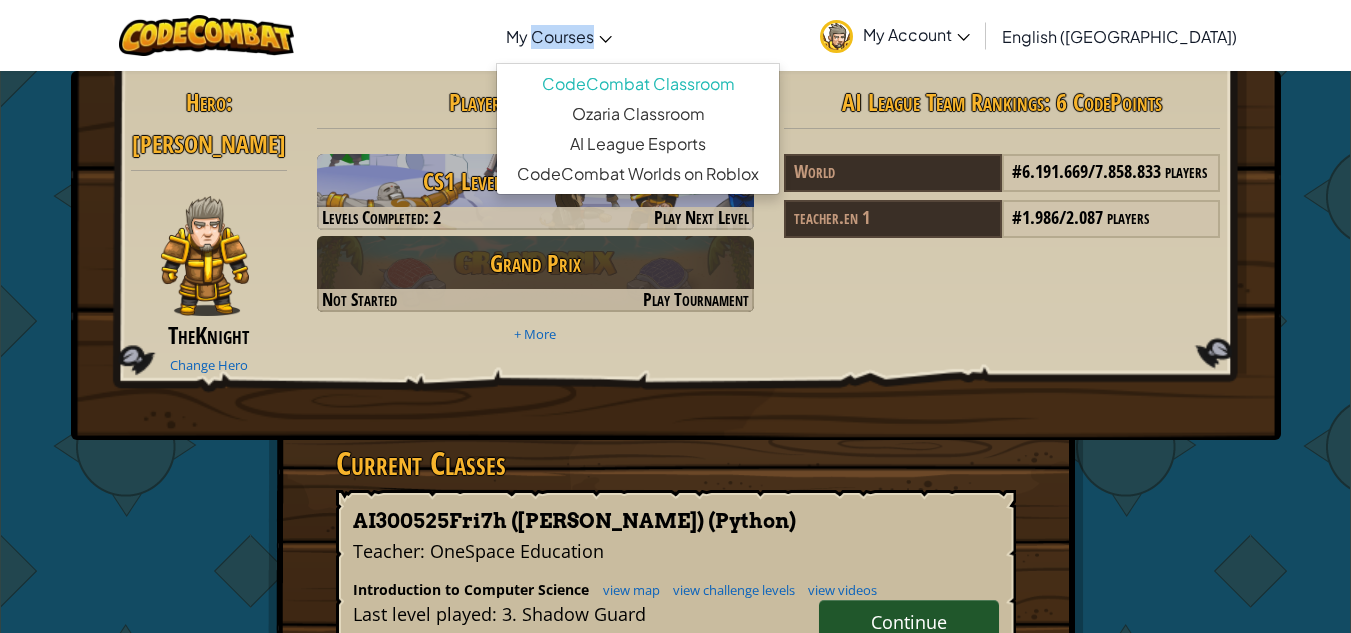 click on "My Courses" at bounding box center [550, 36] 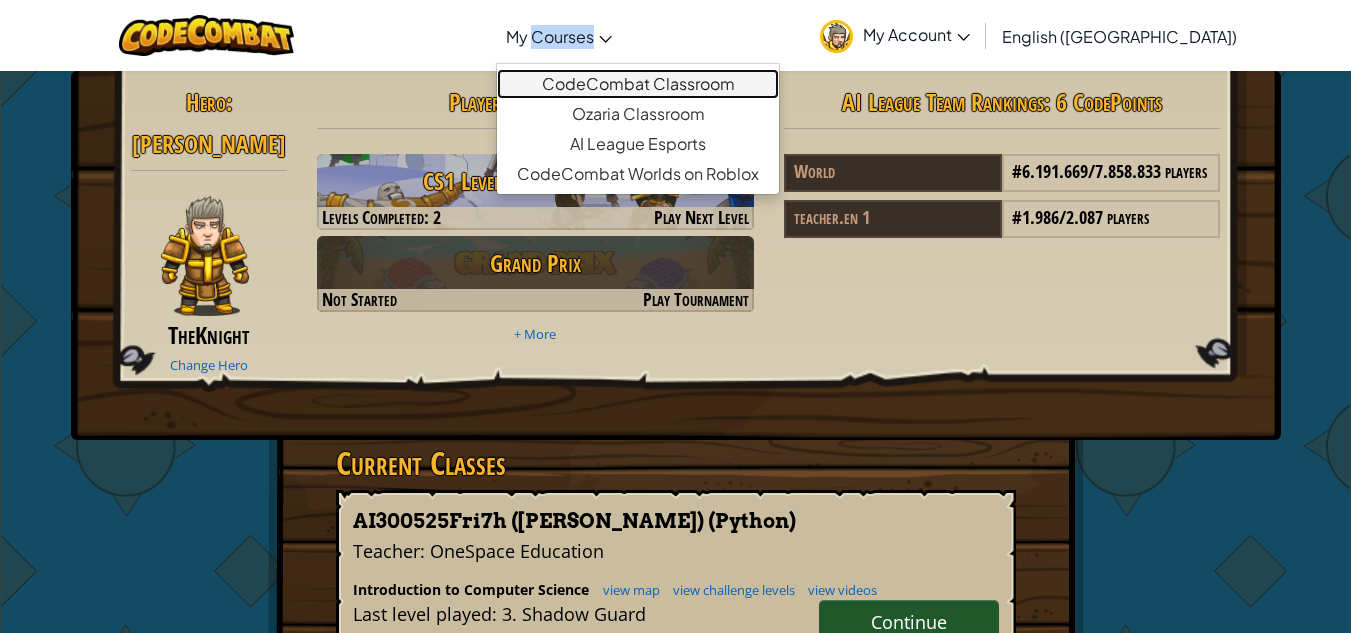 click on "CodeCombat Classroom" at bounding box center (638, 84) 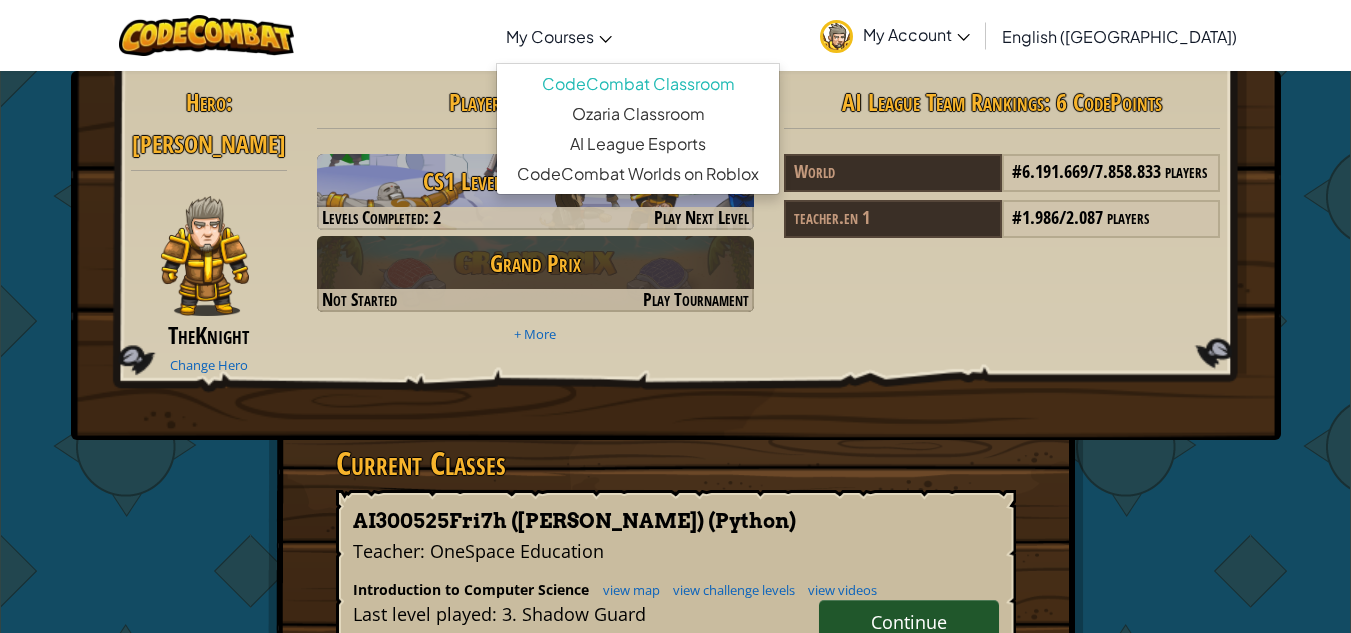 click on "My Courses" at bounding box center (559, 36) 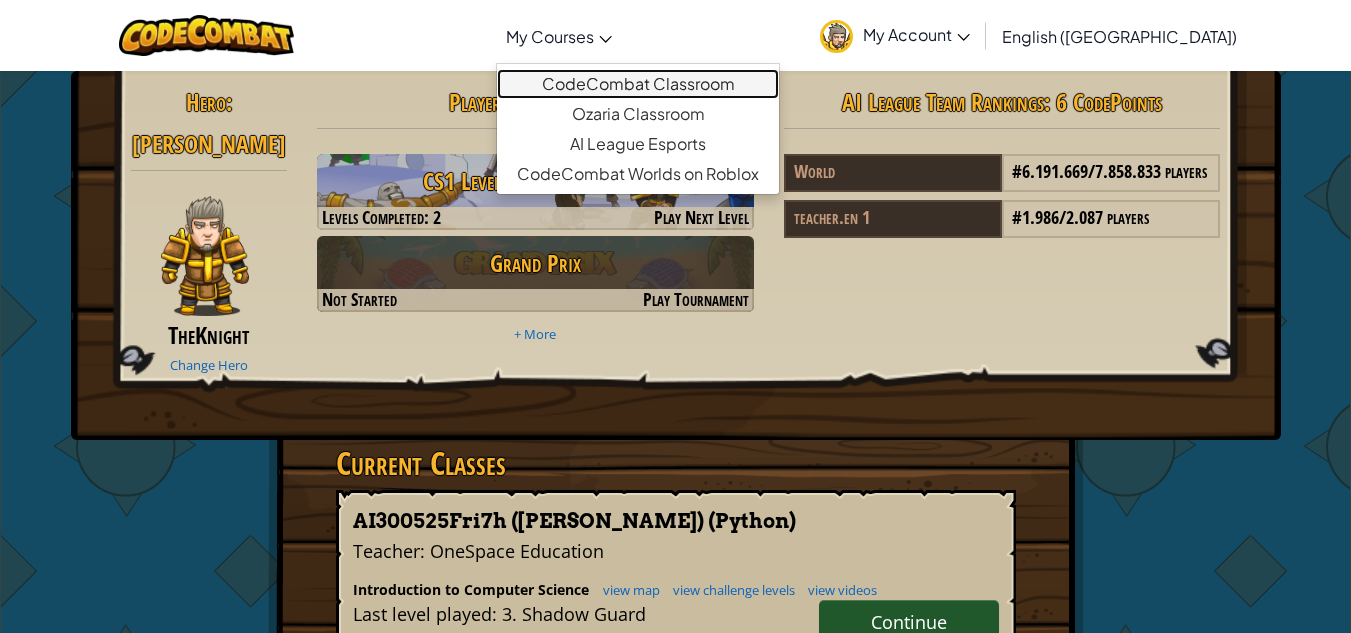 click on "CodeCombat Classroom" at bounding box center [638, 84] 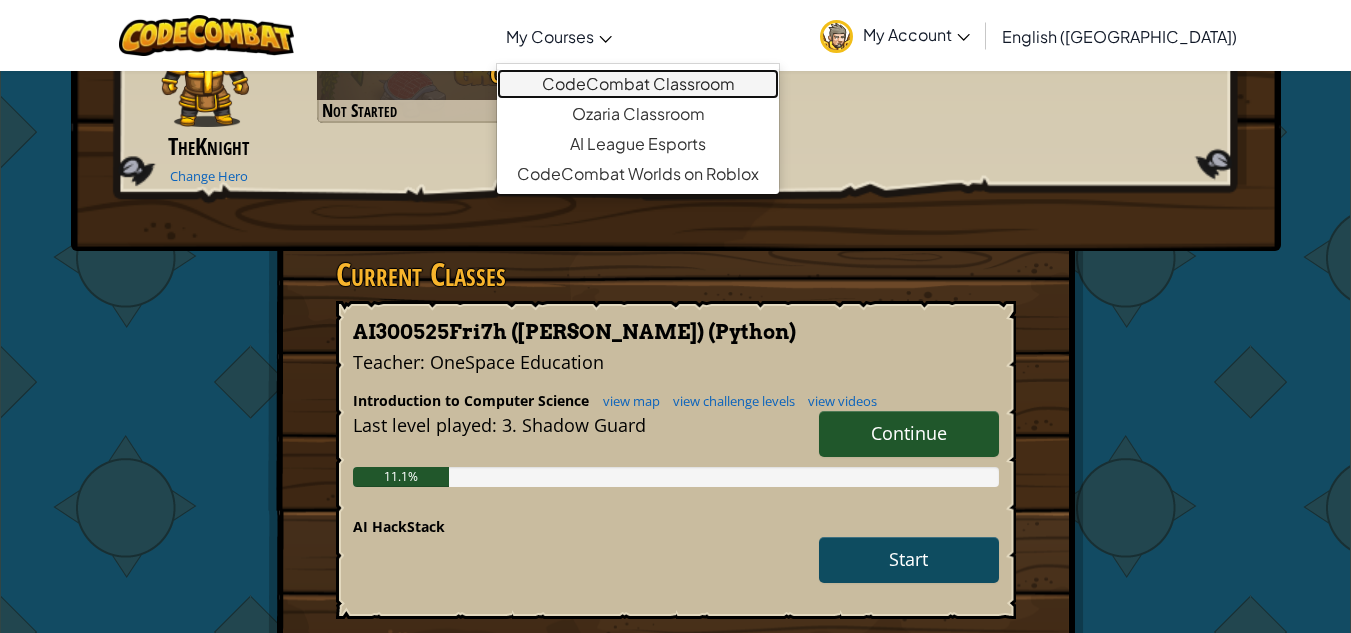 scroll, scrollTop: 200, scrollLeft: 0, axis: vertical 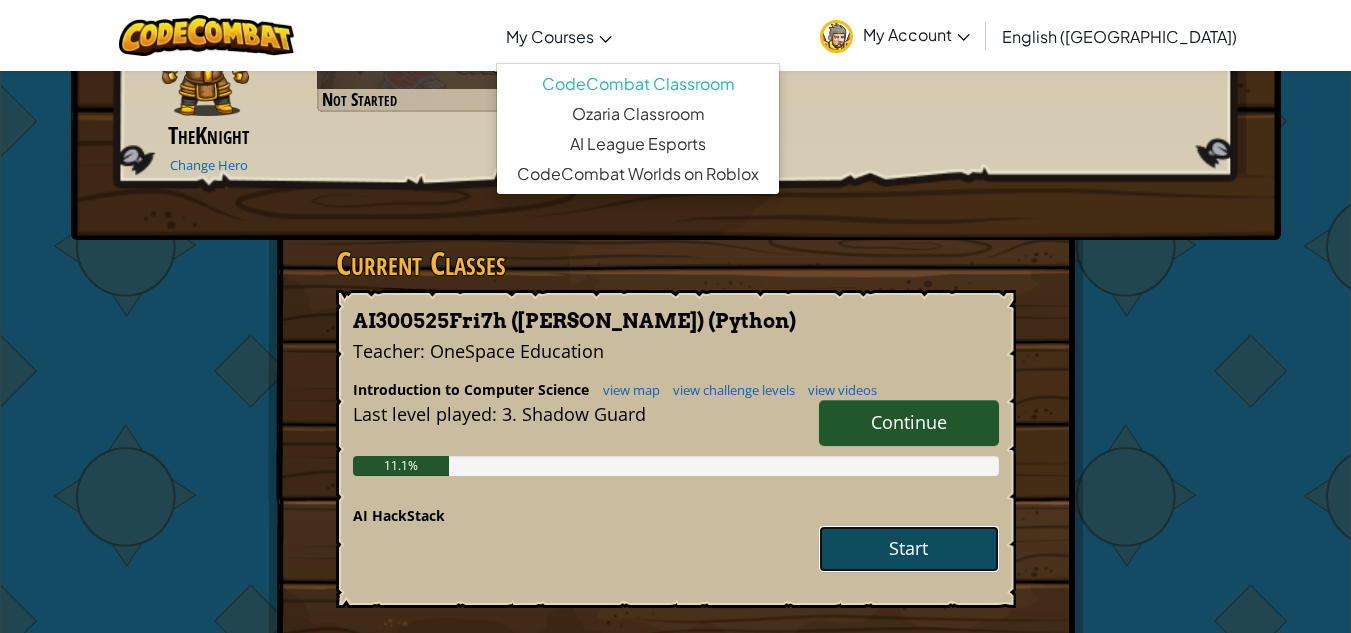 click on "Start" at bounding box center [909, 549] 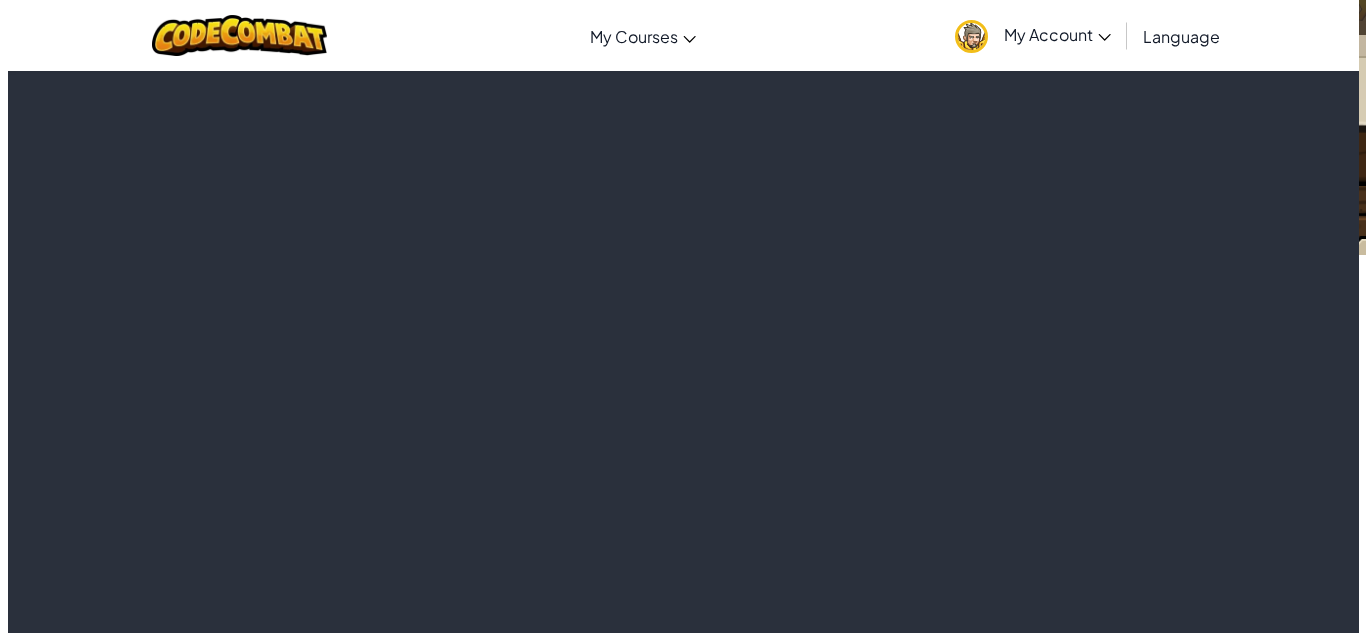 scroll, scrollTop: 0, scrollLeft: 0, axis: both 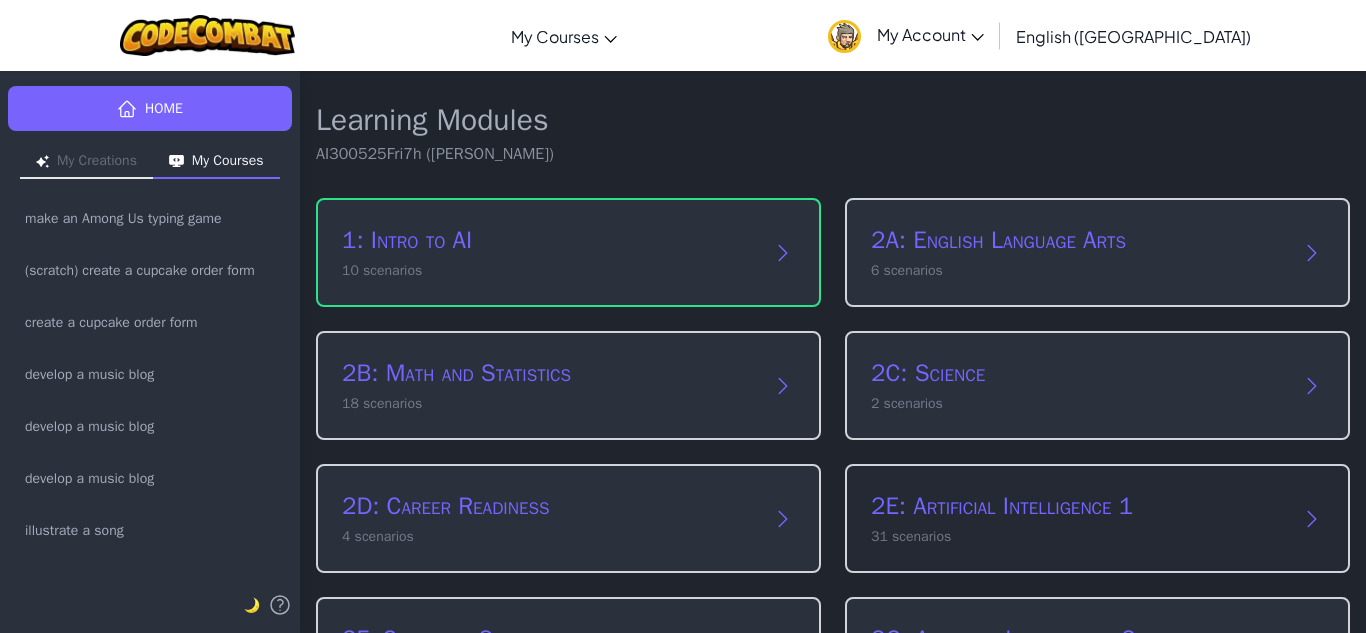 click on "2E: Artificial Intelligence 1 31   scenarios" at bounding box center [1097, 518] 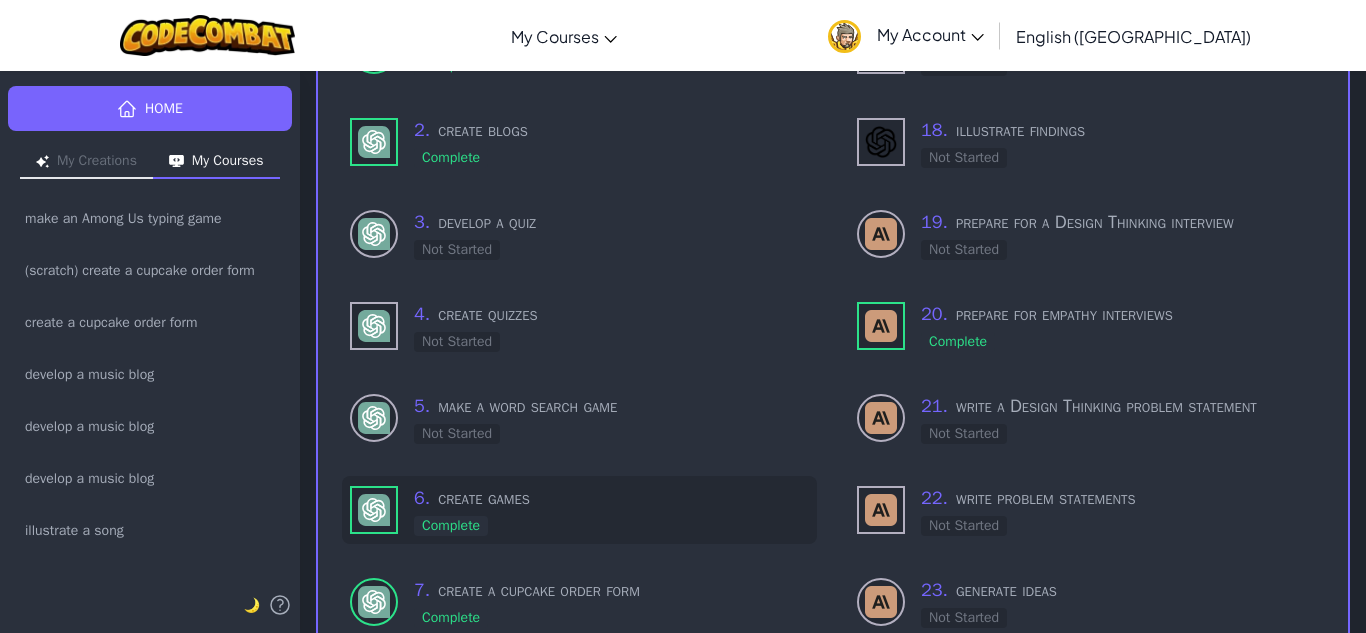 scroll, scrollTop: 300, scrollLeft: 0, axis: vertical 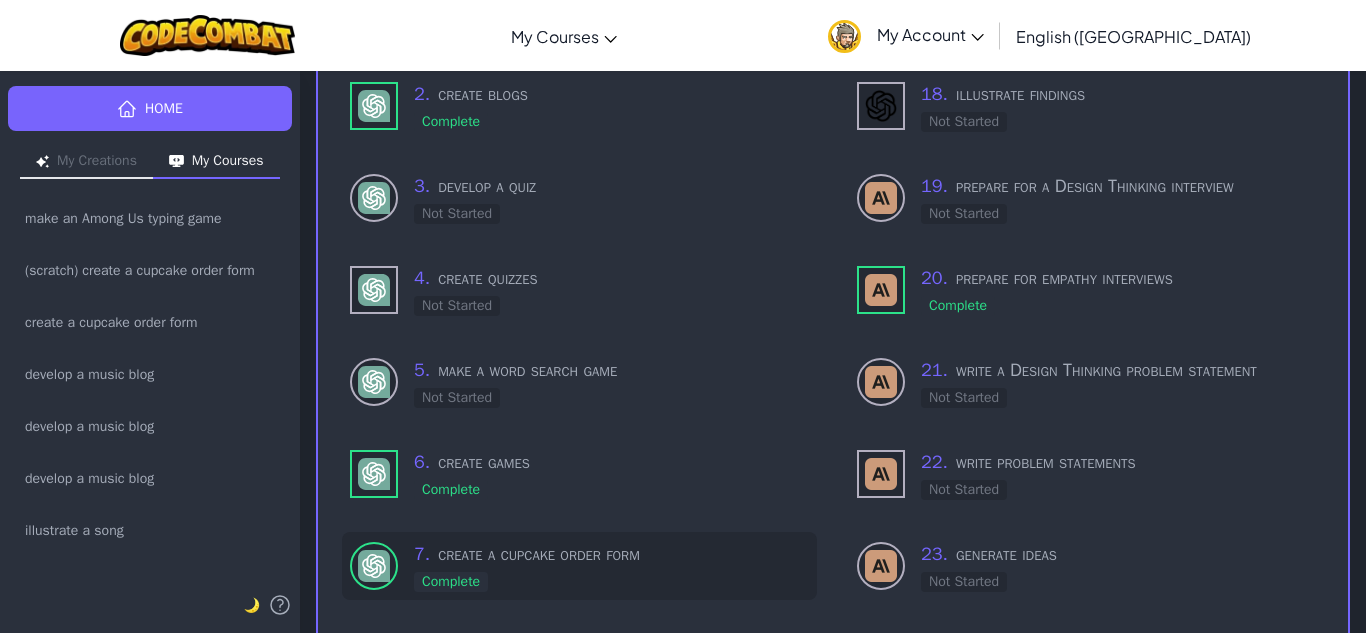 click on "7 . create a cupcake order form Complete" at bounding box center (611, 566) 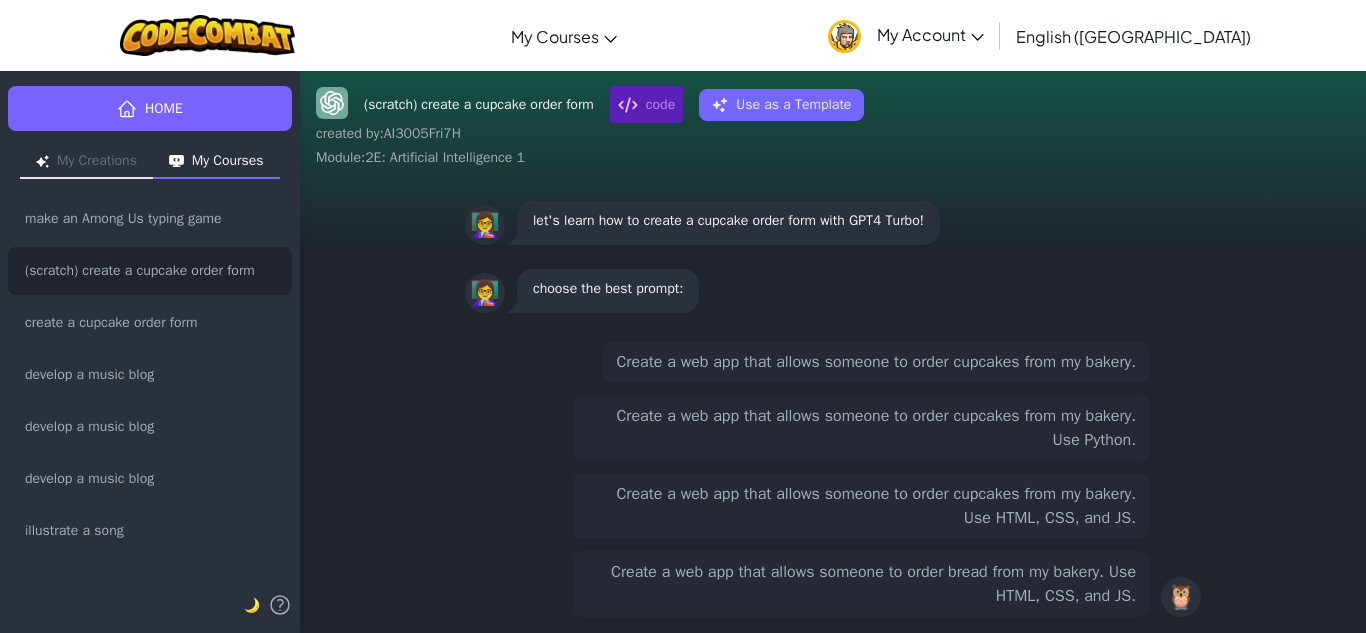 click on "Create a web app that allows someone to order cupcakes from my bakery. Use HTML, CSS, and JS." at bounding box center [861, 506] 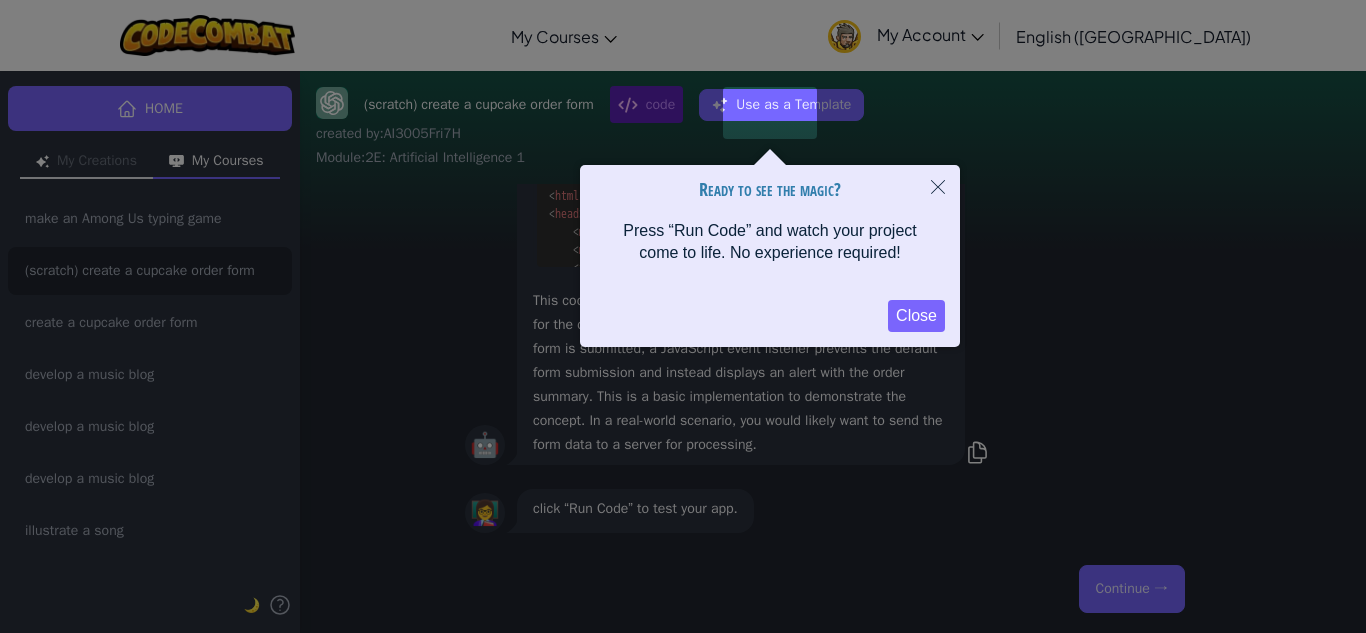 click on "Close" at bounding box center [916, 316] 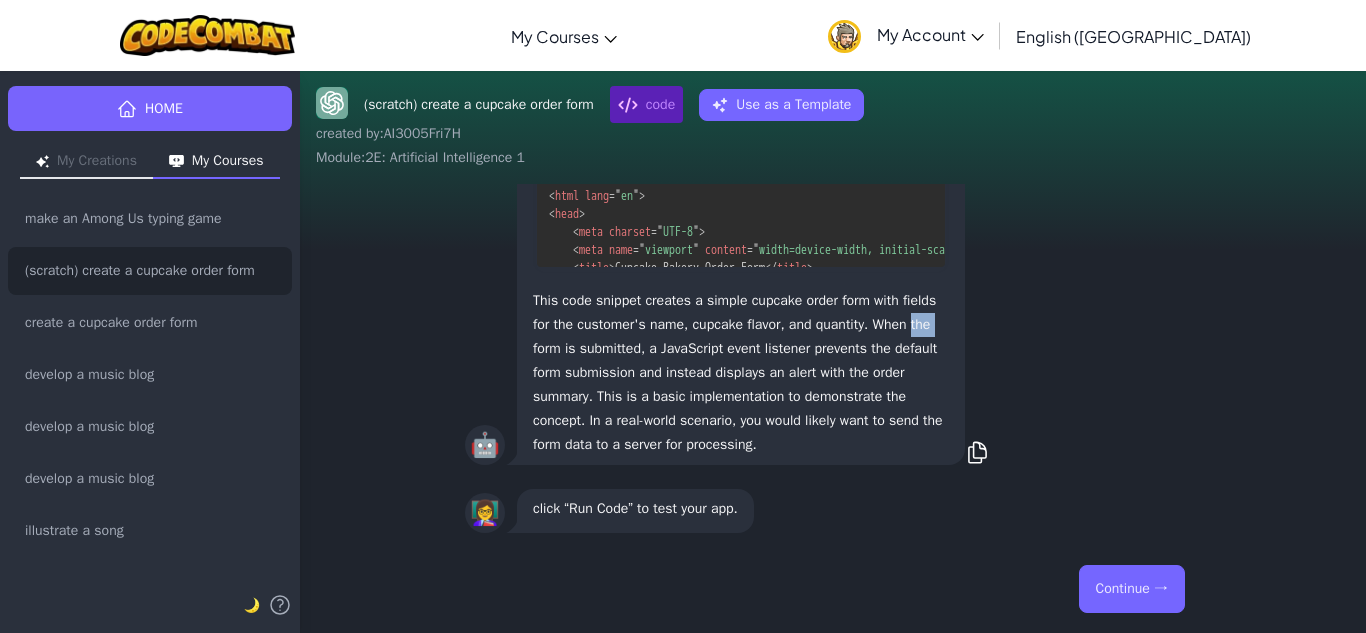 click on "This code snippet creates a simple cupcake order form with fields for the customer's name, cupcake flavor, and quantity. When the form is submitted, a JavaScript event listener prevents the default form submission and instead displays an alert with the order summary. This is a basic implementation to demonstrate the concept. In a real-world scenario, you would likely want to send the form data to a server for processing." at bounding box center [741, 373] 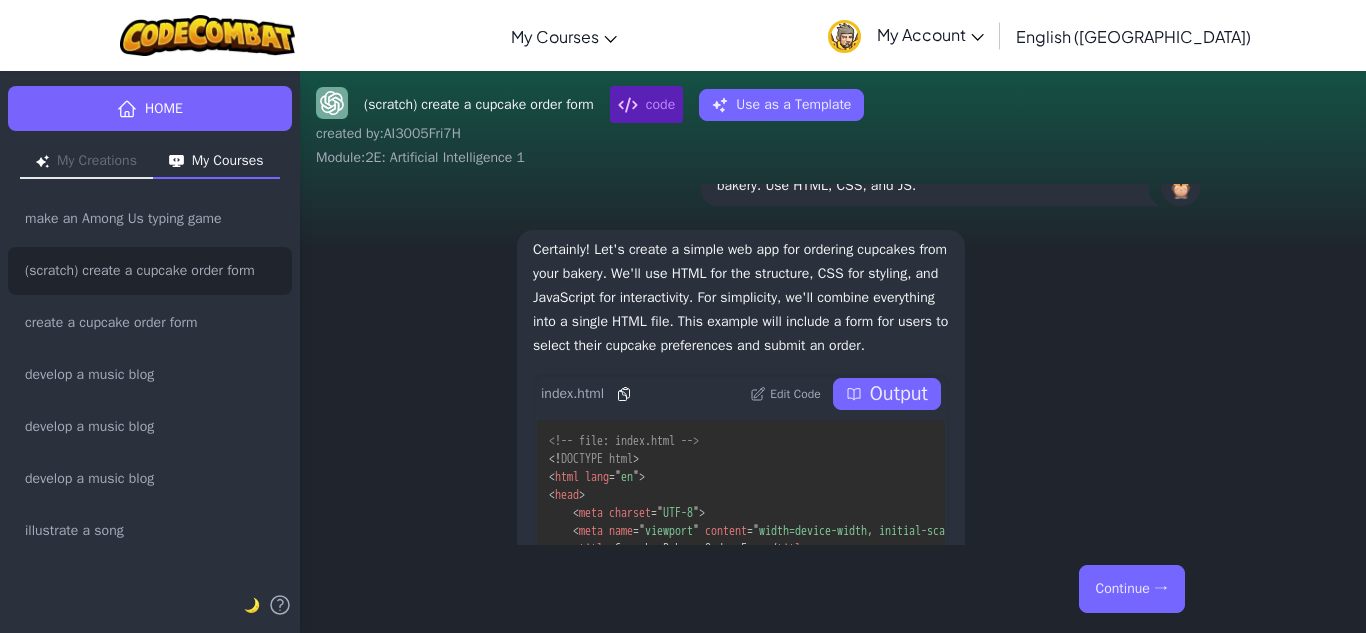scroll, scrollTop: -171, scrollLeft: 0, axis: vertical 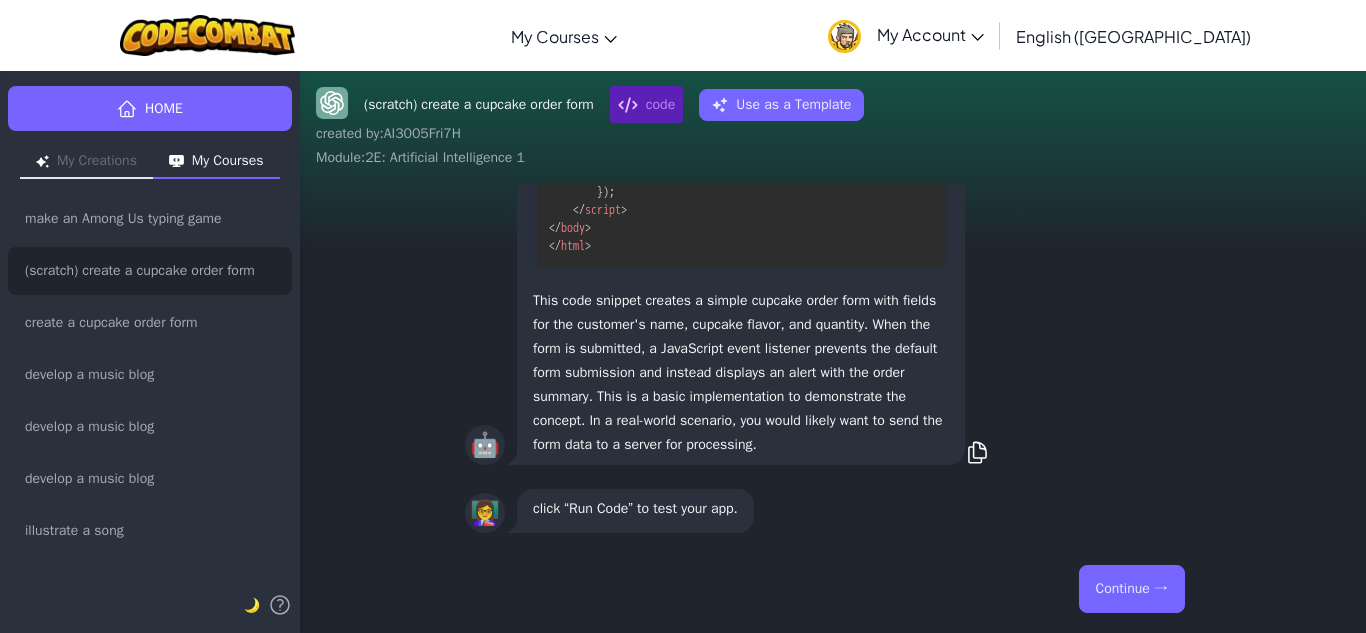click on "click “Run Code” to test your app." at bounding box center [635, 509] 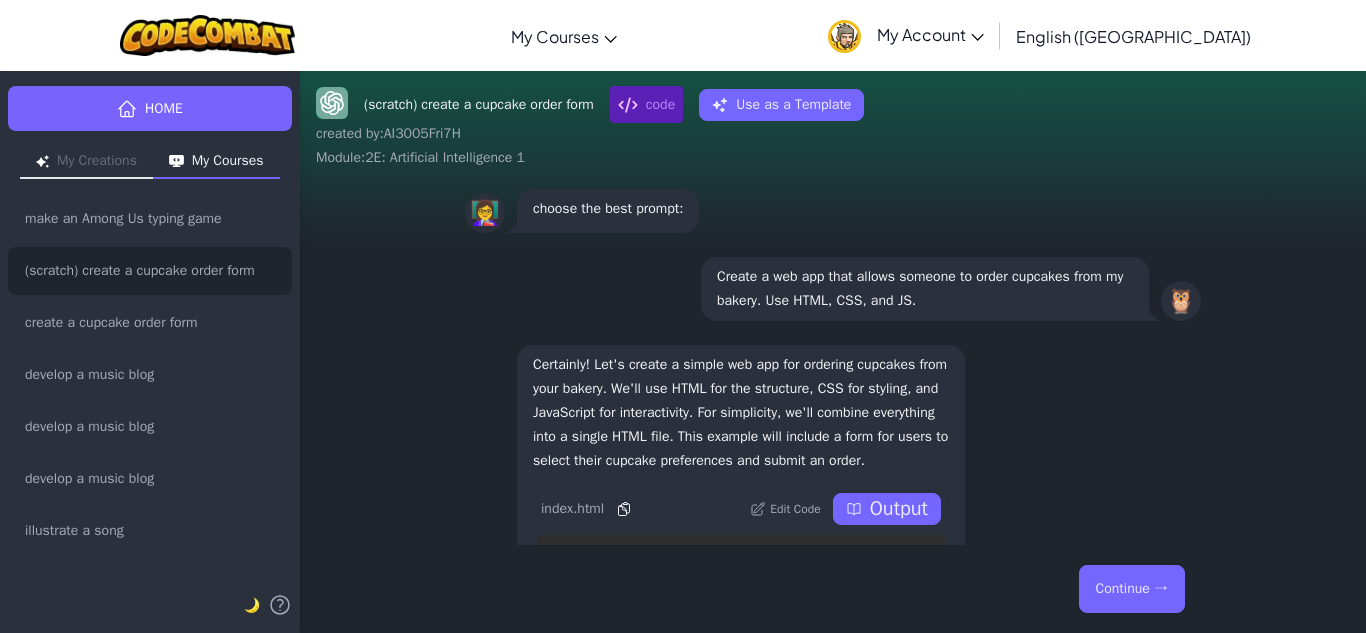 scroll, scrollTop: -471, scrollLeft: 0, axis: vertical 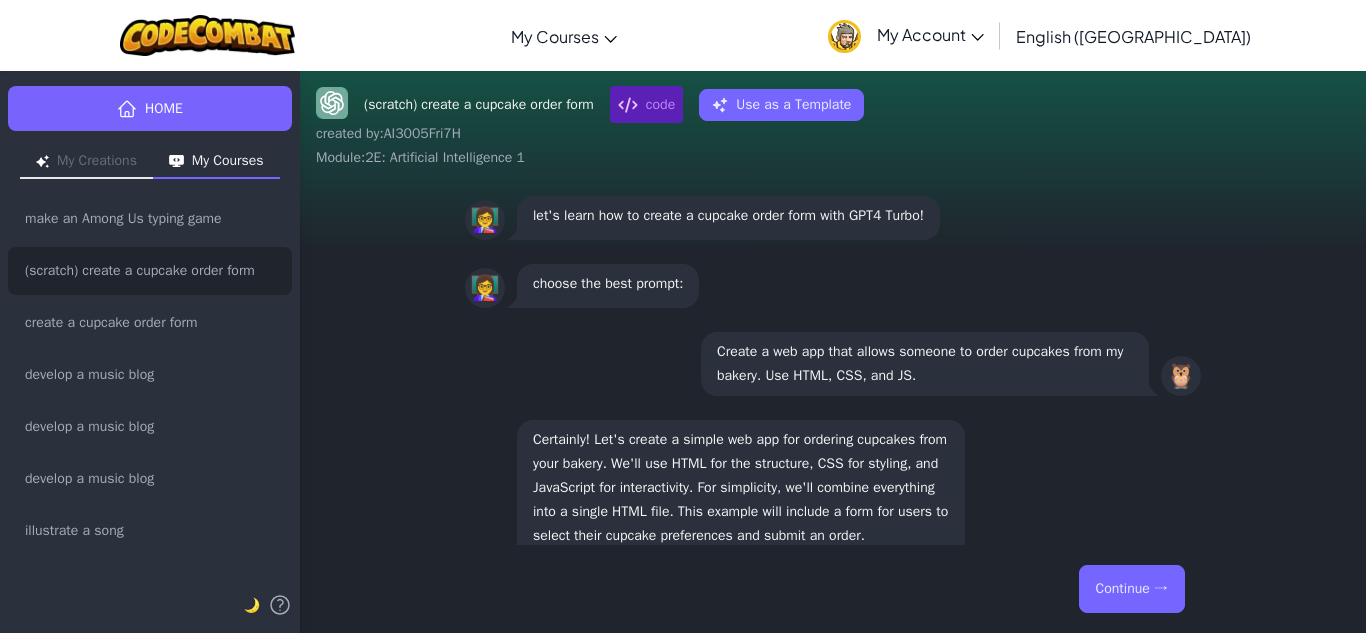 click on "code" at bounding box center [646, 104] 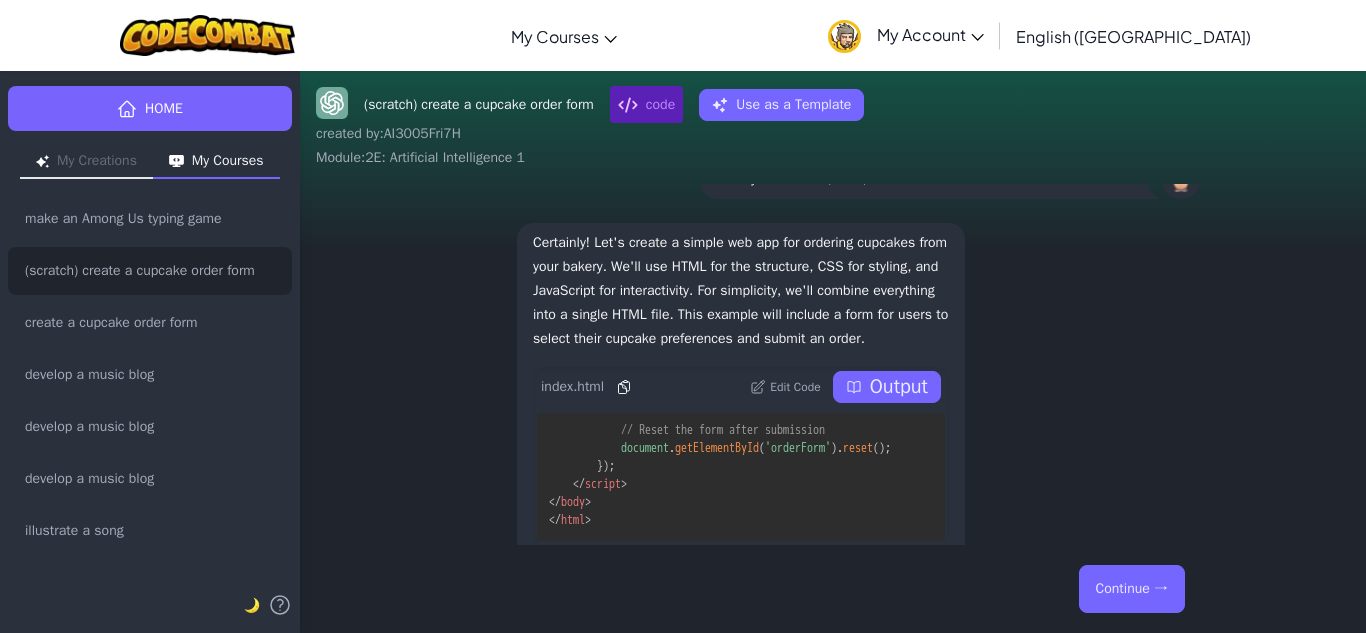 scroll, scrollTop: -171, scrollLeft: 0, axis: vertical 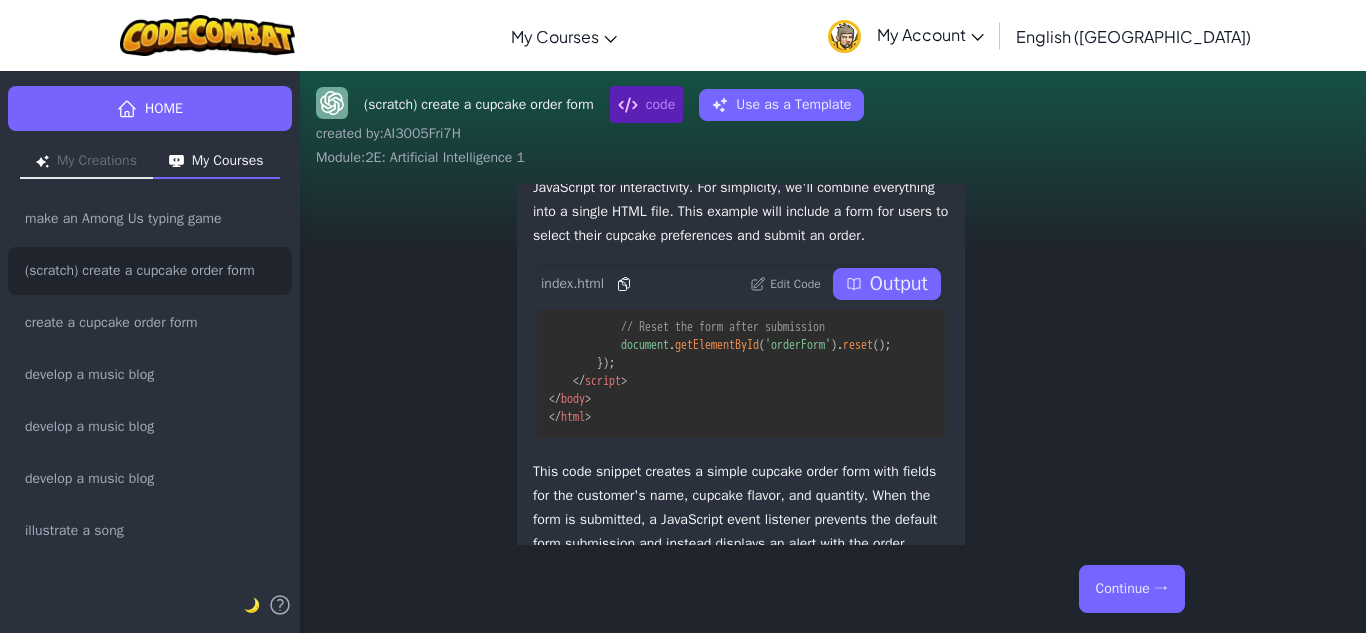 click on "Output" at bounding box center (899, 284) 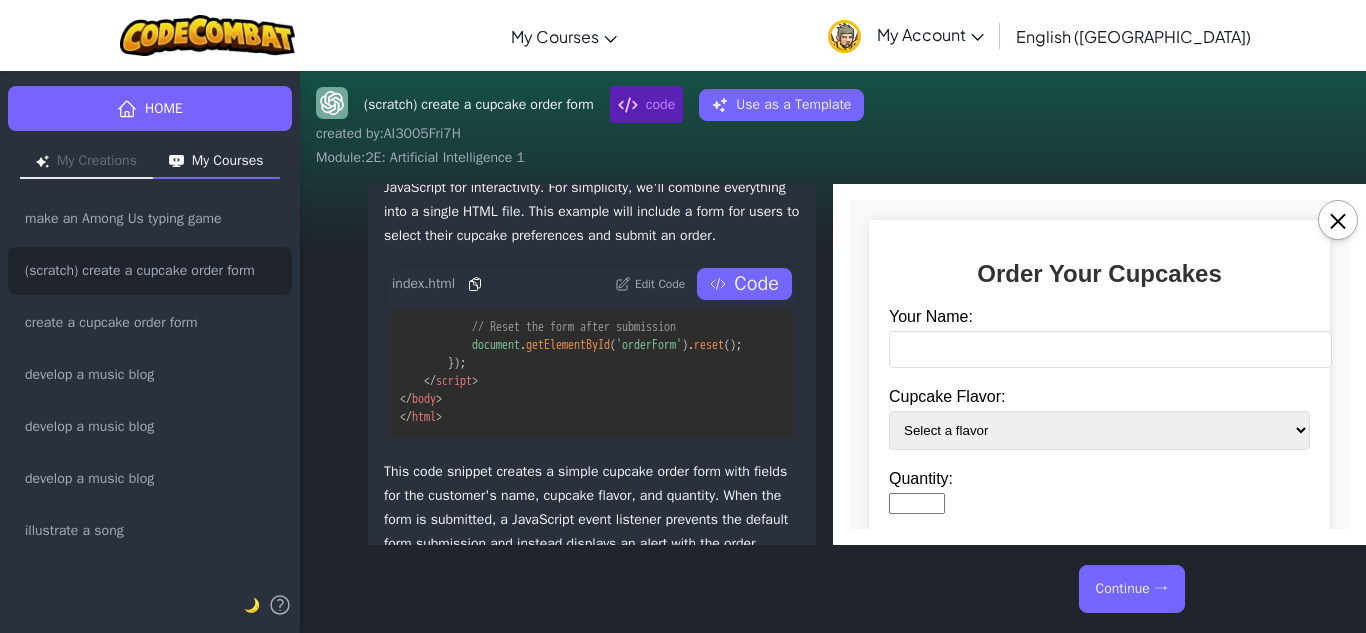 scroll, scrollTop: 0, scrollLeft: 0, axis: both 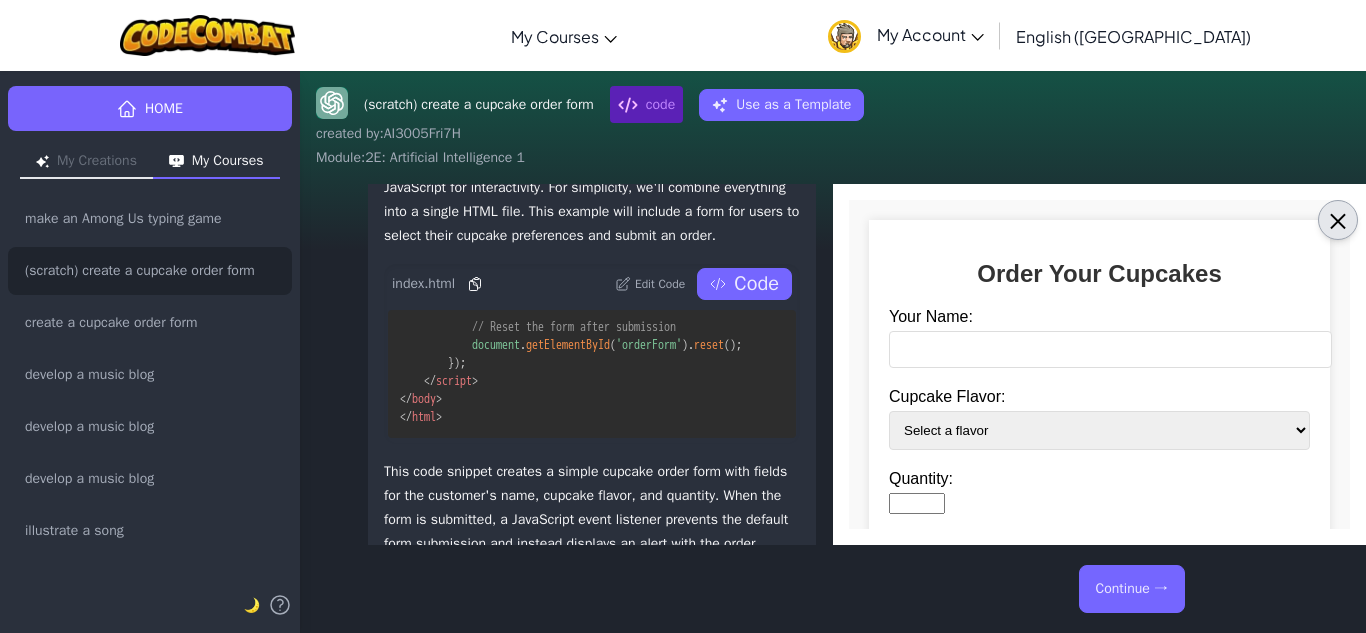 click on "×" at bounding box center [1338, 220] 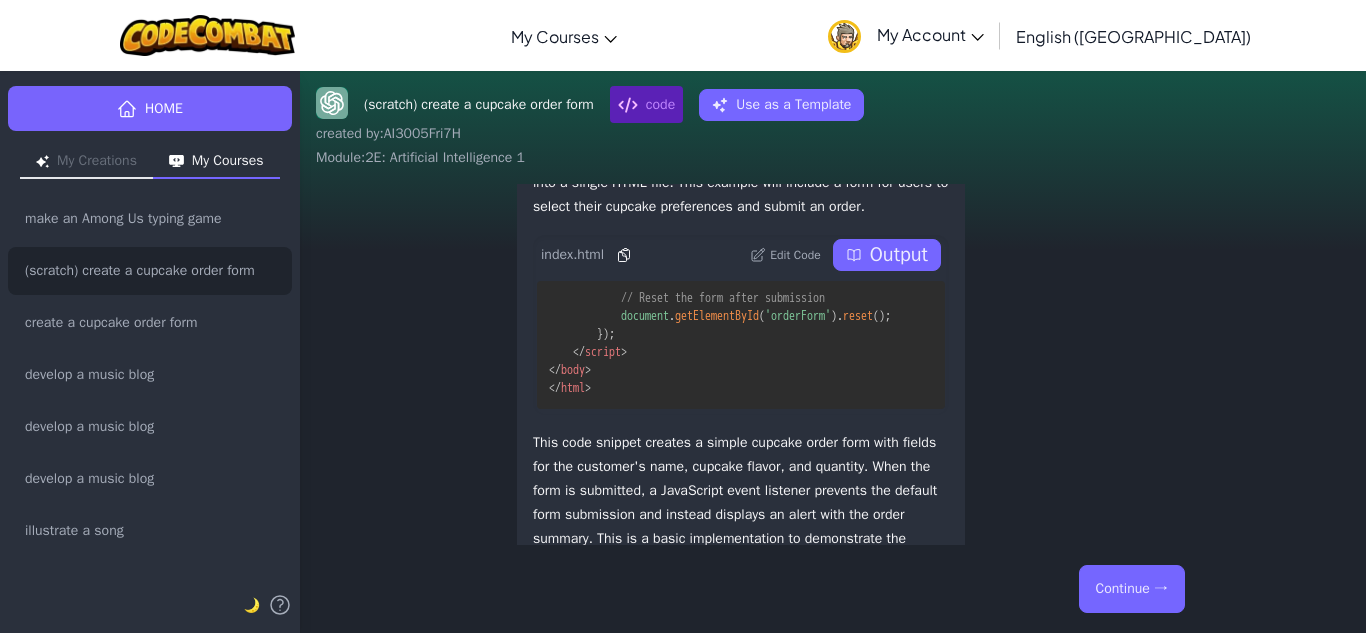 scroll, scrollTop: 0, scrollLeft: 0, axis: both 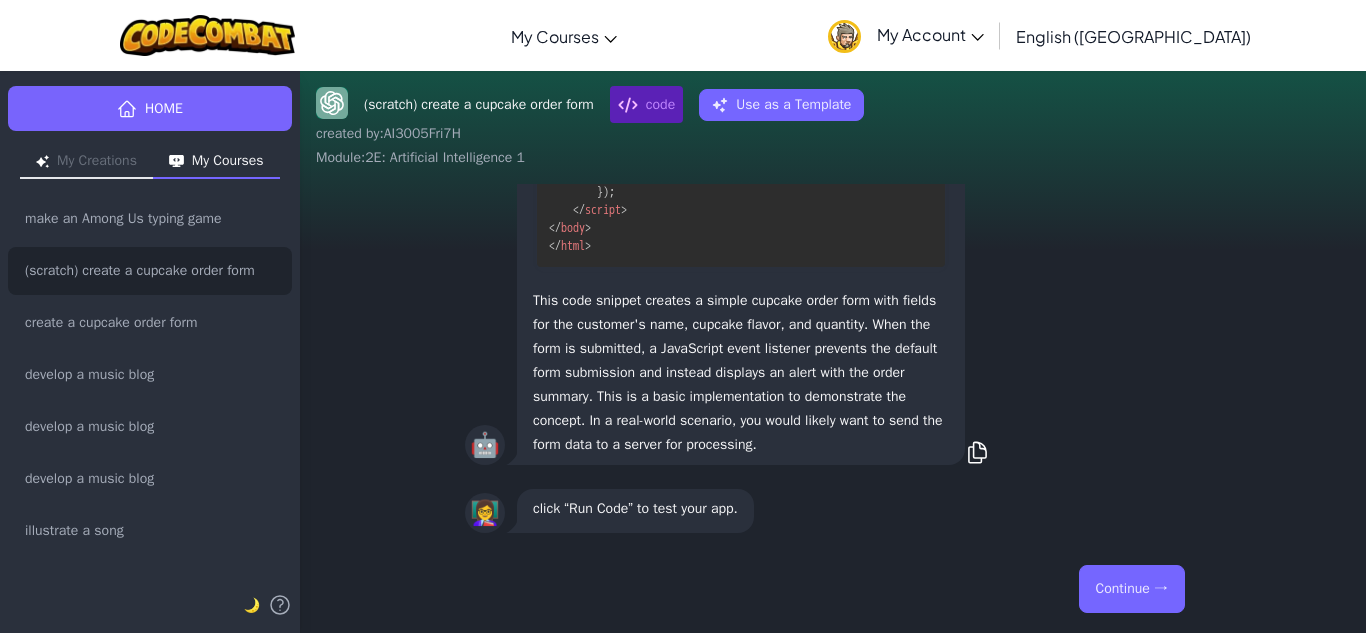click on "Continue →" at bounding box center [1132, 589] 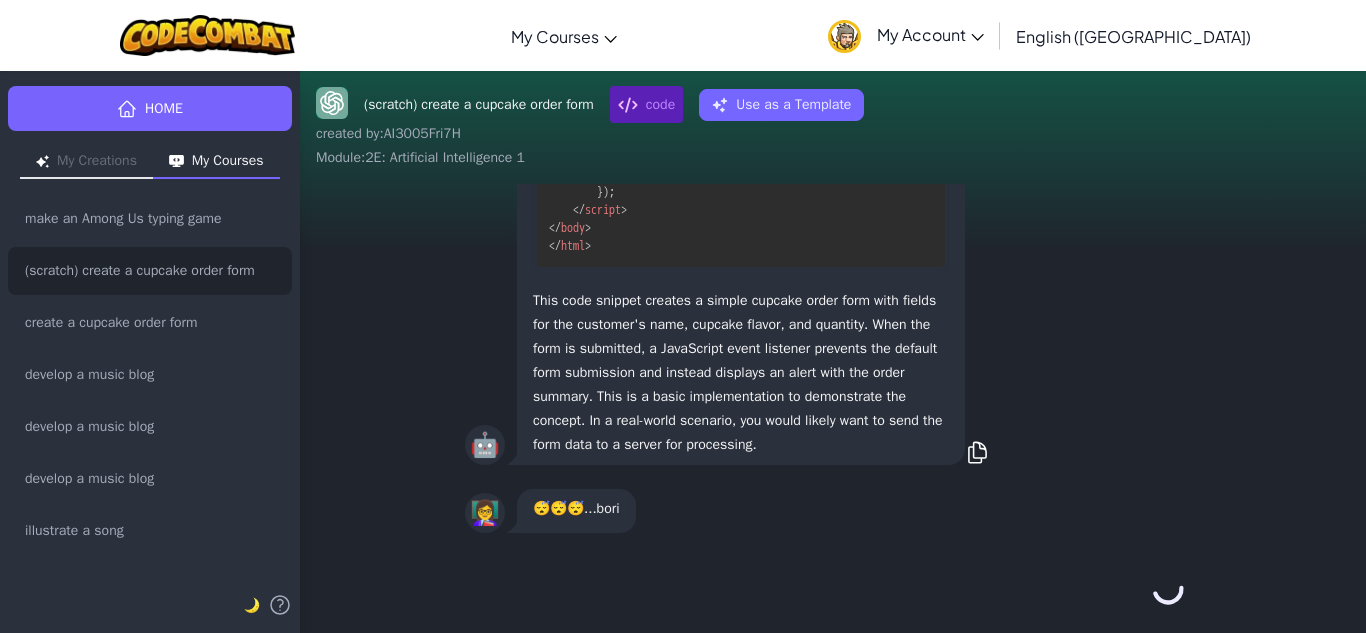 click on "Continue →" at bounding box center [833, 589] 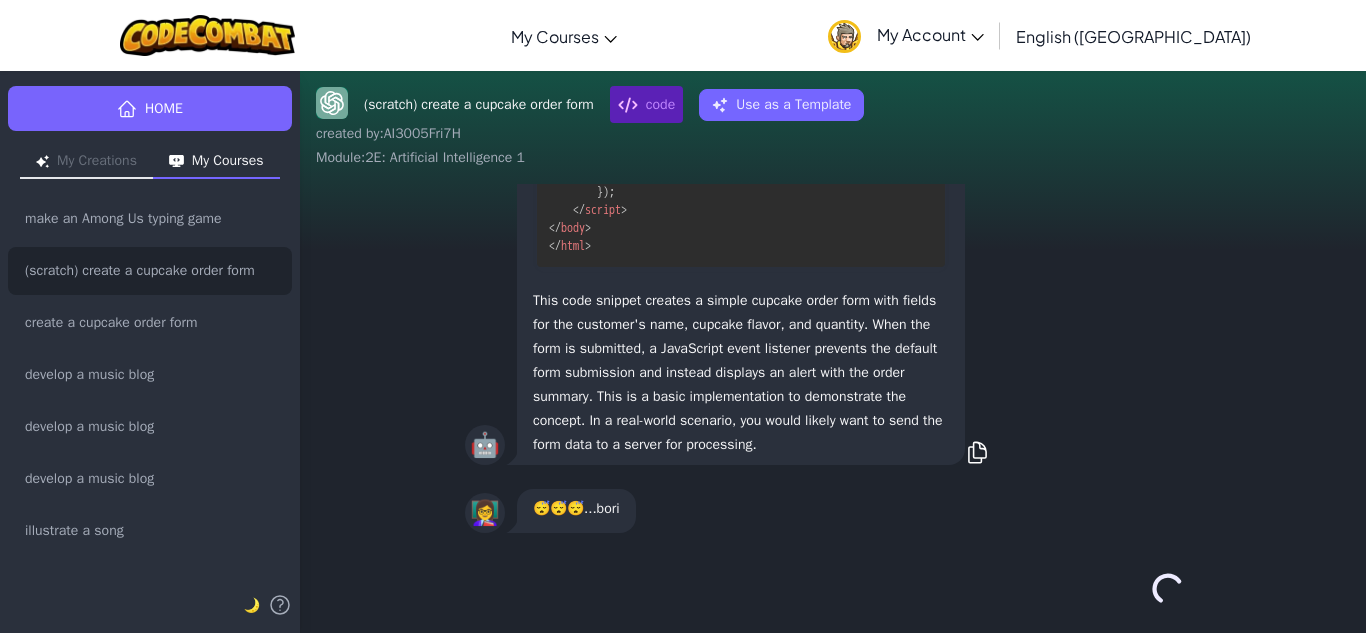 click on "Continue →" at bounding box center [833, 589] 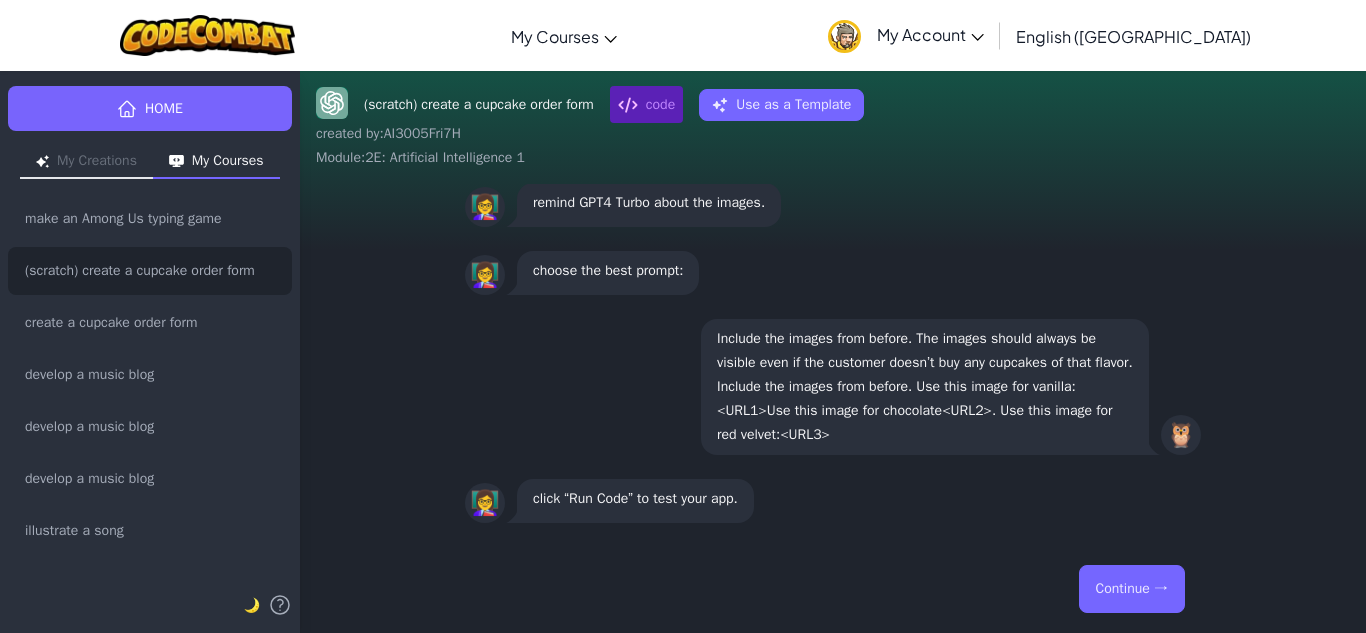 scroll, scrollTop: 1, scrollLeft: 0, axis: vertical 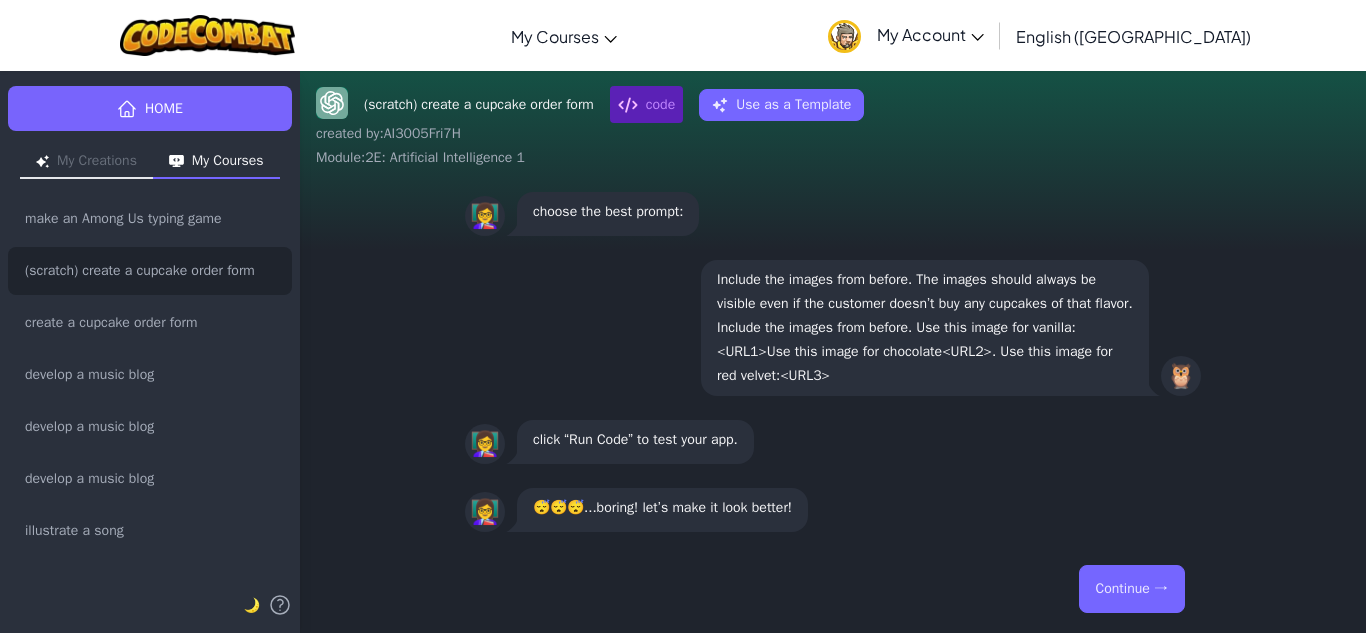 click on "Continue →" at bounding box center (1132, 589) 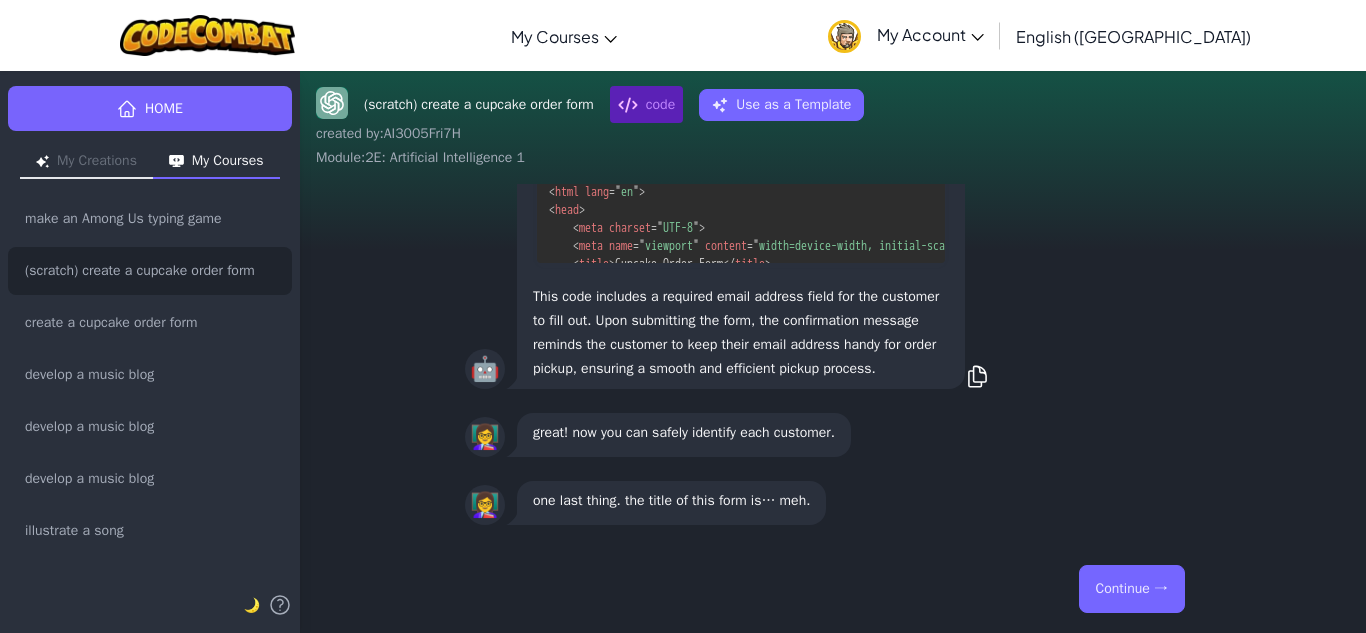 scroll, scrollTop: 1, scrollLeft: 0, axis: vertical 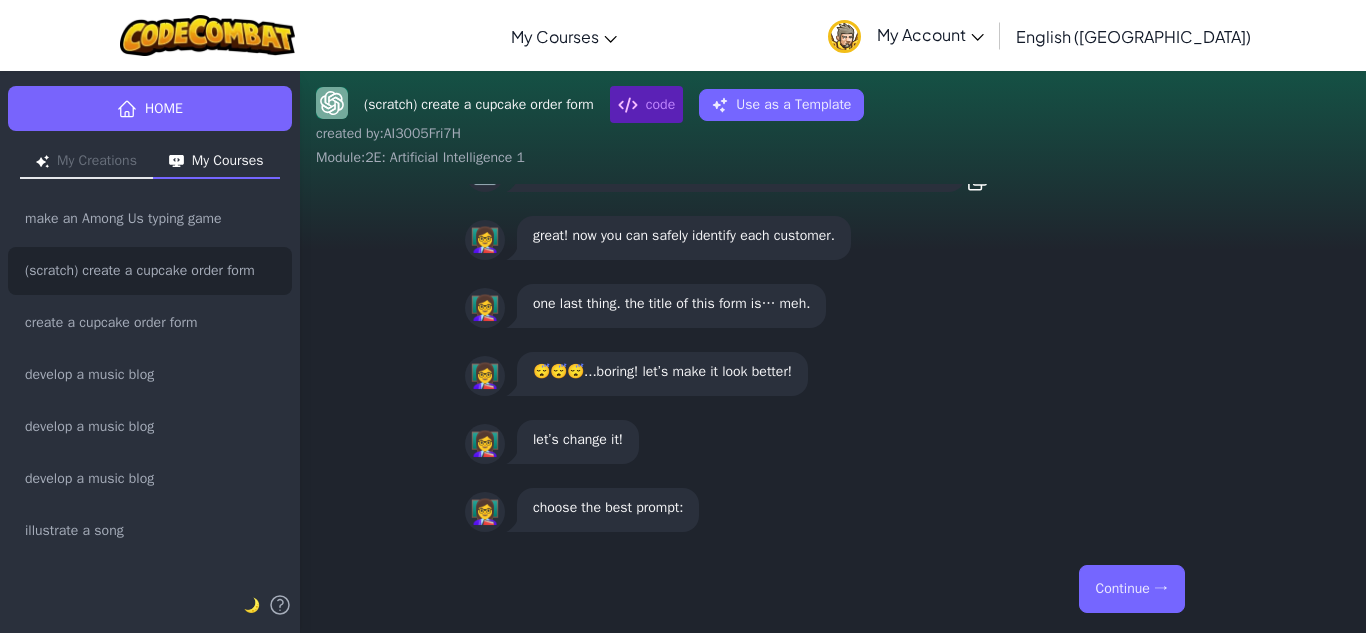 click on "Continue →" at bounding box center [1132, 589] 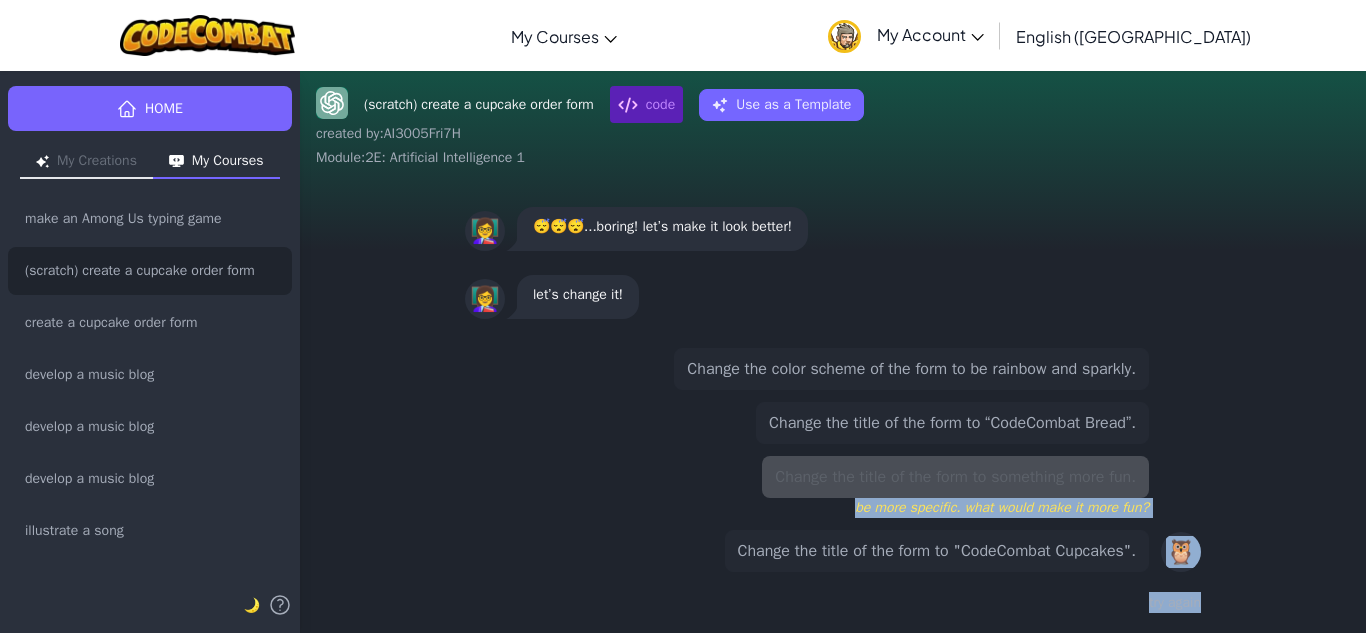 scroll, scrollTop: -144, scrollLeft: 0, axis: vertical 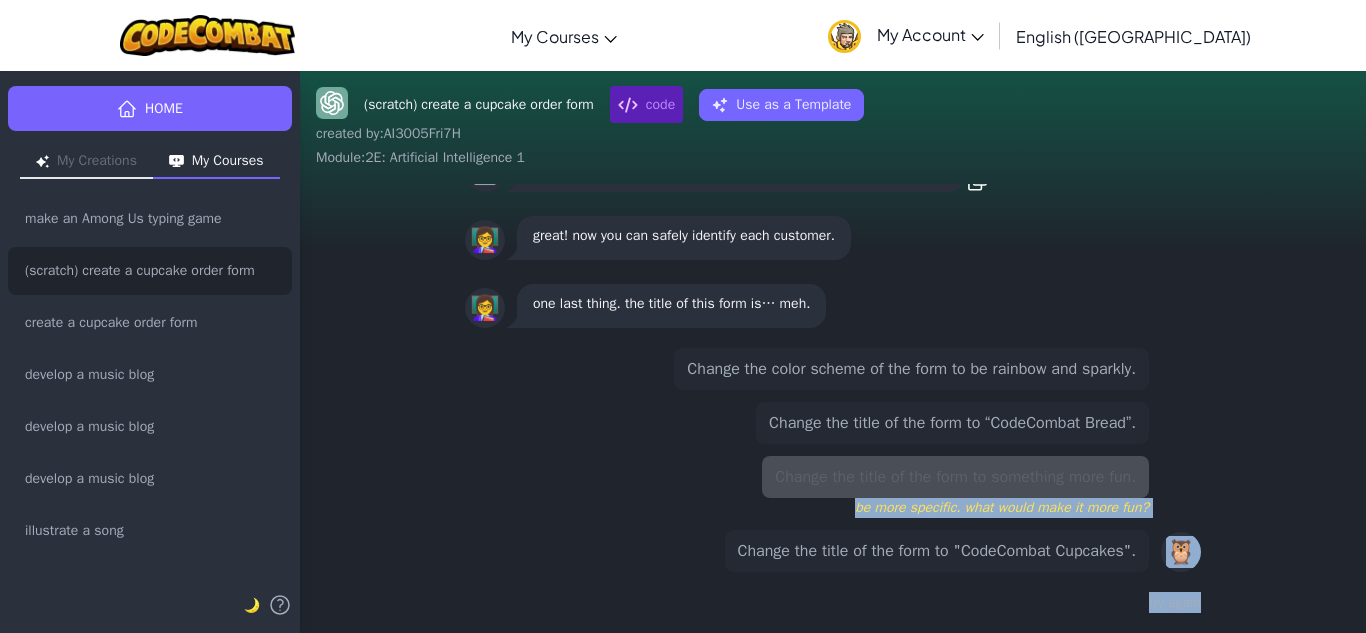 click on "Change the color scheme of the form to be rainbow and sparkly. Change the title of the form to “CodeCombat Bread”. Change the title of the form to something more fun. be more specific. what would make it more fun? Change the title of the form to "CodeCombat Cupcakes". 🦉 try again" at bounding box center [833, 482] 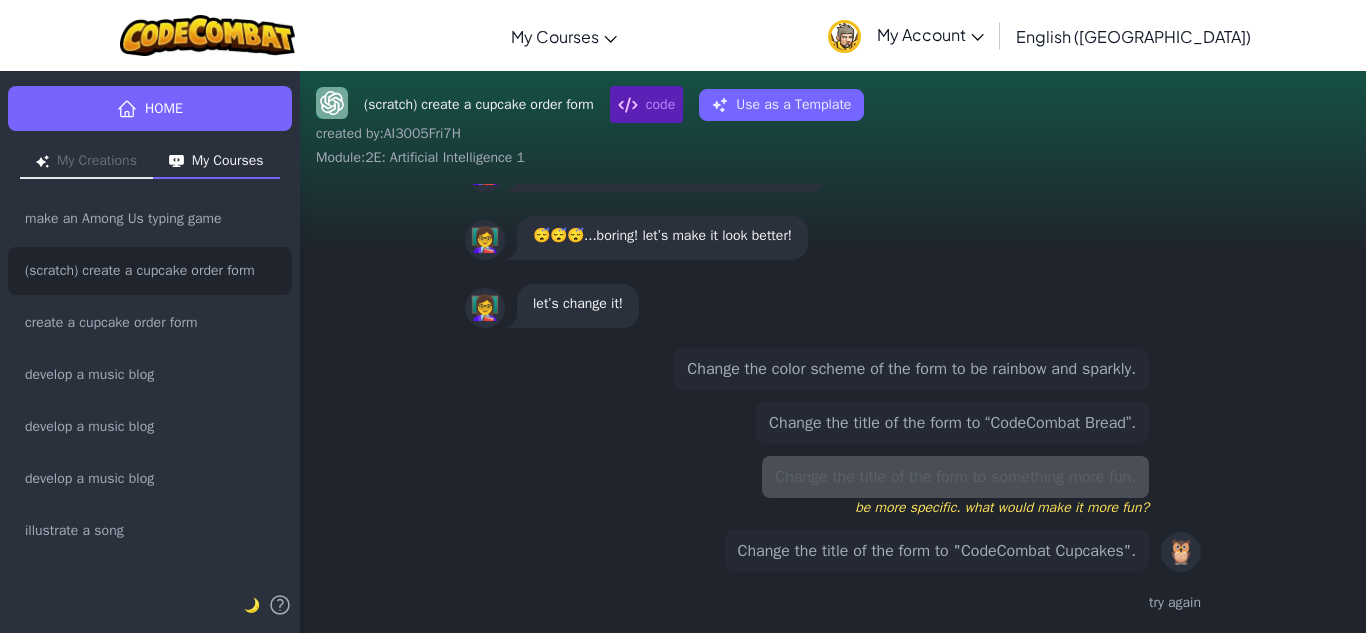 scroll, scrollTop: 1, scrollLeft: 0, axis: vertical 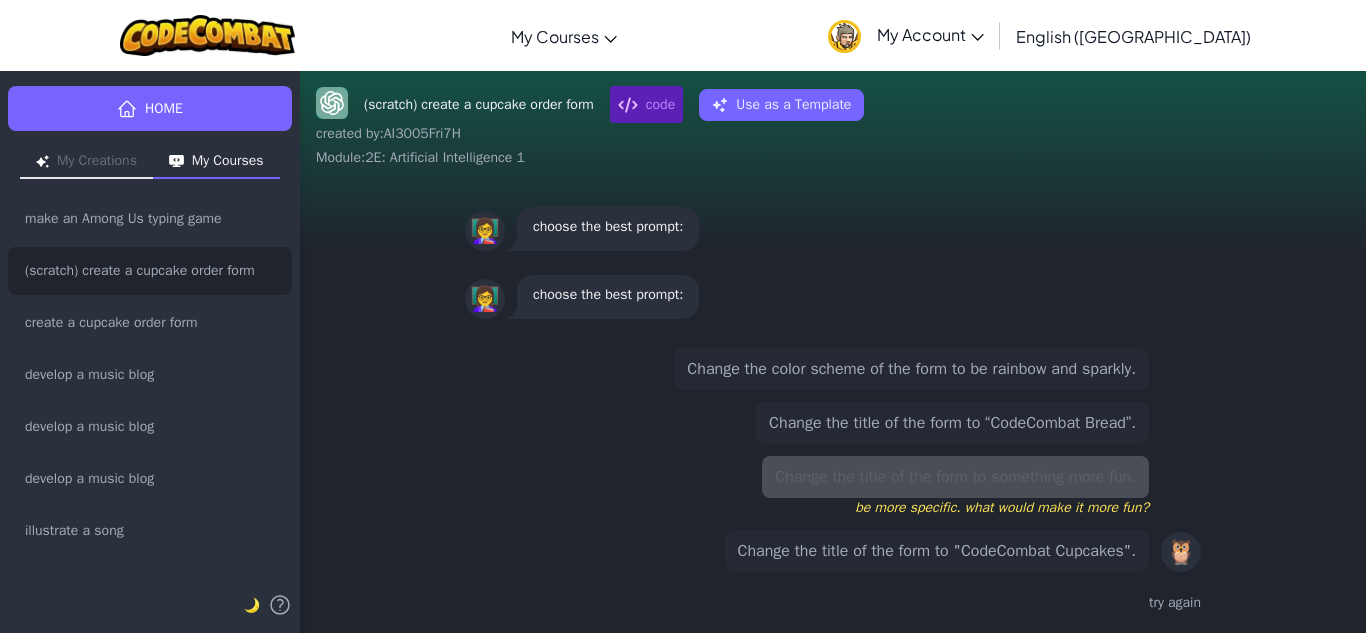 click on "Change the title of the form to "CodeCombat Cupcakes"." at bounding box center (937, 551) 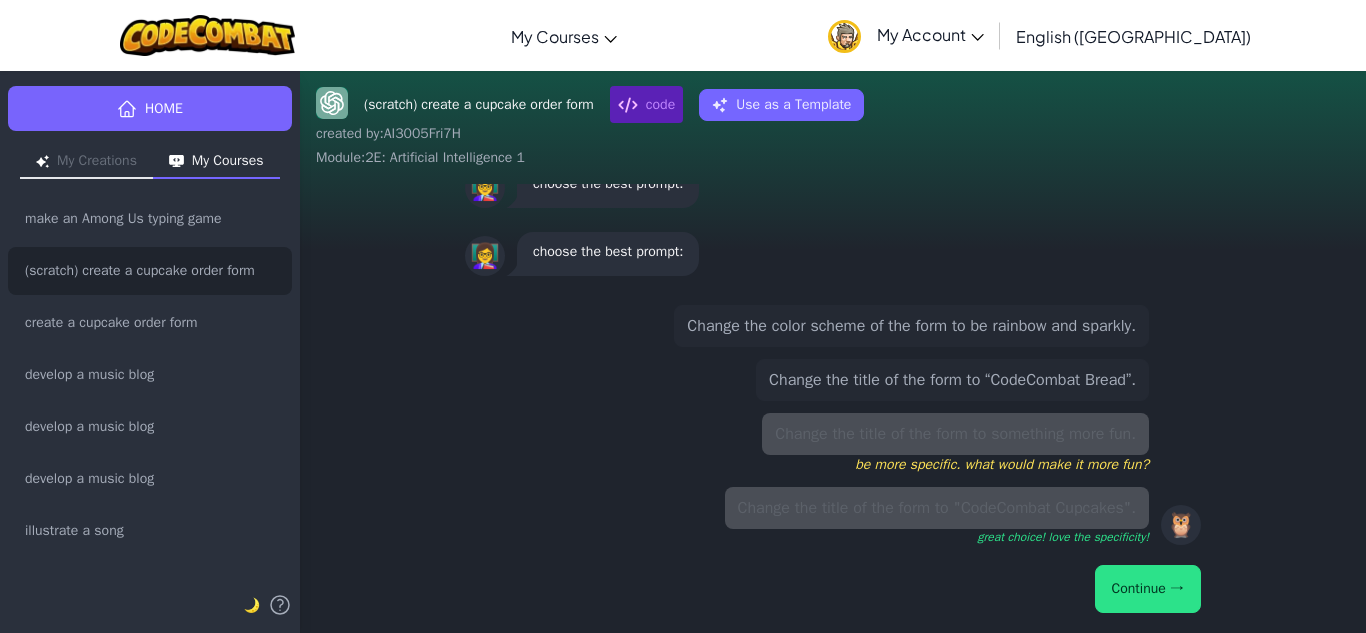 scroll, scrollTop: -42, scrollLeft: 0, axis: vertical 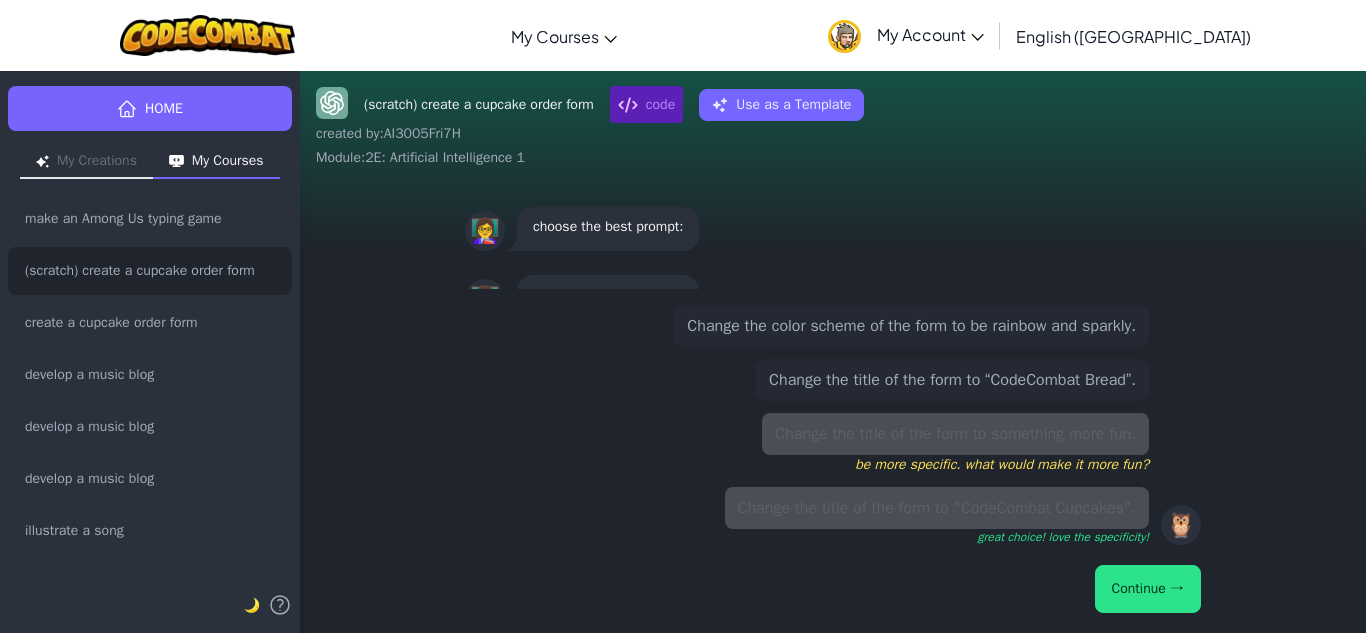 click on "Continue →" at bounding box center (1148, 589) 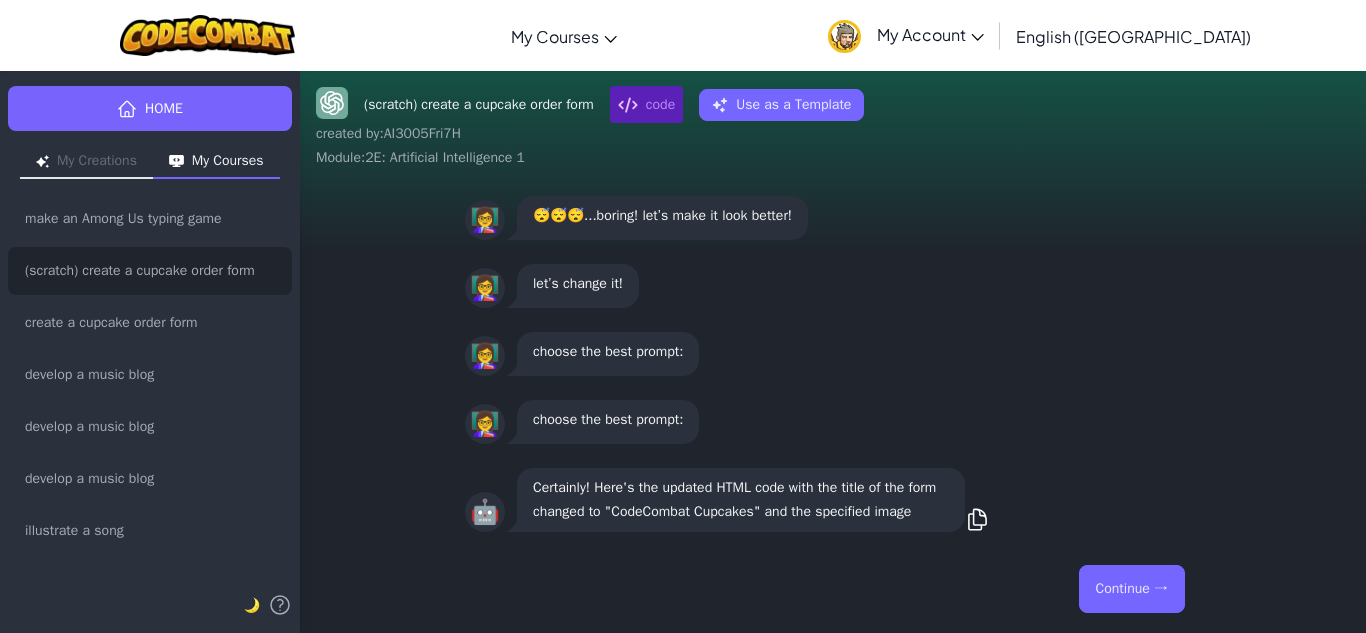 scroll, scrollTop: -38, scrollLeft: 0, axis: vertical 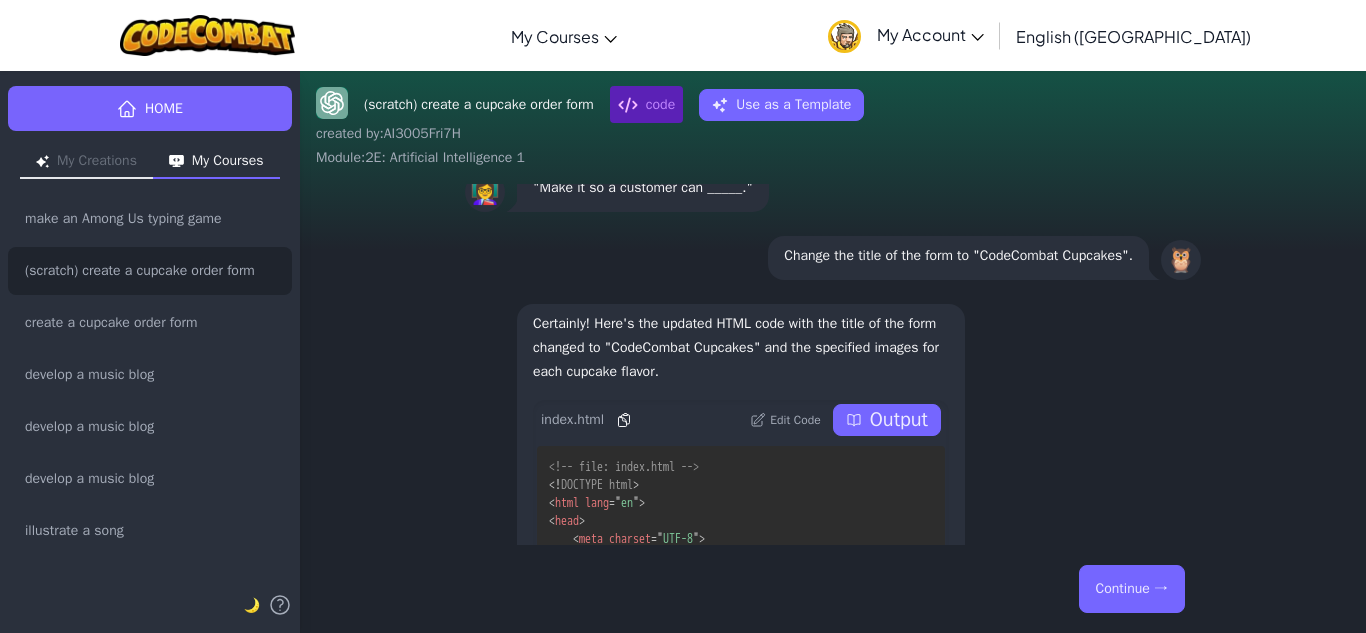 click on "Output" at bounding box center (899, 420) 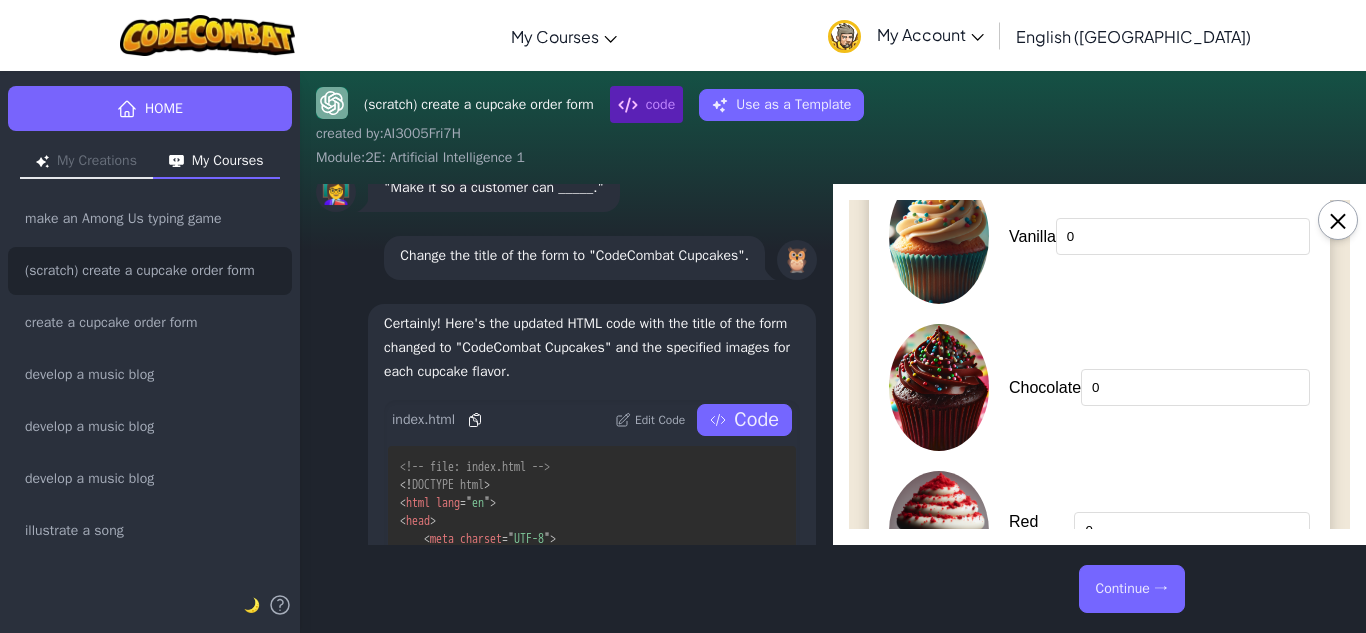 scroll, scrollTop: 0, scrollLeft: 0, axis: both 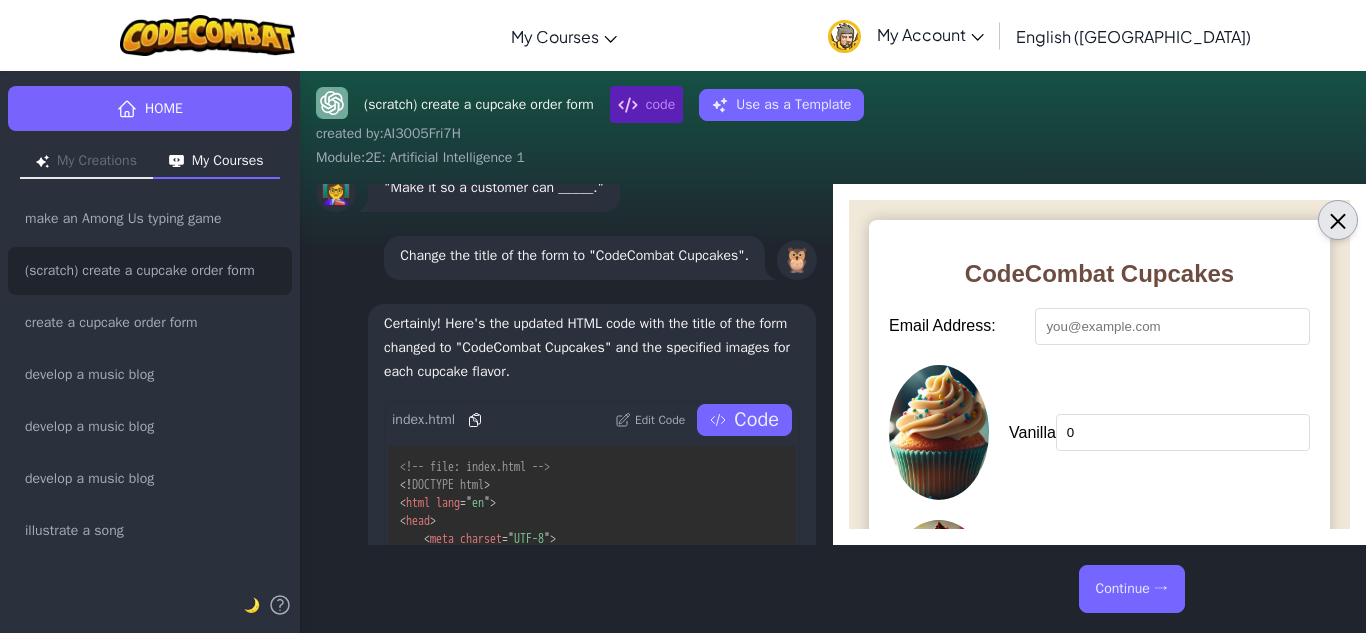 click on "×" at bounding box center (1338, 220) 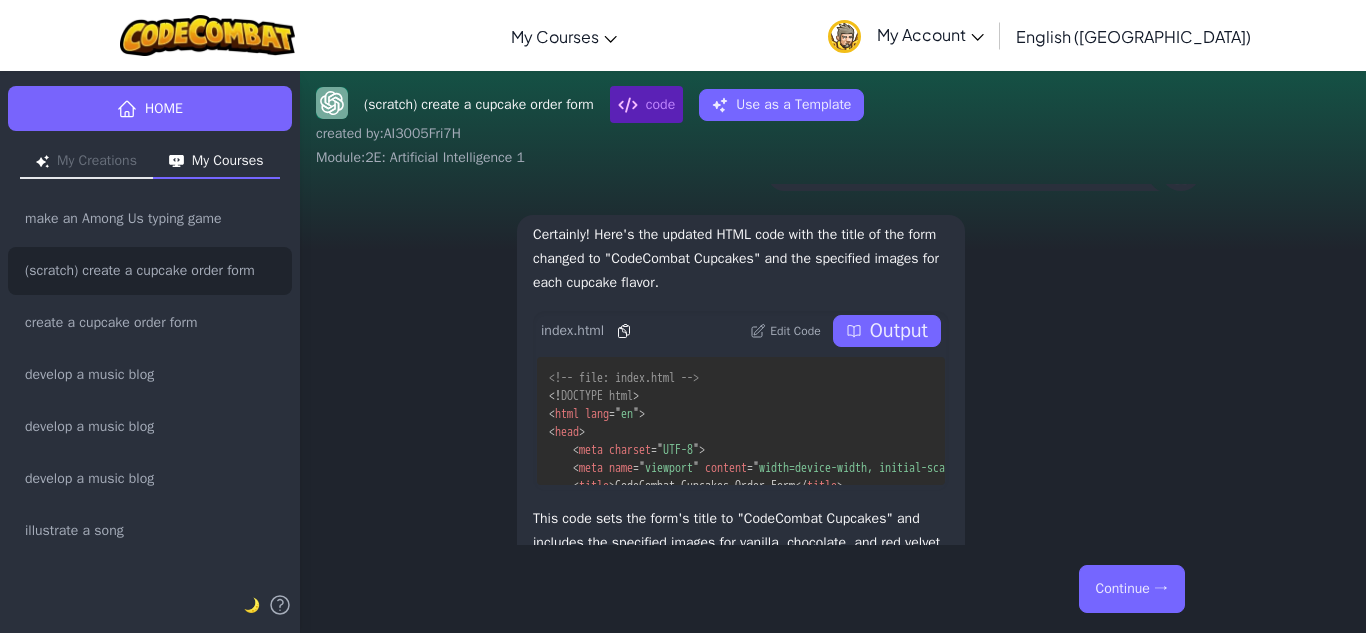 scroll, scrollTop: 1, scrollLeft: 0, axis: vertical 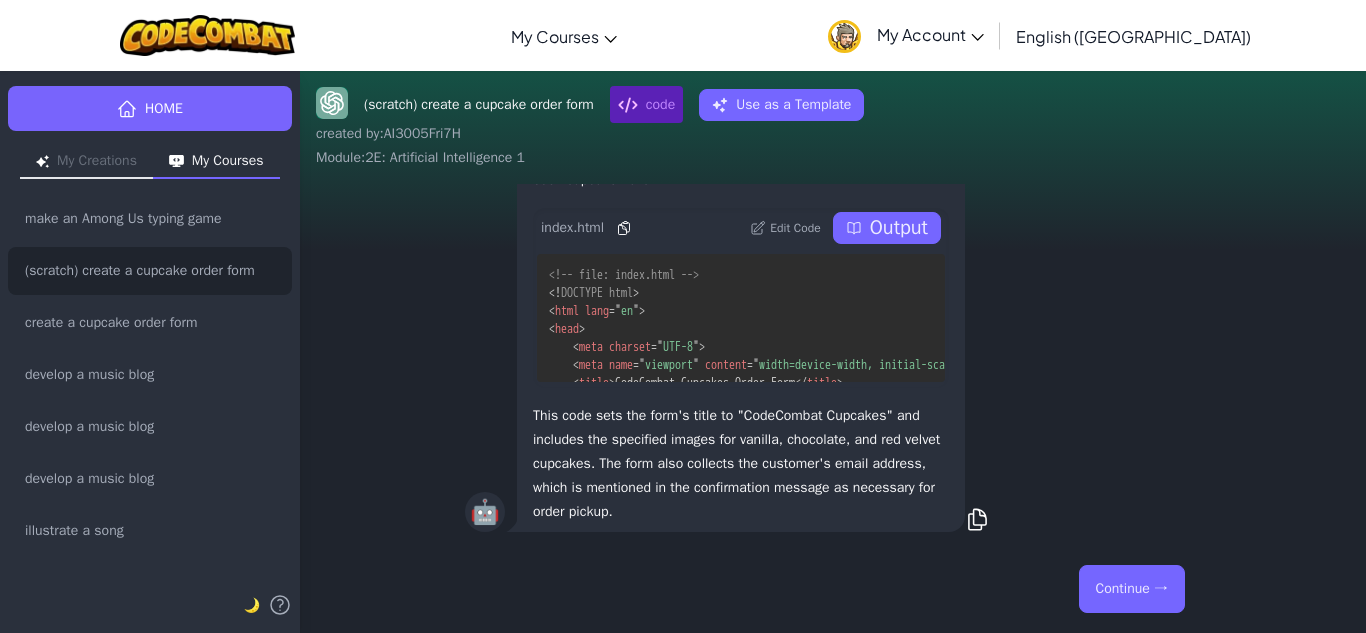 click on "Continue →" at bounding box center (1132, 589) 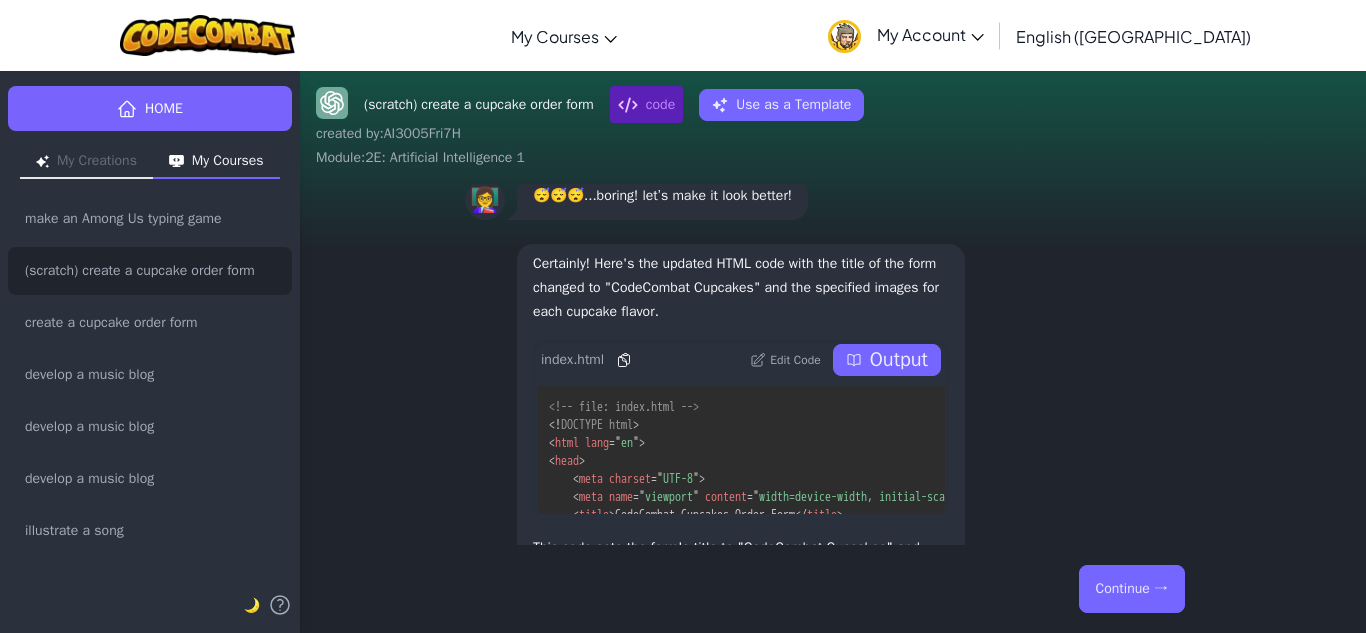 scroll, scrollTop: 1, scrollLeft: 0, axis: vertical 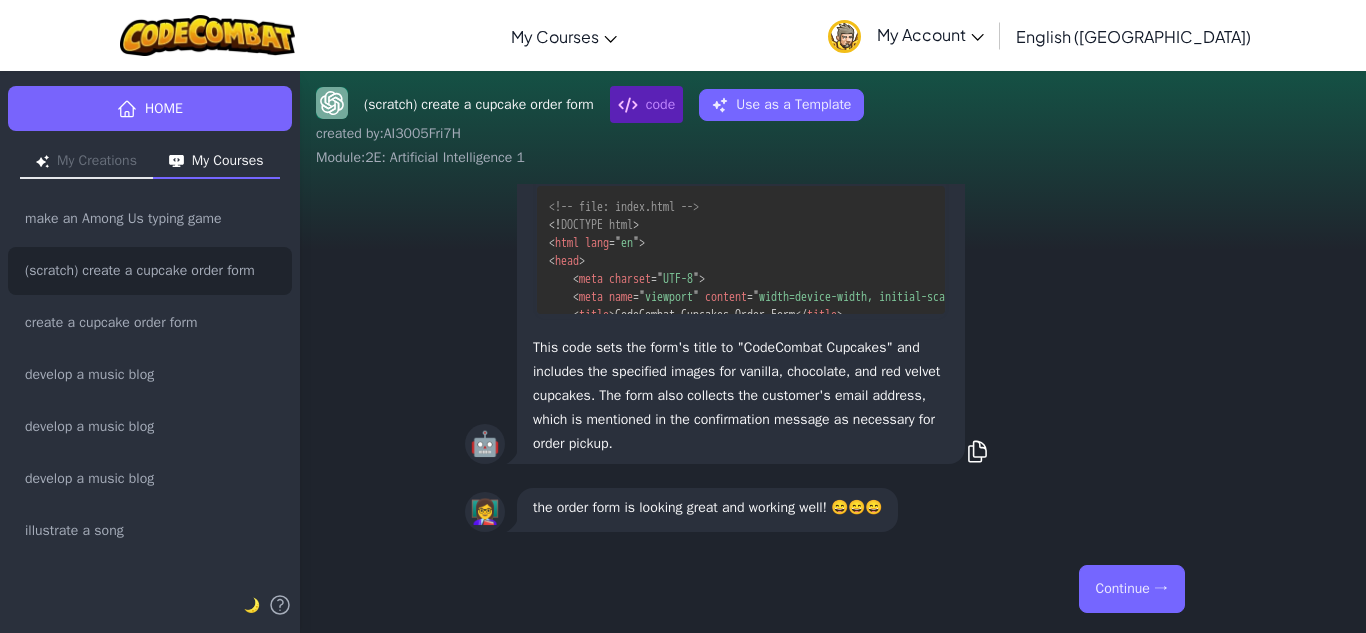 click on "Continue →" at bounding box center (1132, 589) 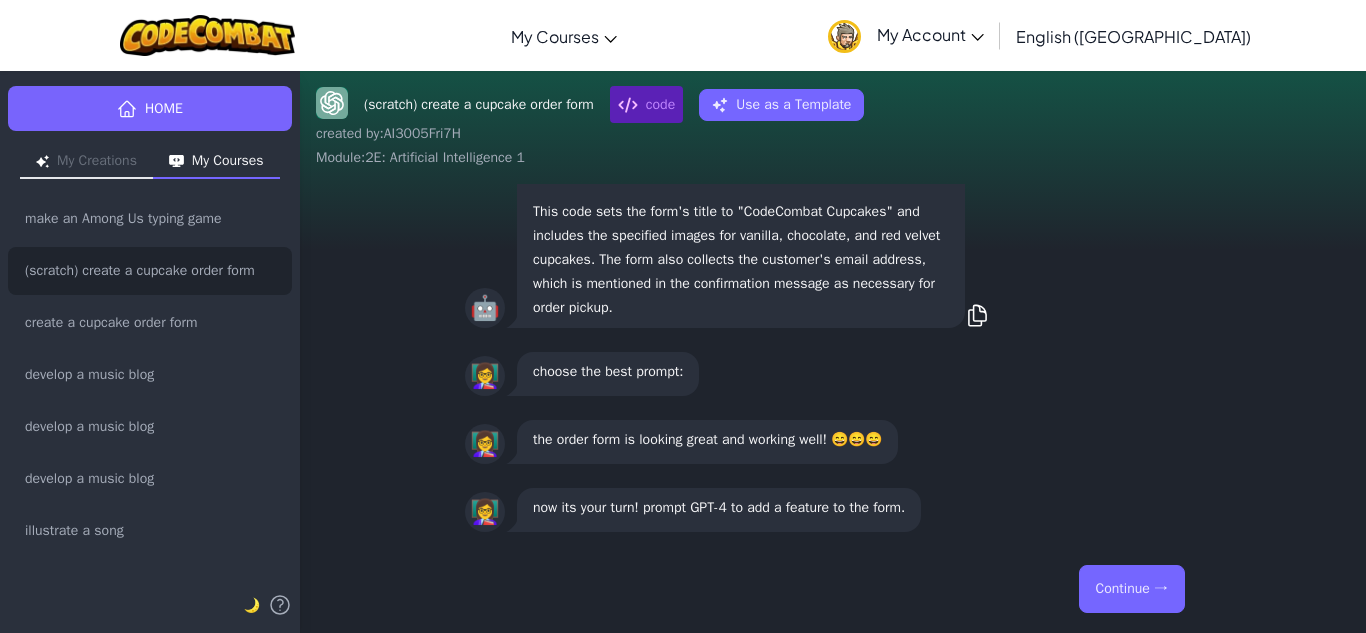 click on "Continue →" at bounding box center (1132, 589) 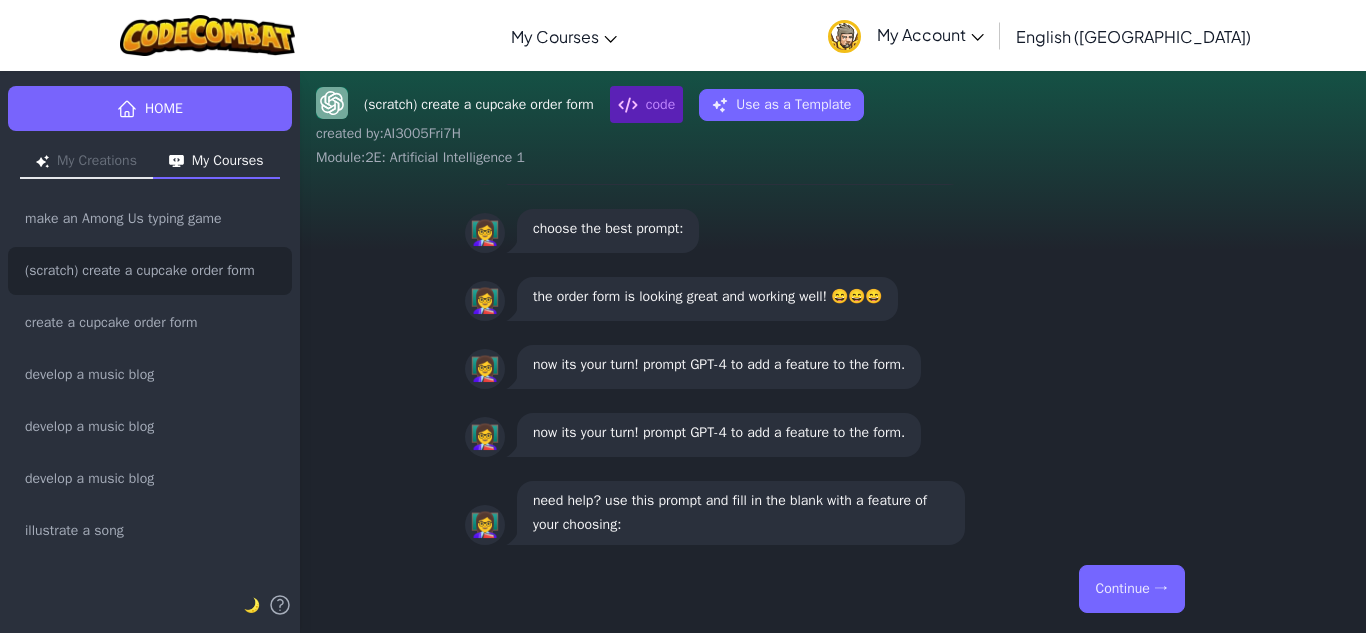 scroll, scrollTop: 1, scrollLeft: 0, axis: vertical 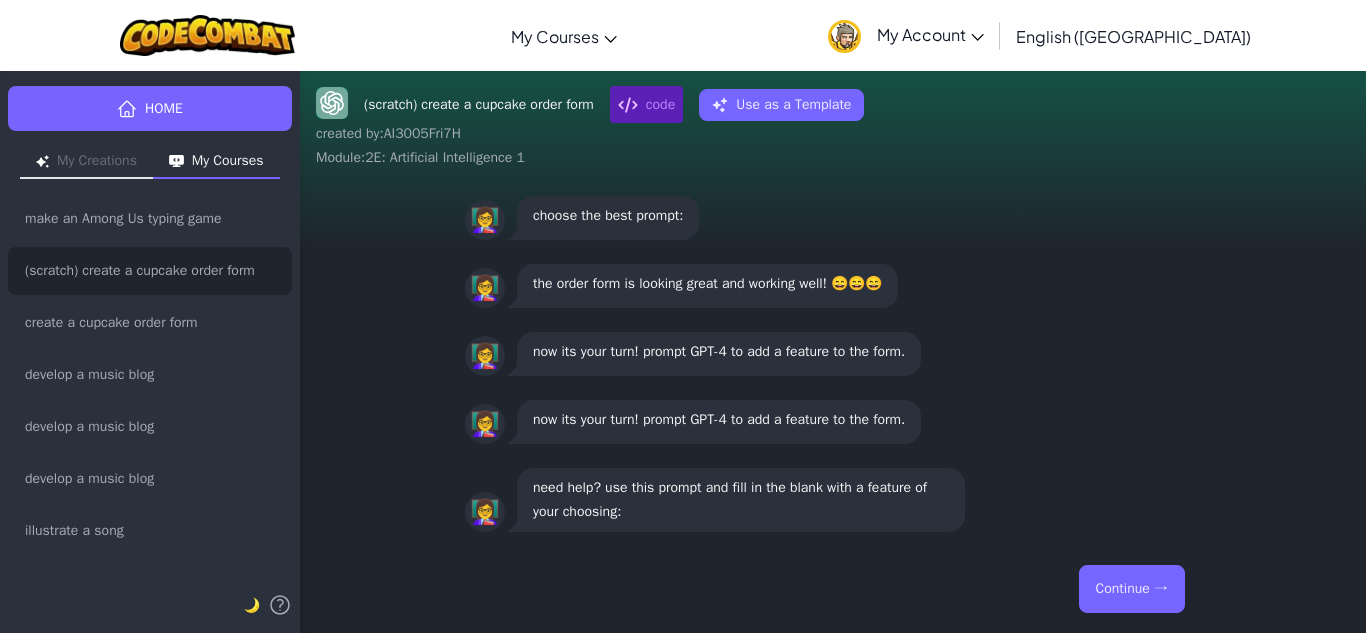 click on "Continue →" at bounding box center (1132, 589) 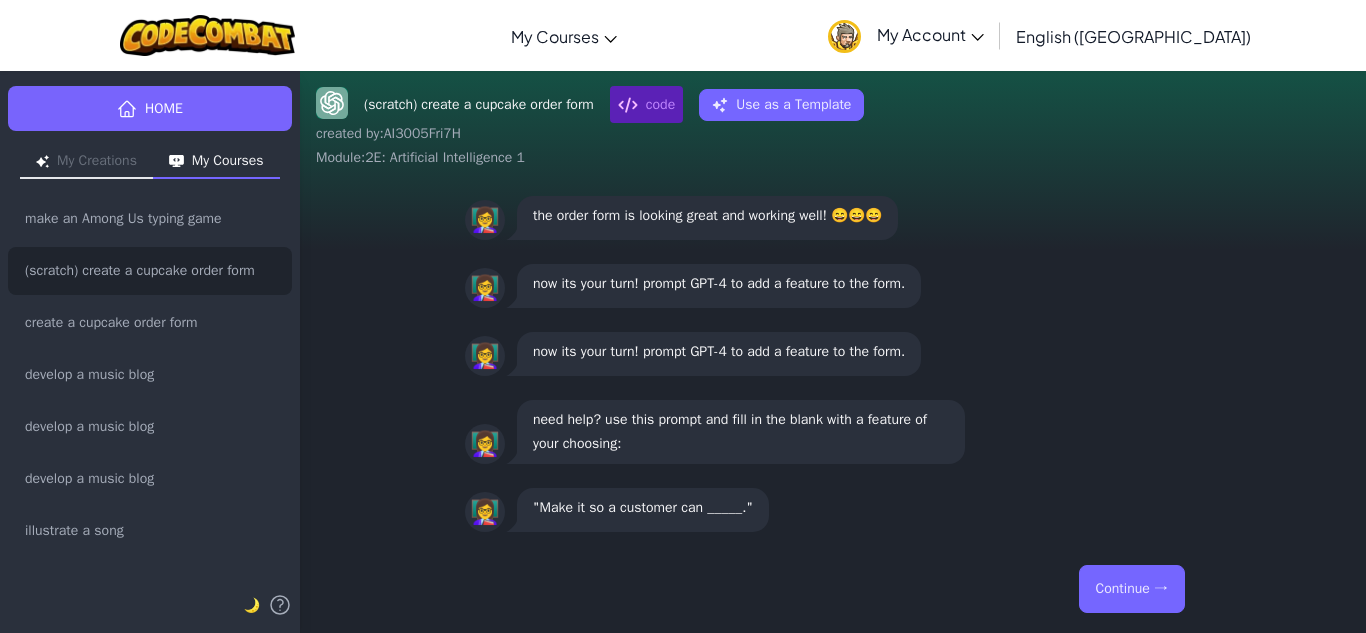 click on "Continue →" at bounding box center [1132, 589] 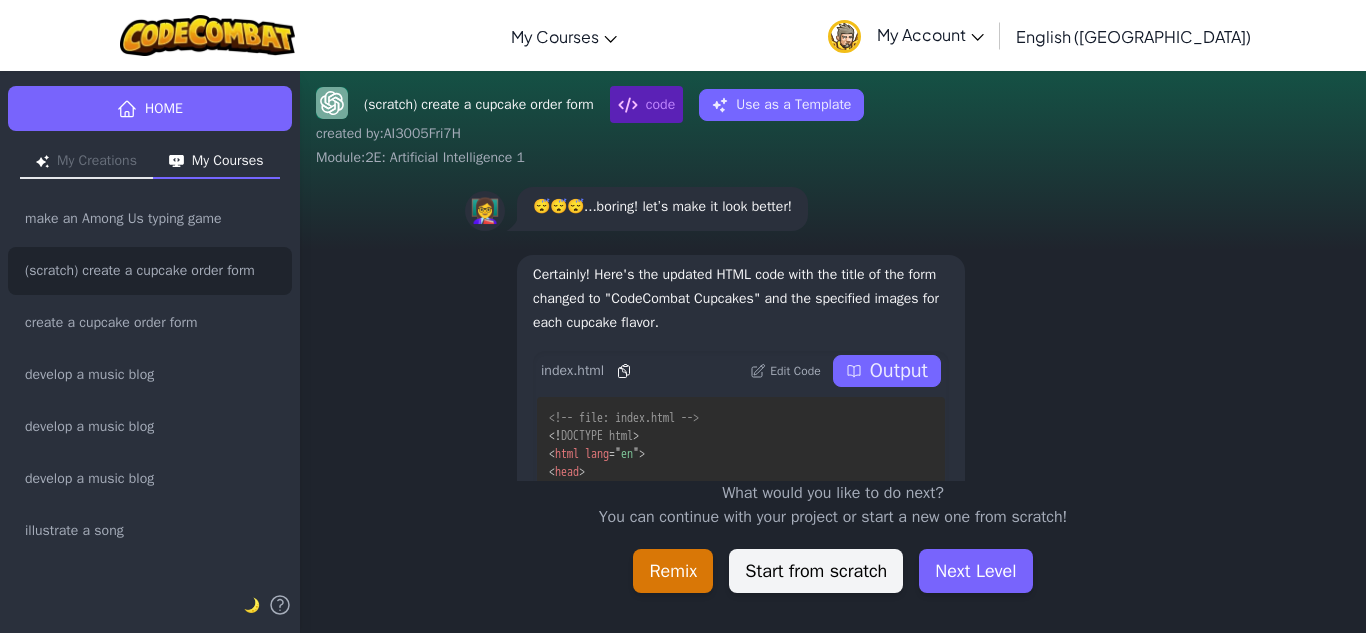 scroll, scrollTop: -699, scrollLeft: 0, axis: vertical 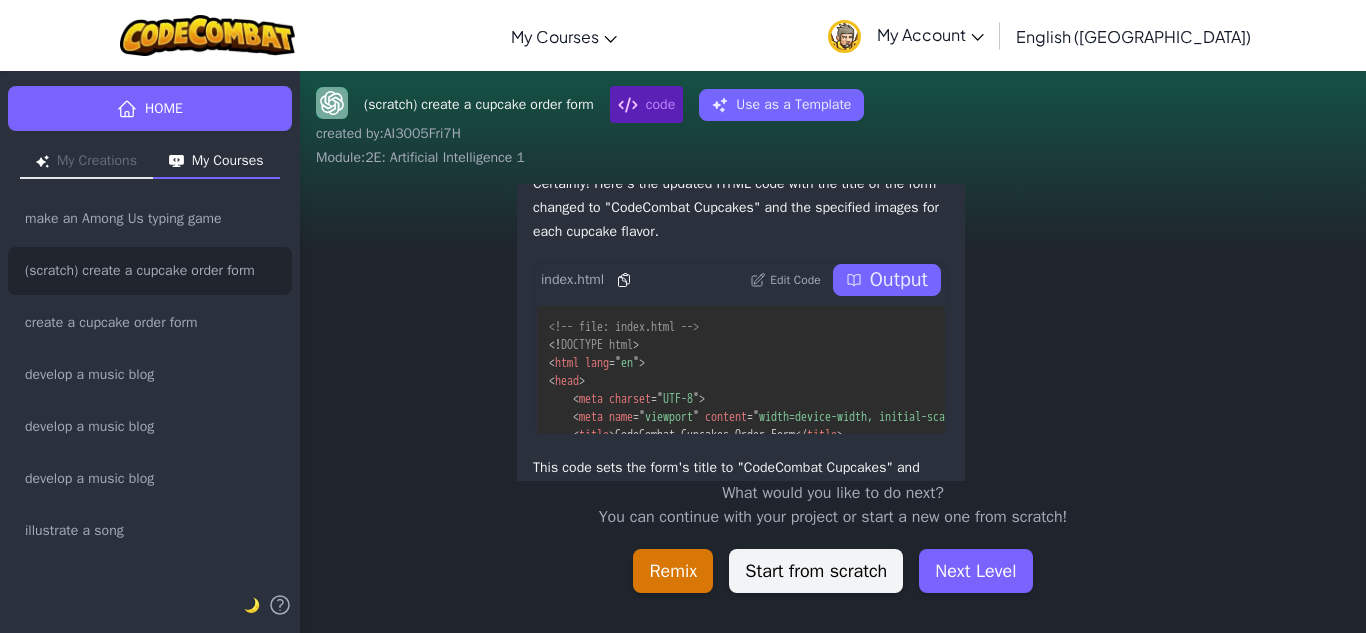click on "Output" at bounding box center (899, 280) 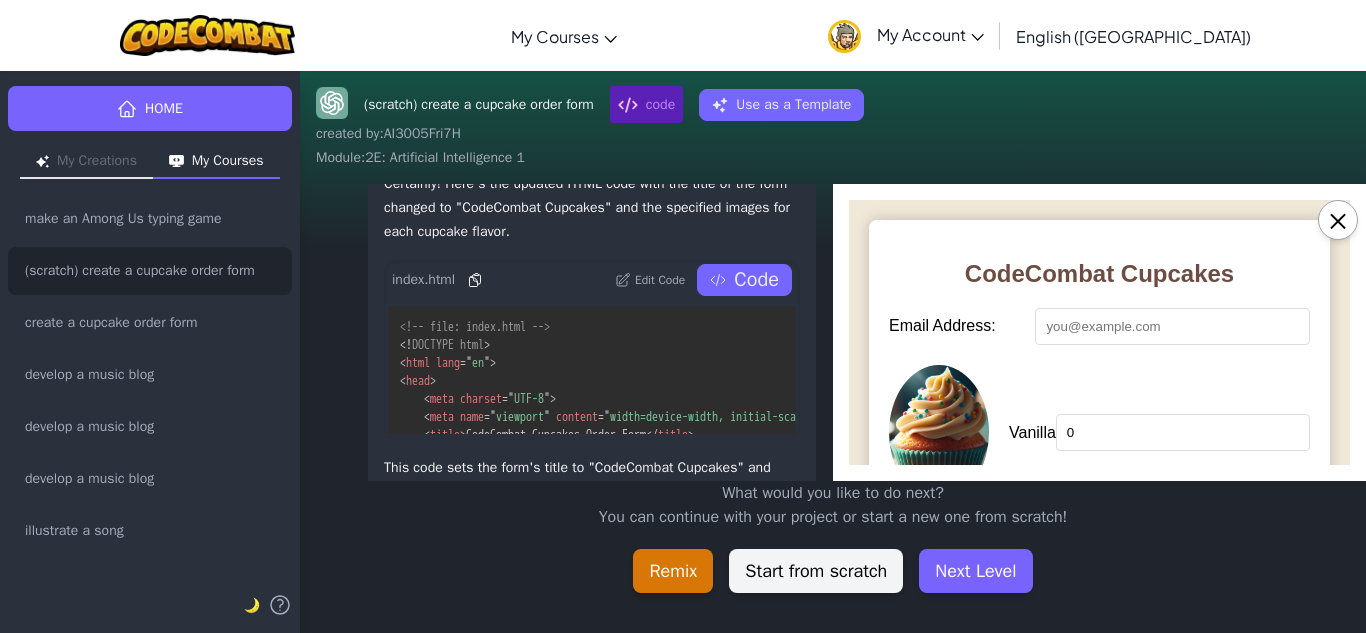 scroll, scrollTop: 0, scrollLeft: 0, axis: both 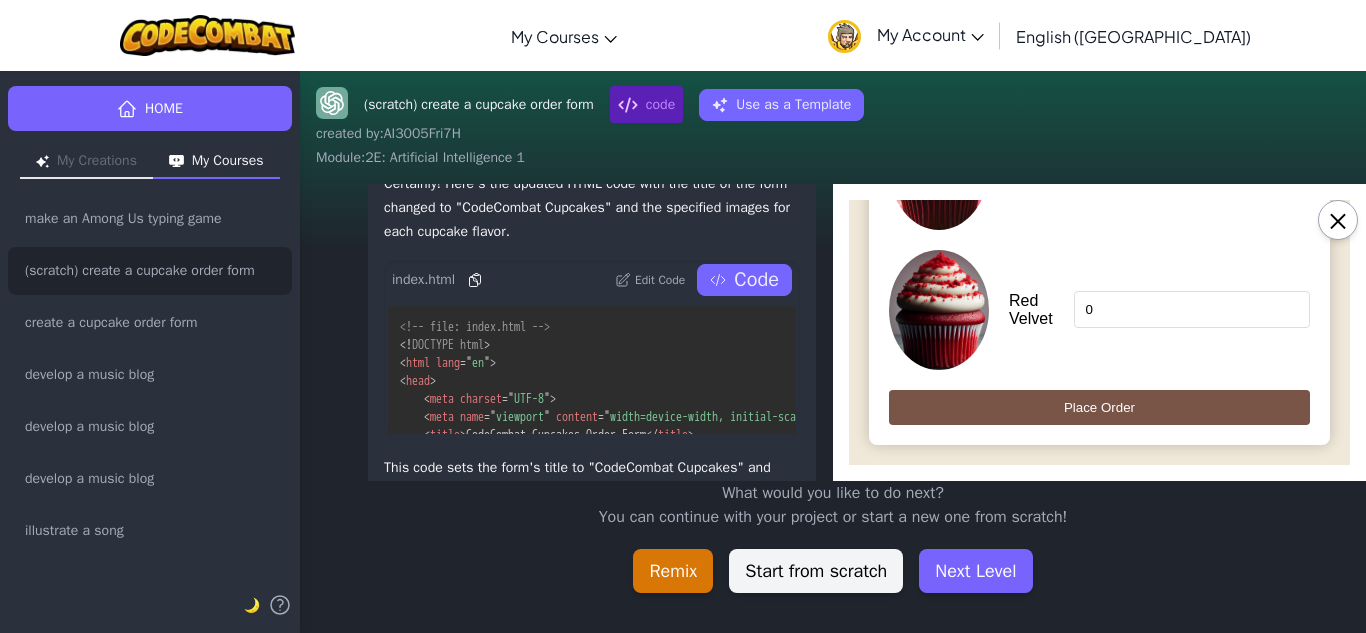 click on "Place Order" at bounding box center [1099, 407] 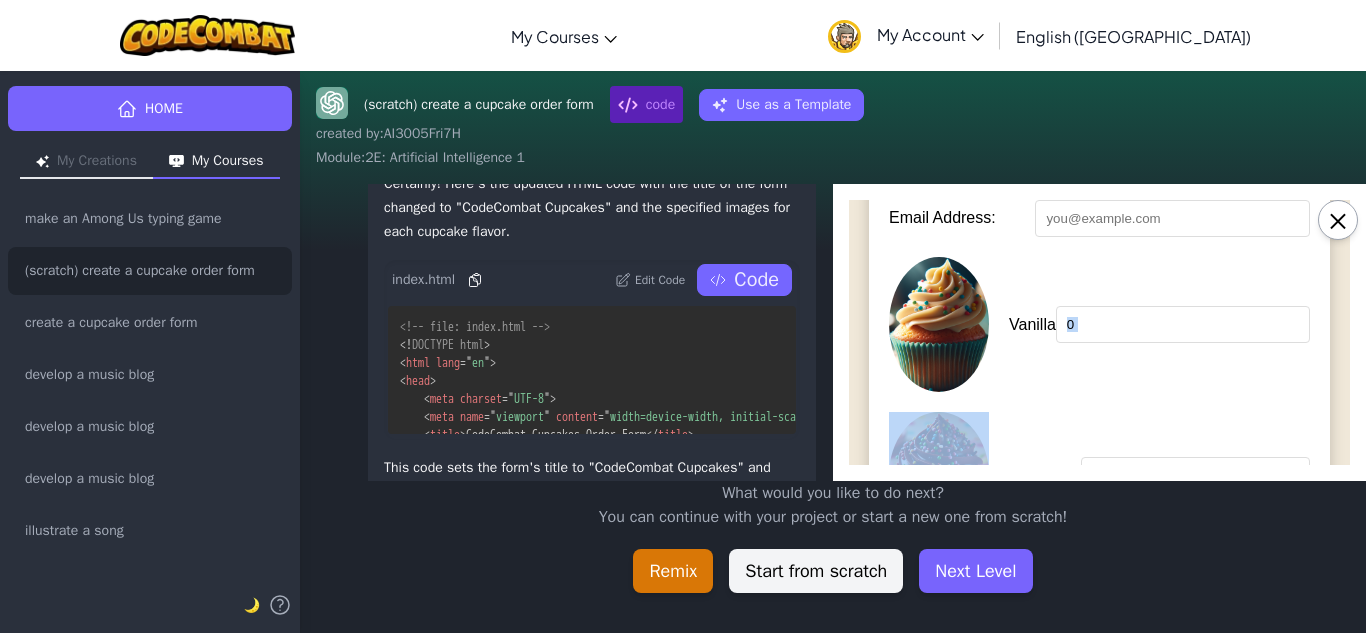 click on "Email Address:
Vanilla
0
Chocolate
0
Red Velvet
0
Place Order" at bounding box center [1099, 467] 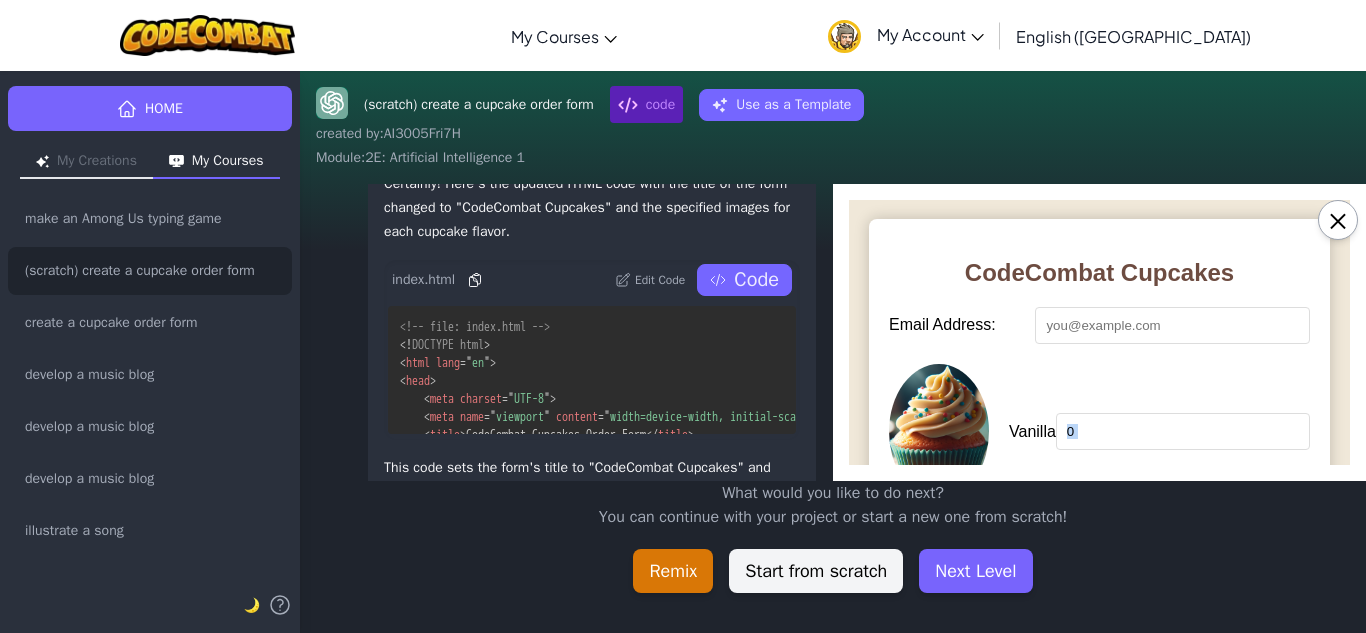 scroll, scrollTop: 0, scrollLeft: 0, axis: both 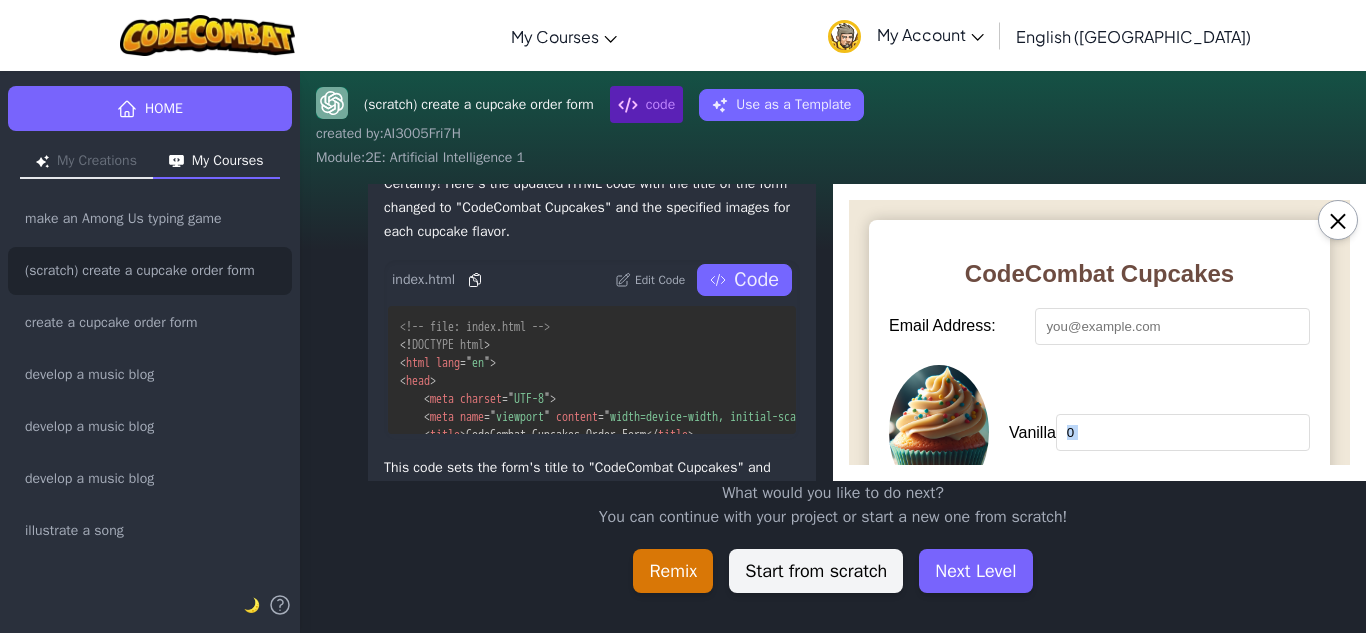 click on "Email Address:" at bounding box center (1099, 326) 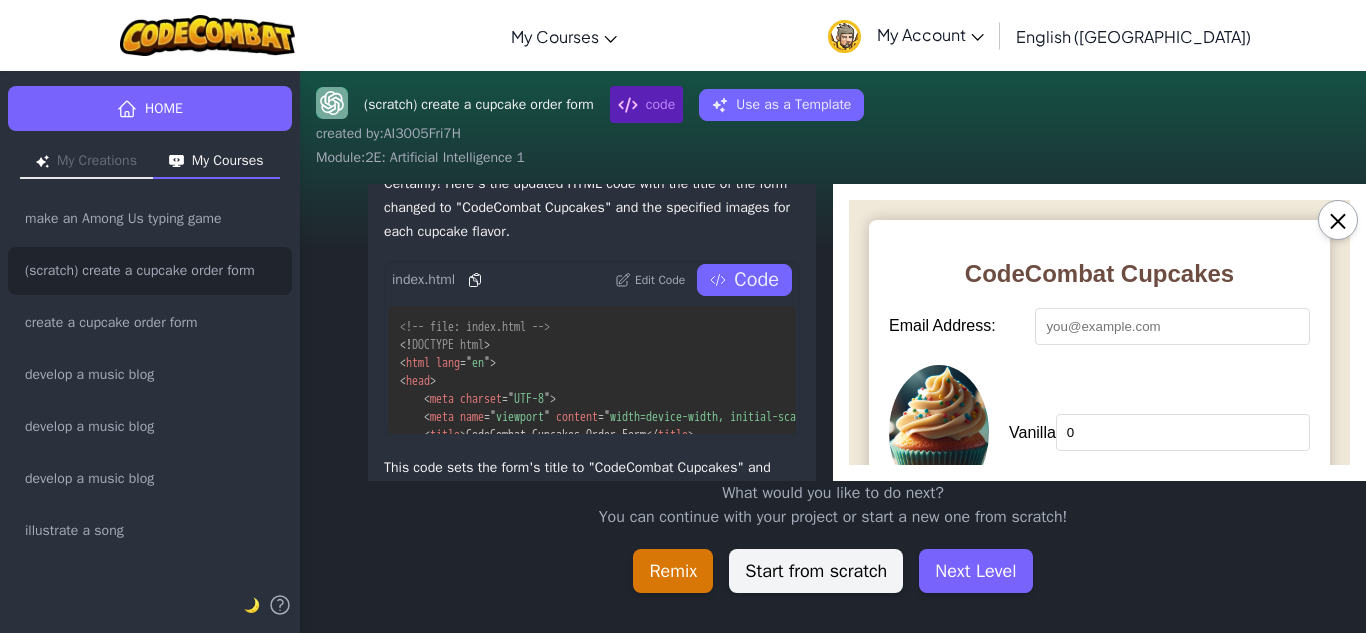 click on "Email Address:" at bounding box center [1099, 326] 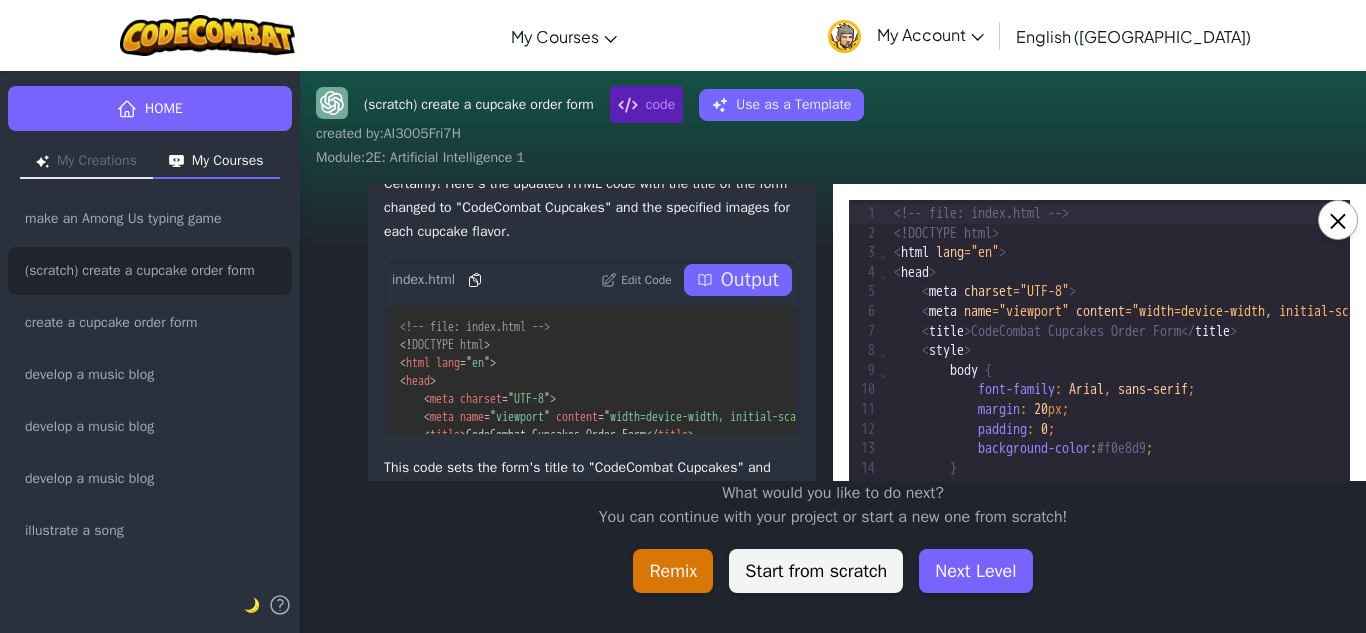 click on "Output" at bounding box center [750, 280] 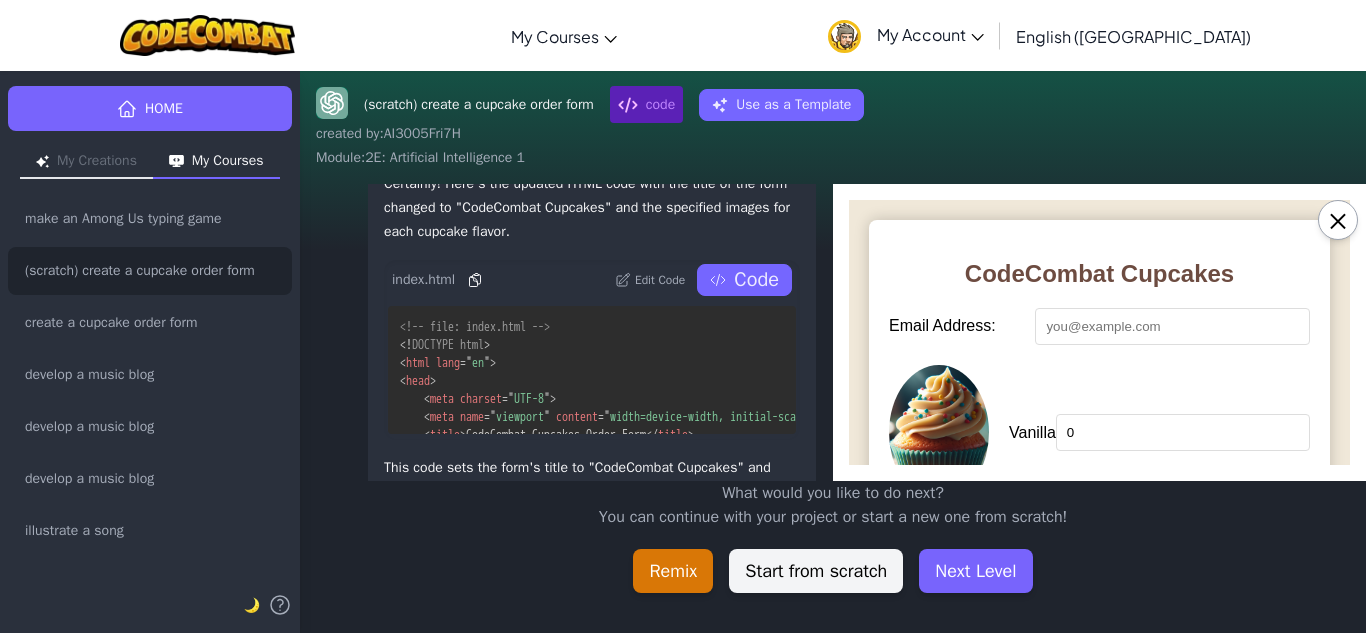 scroll, scrollTop: 0, scrollLeft: 0, axis: both 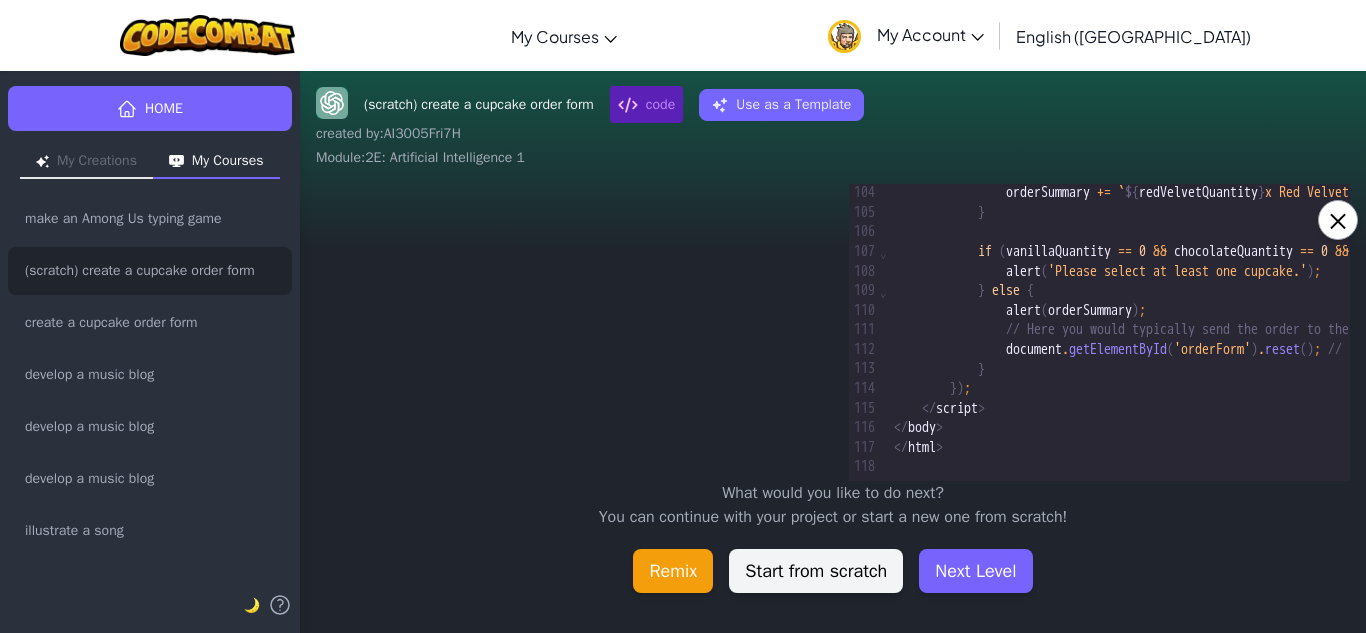 click on "Remix" at bounding box center [673, 571] 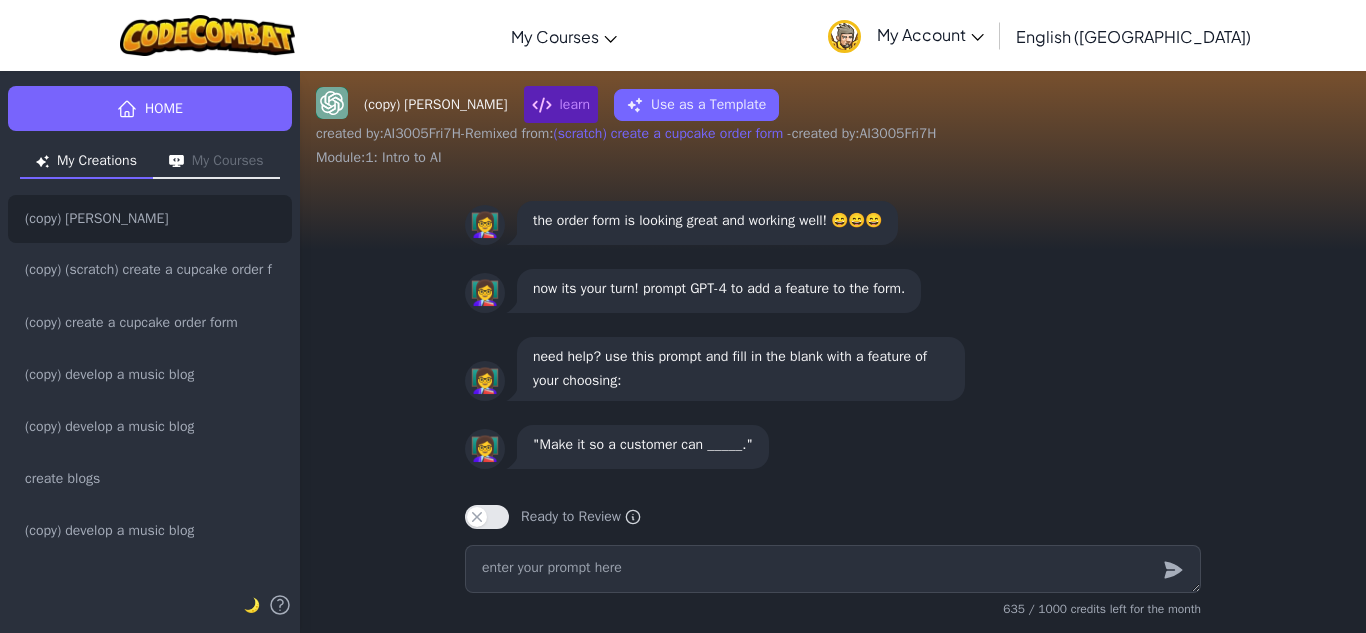 scroll, scrollTop: 1, scrollLeft: 0, axis: vertical 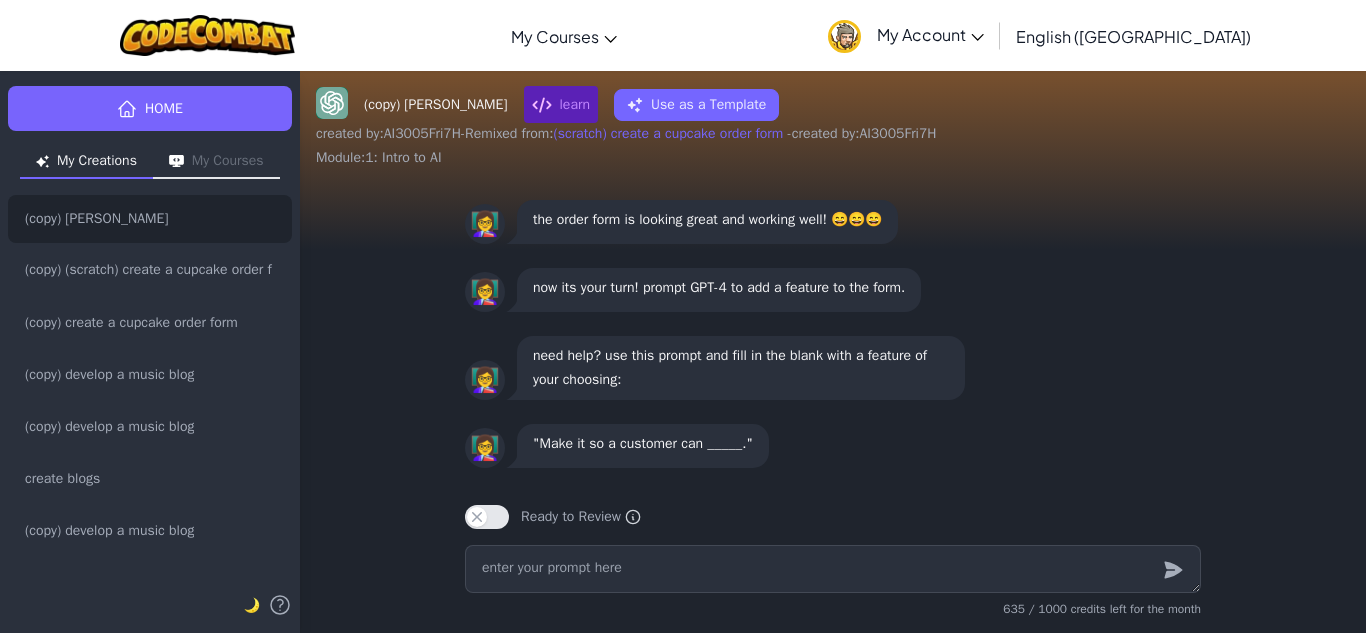 click on "👩‍🏫 need help? use this prompt and fill in the blank with a feature of your choosing:" at bounding box center (833, 368) 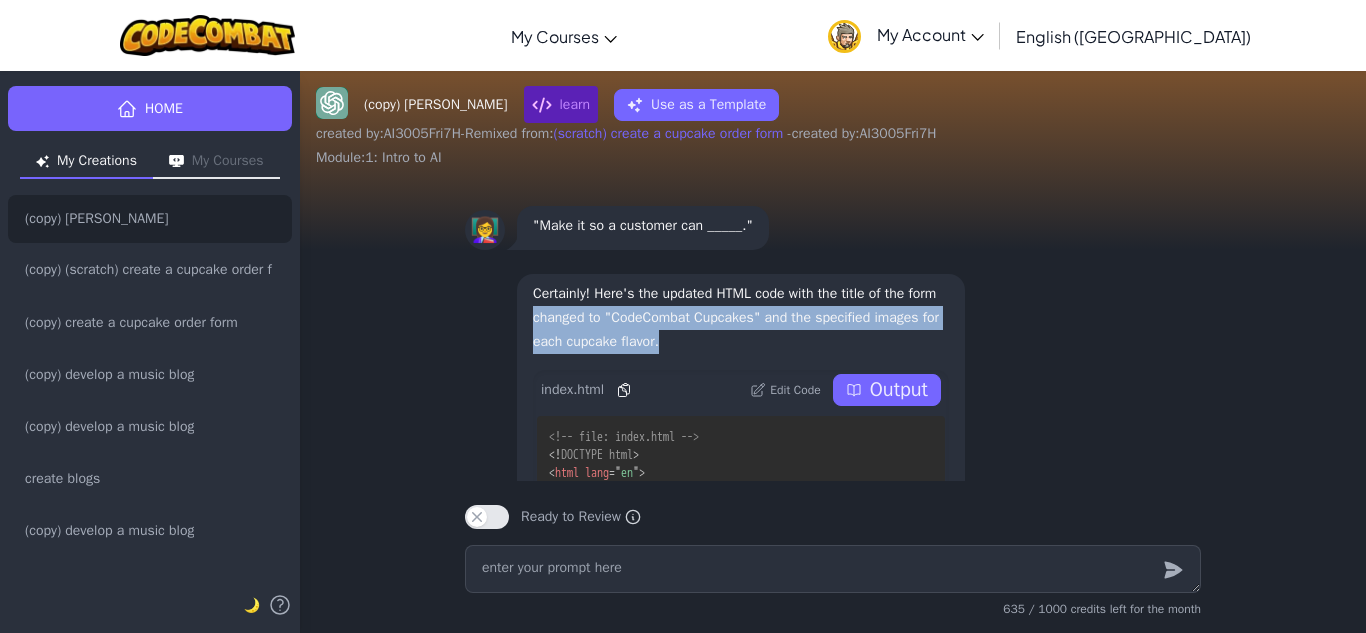 drag, startPoint x: 1343, startPoint y: 329, endPoint x: 1346, endPoint y: 251, distance: 78.05767 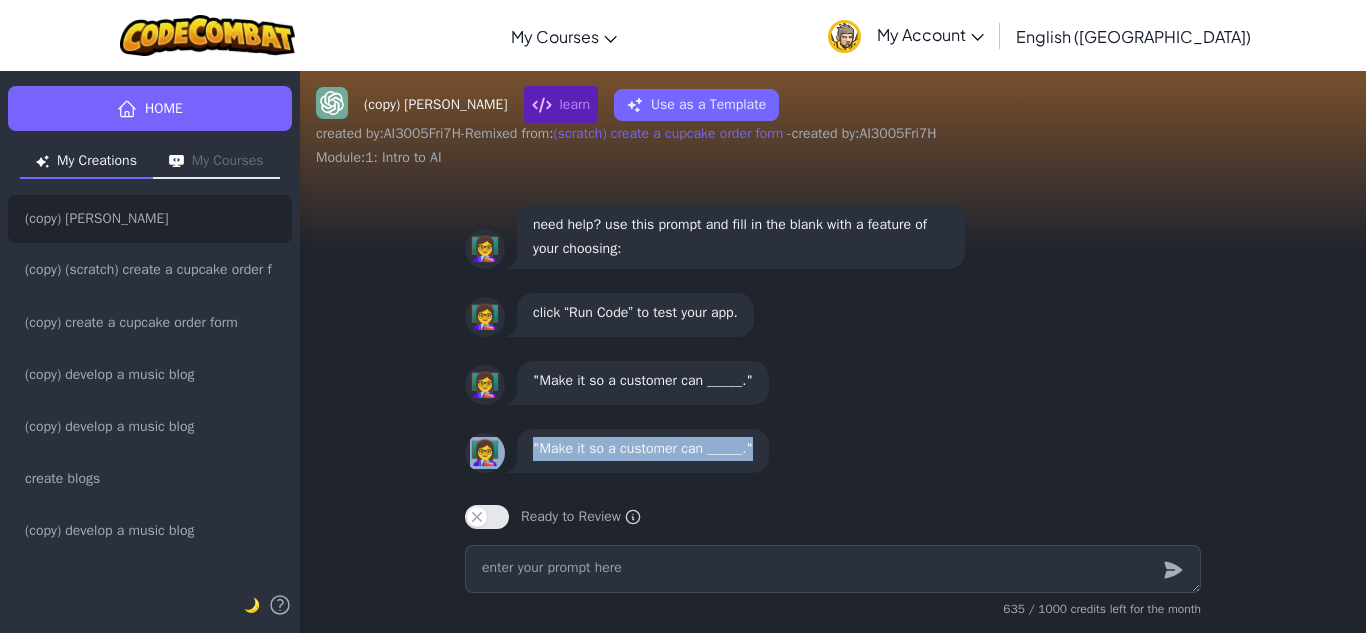 scroll, scrollTop: -776, scrollLeft: 0, axis: vertical 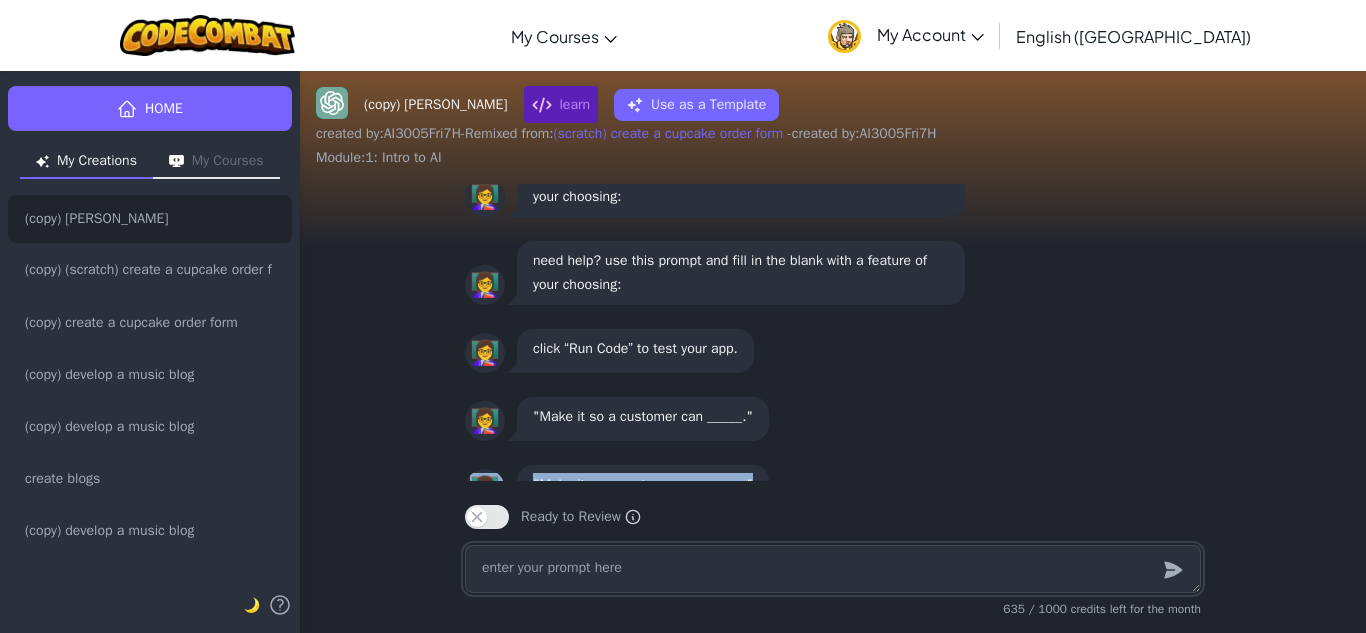 click at bounding box center (833, 569) 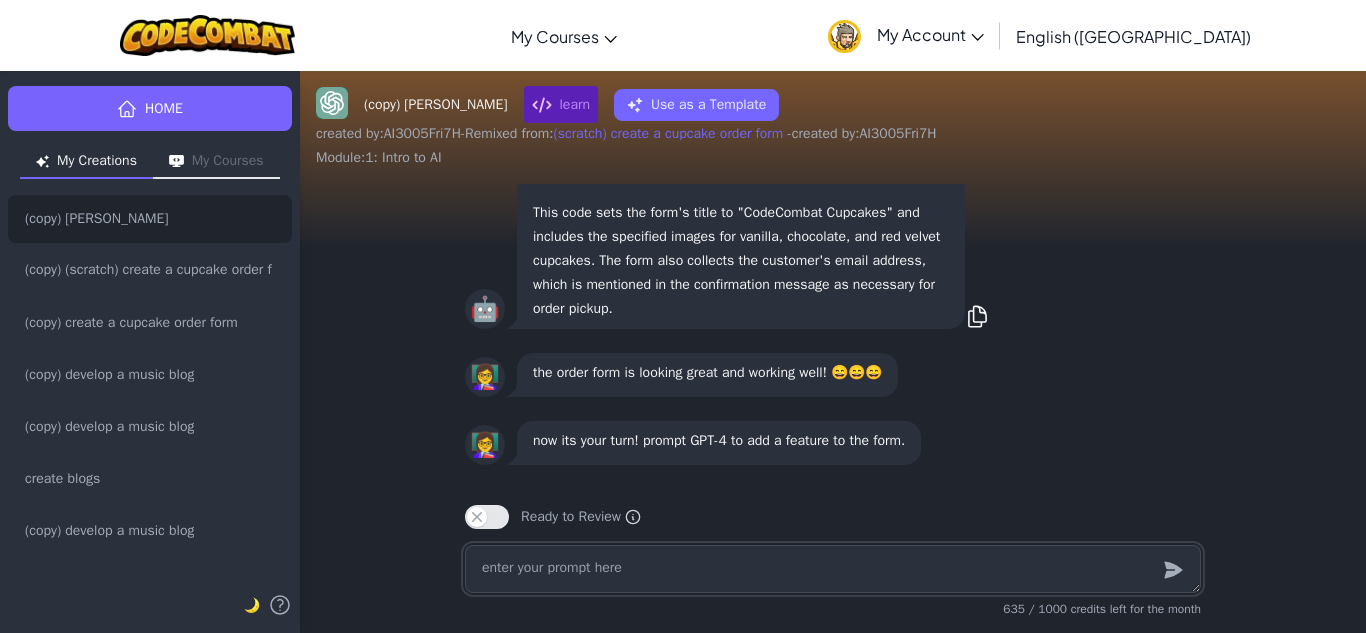 scroll, scrollTop: 1, scrollLeft: 0, axis: vertical 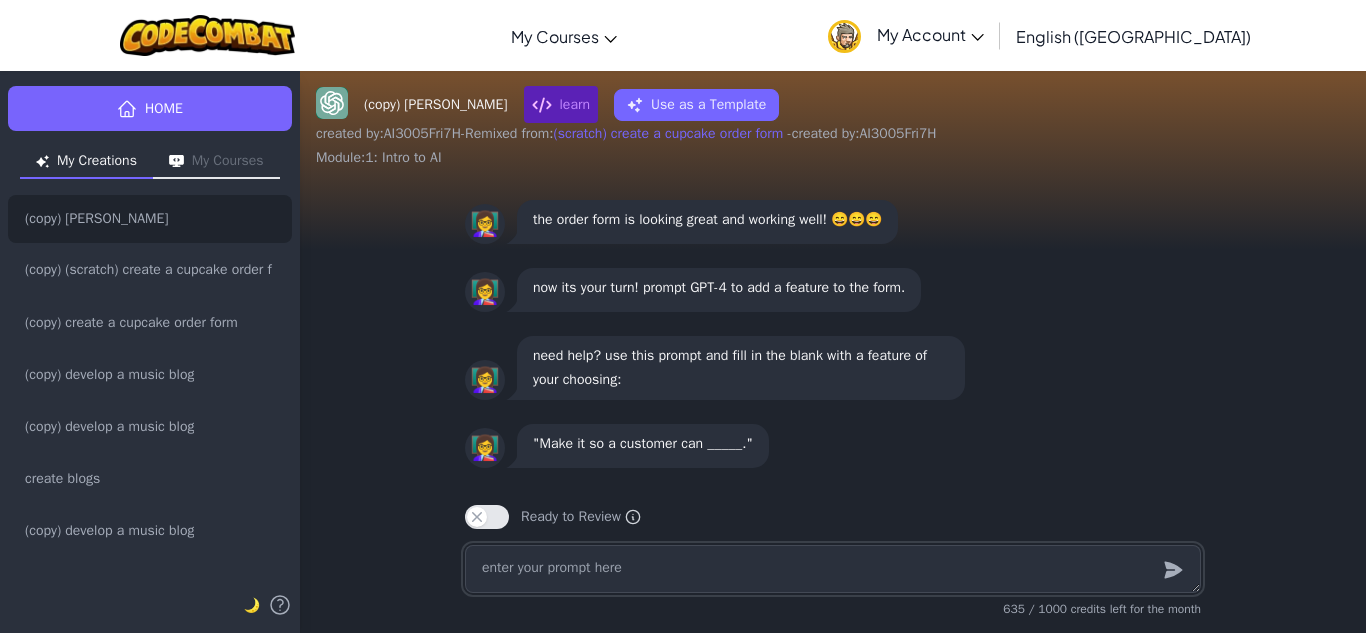 type on "x" 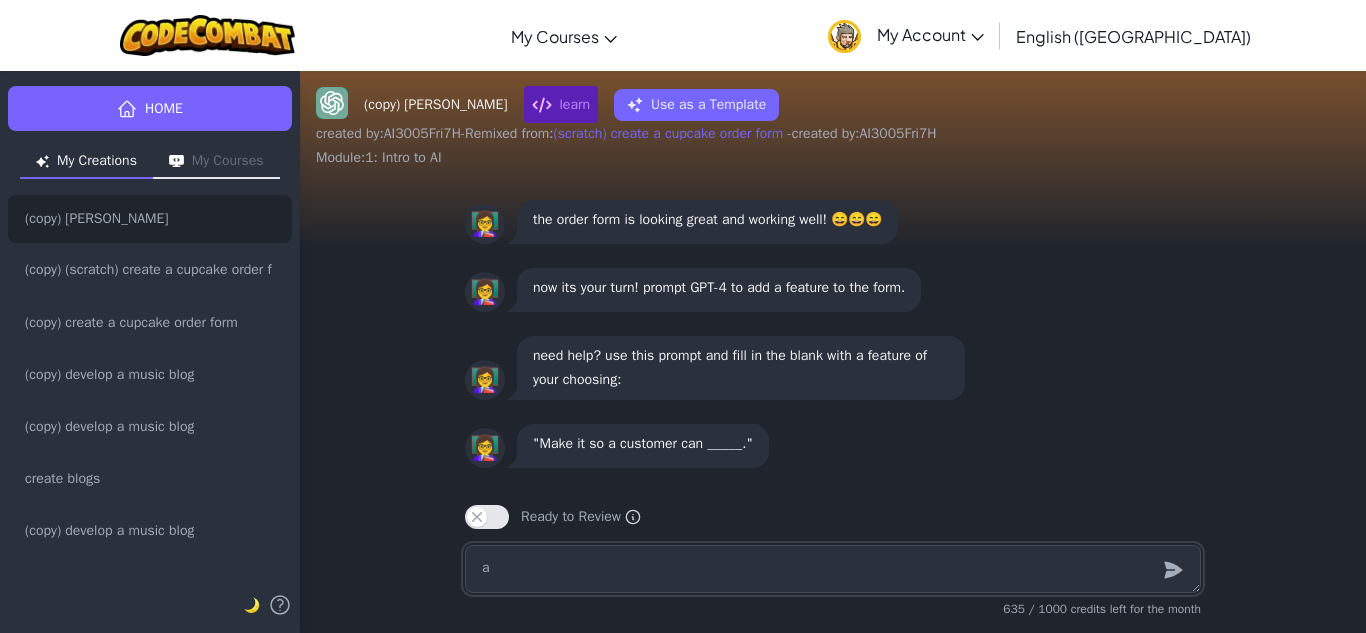 type on "x" 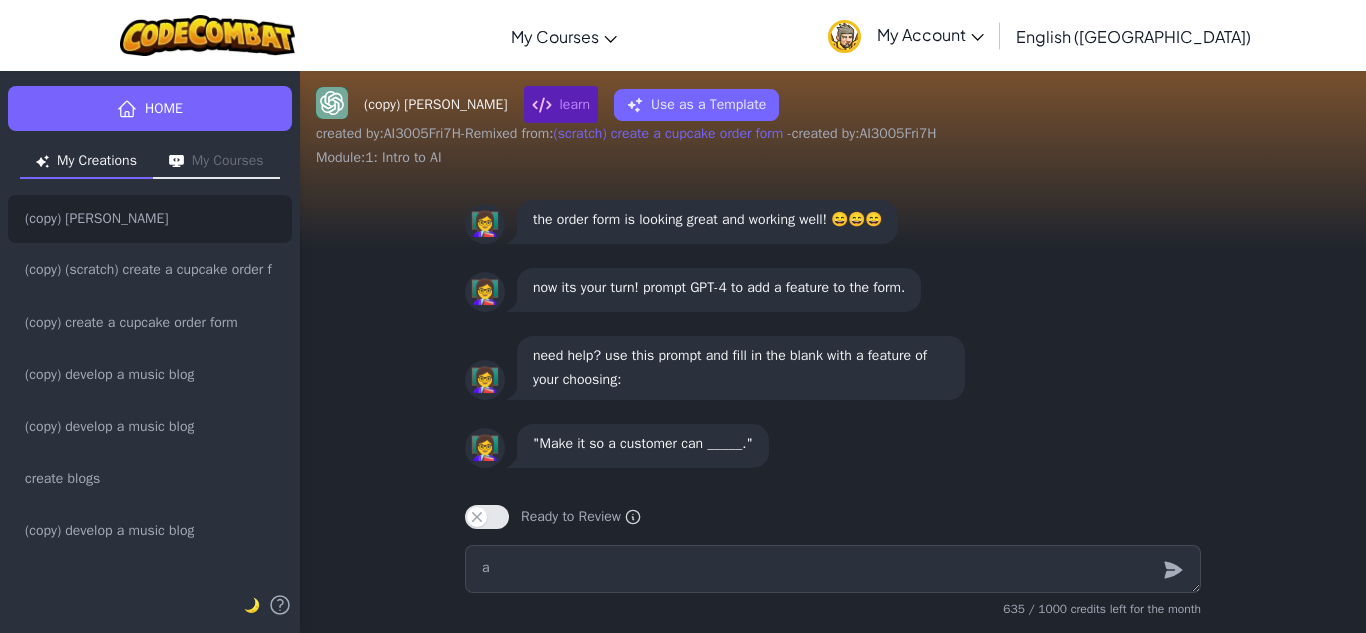 click 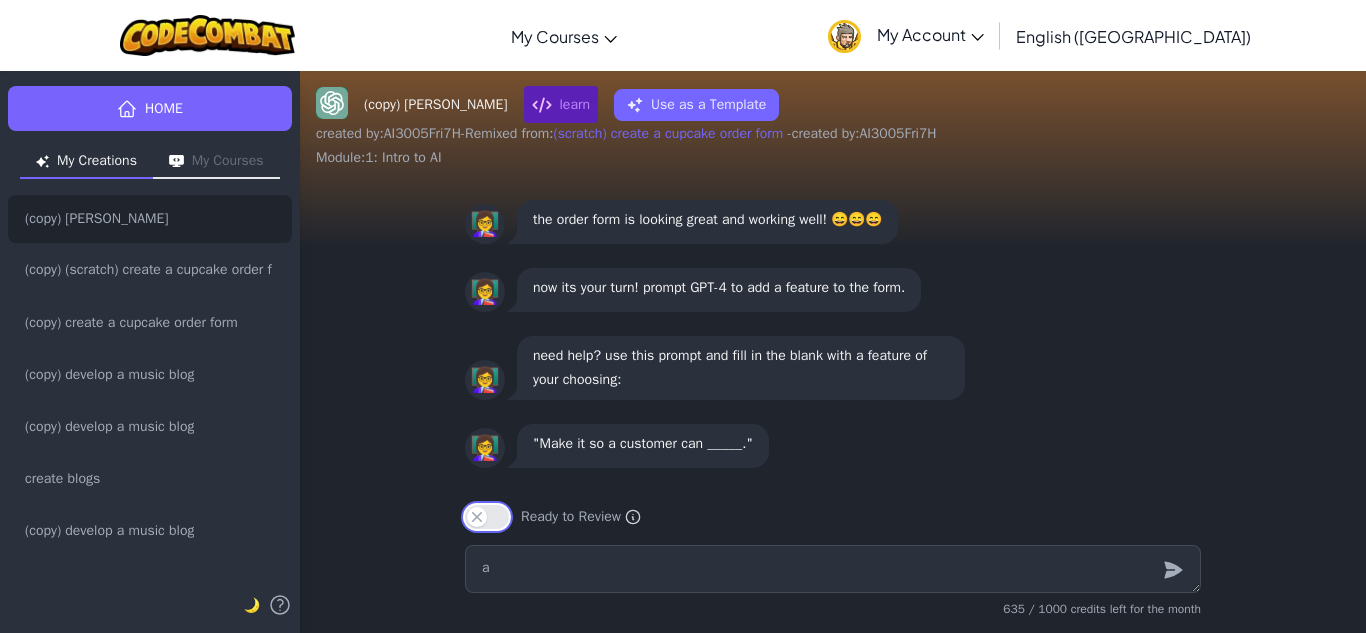 click on "Ready to Review" at bounding box center [487, 517] 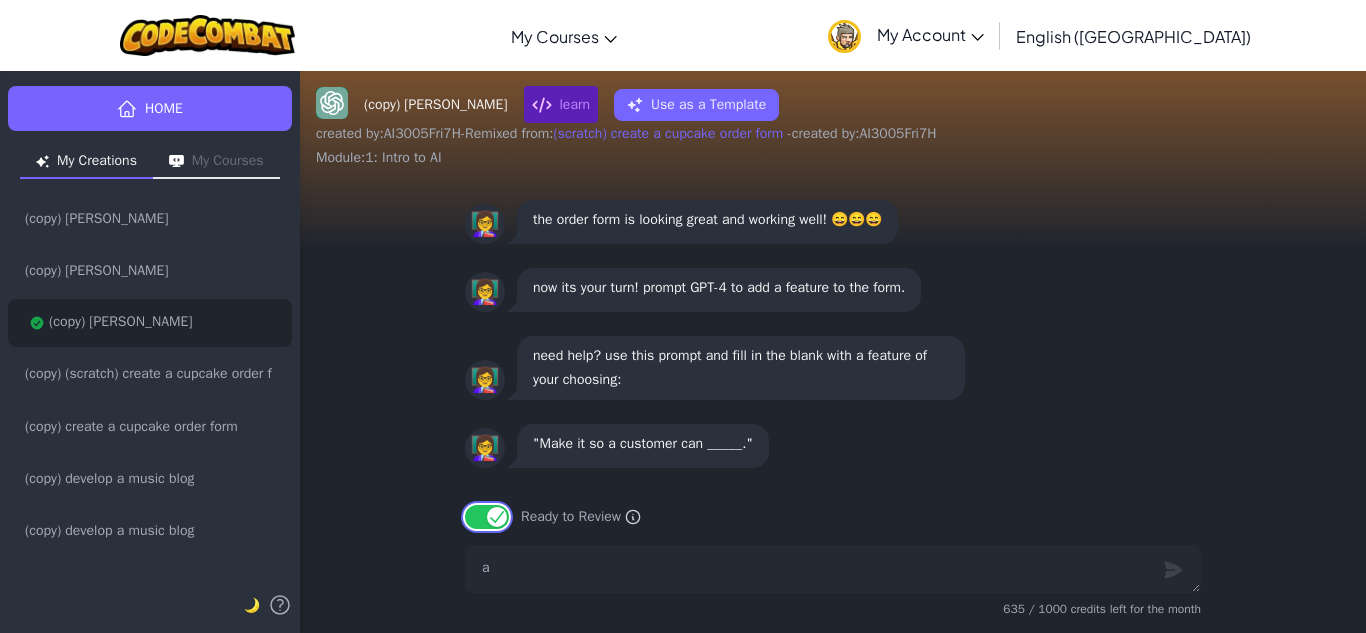 click on "Ready to Review" at bounding box center [487, 517] 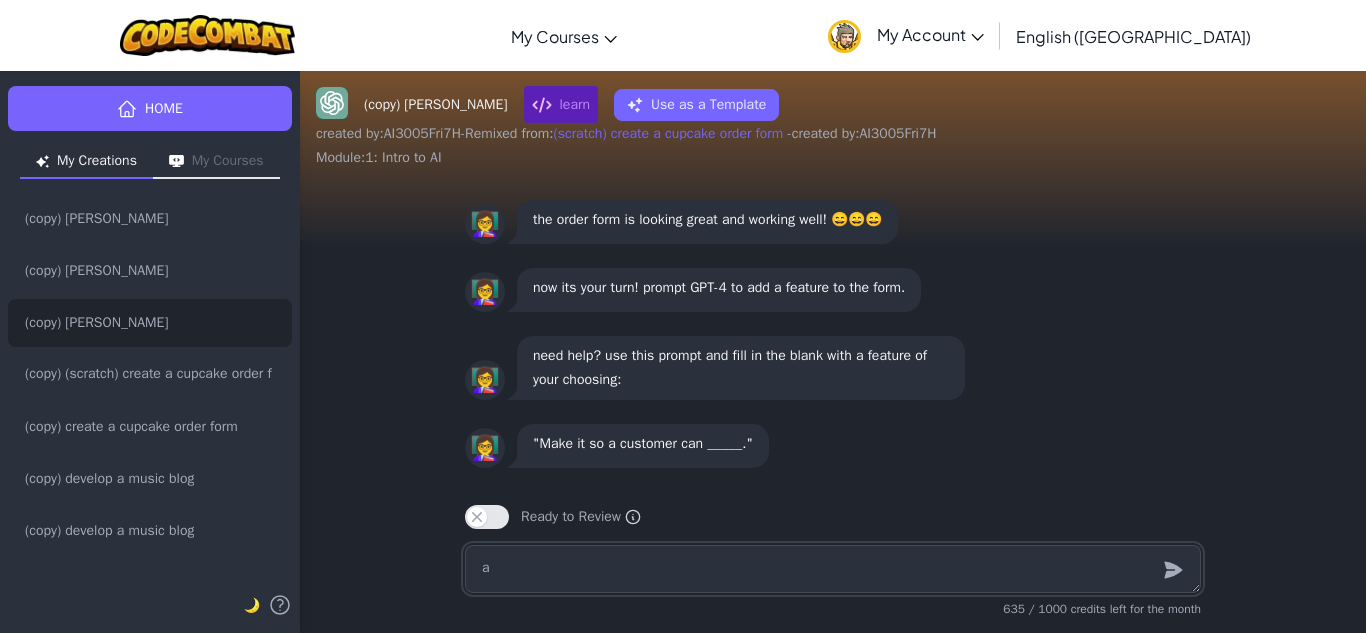 scroll, scrollTop: -199, scrollLeft: 0, axis: vertical 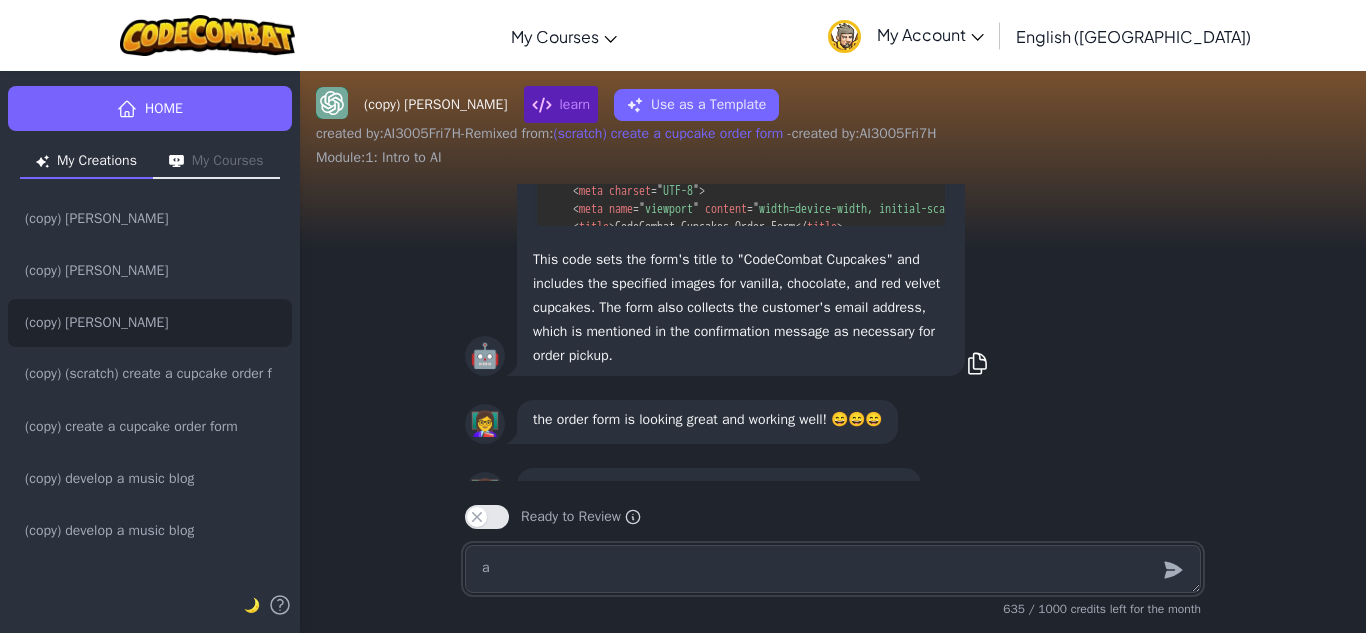type on "x" 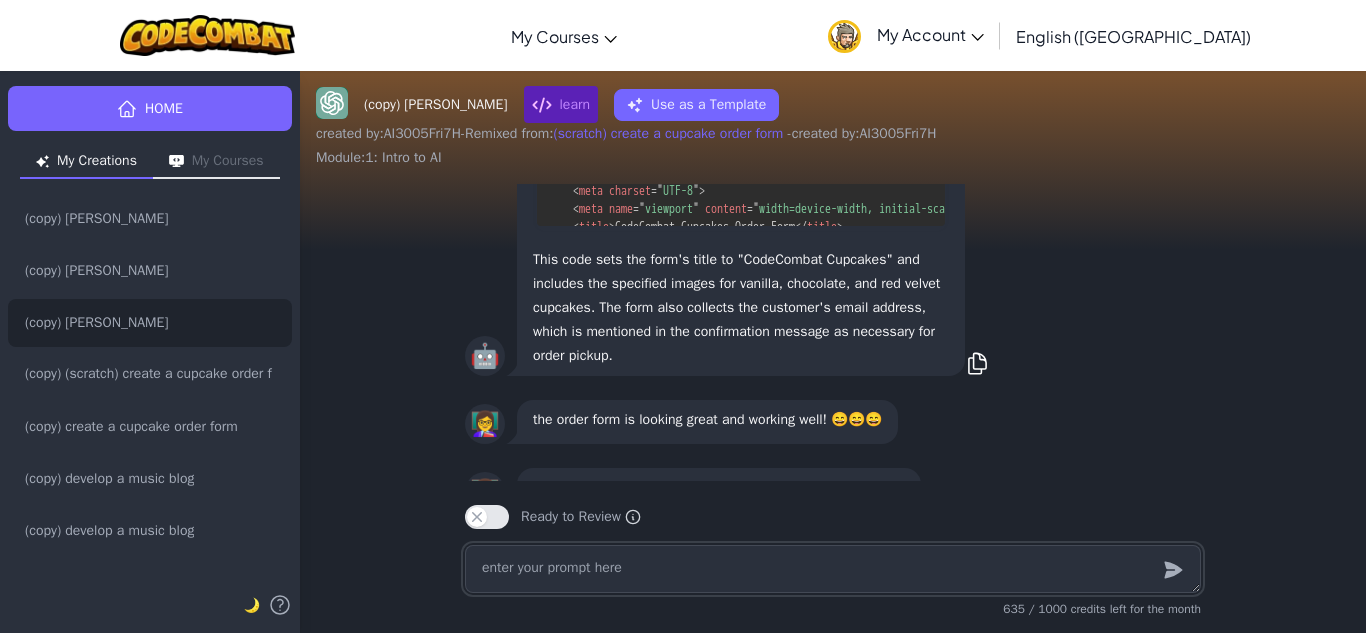 type on "x" 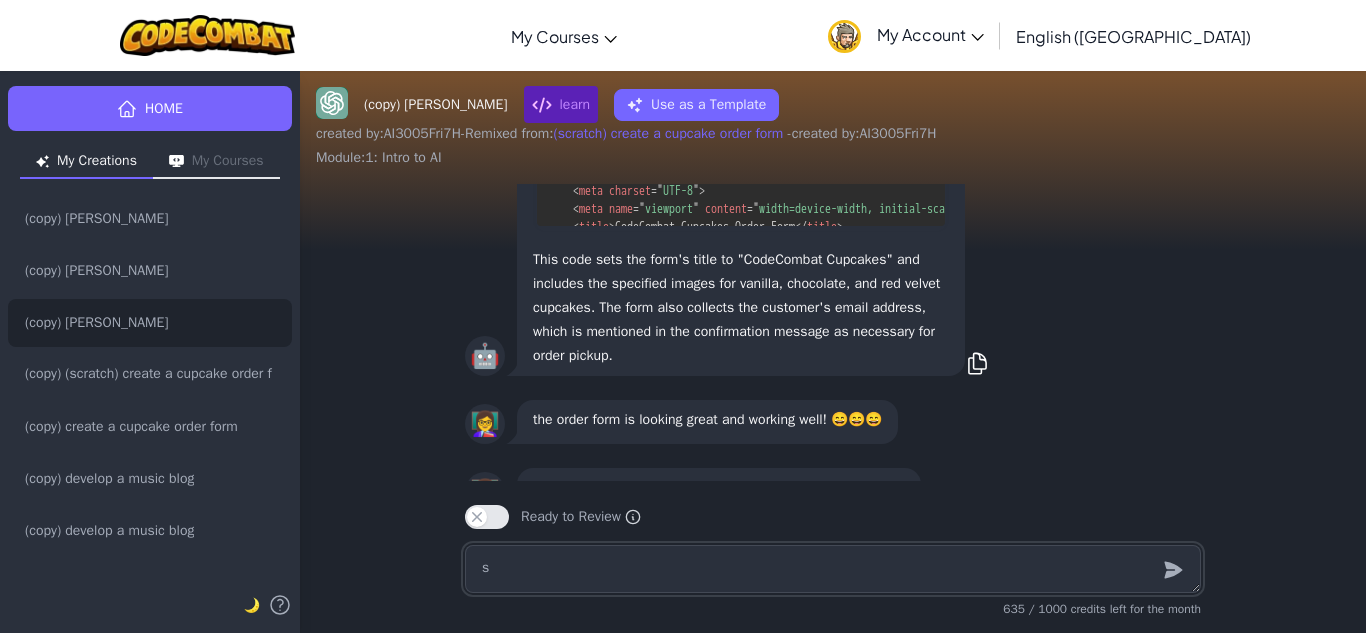 type on "x" 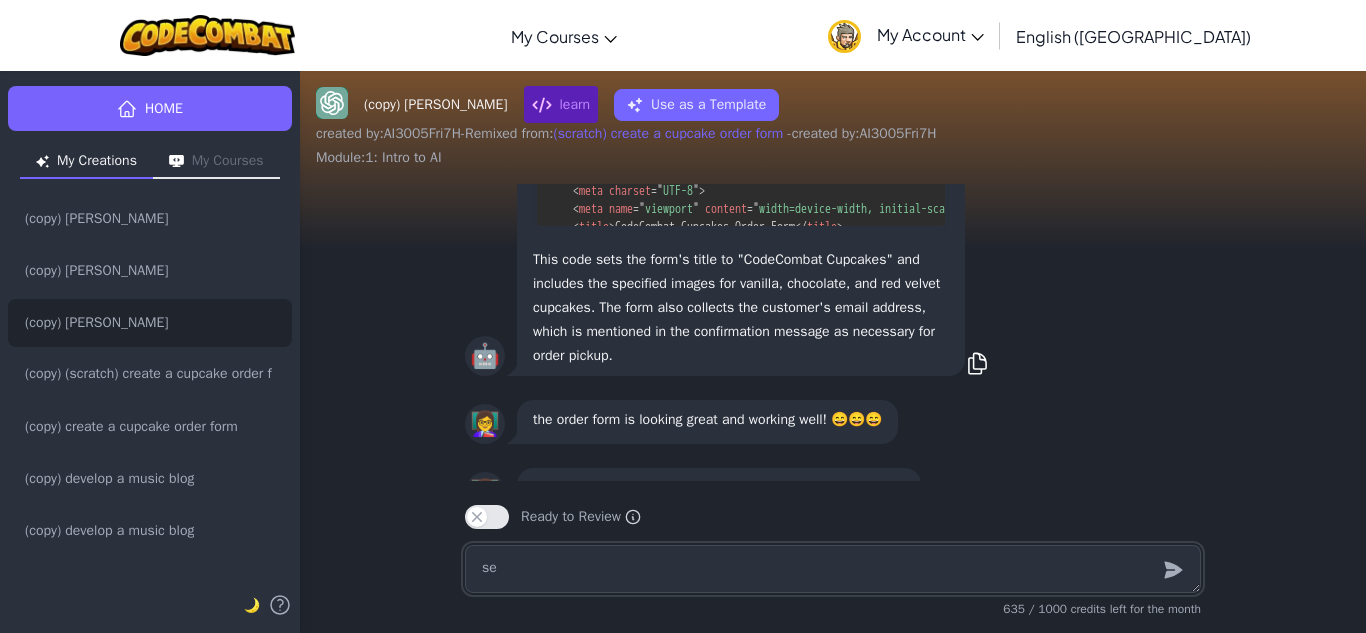 type on "ses" 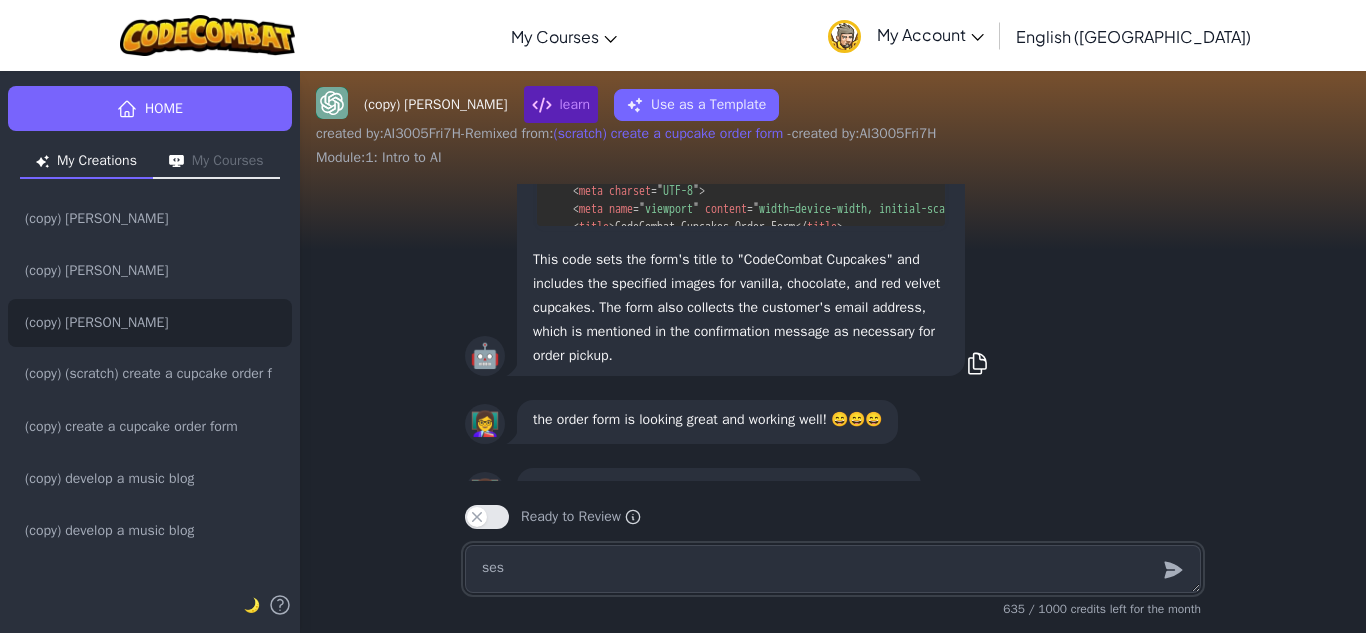 type on "x" 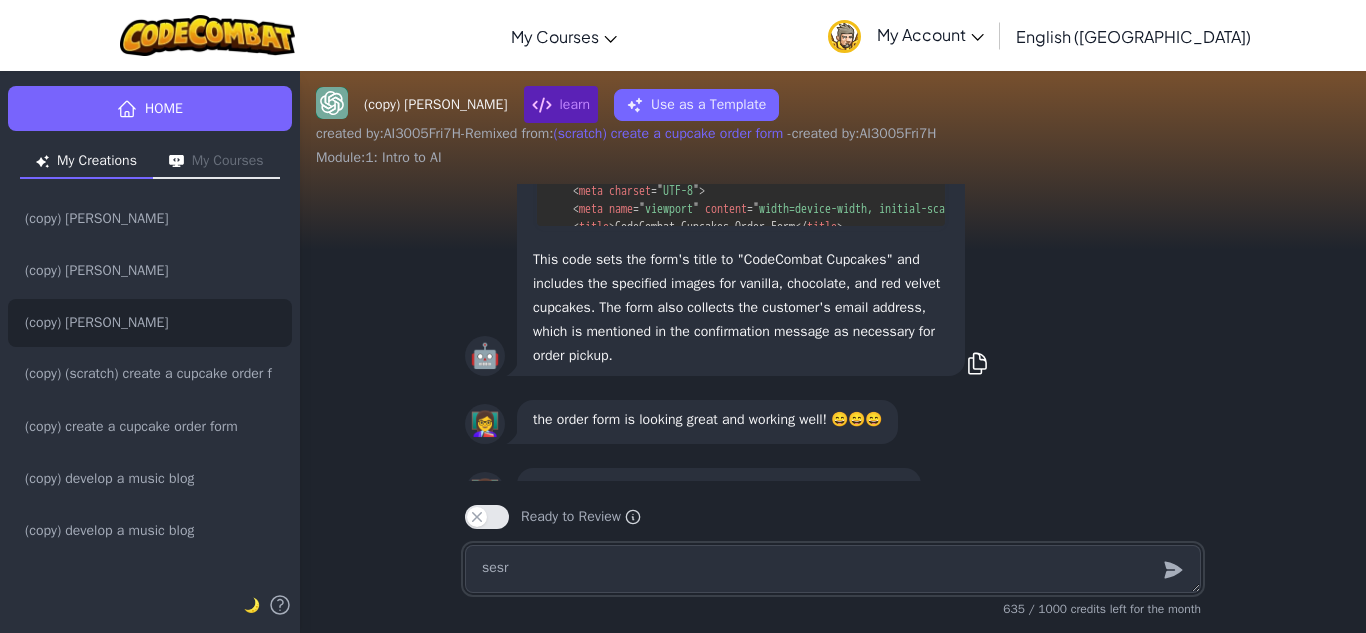 type on "sesrd" 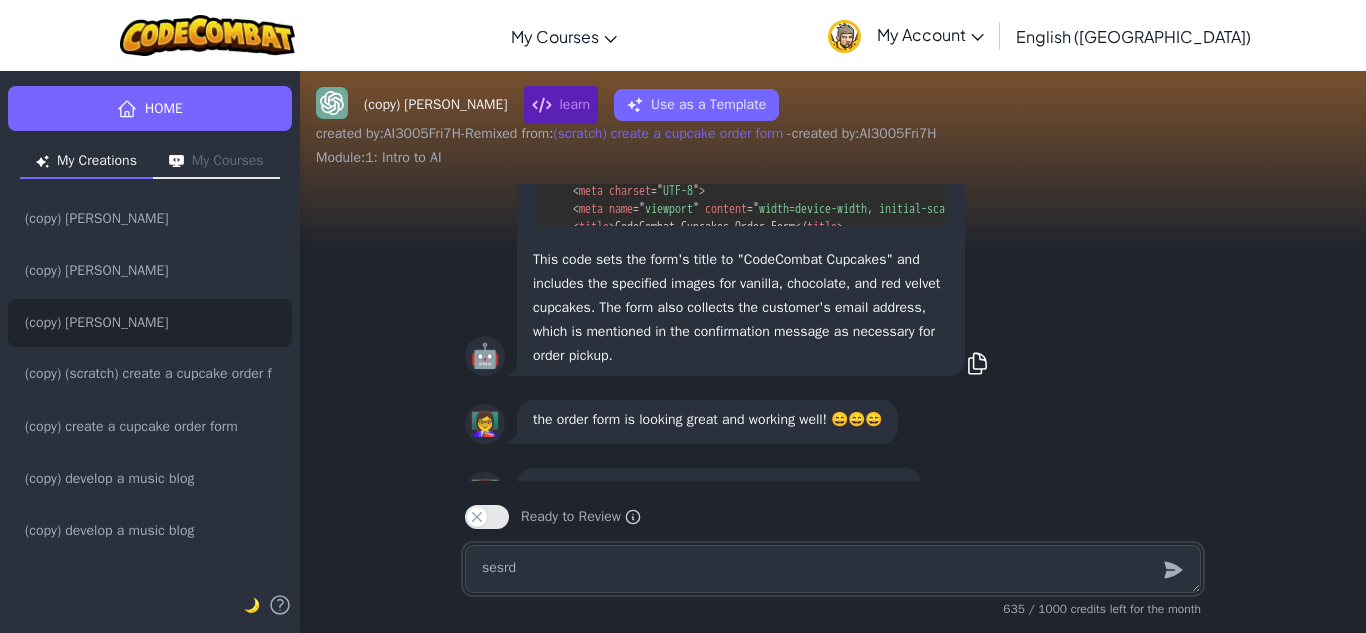 type on "x" 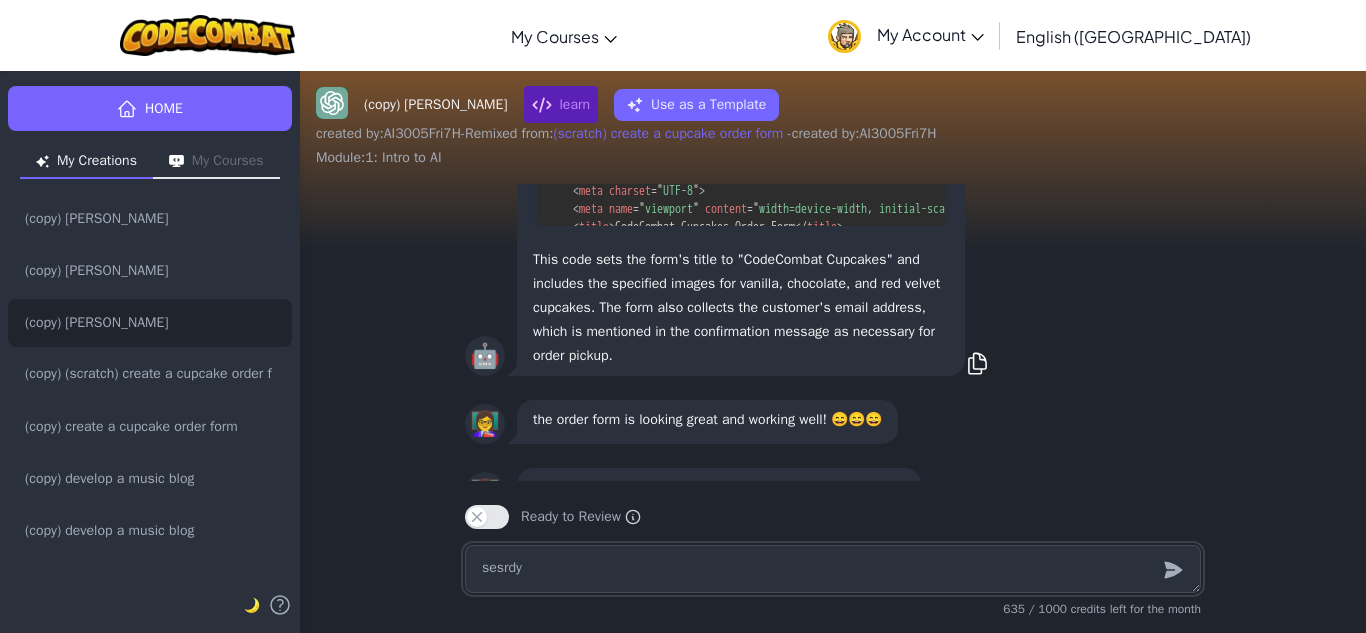 type on "x" 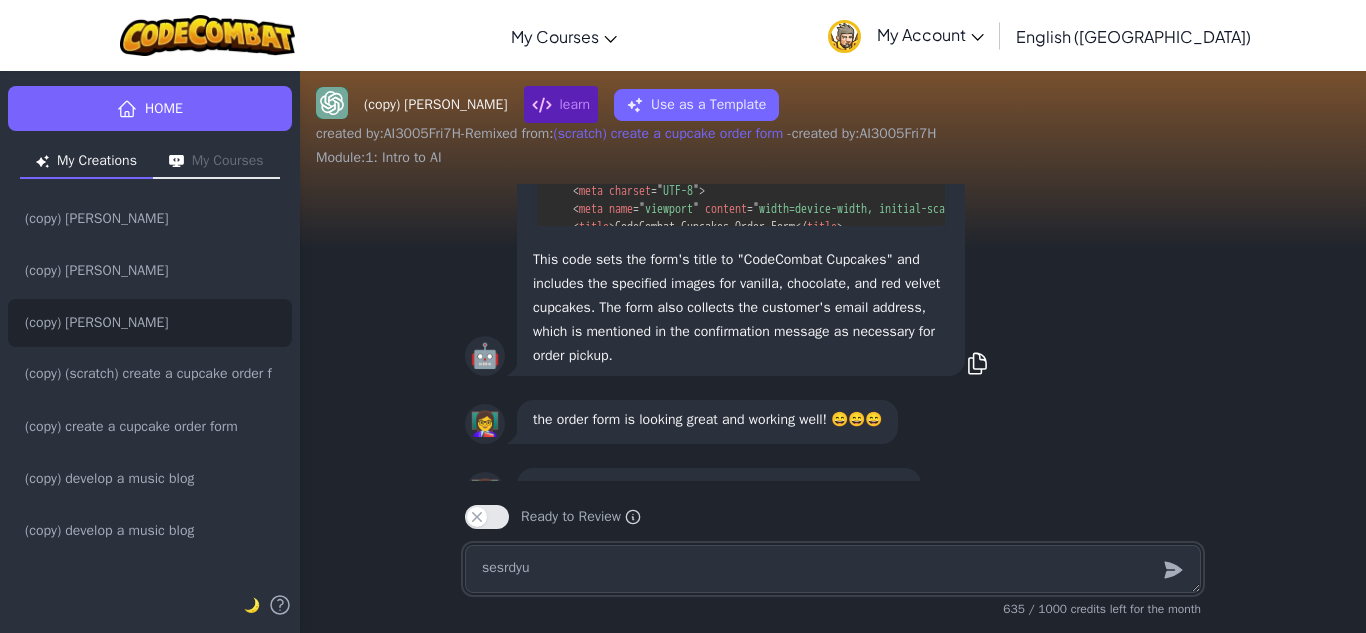 type on "x" 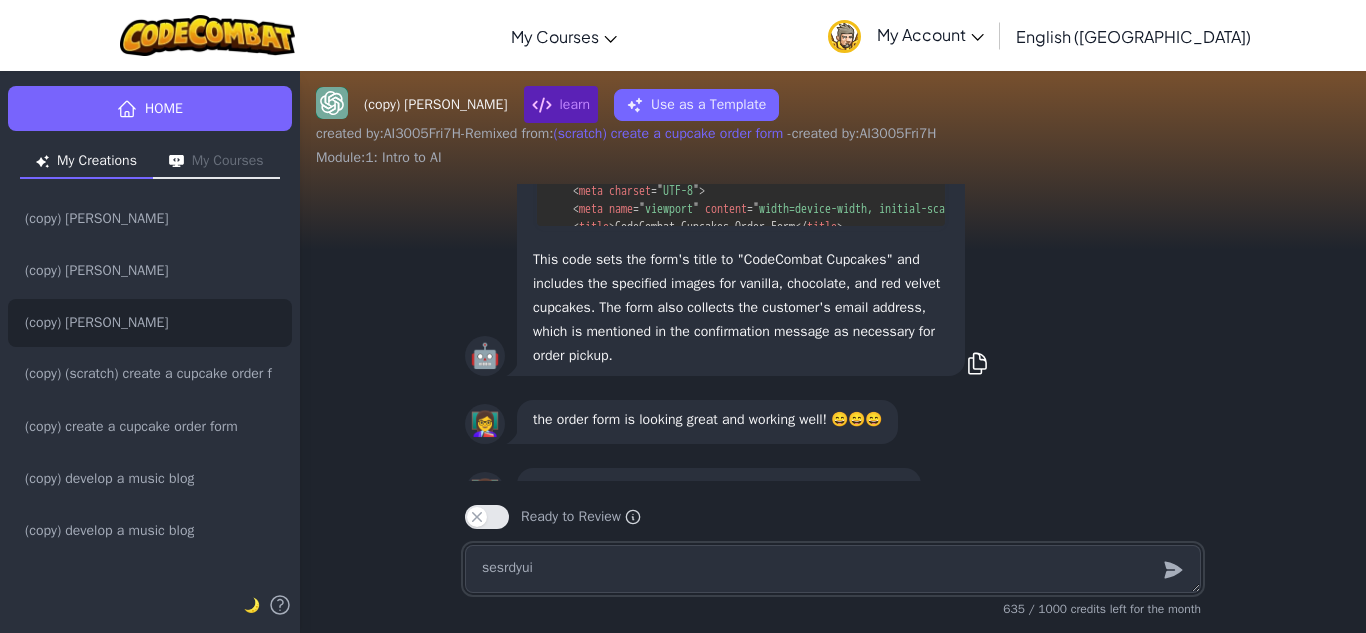 type on "sesrdyuij" 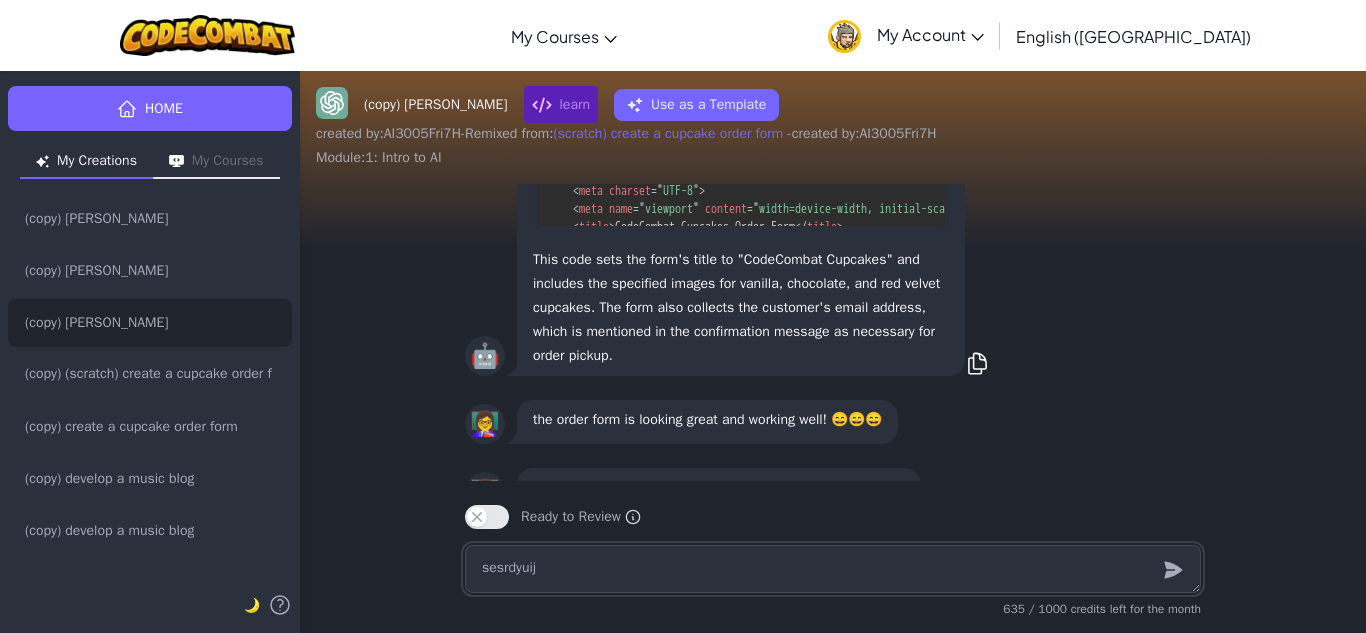 type on "x" 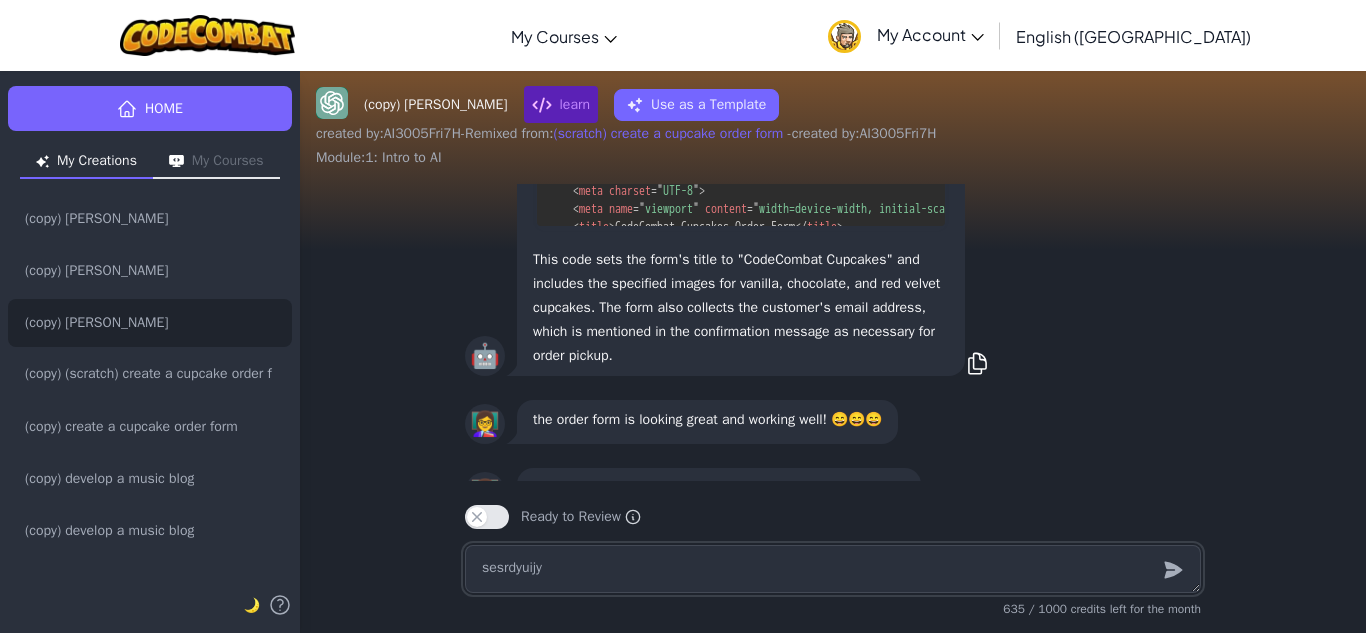 type on "sesrdyuijyg" 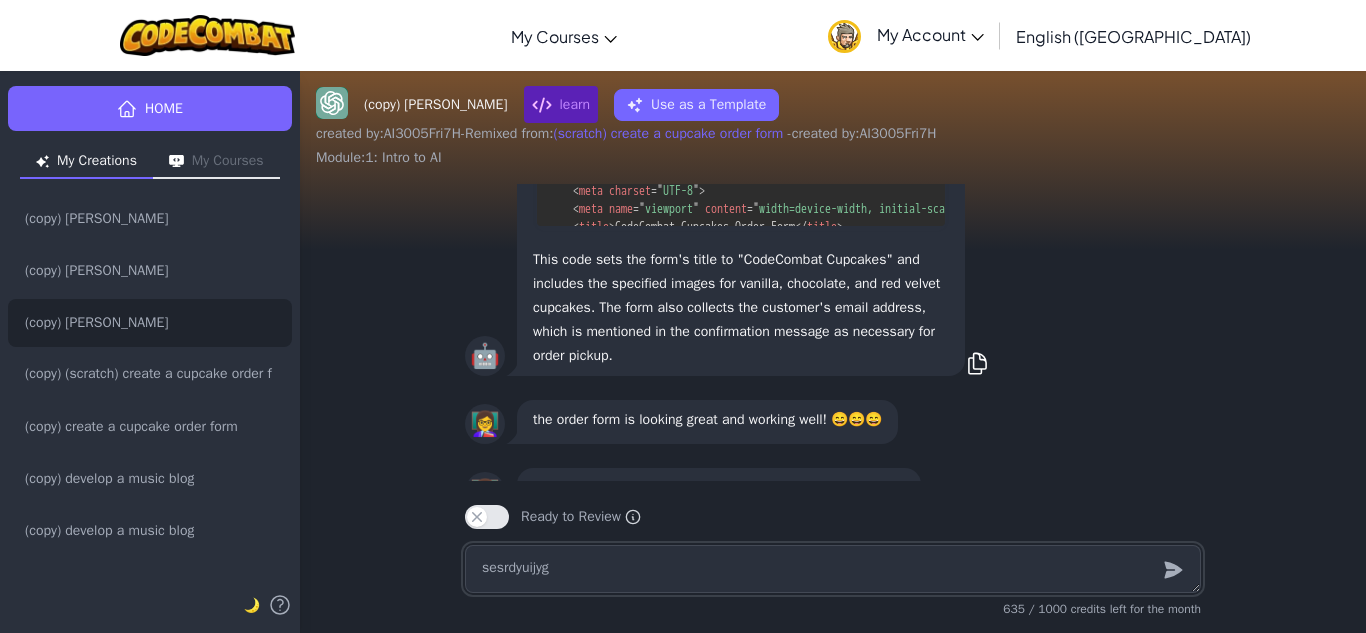 type on "x" 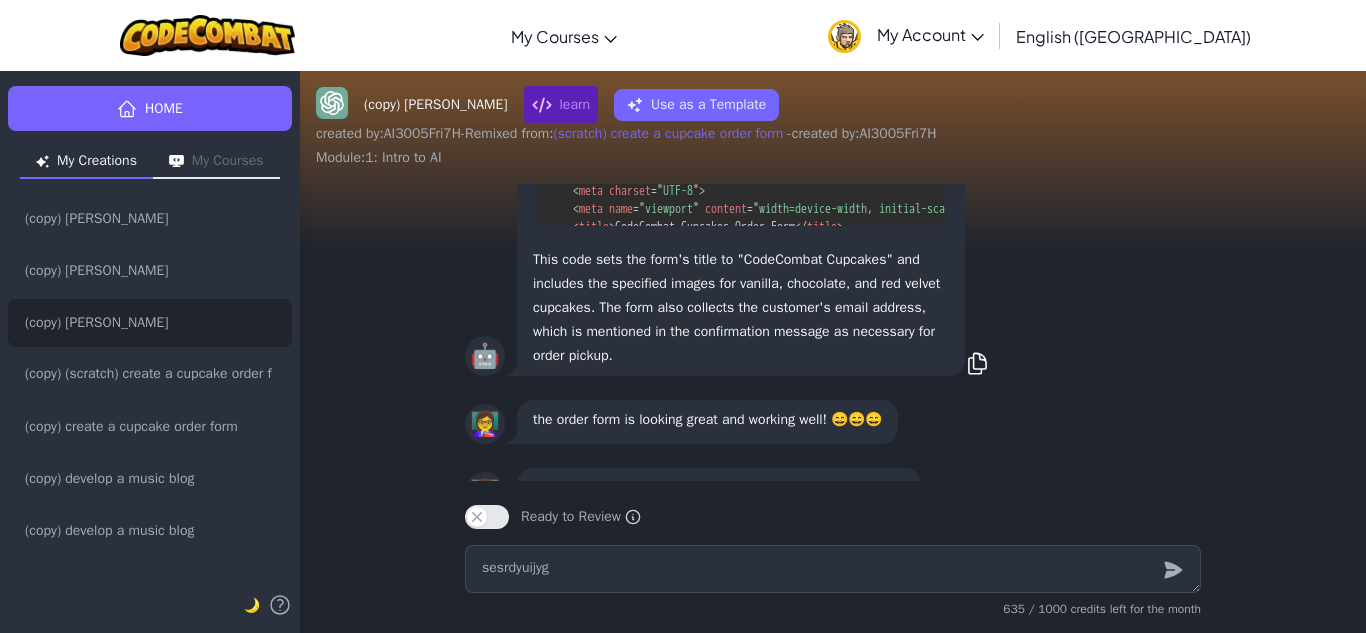 click 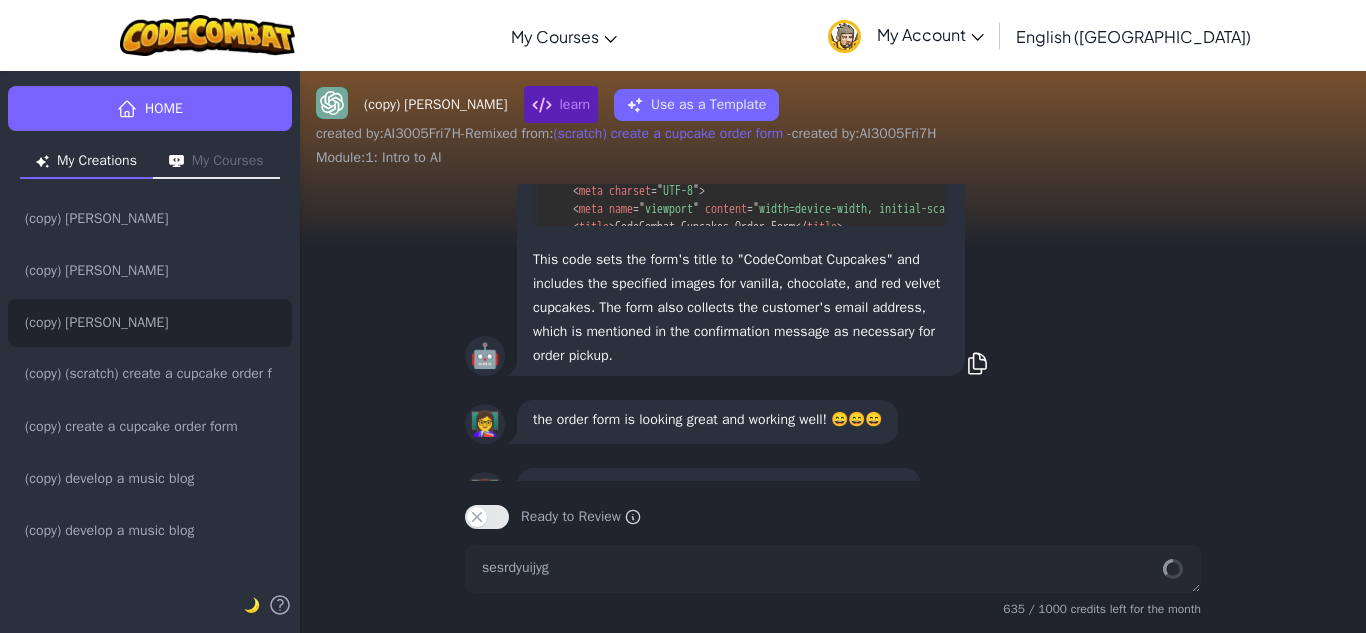 click at bounding box center (1173, 569) 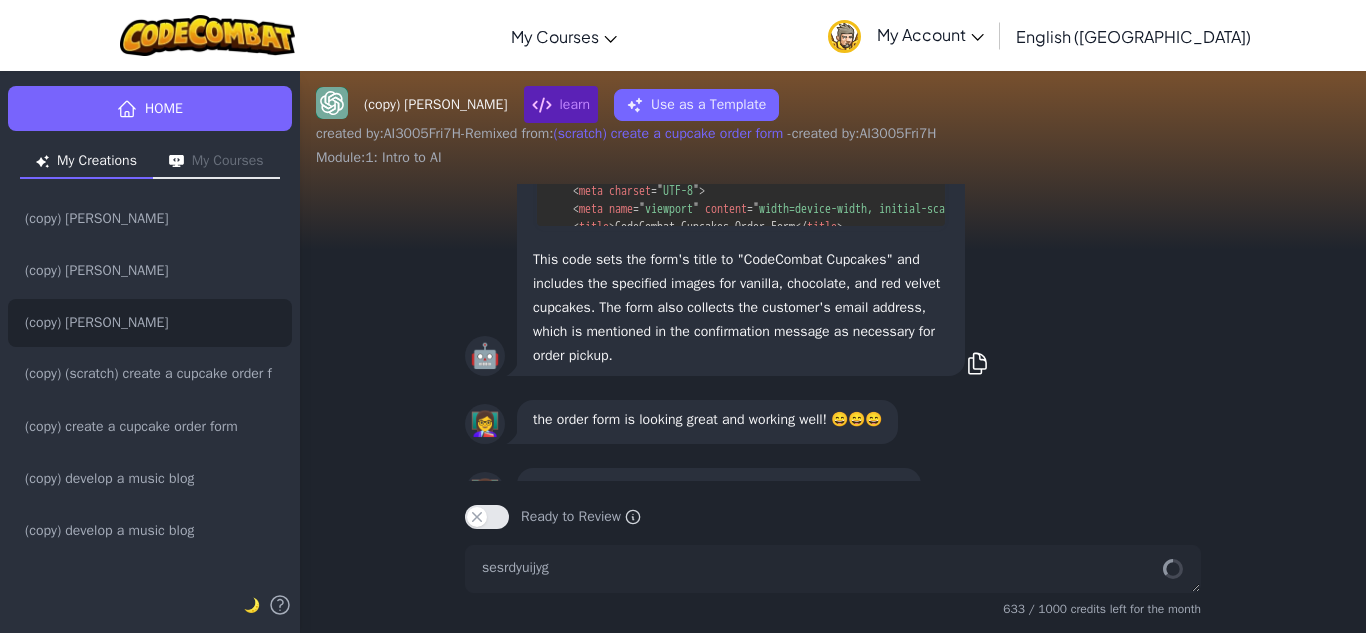 scroll, scrollTop: 1, scrollLeft: 0, axis: vertical 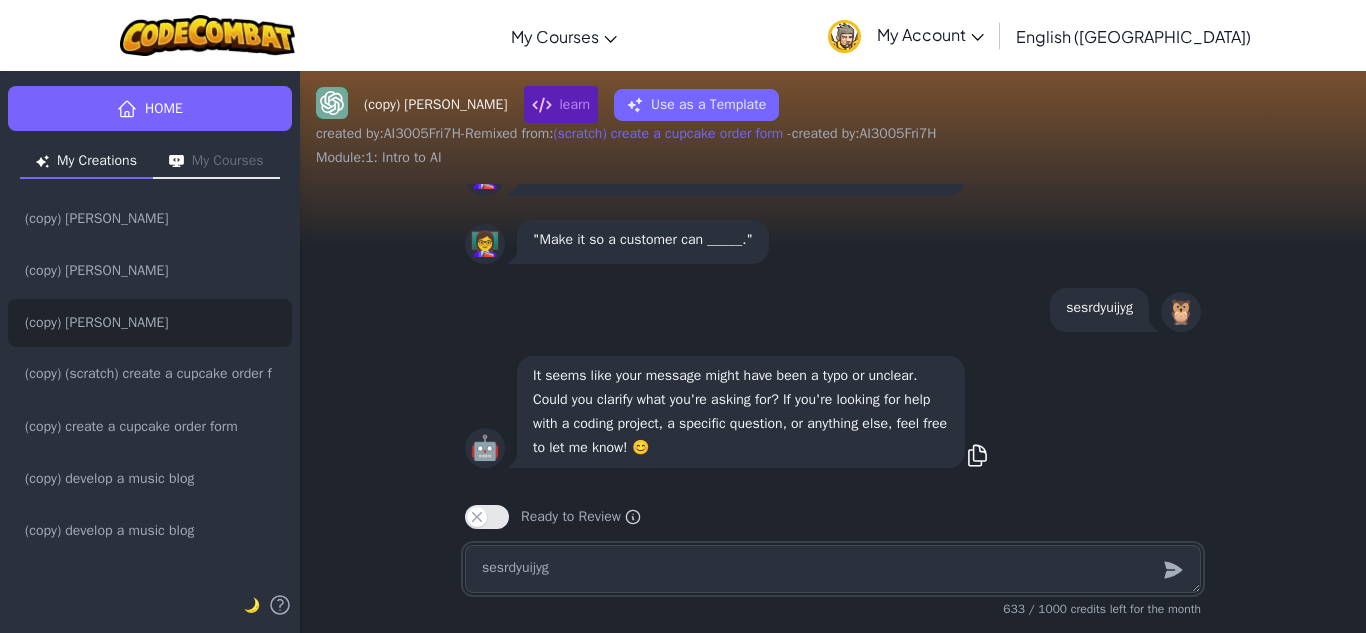 type on "x" 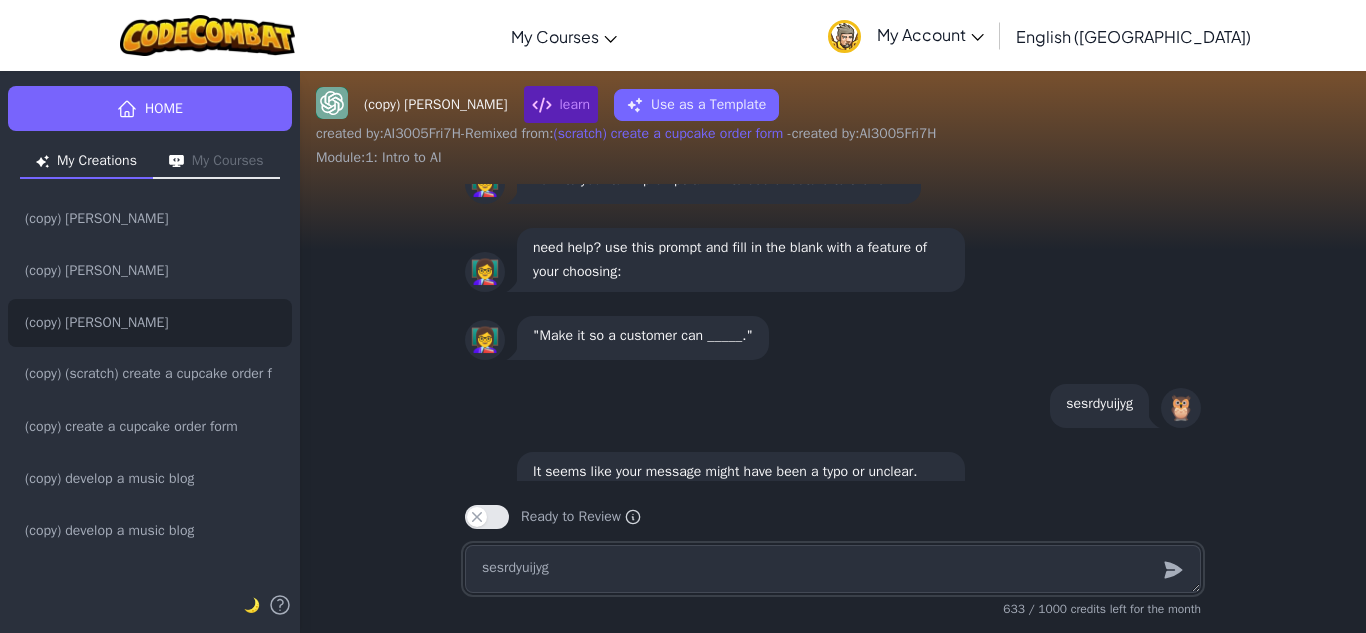 scroll, scrollTop: 1, scrollLeft: 0, axis: vertical 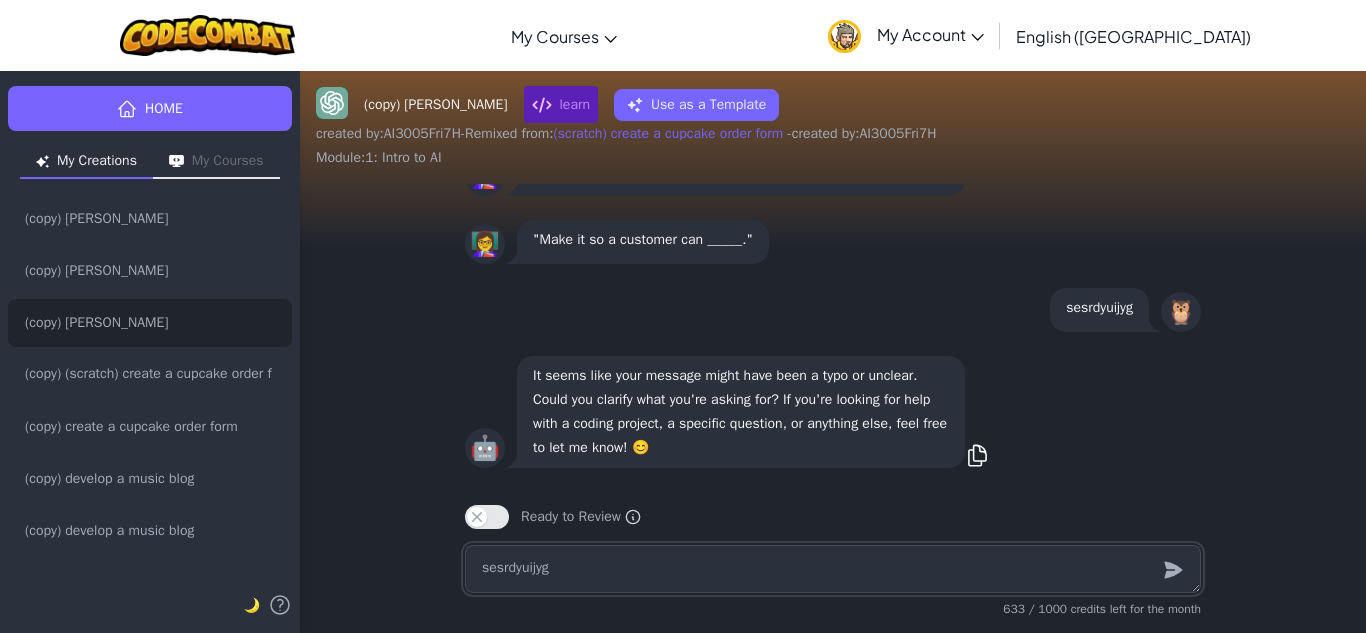 type 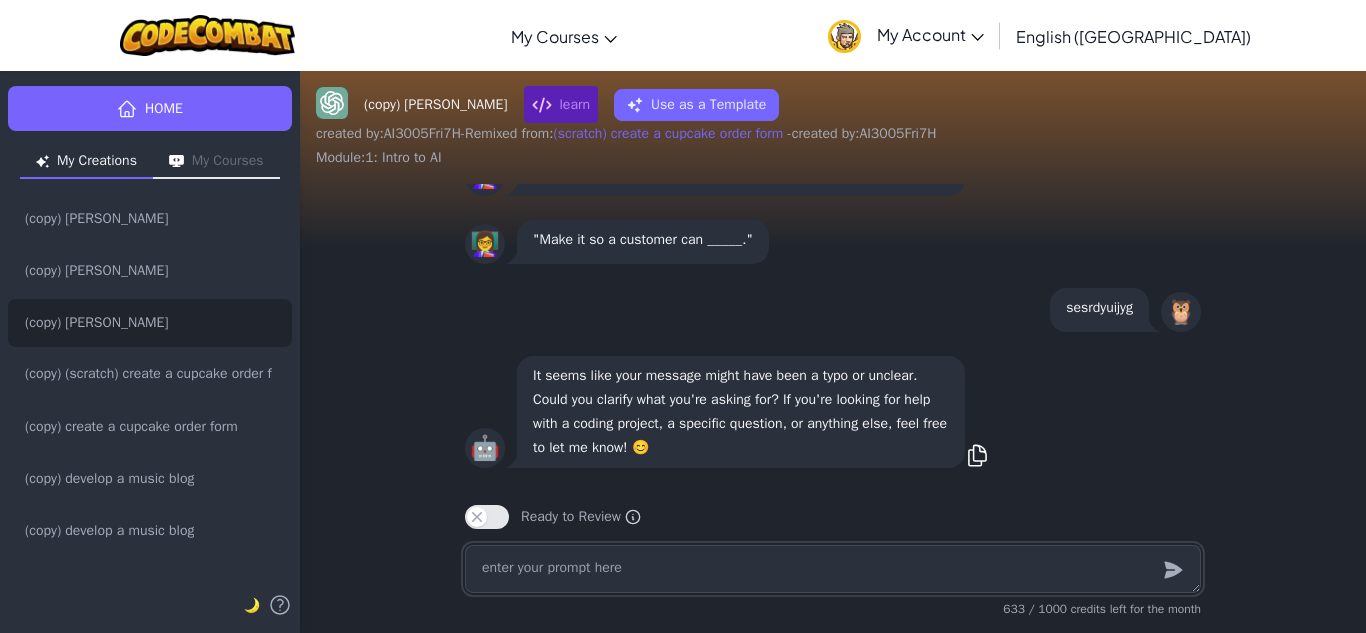 type on "x" 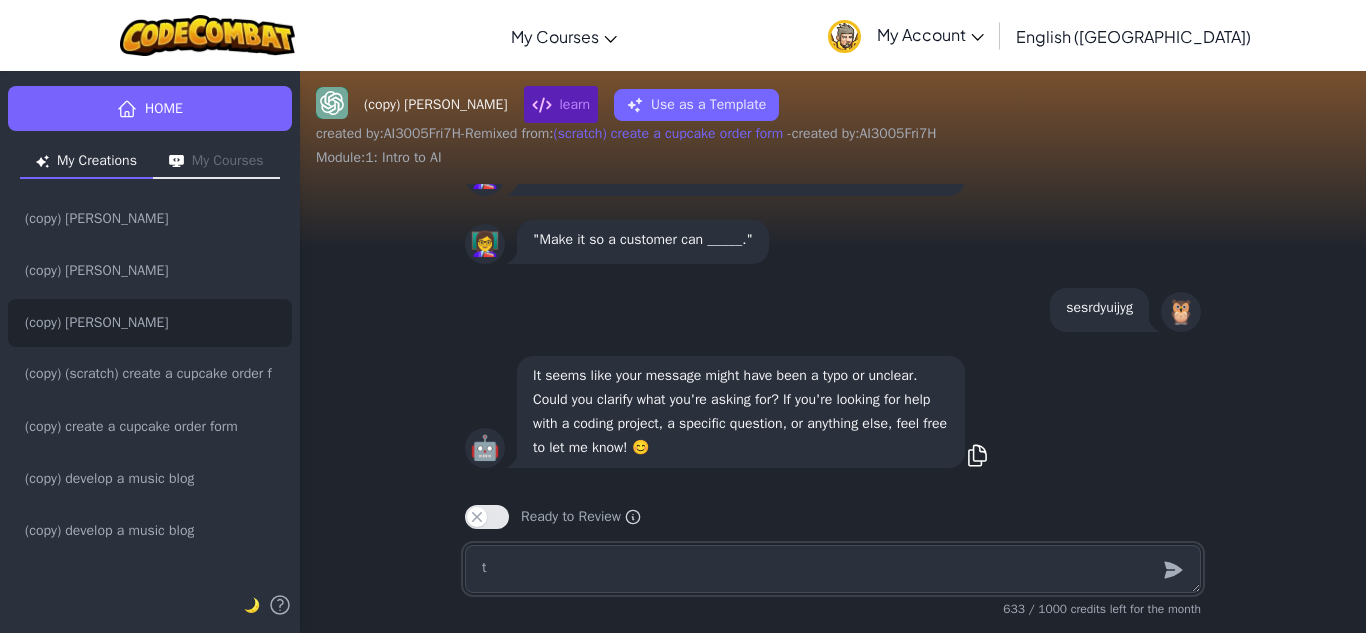 type on "x" 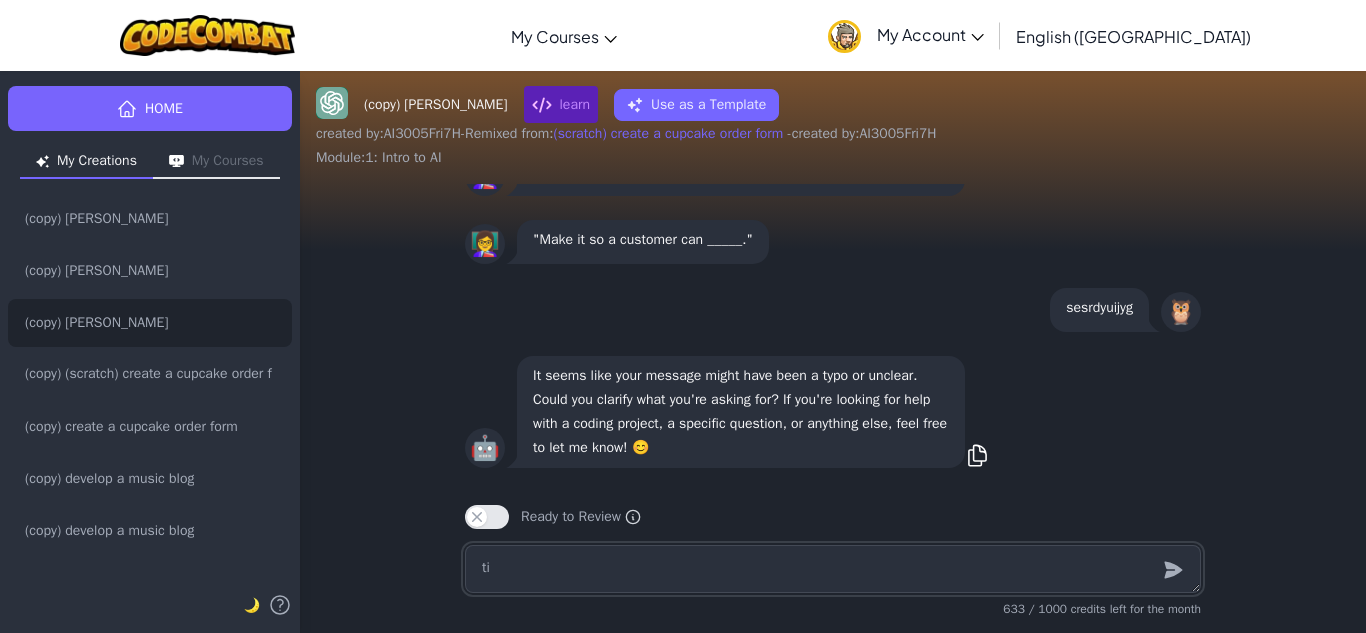 type on "x" 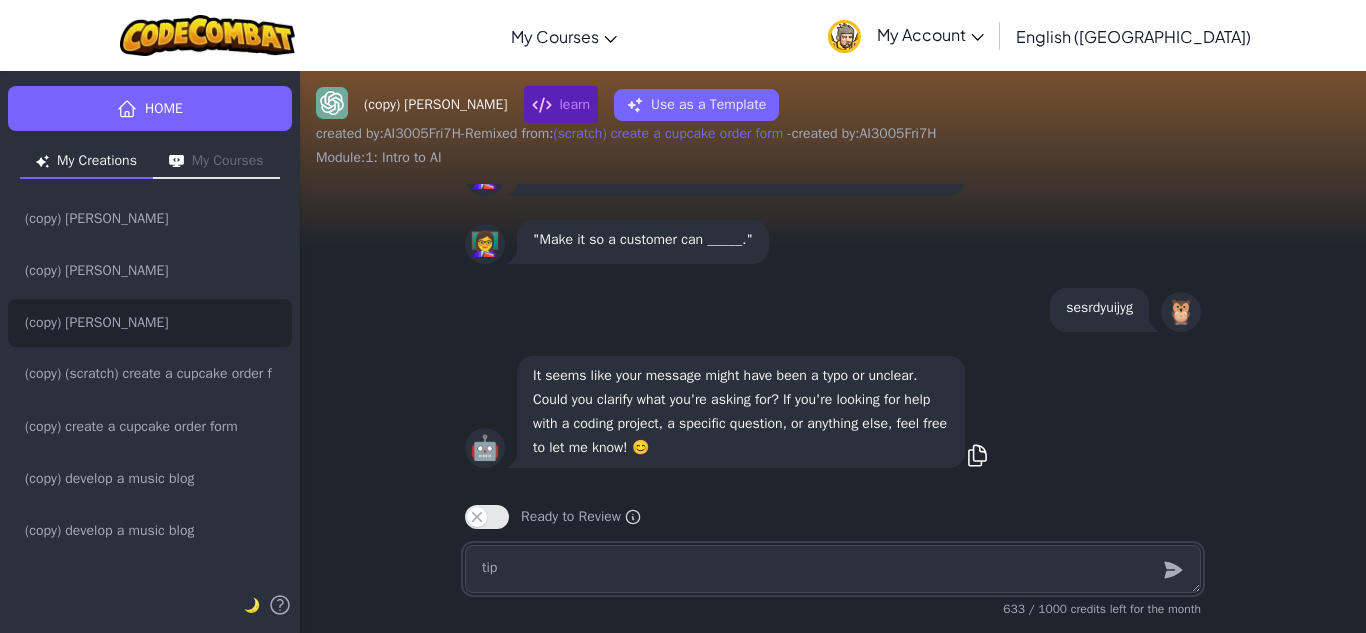 type on "x" 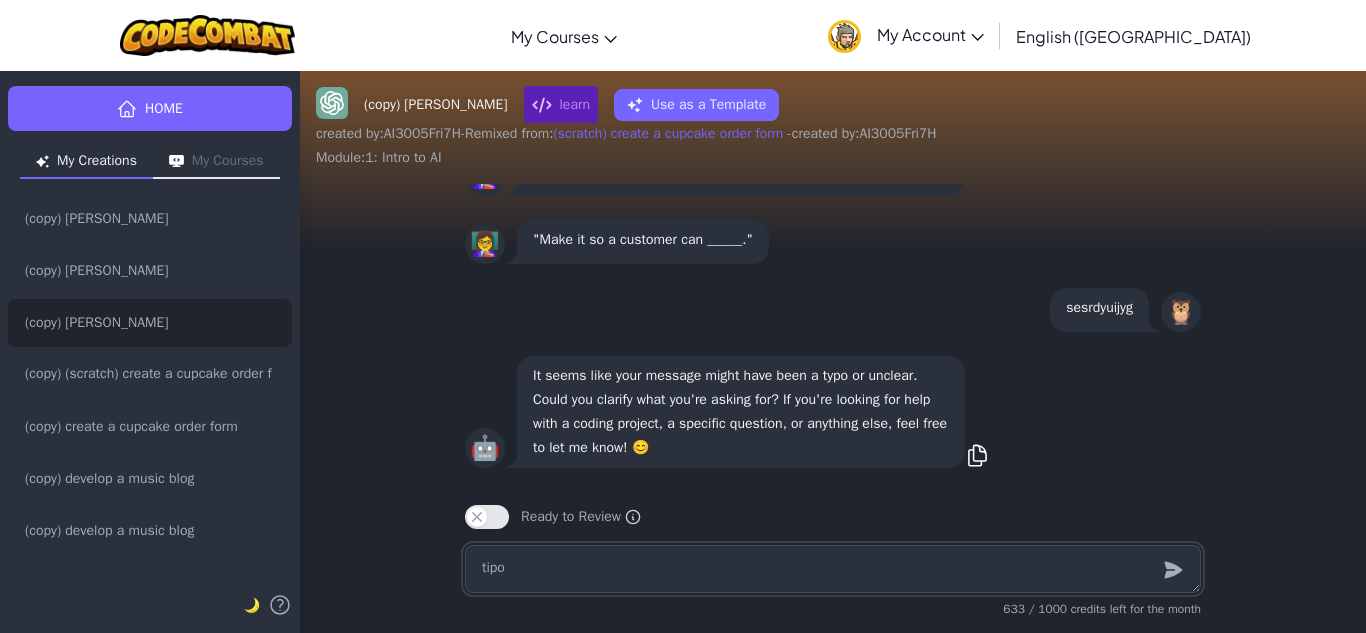type on "x" 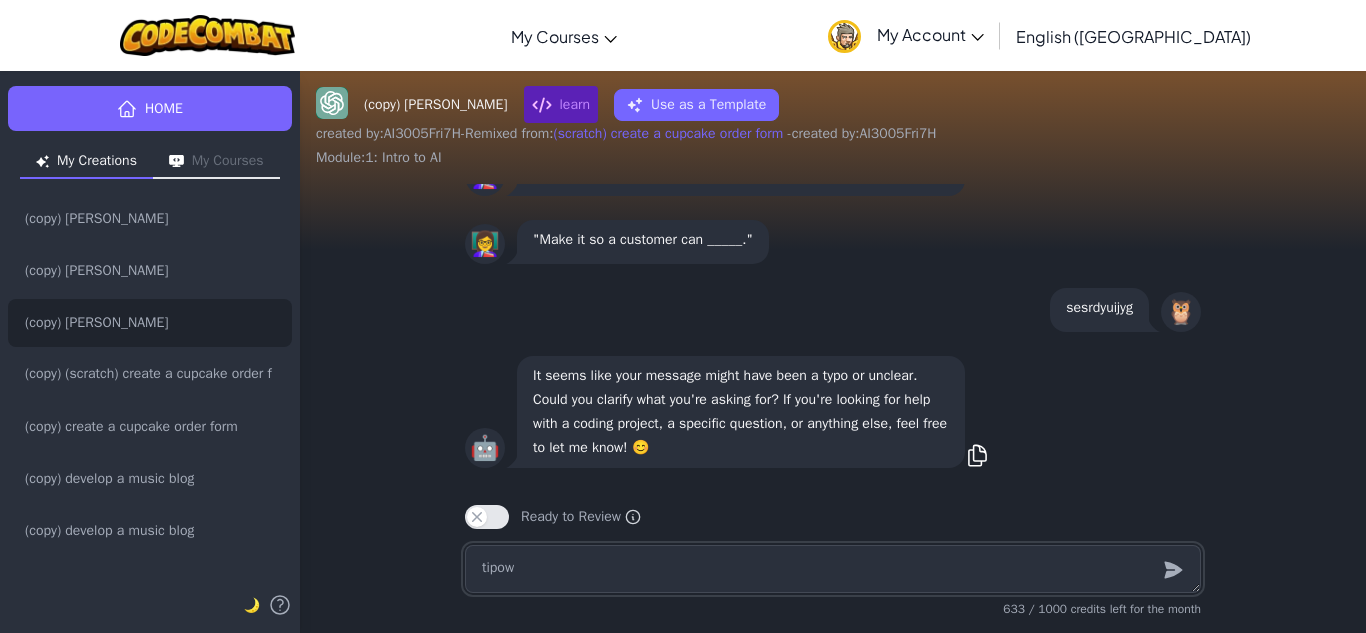 type on "tipowe" 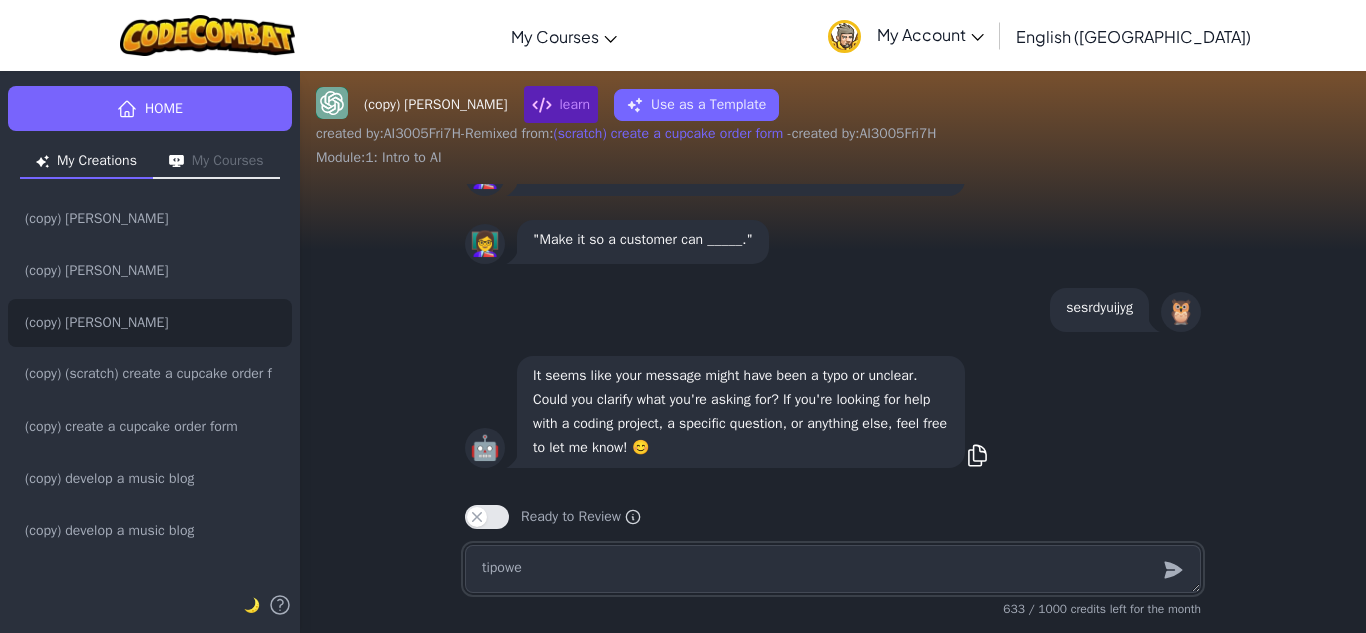 type on "x" 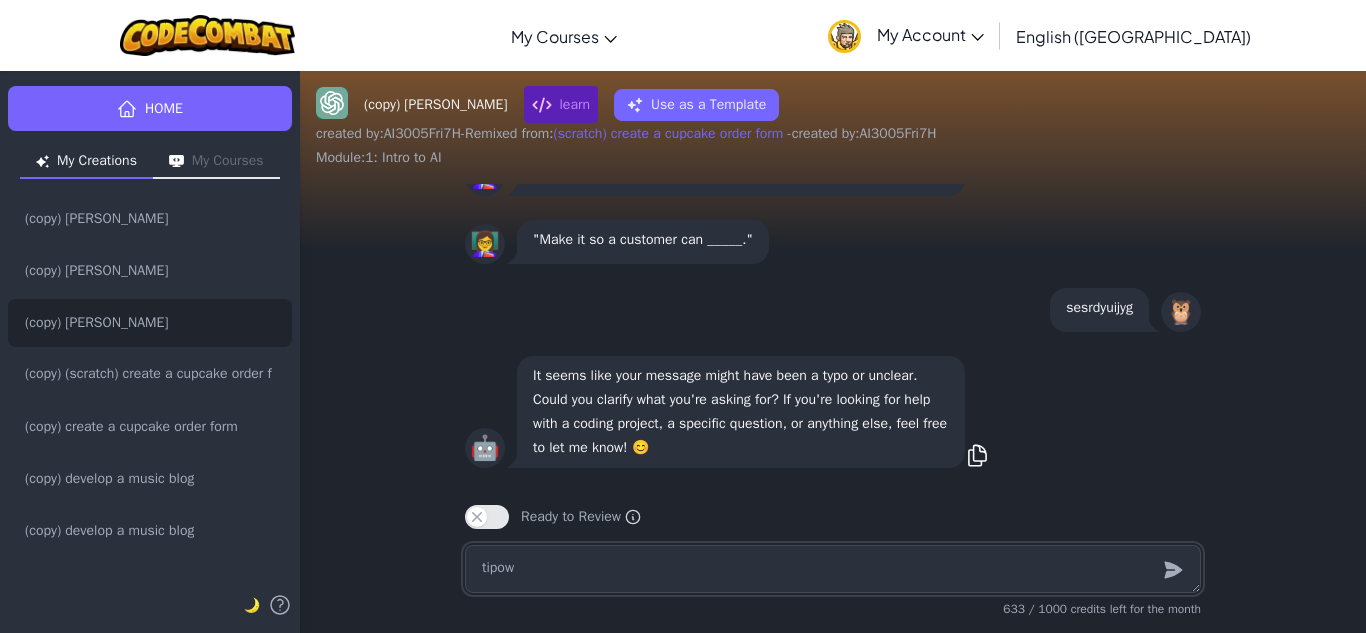 type on "x" 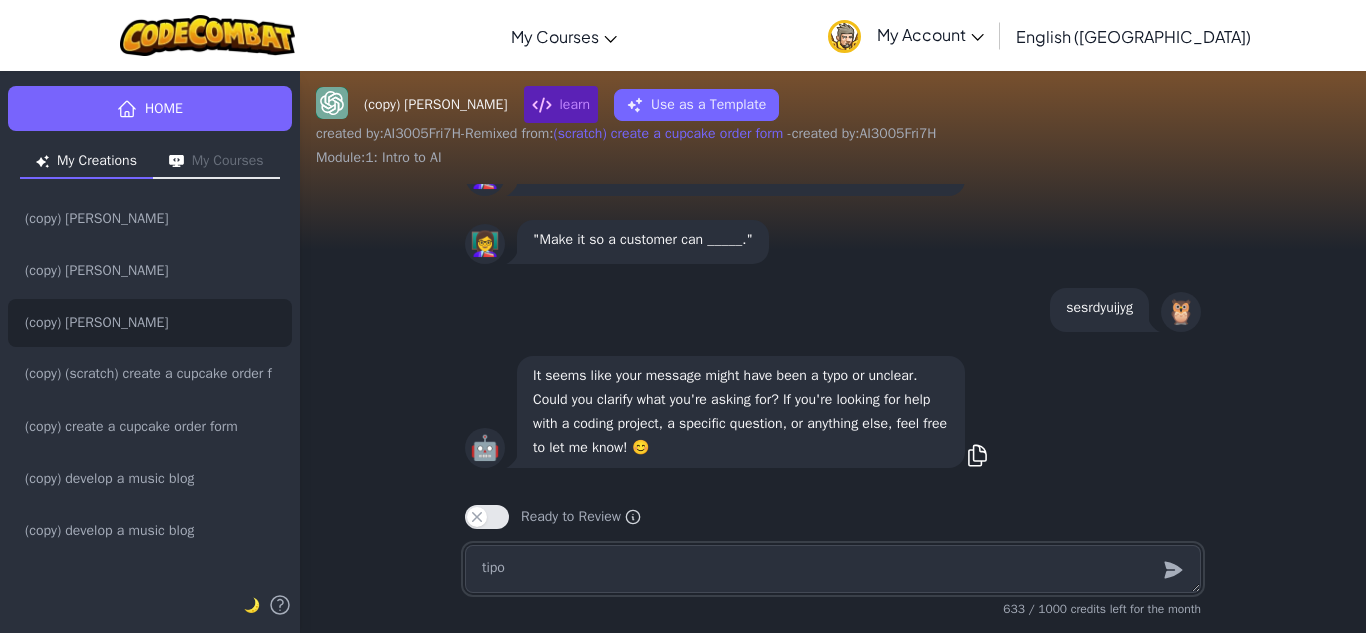 type on "x" 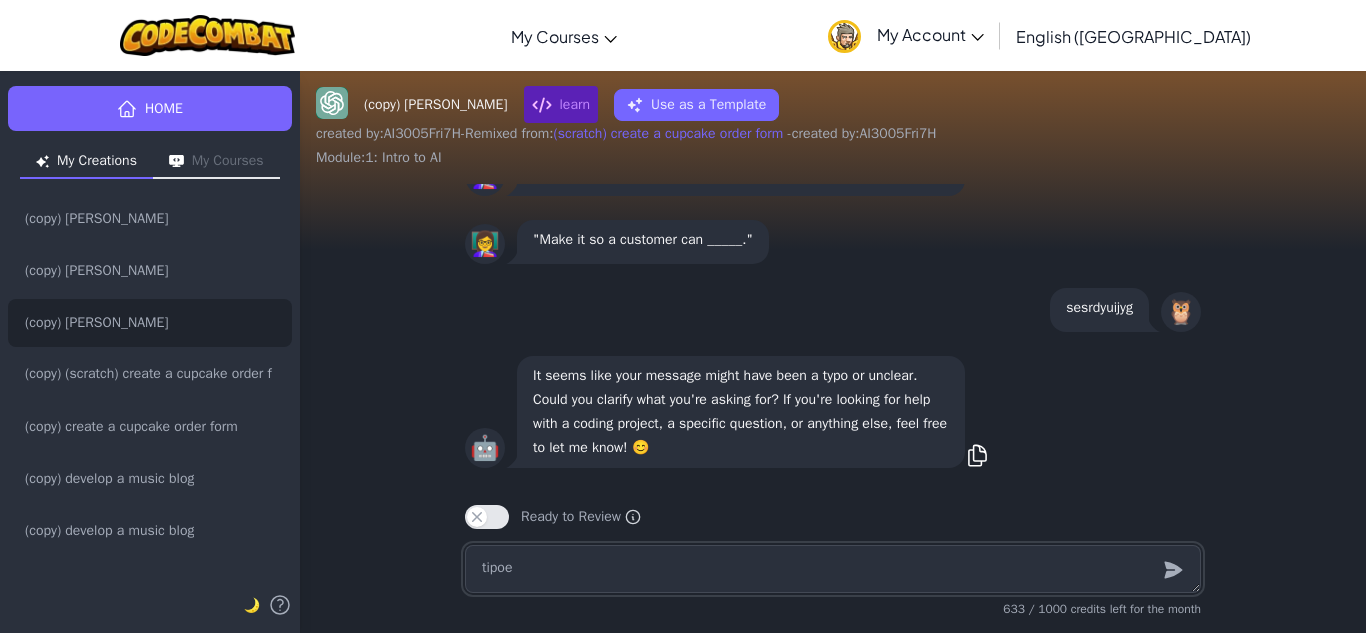 type on "x" 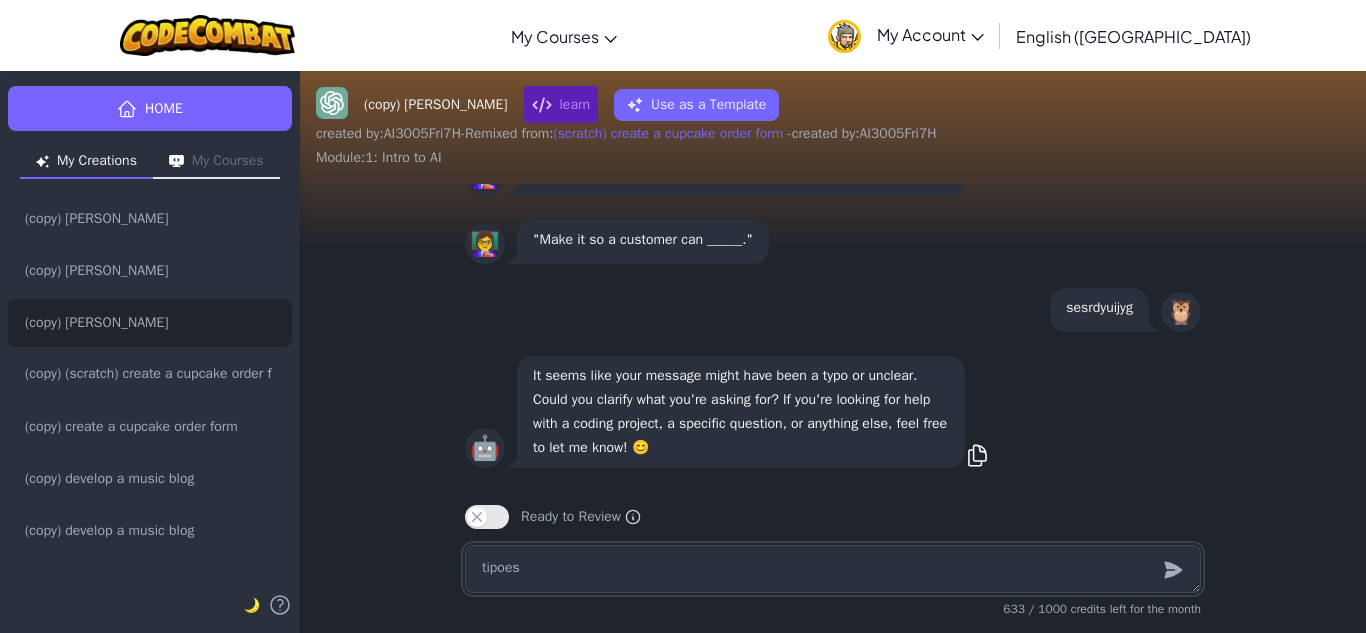 type on "tipoes" 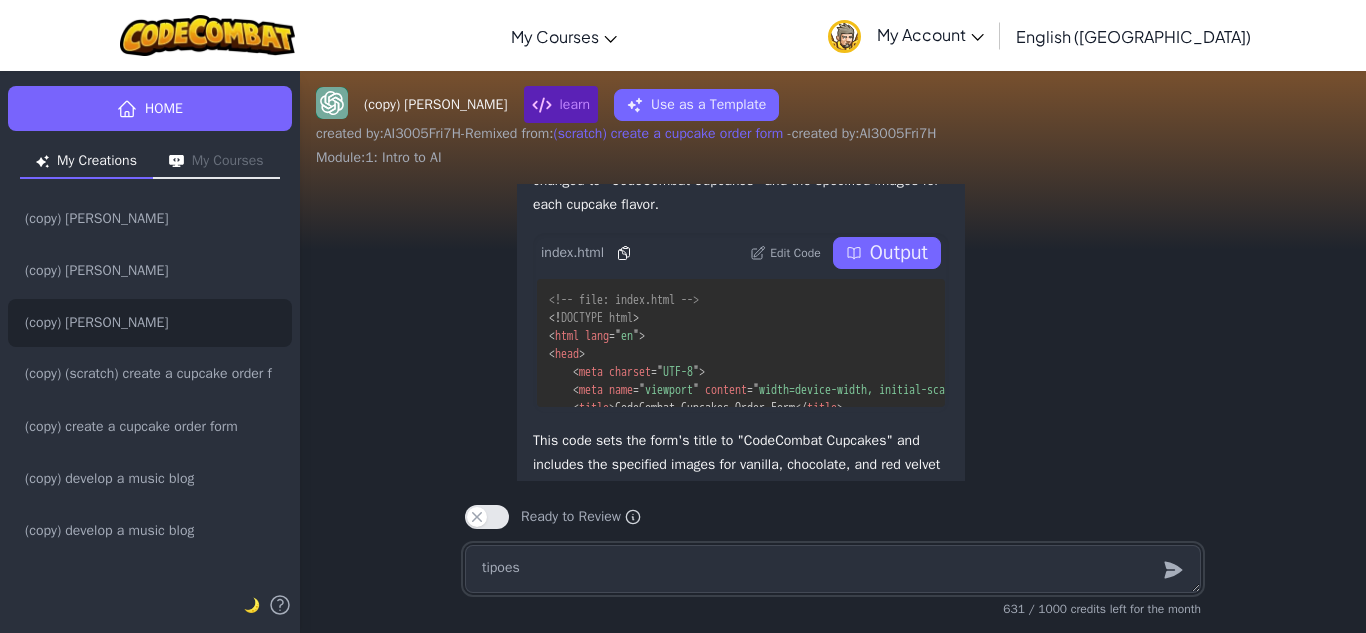 scroll, scrollTop: -799, scrollLeft: 0, axis: vertical 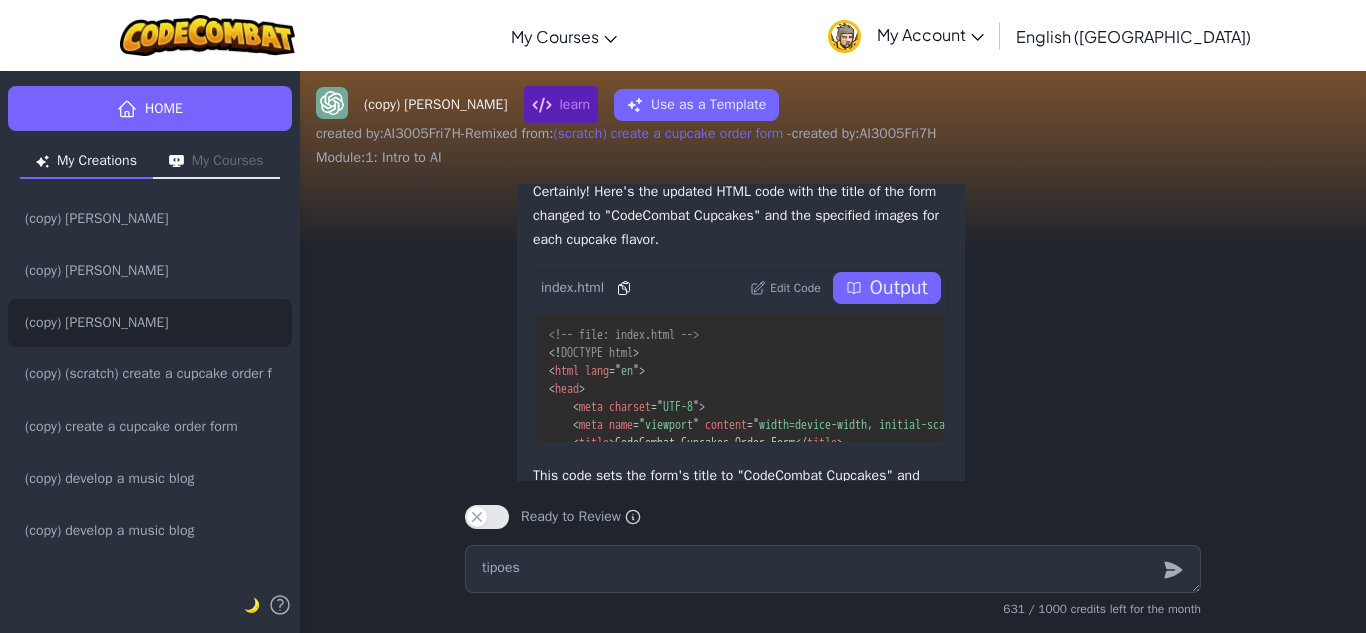 click on "Output" at bounding box center [899, 288] 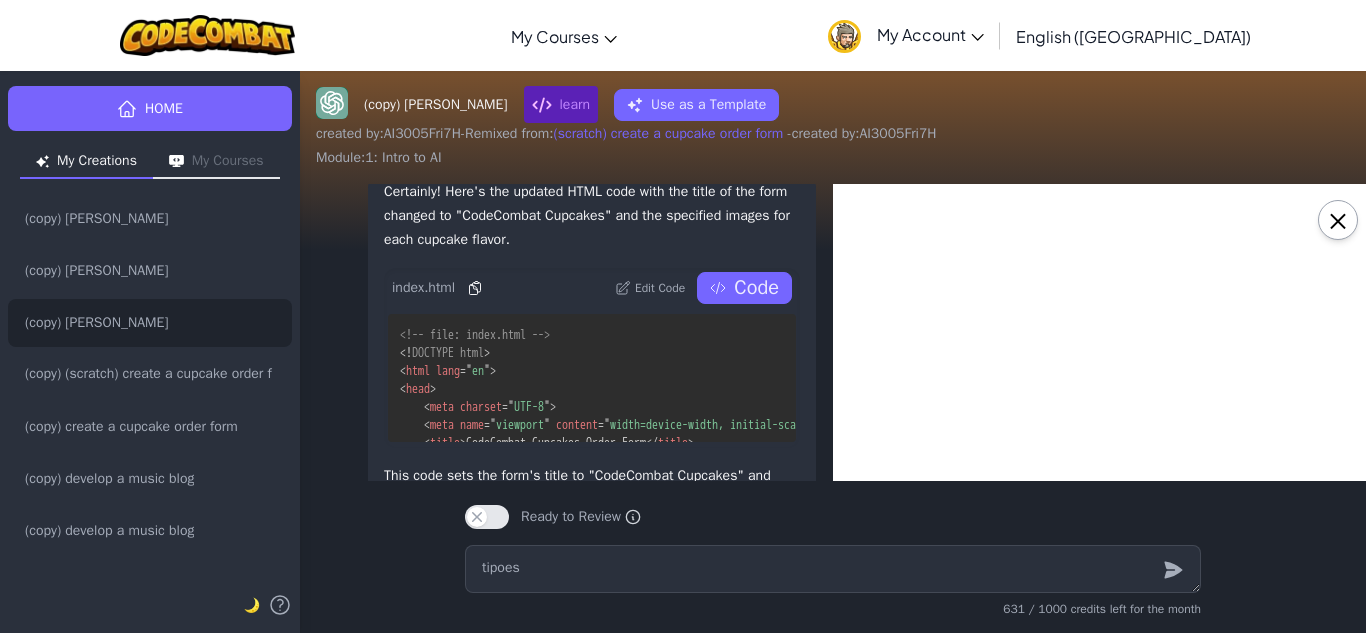 type on "x" 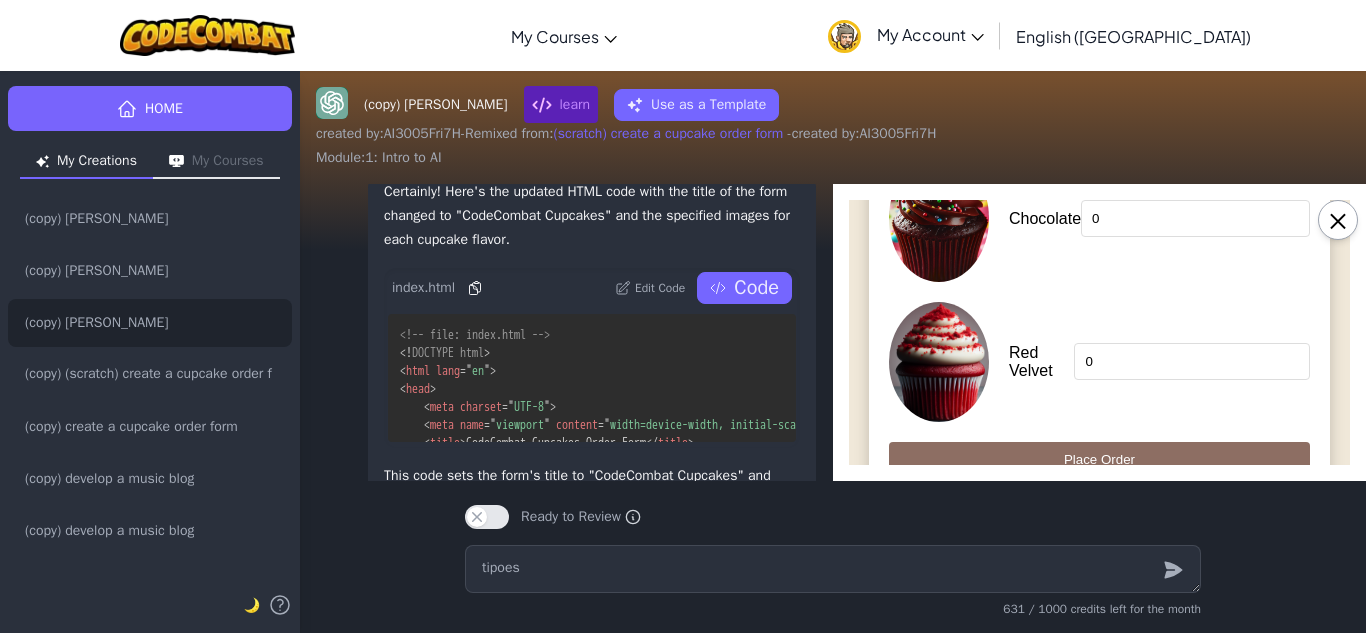 scroll, scrollTop: 417, scrollLeft: 0, axis: vertical 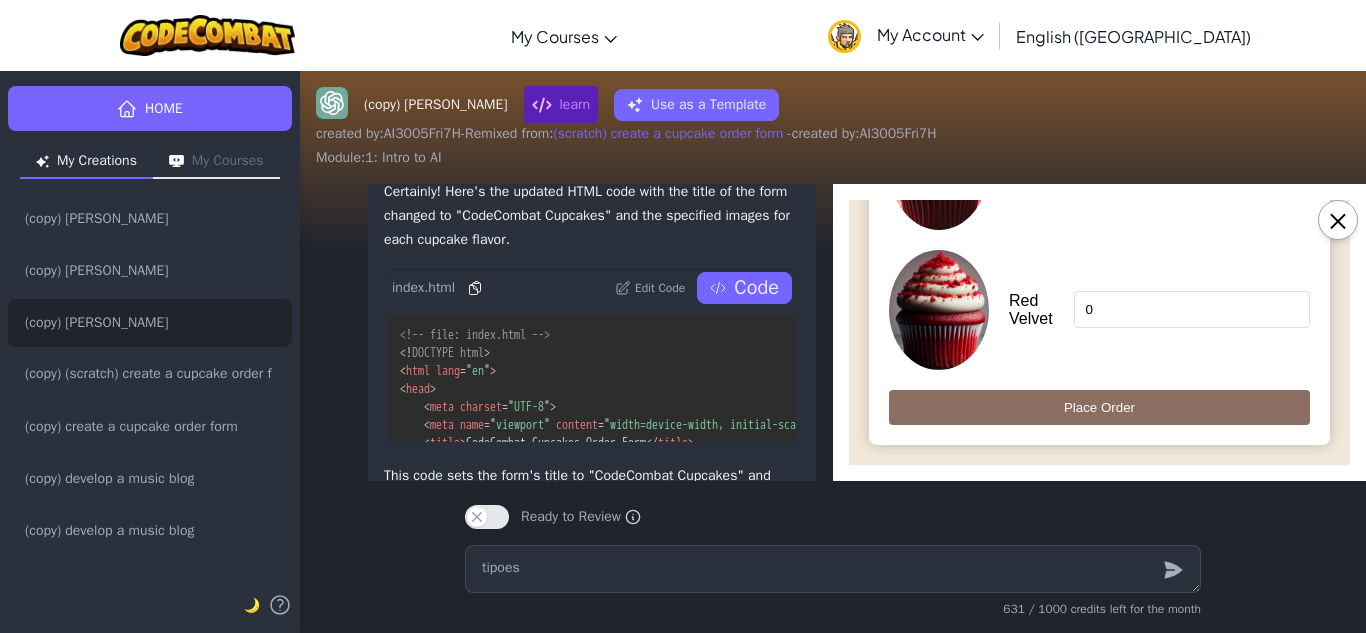 click on "Edit Code" at bounding box center [660, 288] 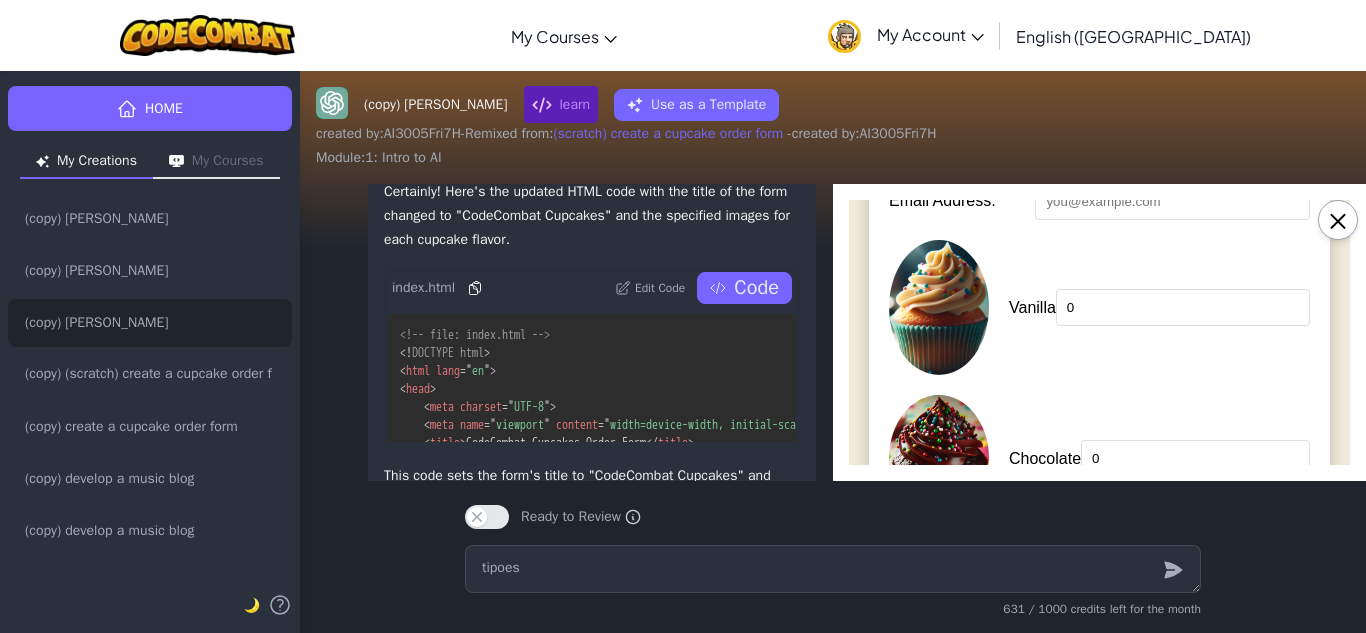 scroll, scrollTop: 117, scrollLeft: 0, axis: vertical 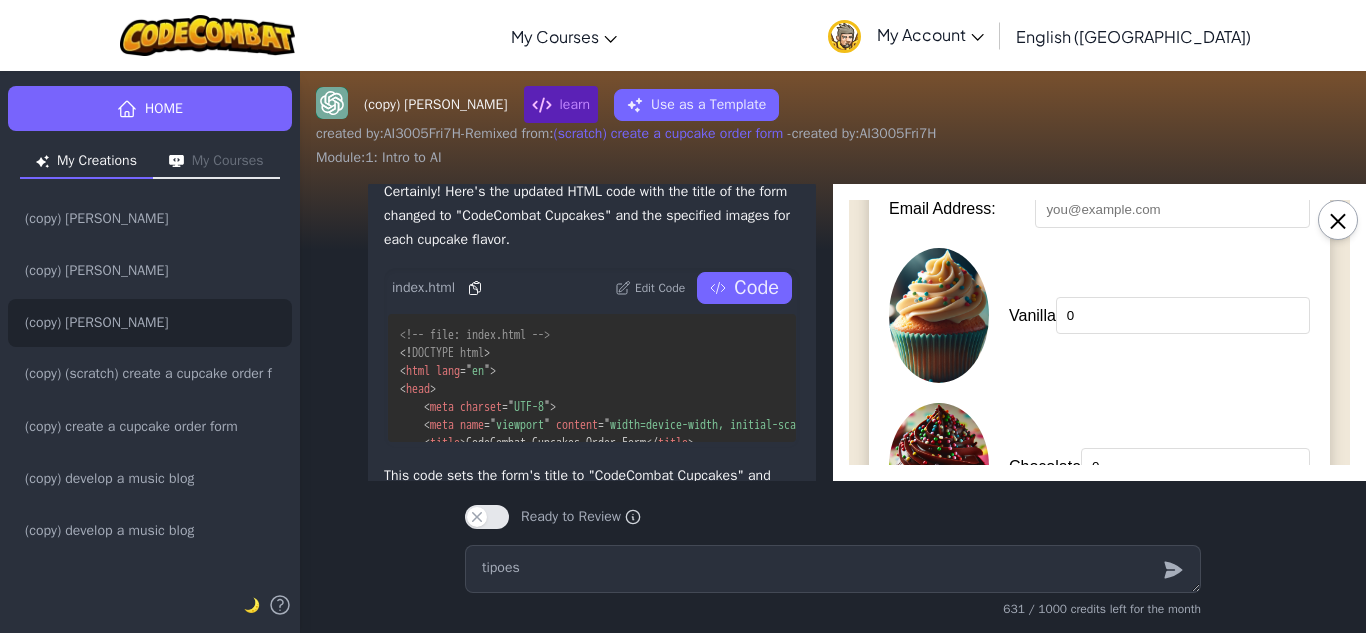 click on "1" at bounding box center [1183, 315] 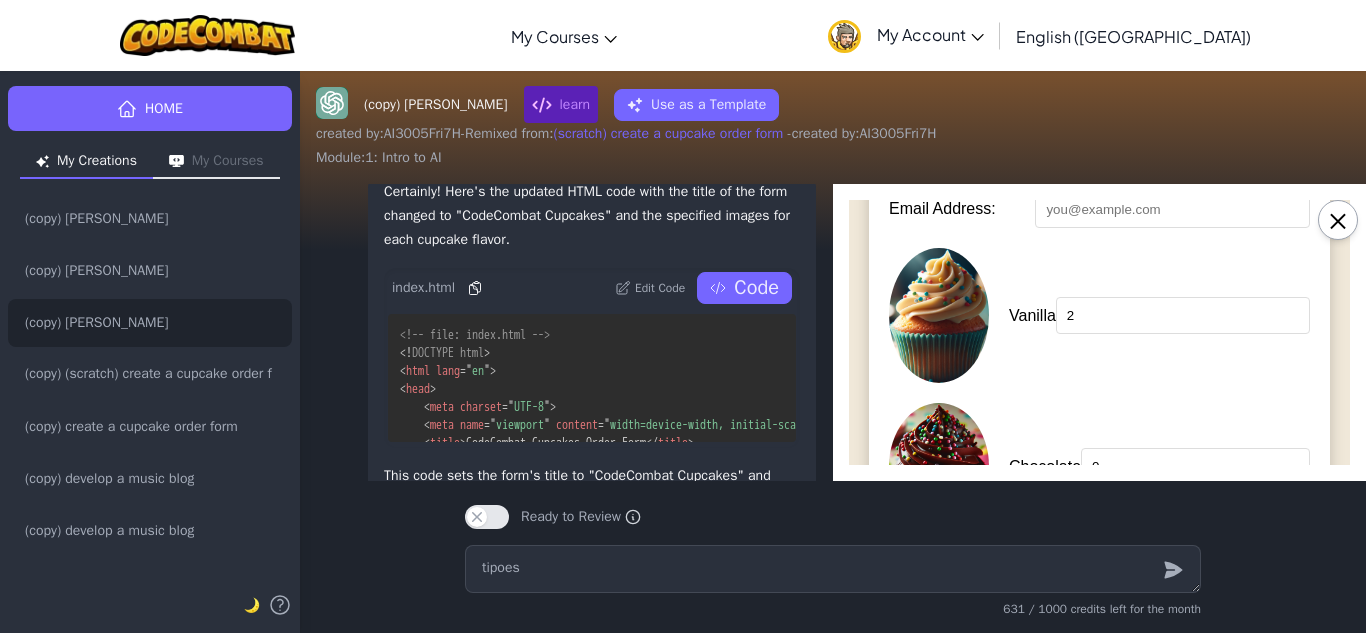 type on "2" 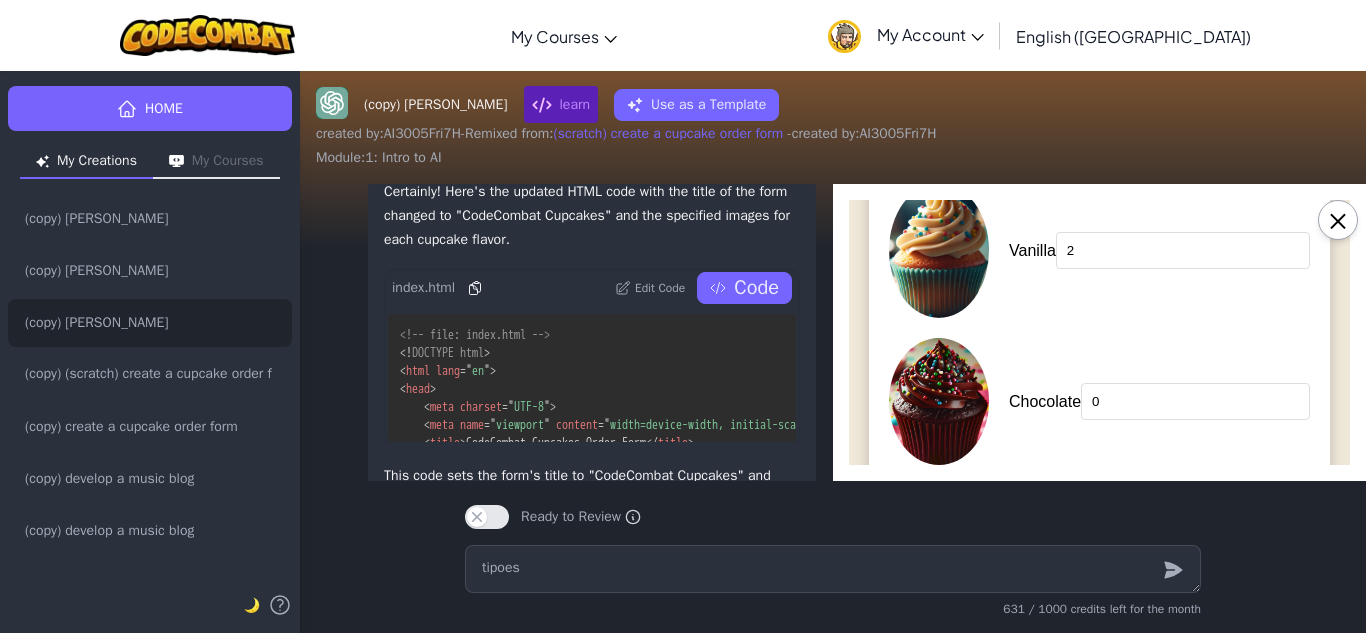 scroll, scrollTop: 217, scrollLeft: 0, axis: vertical 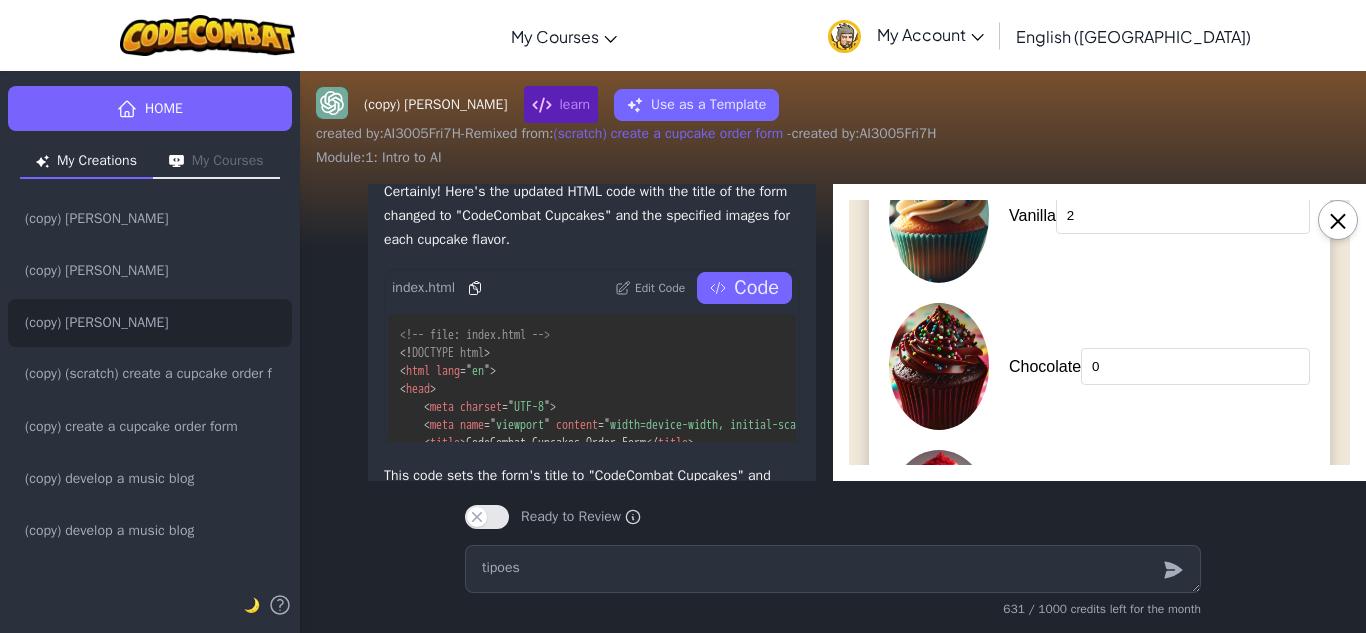 click on "0" at bounding box center [1195, 366] 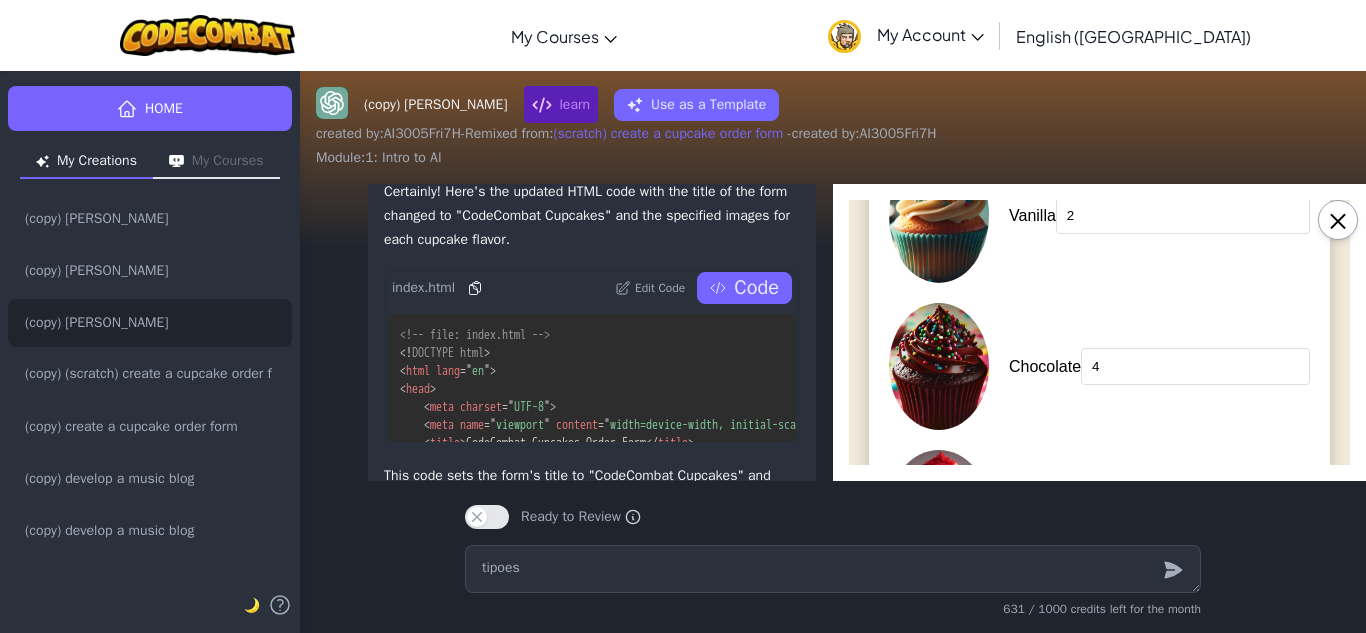 scroll, scrollTop: 417, scrollLeft: 0, axis: vertical 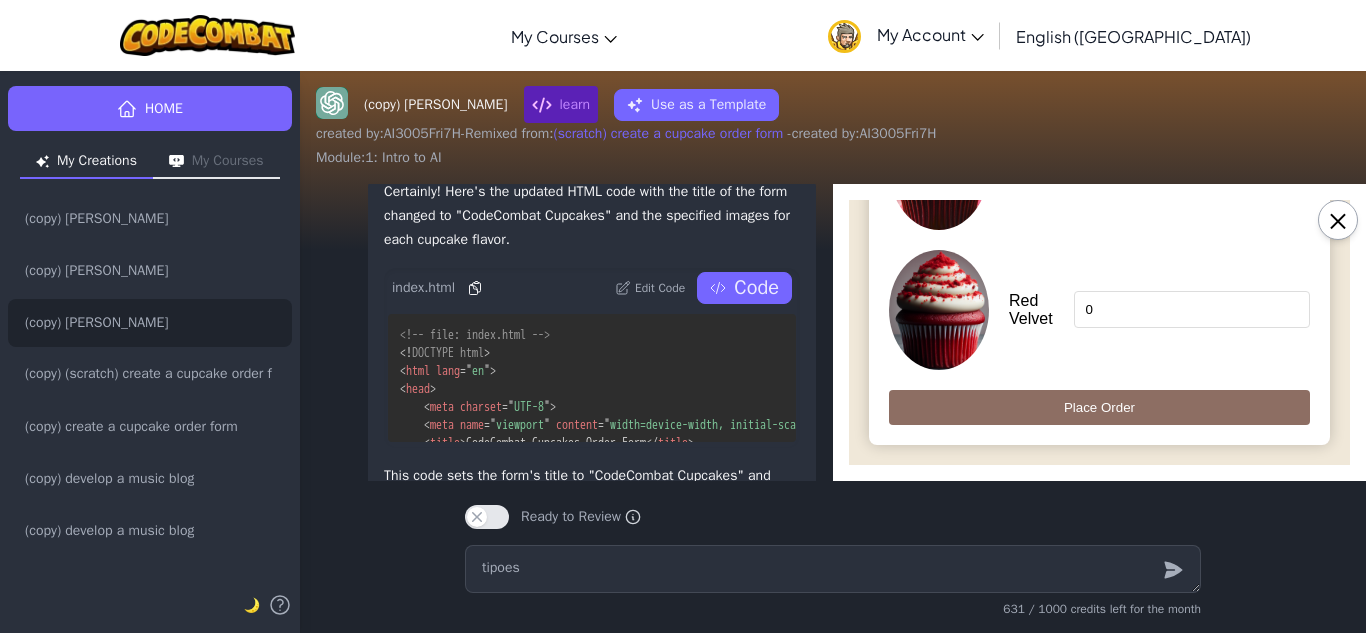 type on "4" 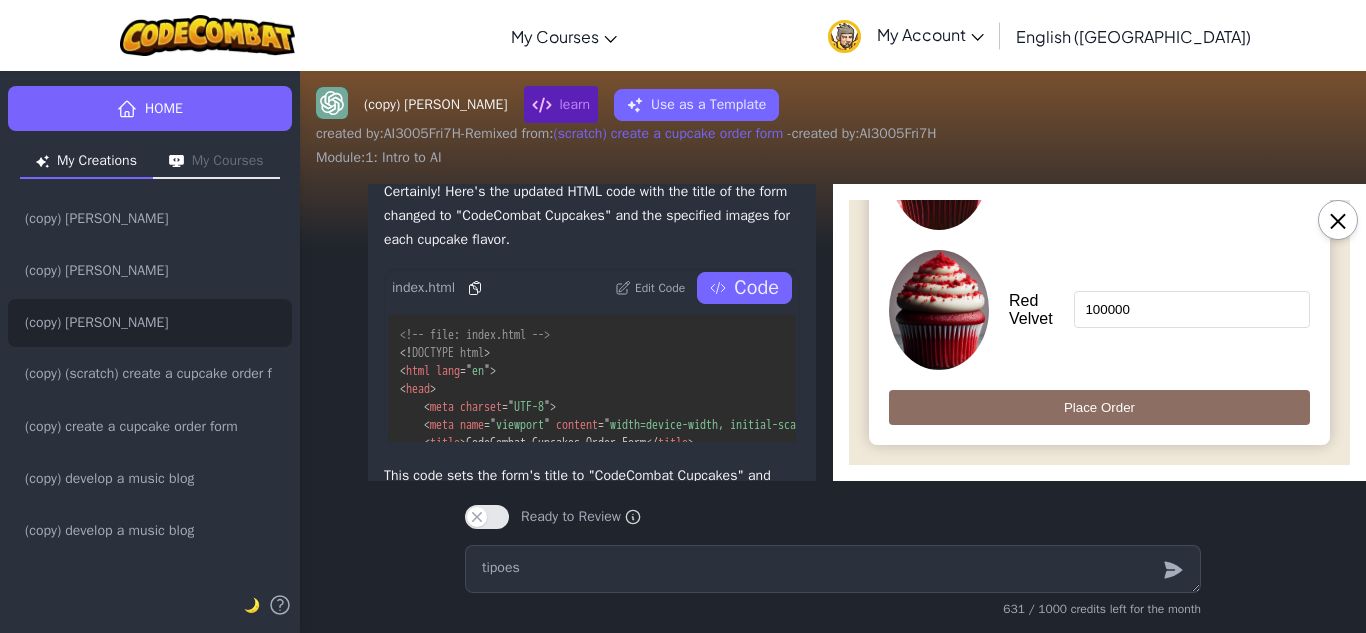 type on "100000" 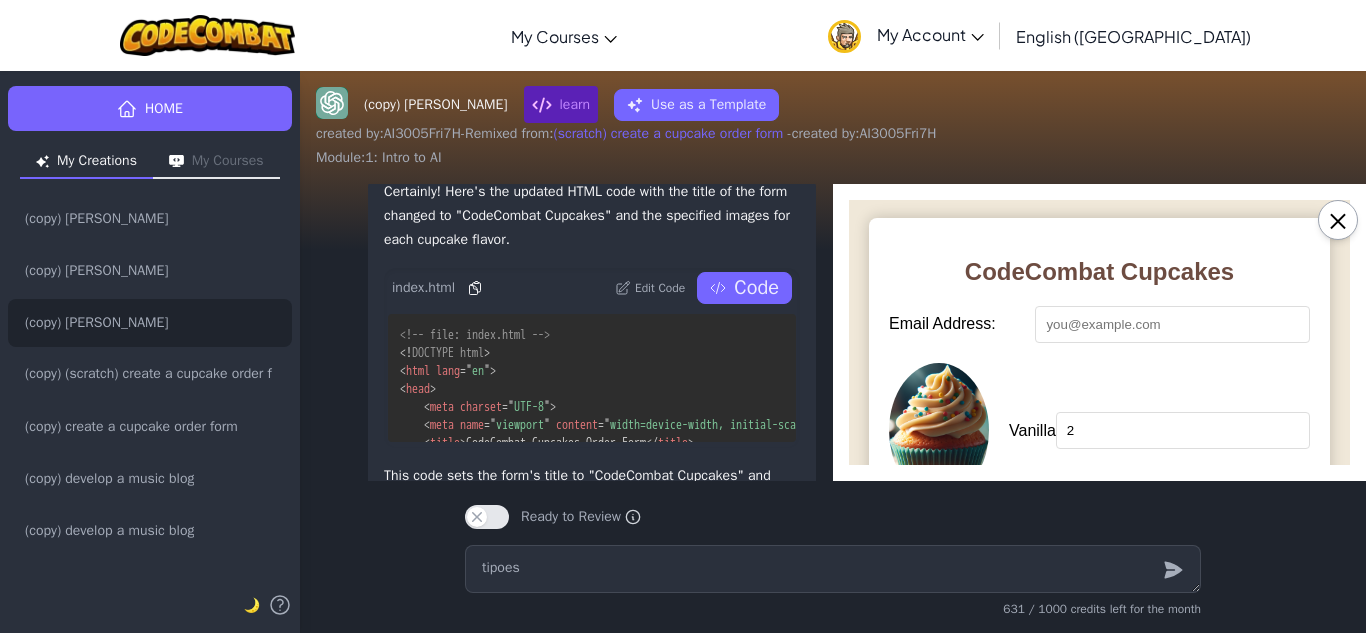 scroll, scrollTop: 0, scrollLeft: 0, axis: both 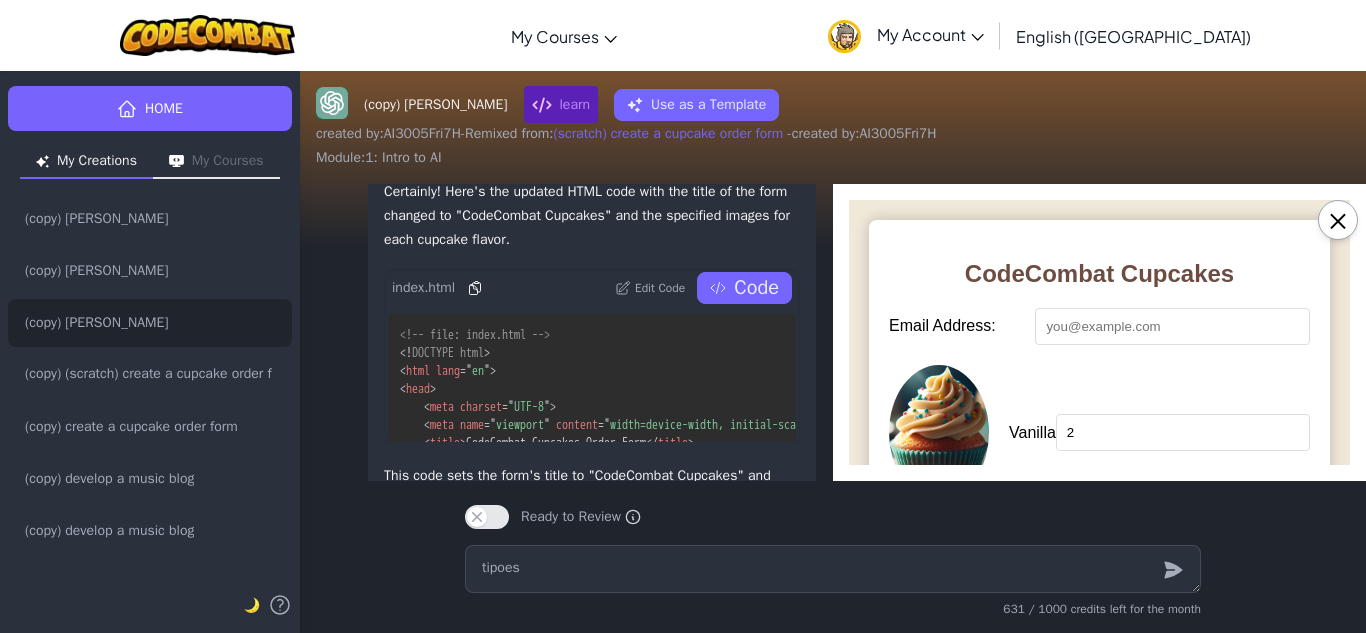 click on "Email Address:" at bounding box center [1172, 326] 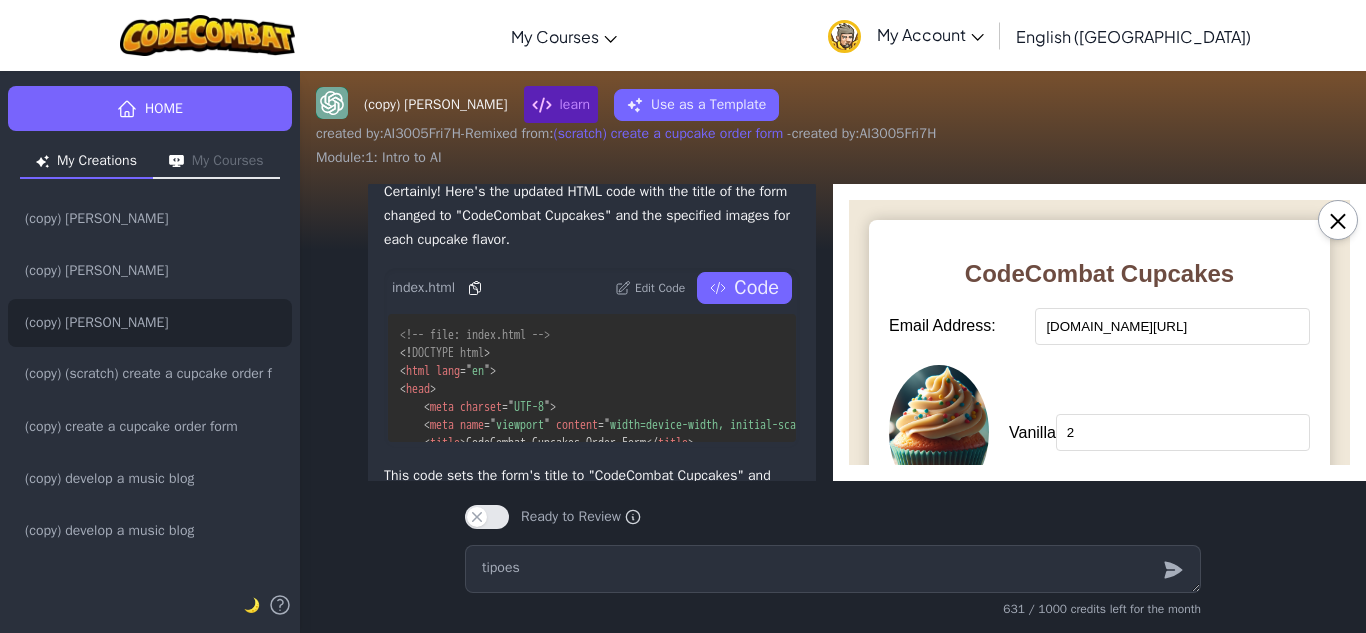 click on "CodeCombat Cupcakes" at bounding box center [1099, 274] 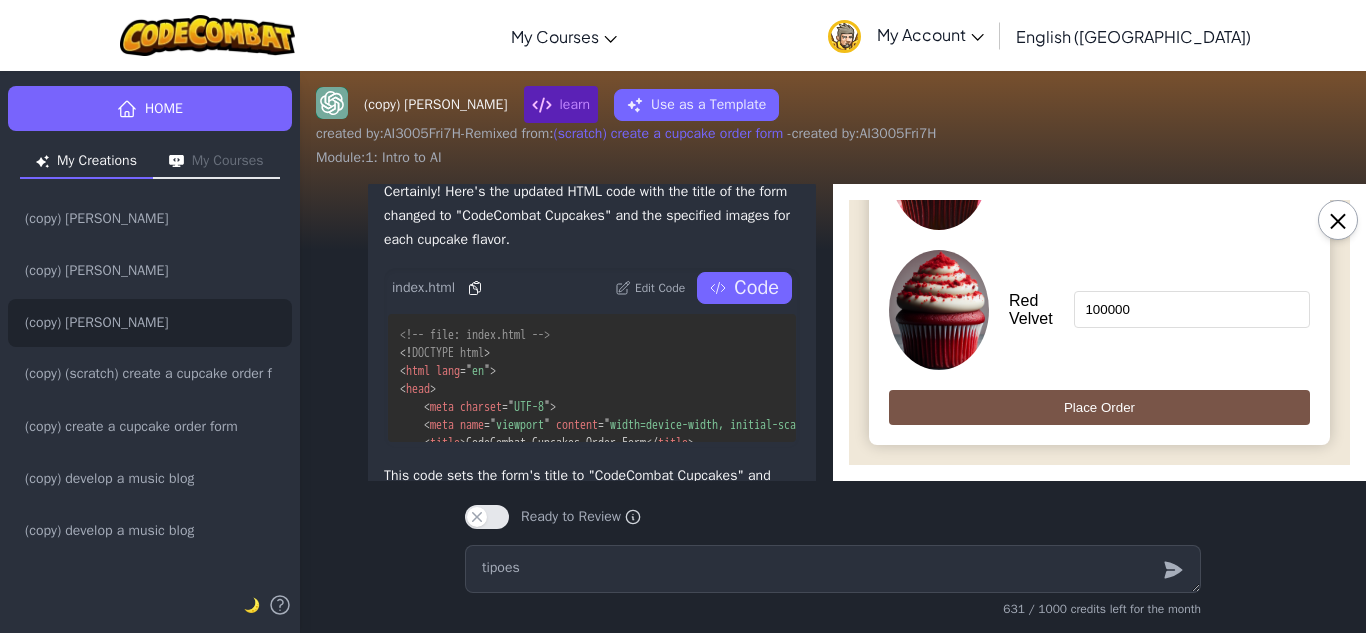 click on "Place Order" at bounding box center (1099, 407) 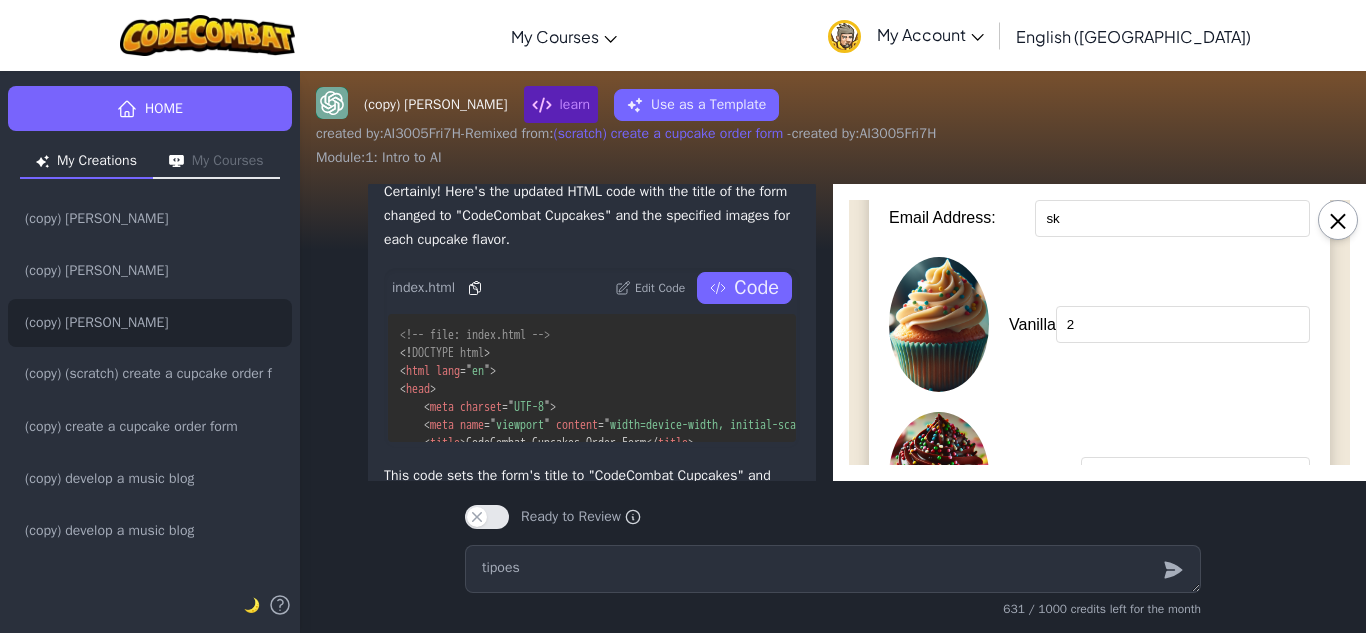 type on "s" 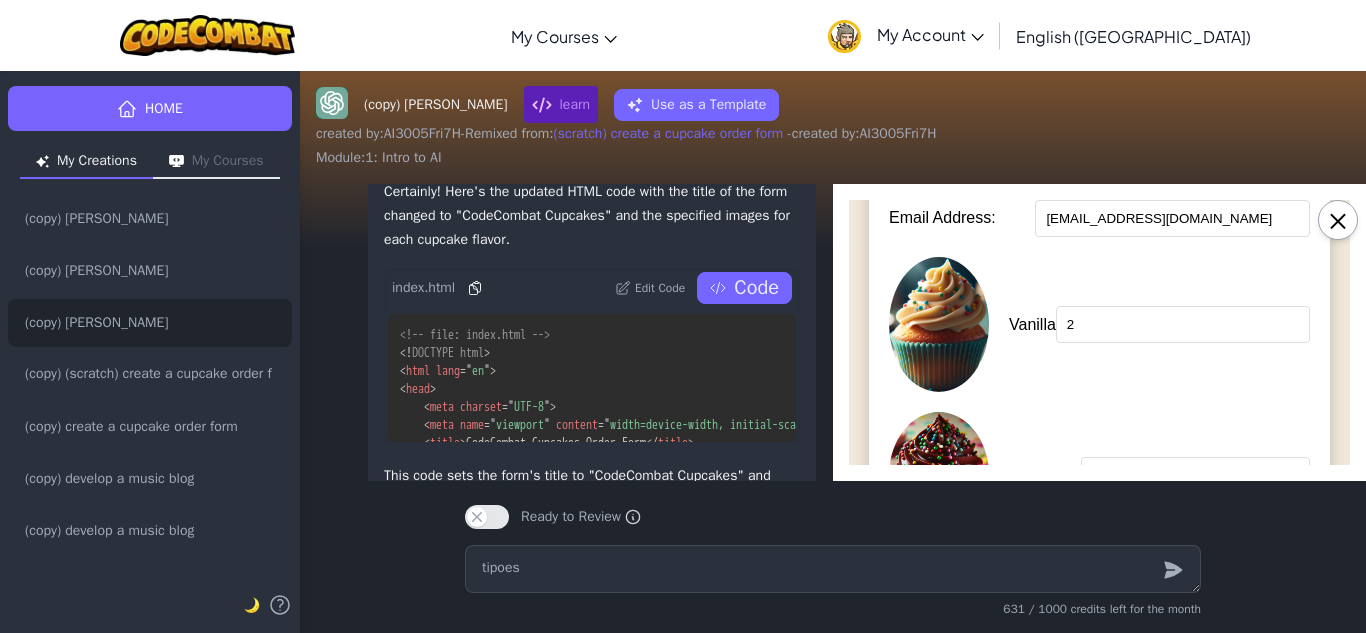 type on "[EMAIL_ADDRESS][DOMAIN_NAME]" 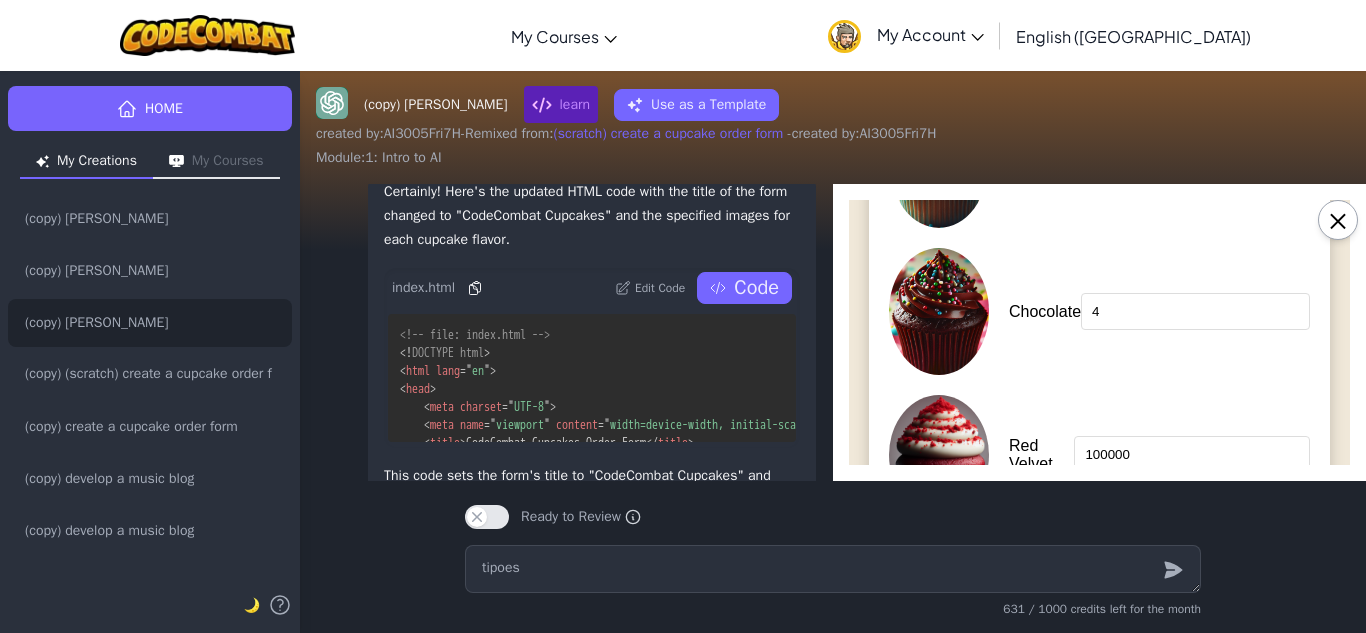scroll, scrollTop: 417, scrollLeft: 0, axis: vertical 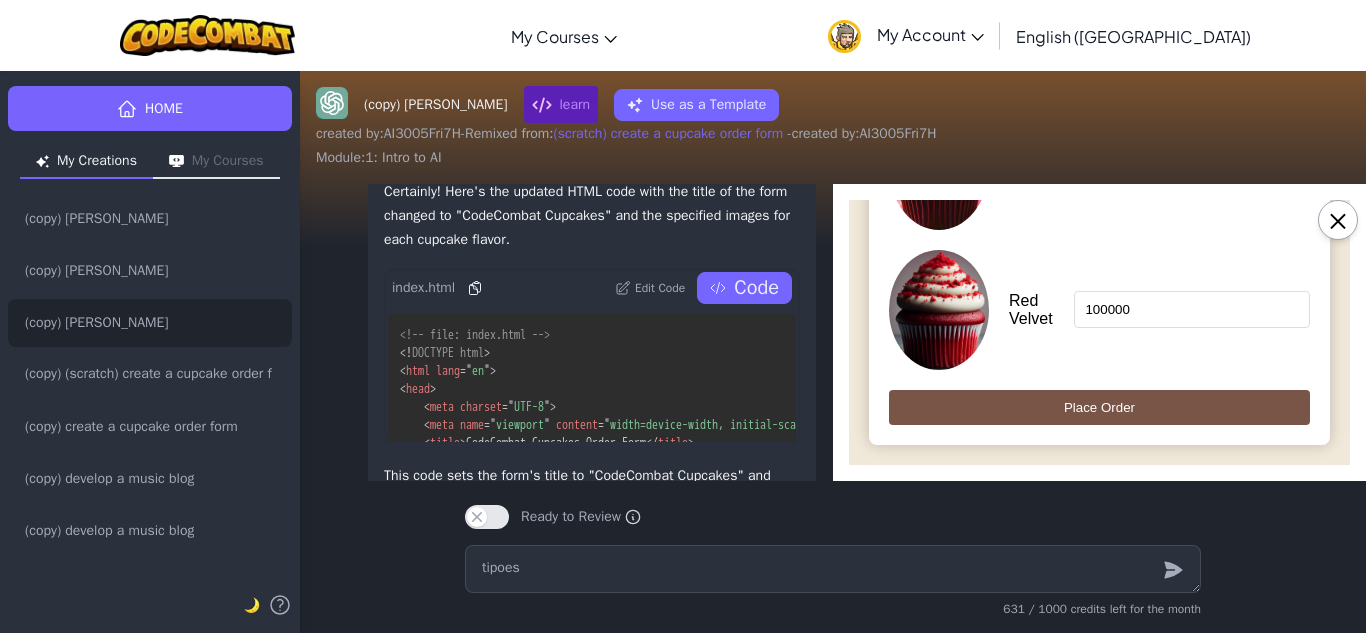 click on "Place Order" at bounding box center (1099, 407) 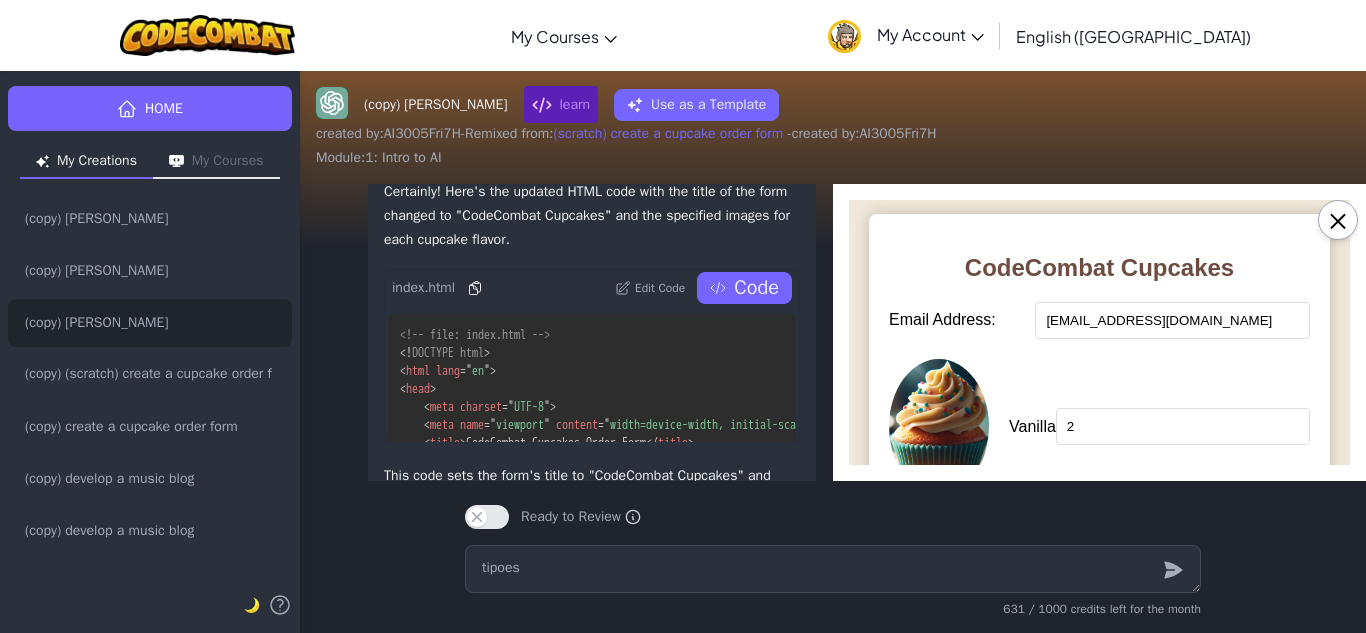 scroll, scrollTop: 0, scrollLeft: 0, axis: both 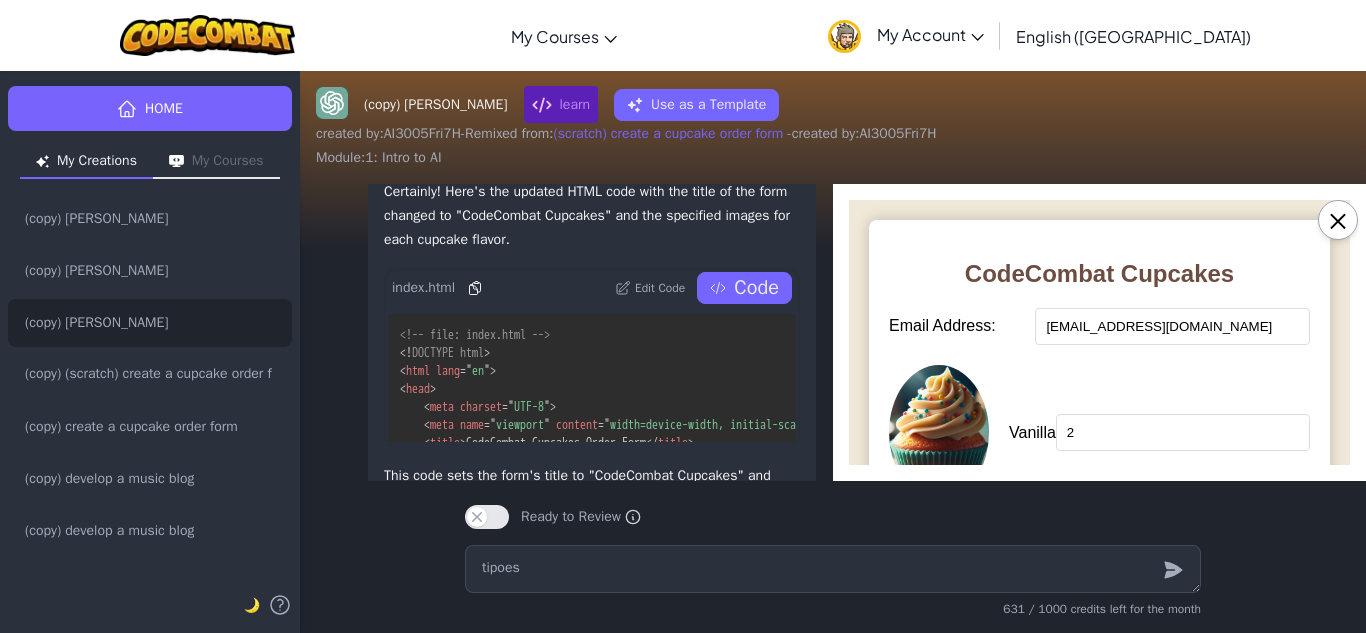 click on "[EMAIL_ADDRESS][DOMAIN_NAME]" at bounding box center [1172, 326] 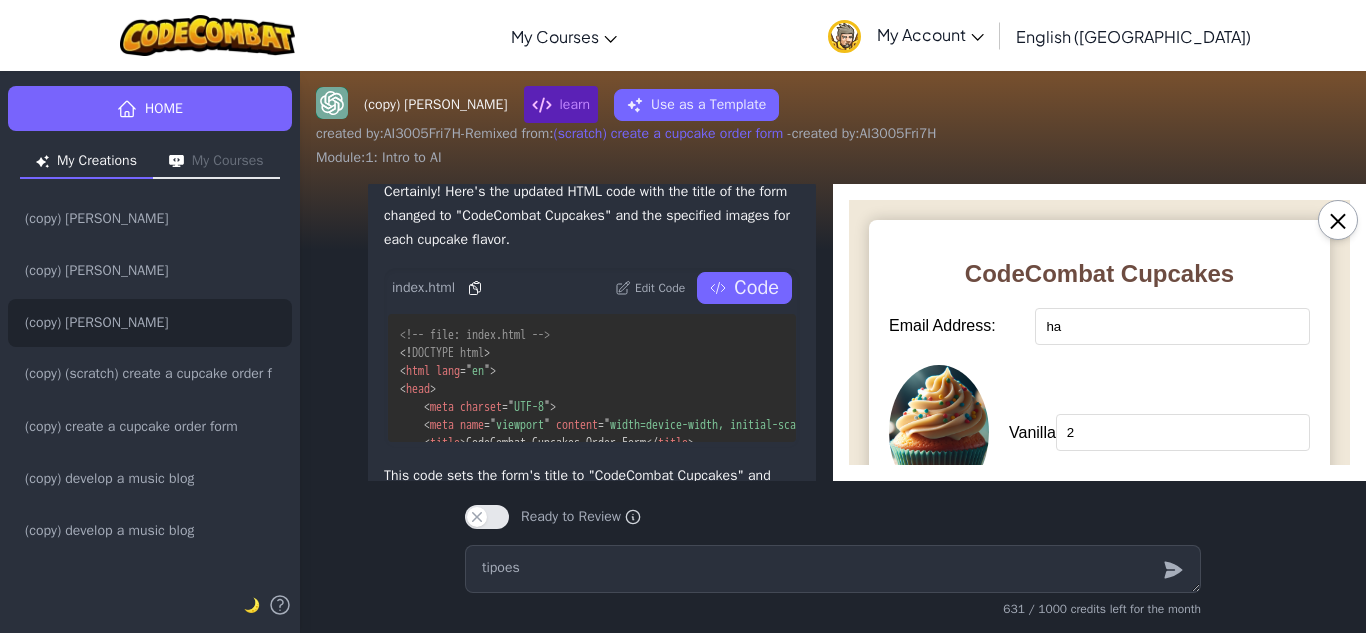 type on "h" 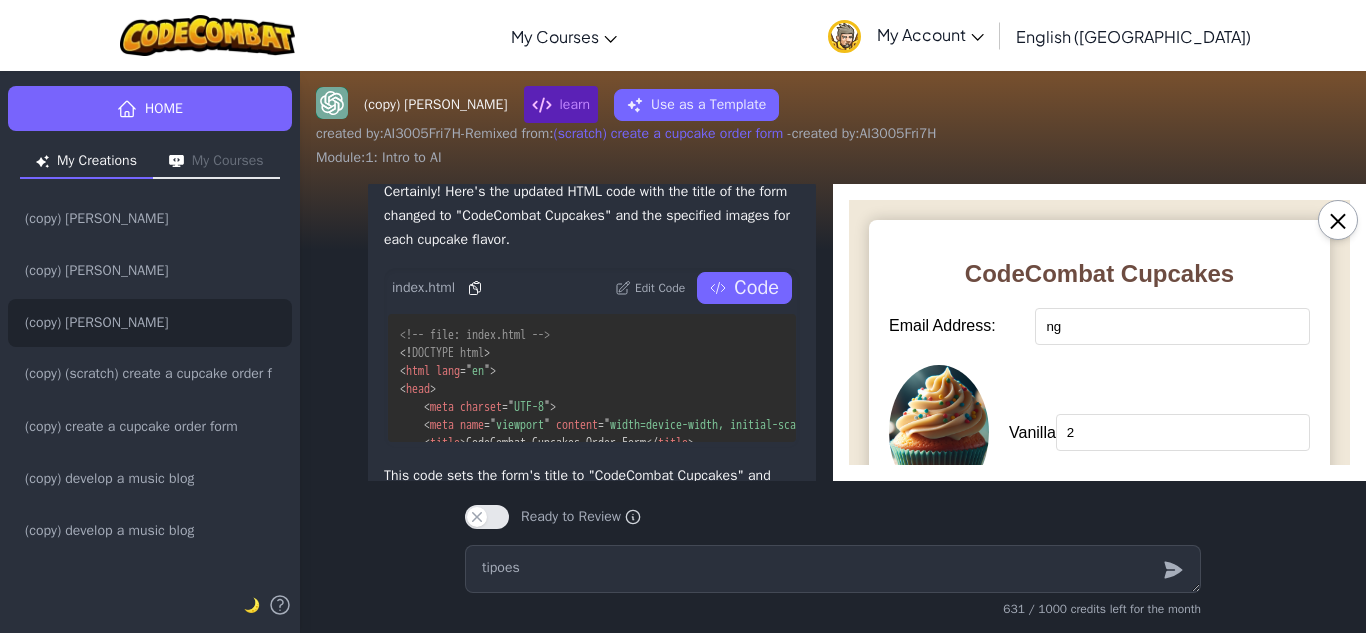 type on "n" 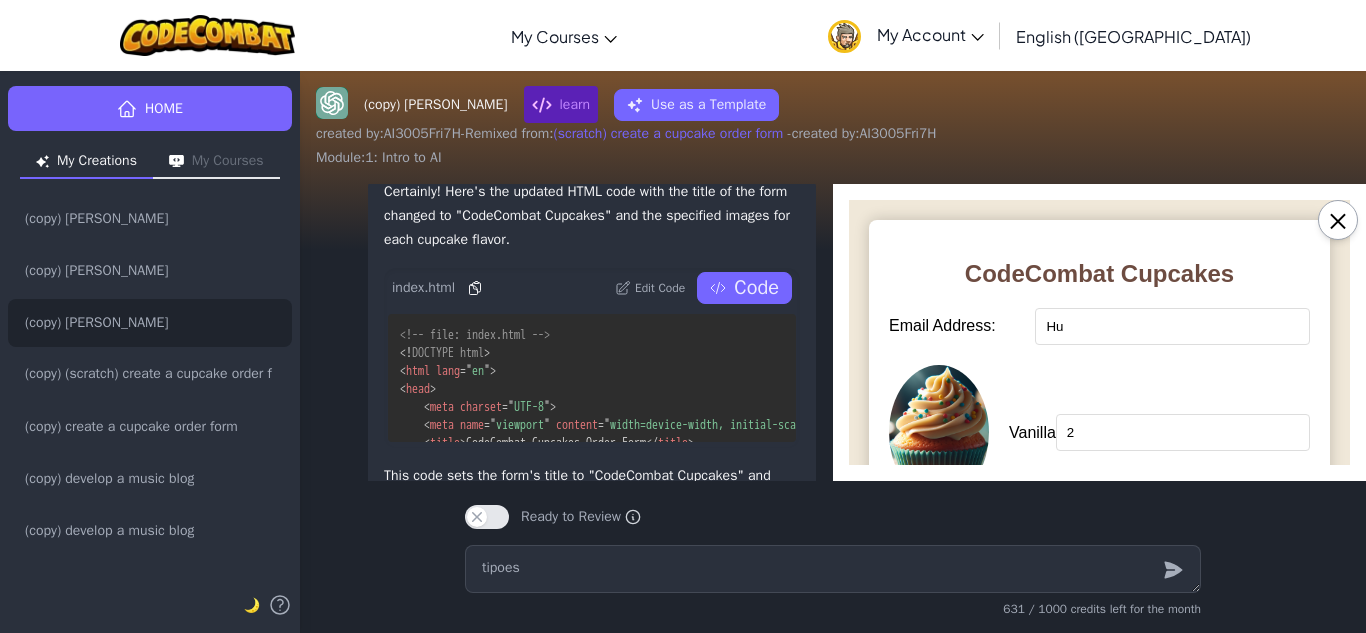 type on "H" 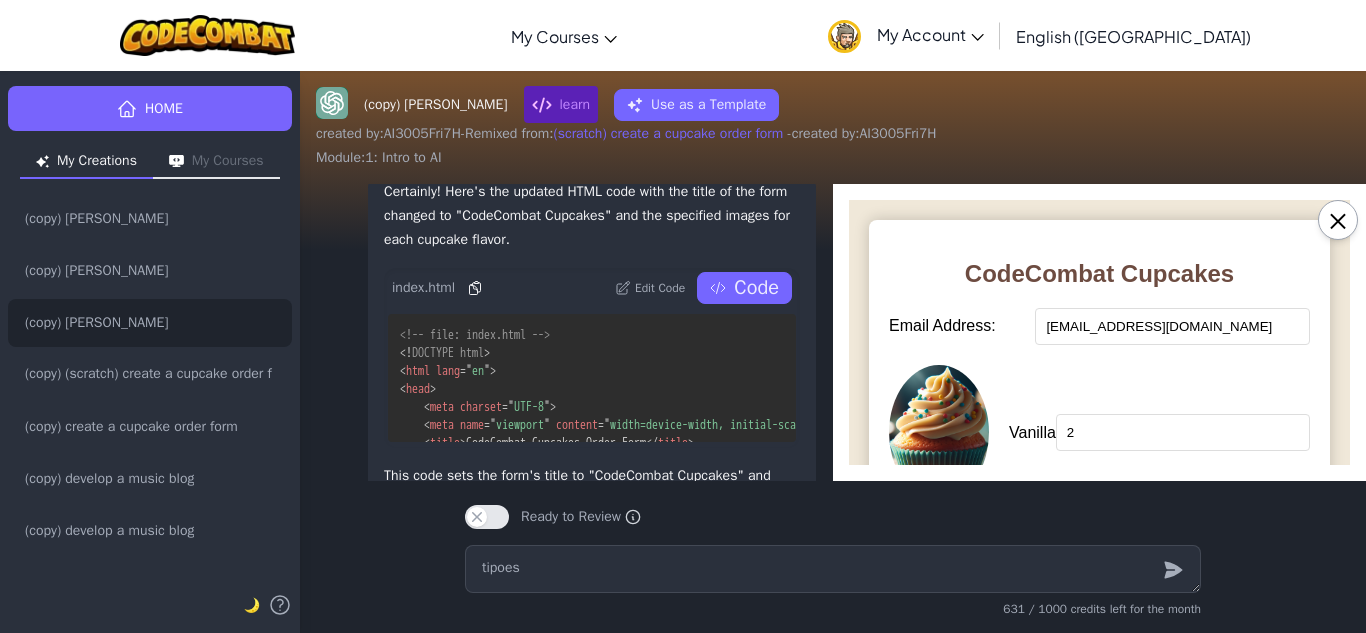 type on "[EMAIL_ADDRESS][DOMAIN_NAME]" 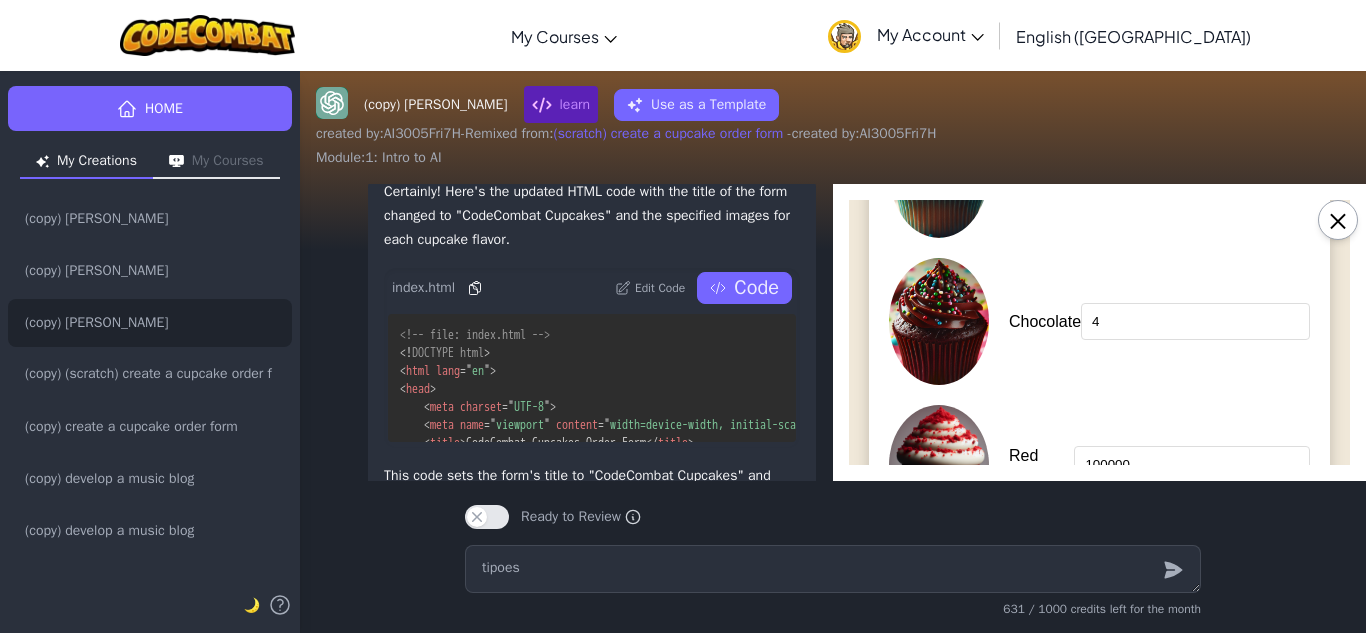 scroll, scrollTop: 117, scrollLeft: 0, axis: vertical 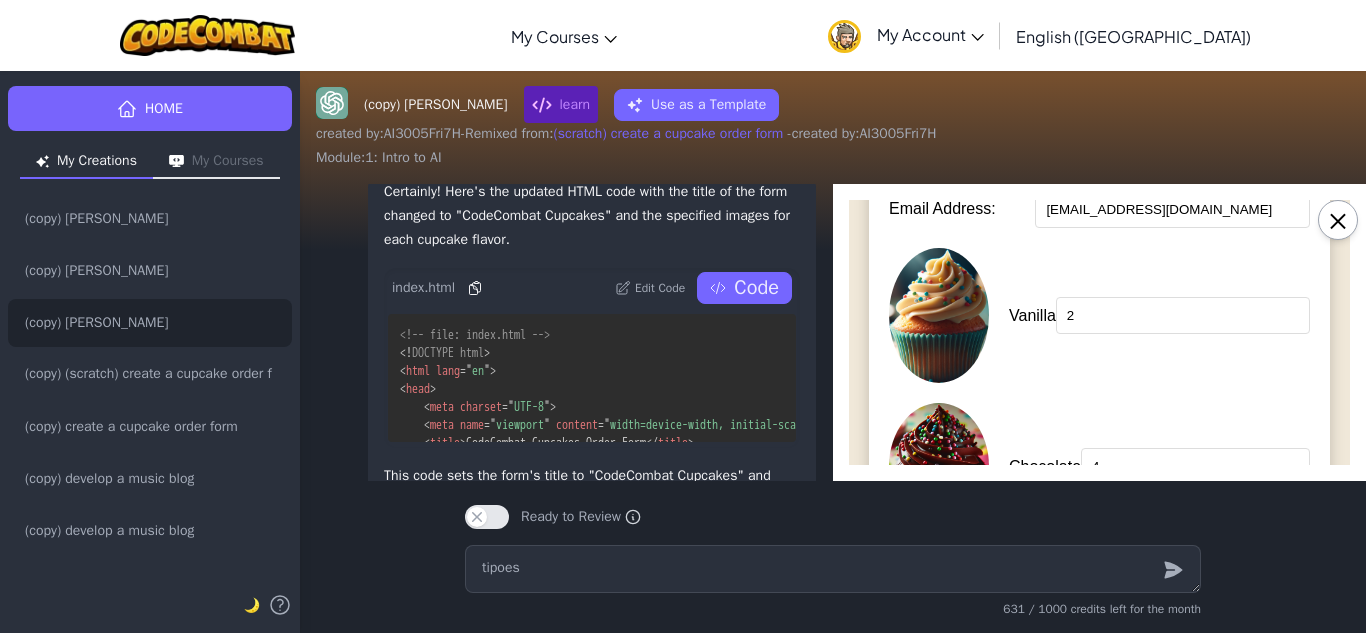 click on "2" at bounding box center [1183, 315] 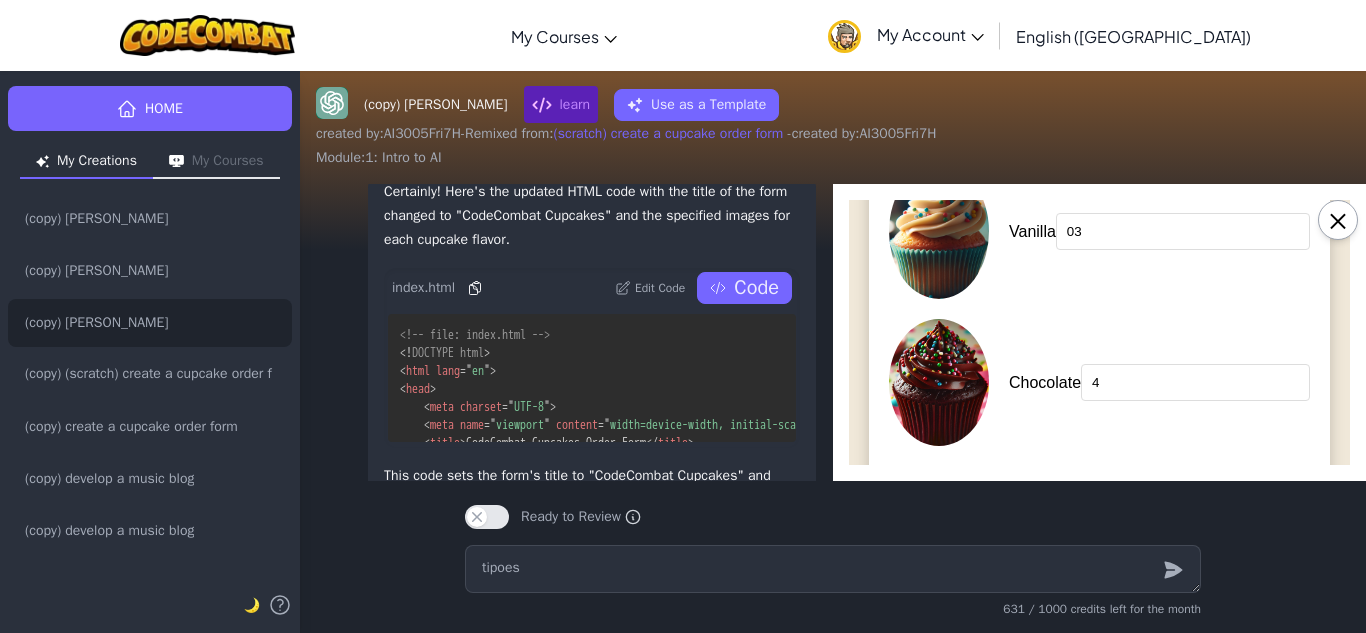 scroll, scrollTop: 317, scrollLeft: 0, axis: vertical 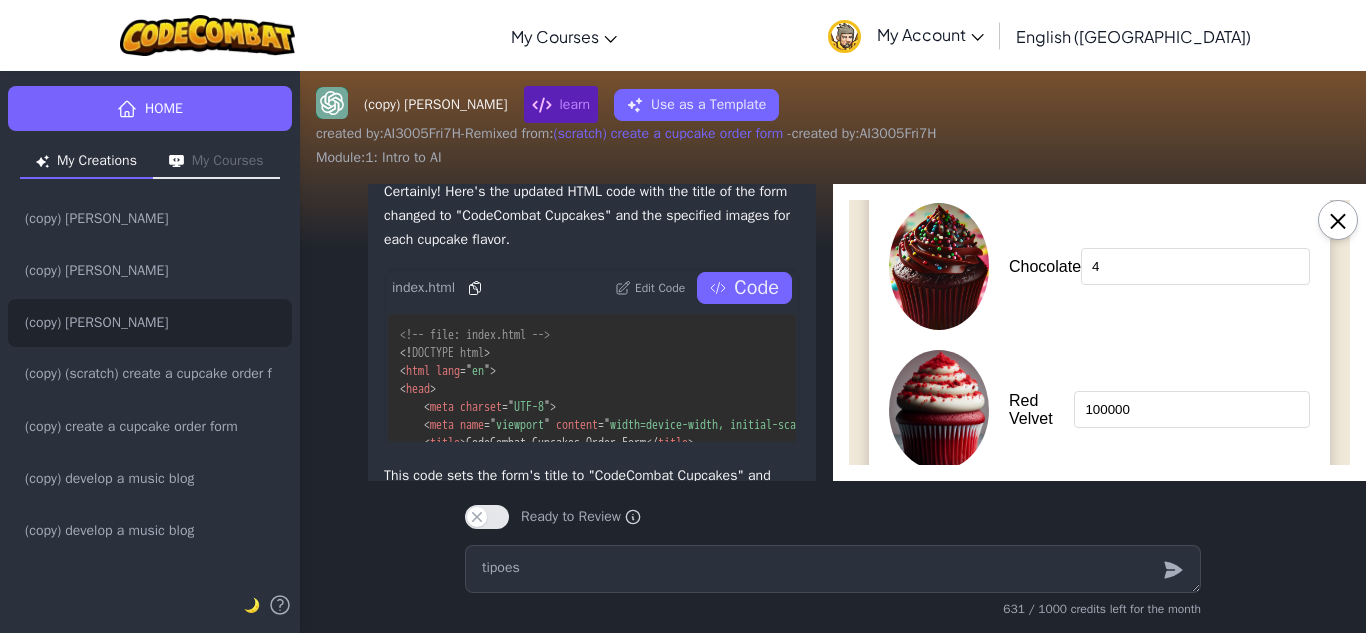 type on "03" 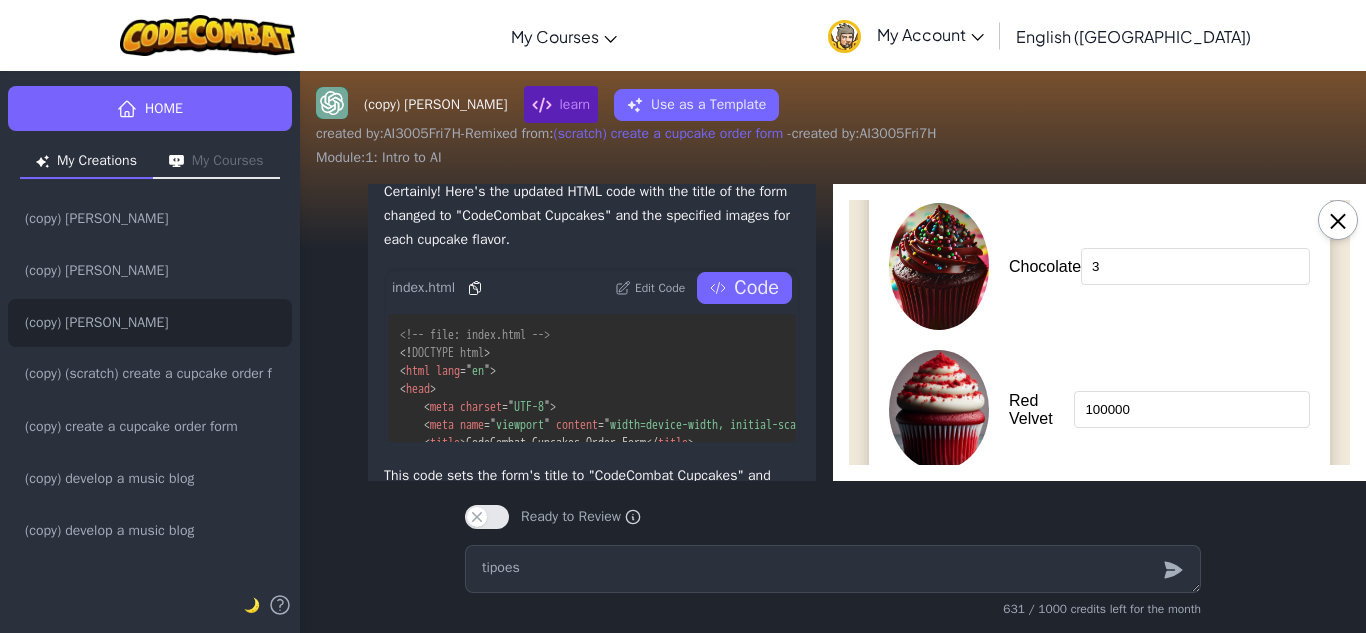 type on "3" 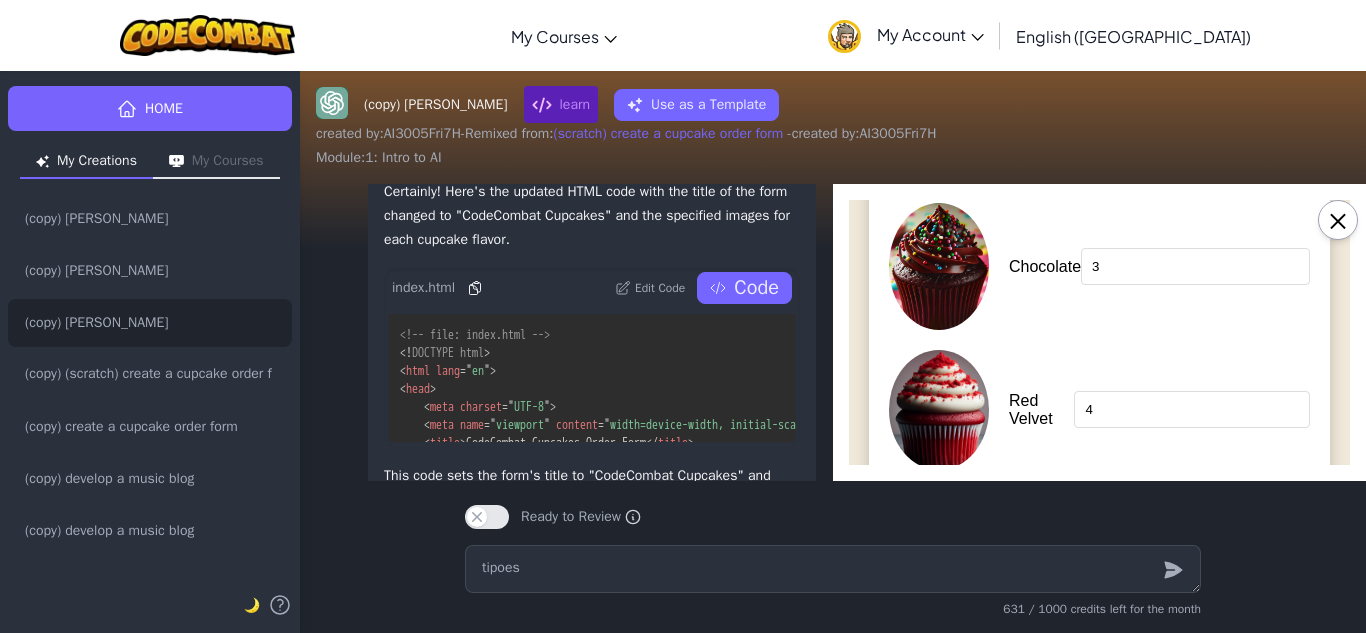 type on "4" 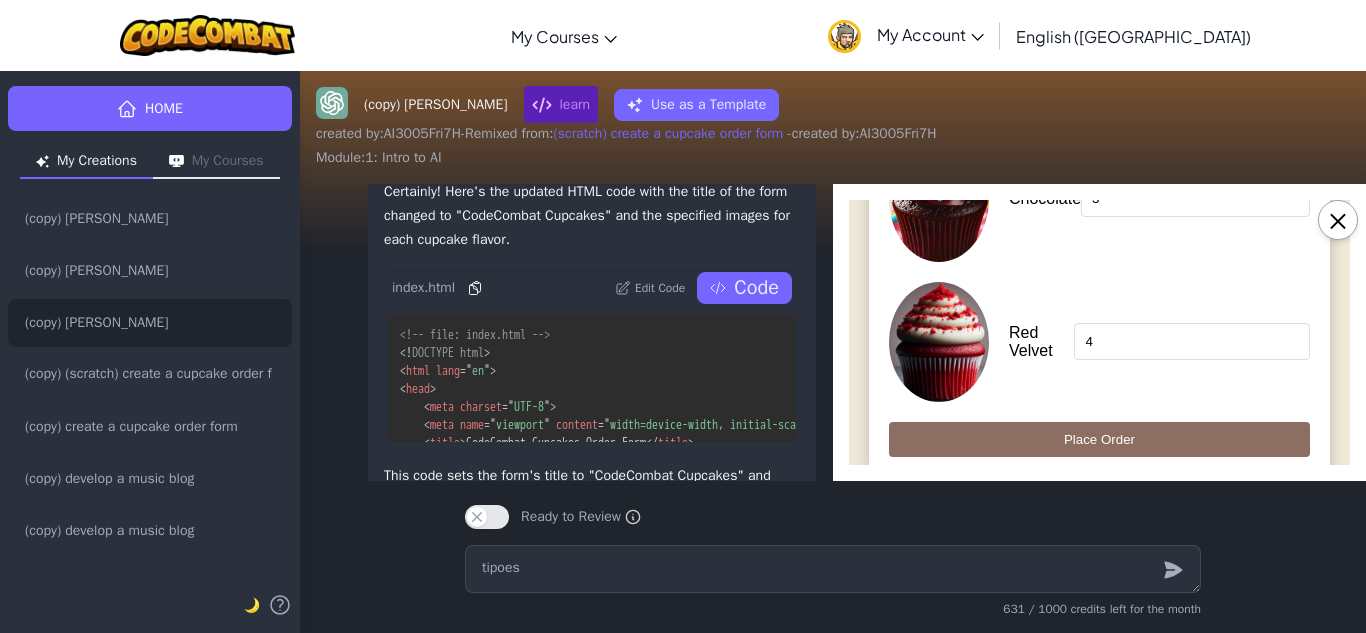 scroll, scrollTop: 417, scrollLeft: 0, axis: vertical 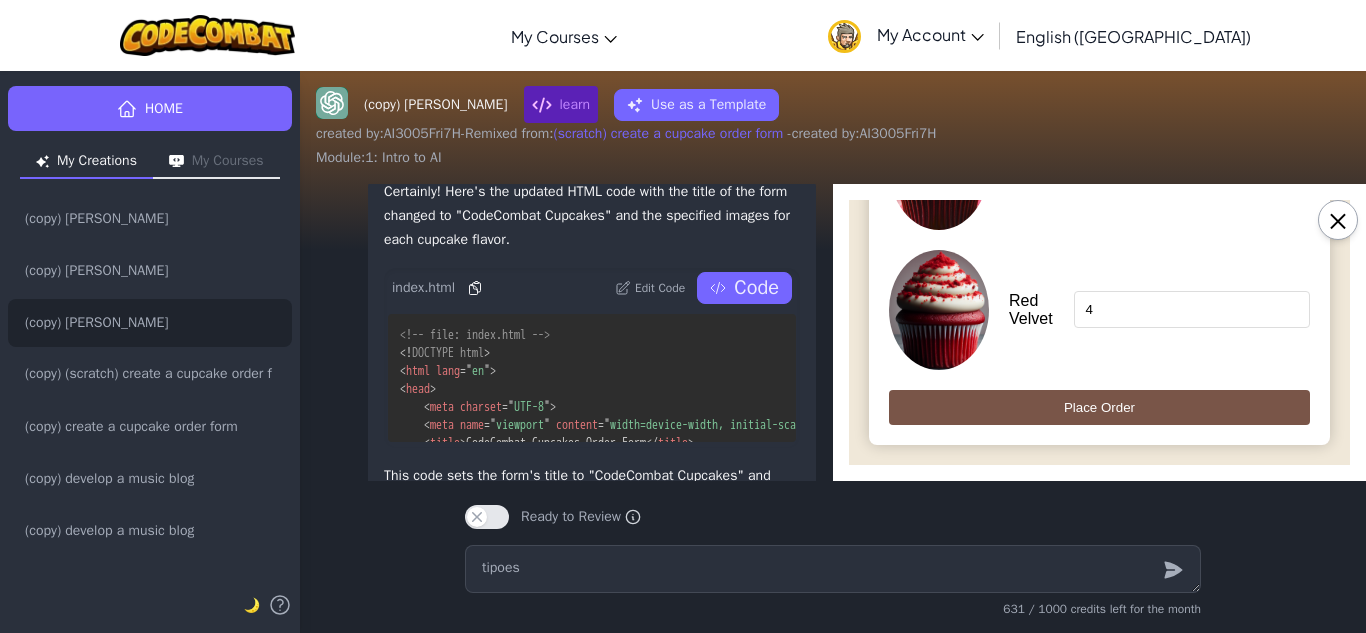 click on "Place Order" at bounding box center (1099, 407) 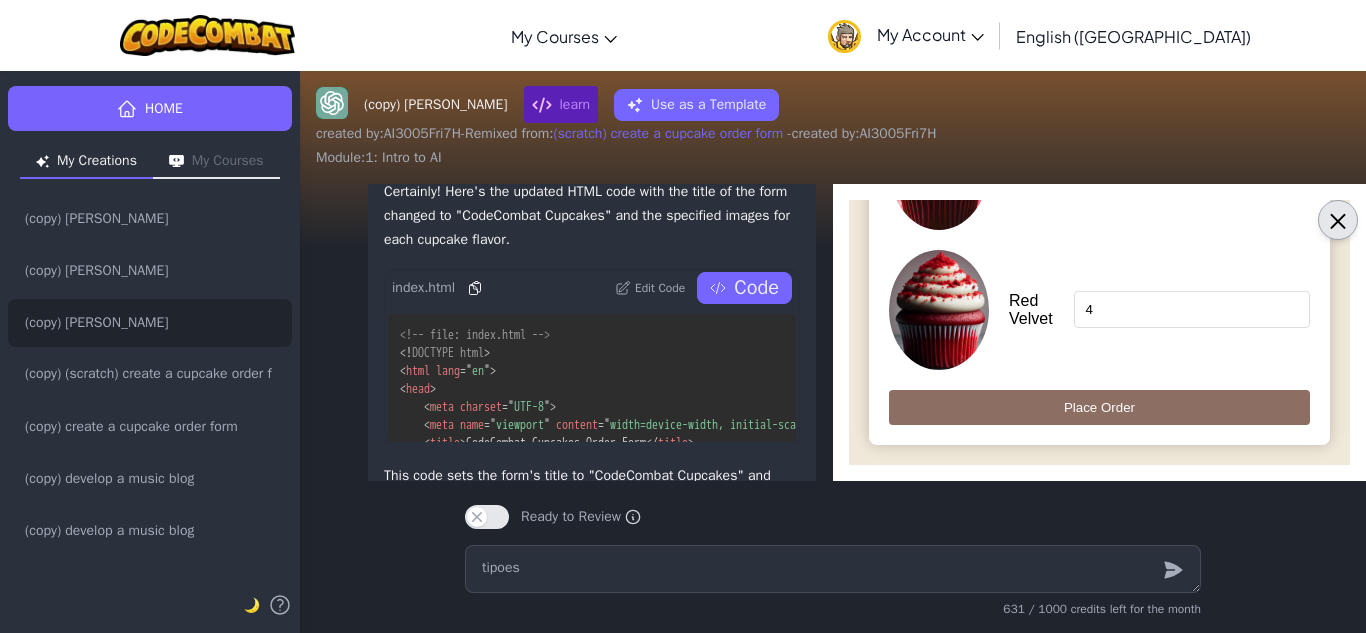 click on "×" at bounding box center [1338, 220] 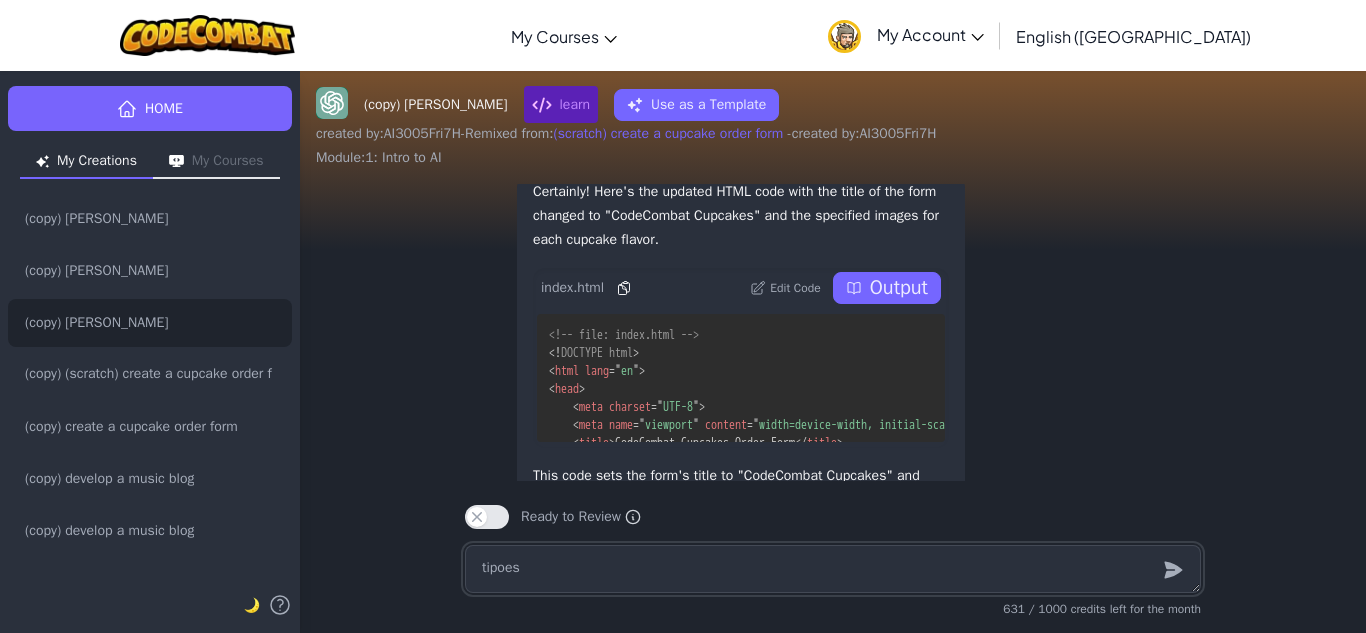 type on "x" 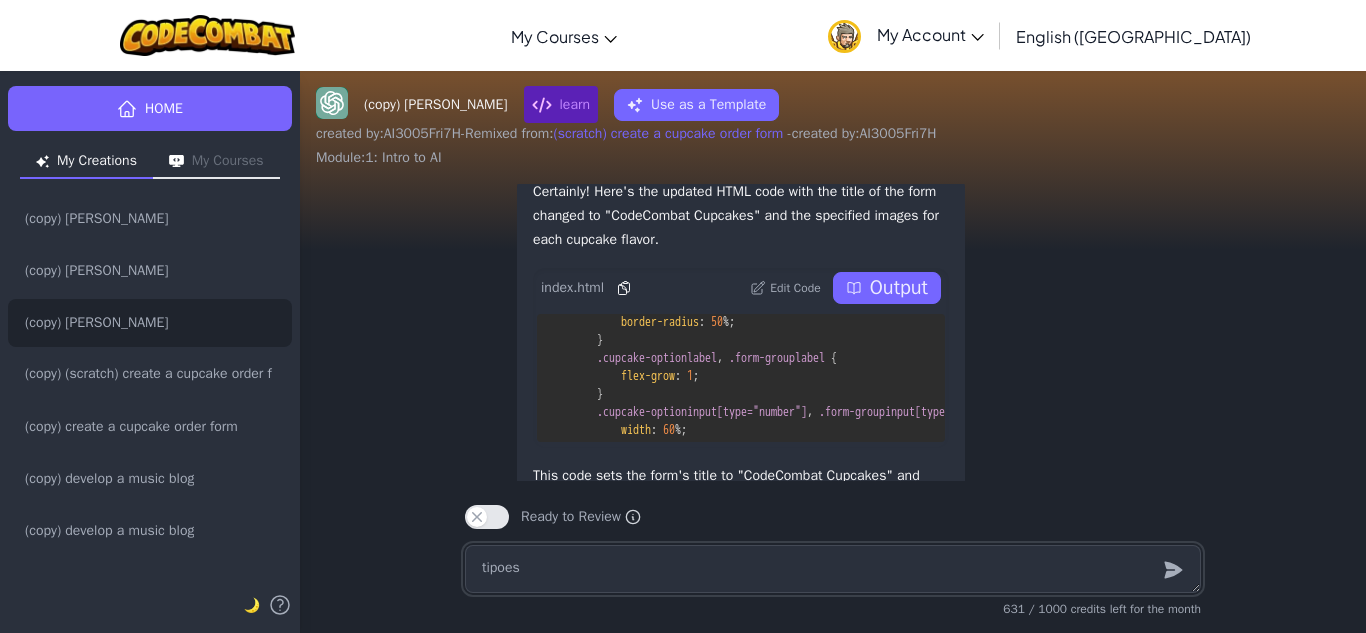 scroll, scrollTop: 700, scrollLeft: 0, axis: vertical 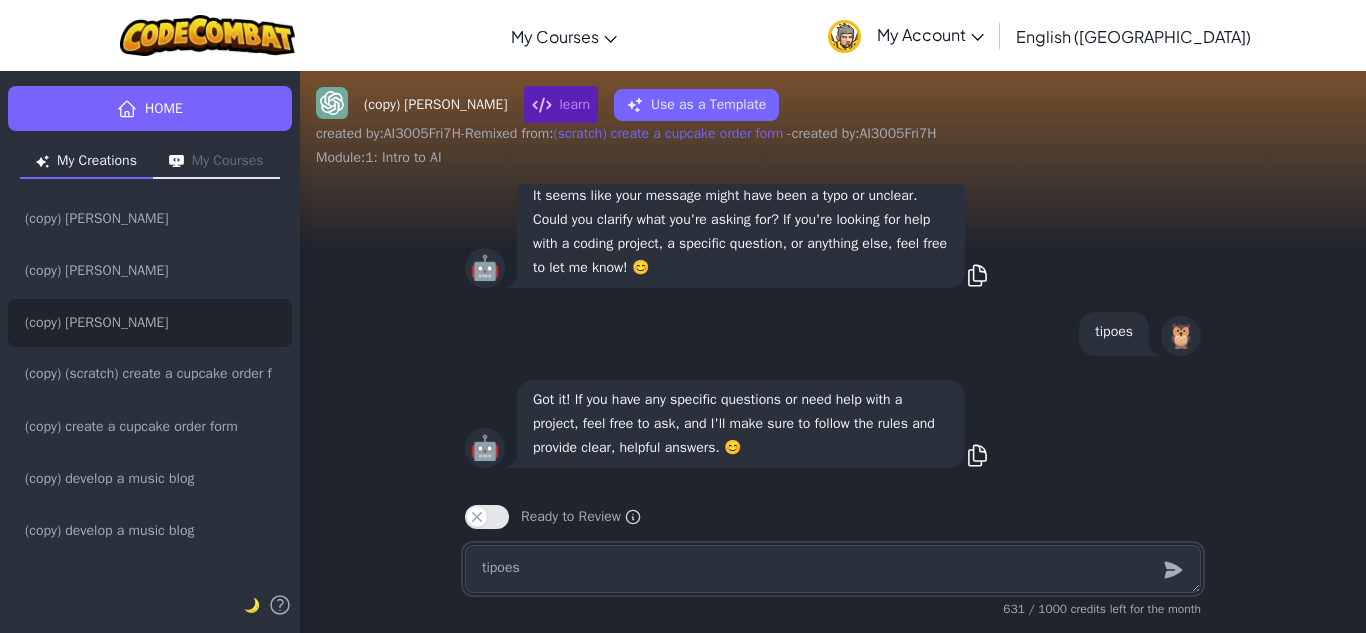 click on "tipoes" at bounding box center (833, 569) 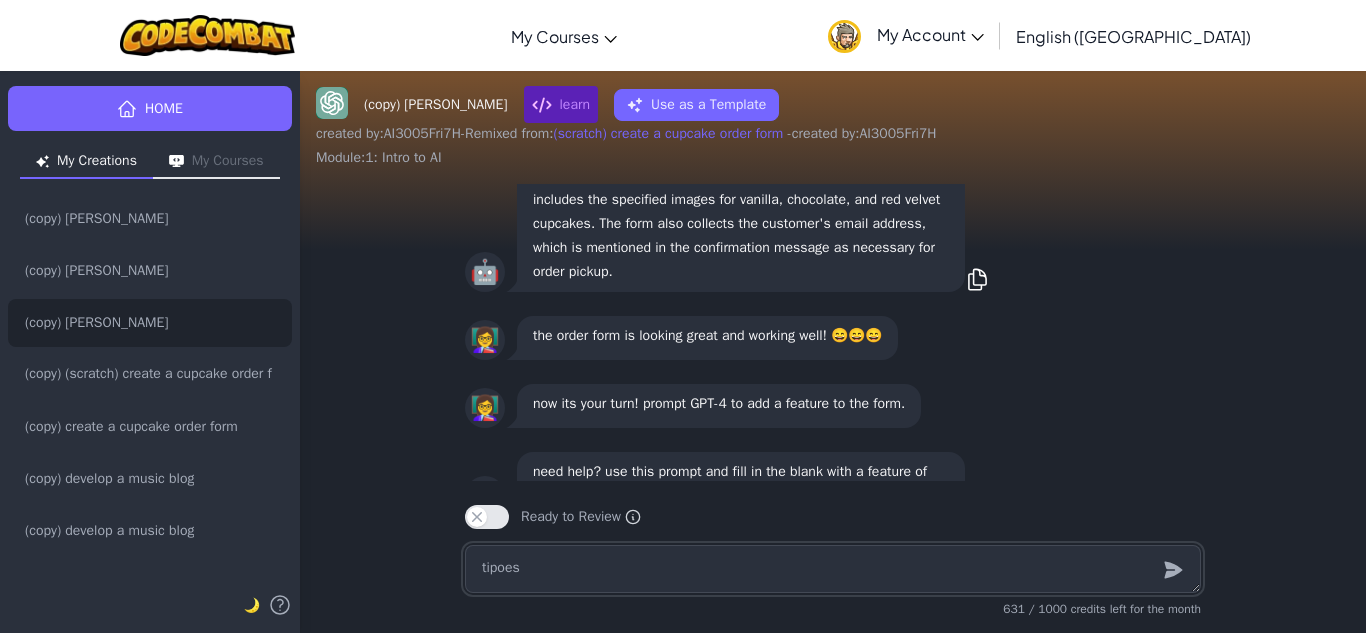 scroll, scrollTop: 1, scrollLeft: 0, axis: vertical 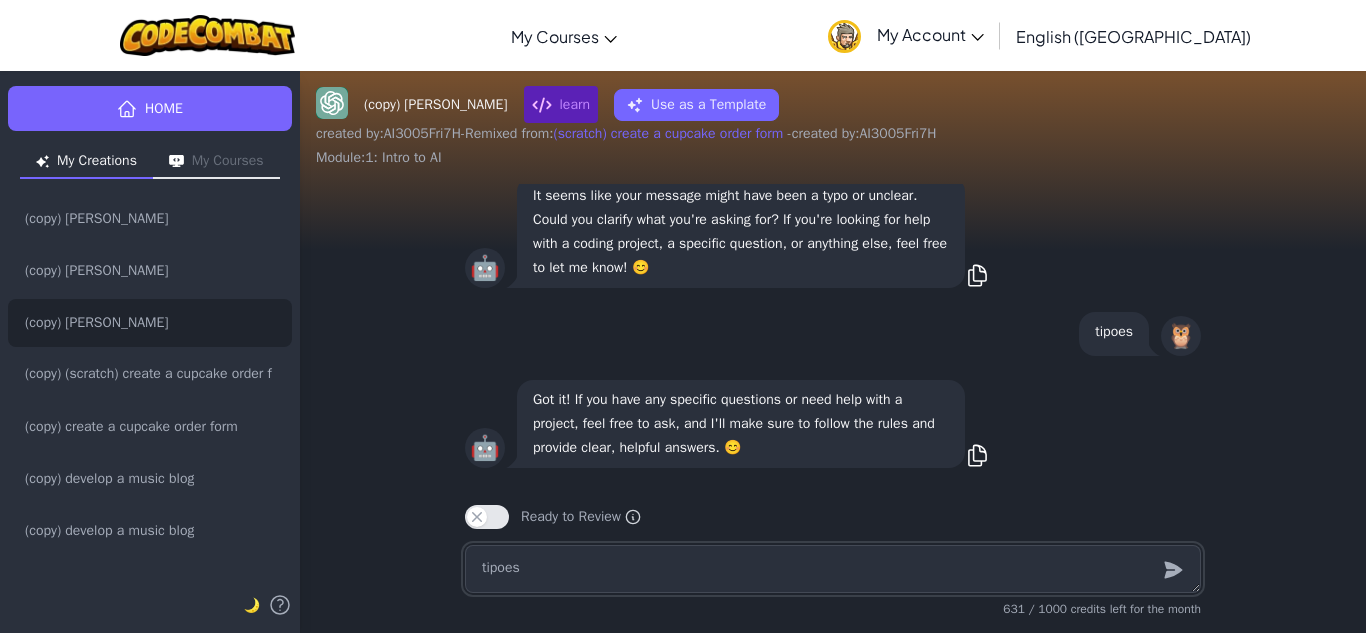 type 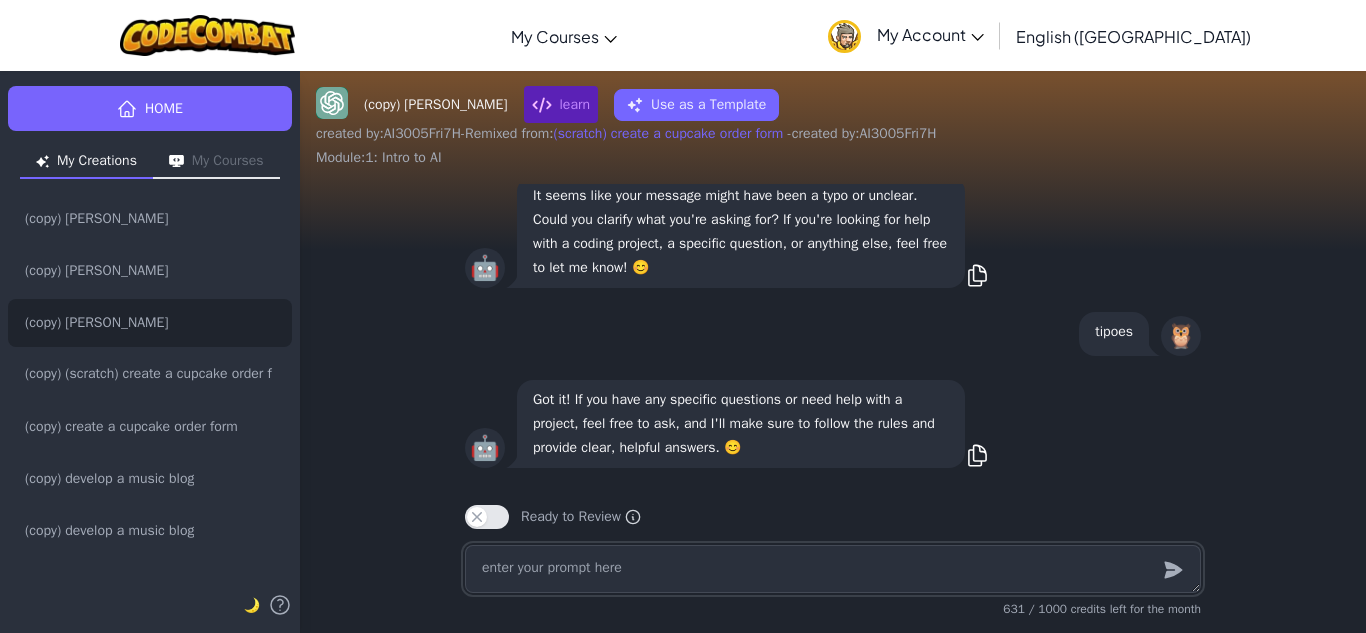 type on "x" 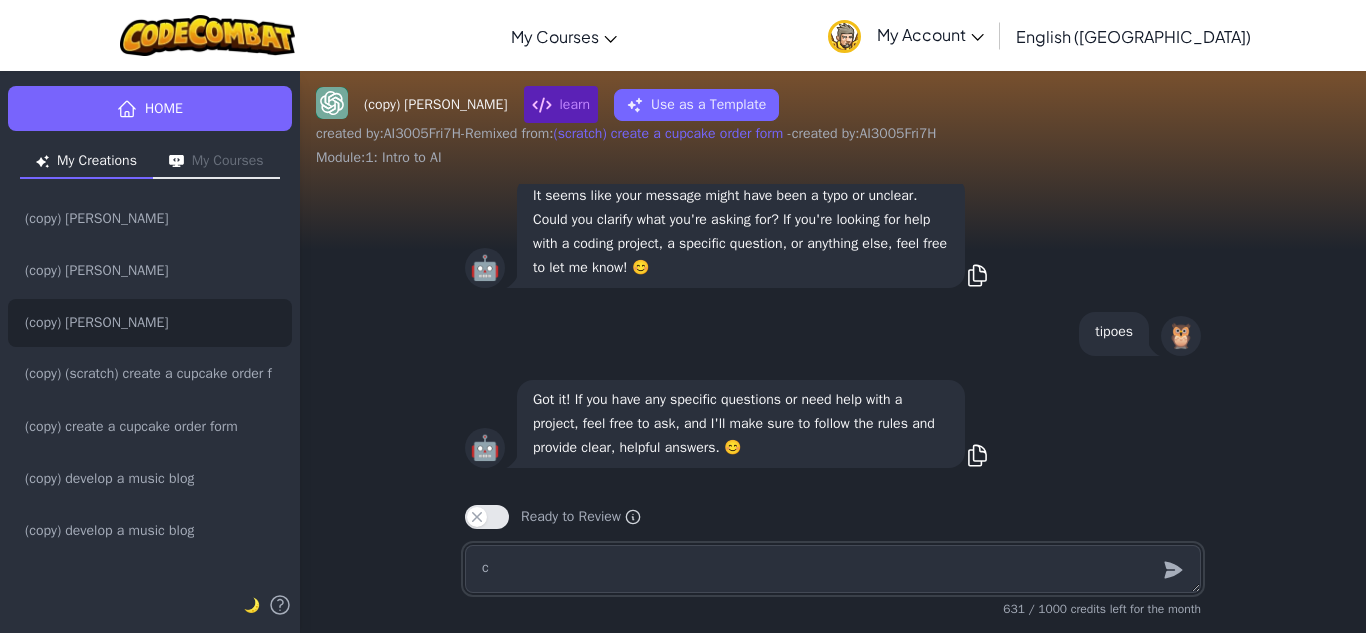 type on "x" 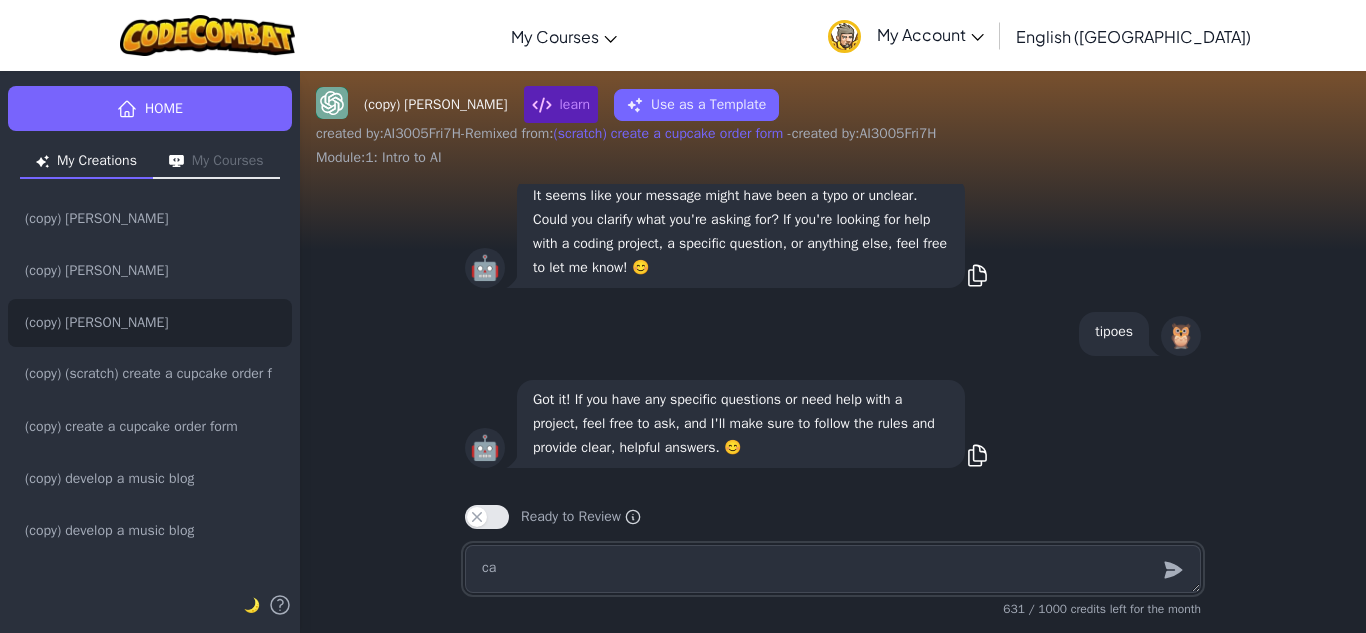 type on "x" 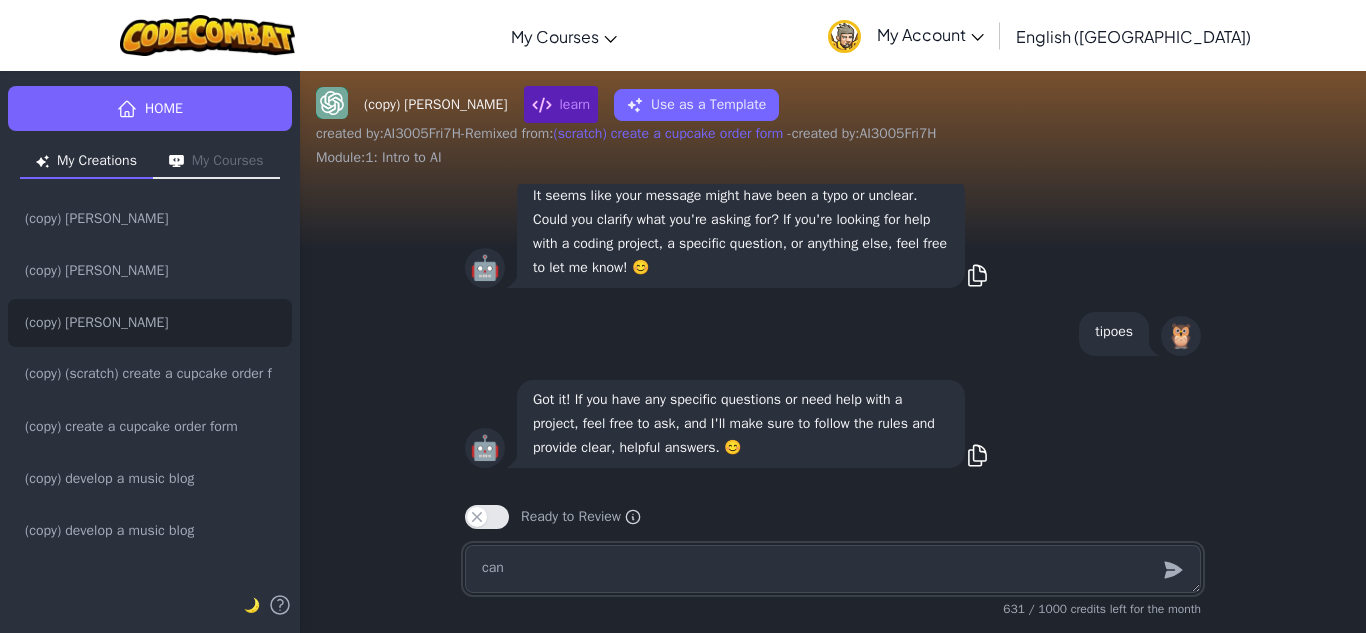 type on "x" 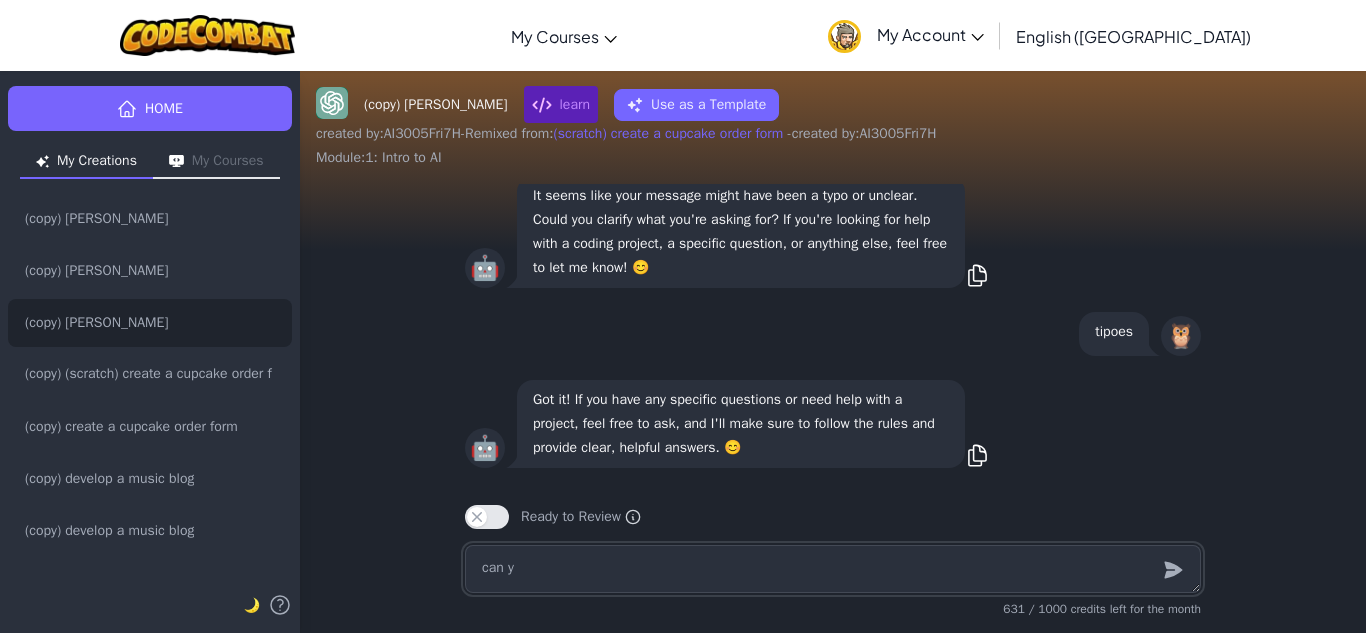 type on "x" 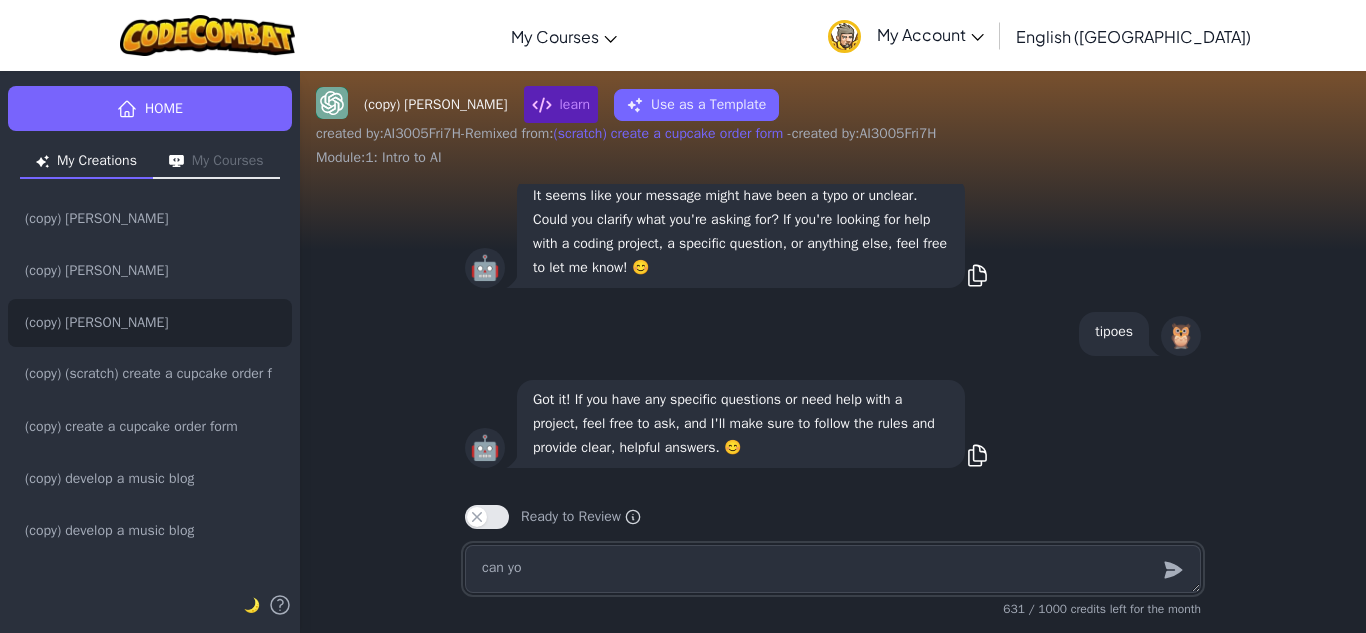 type on "x" 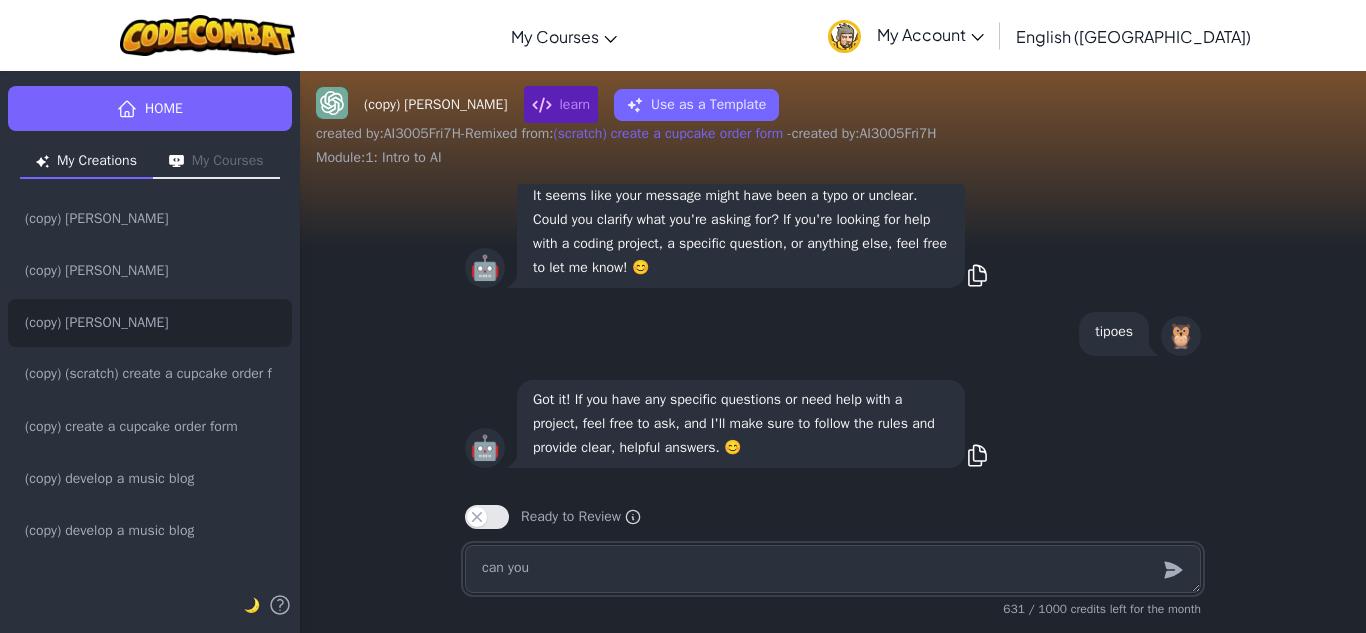 type on "x" 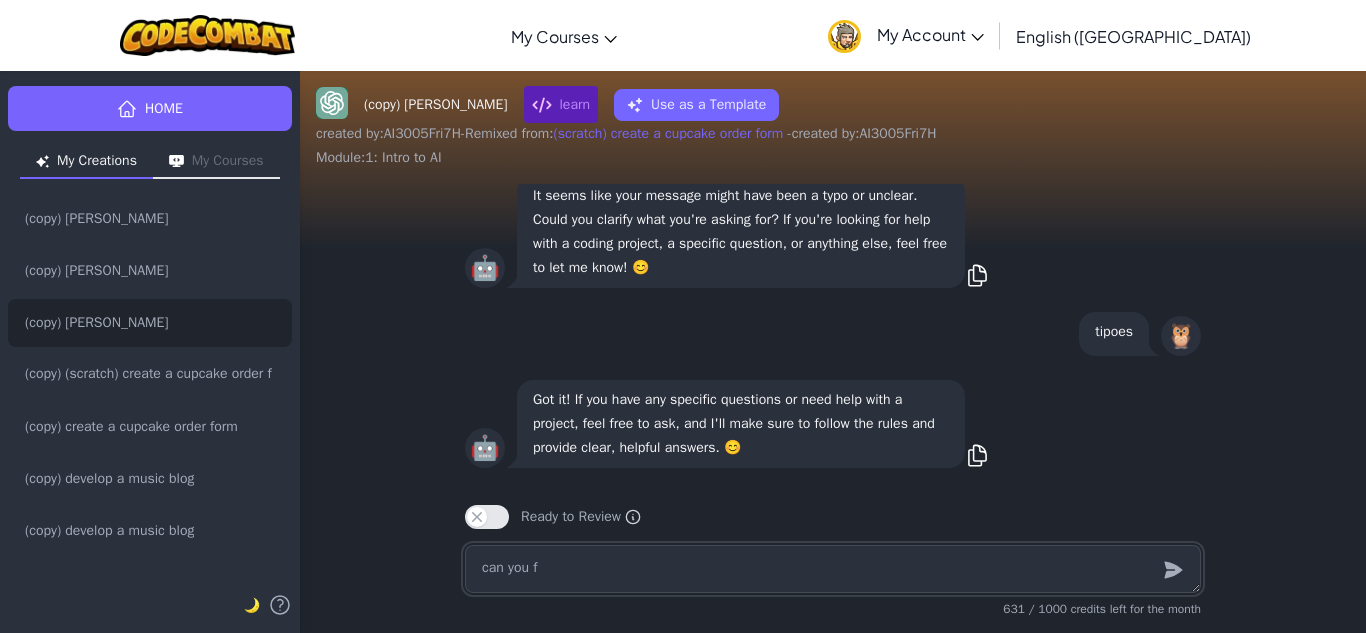 type on "x" 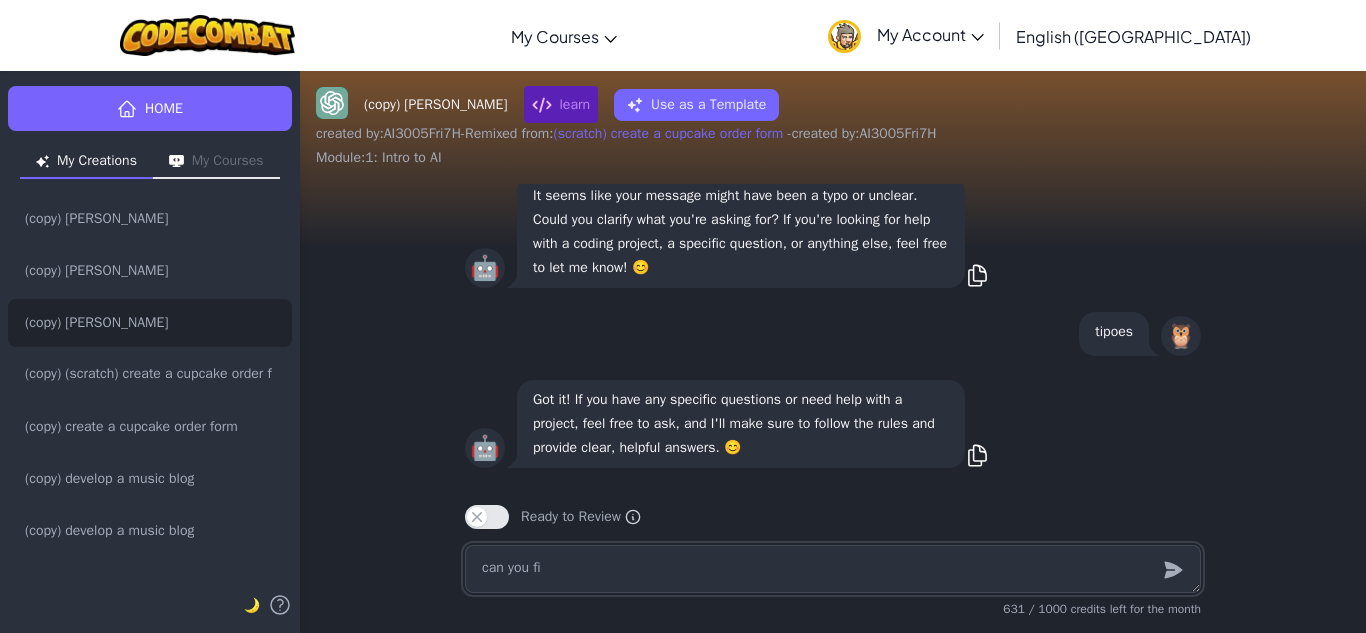type on "x" 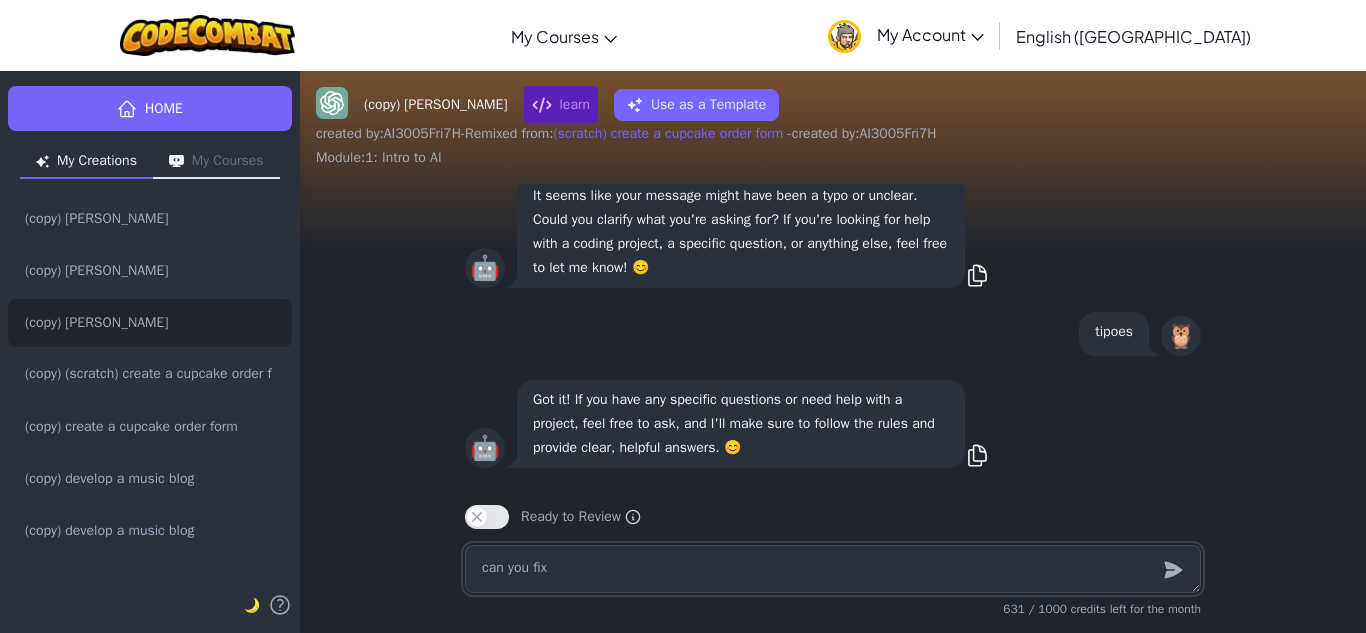 type on "x" 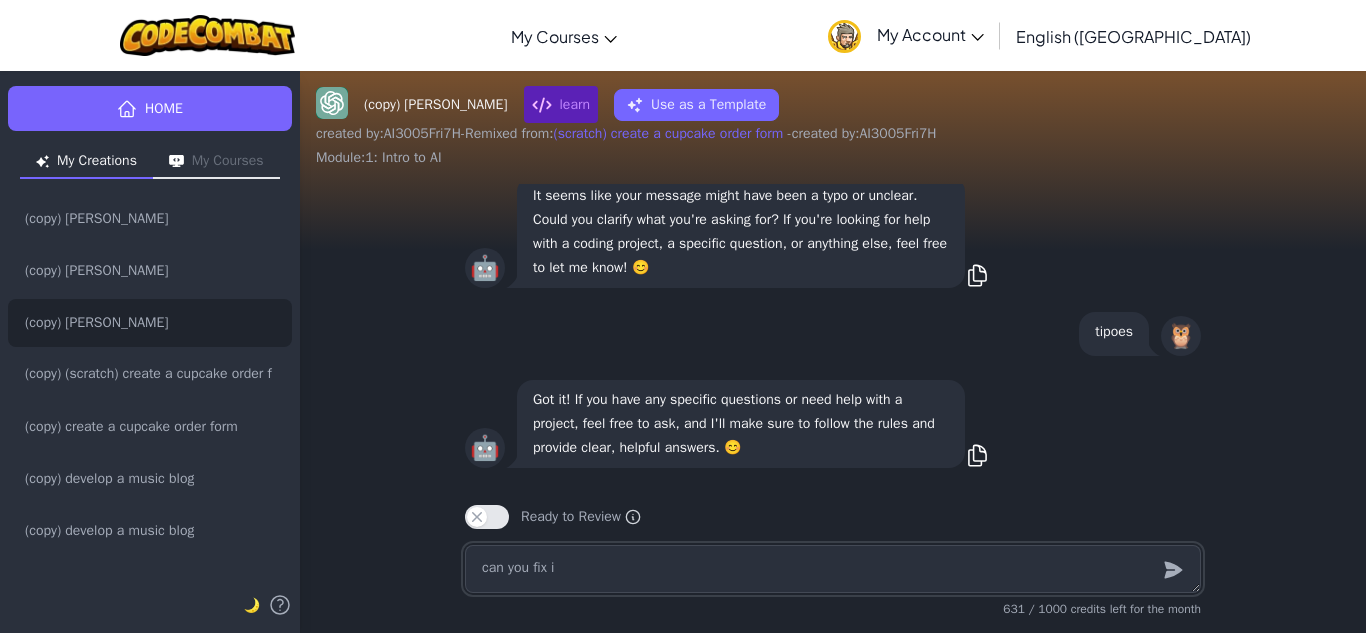 type on "x" 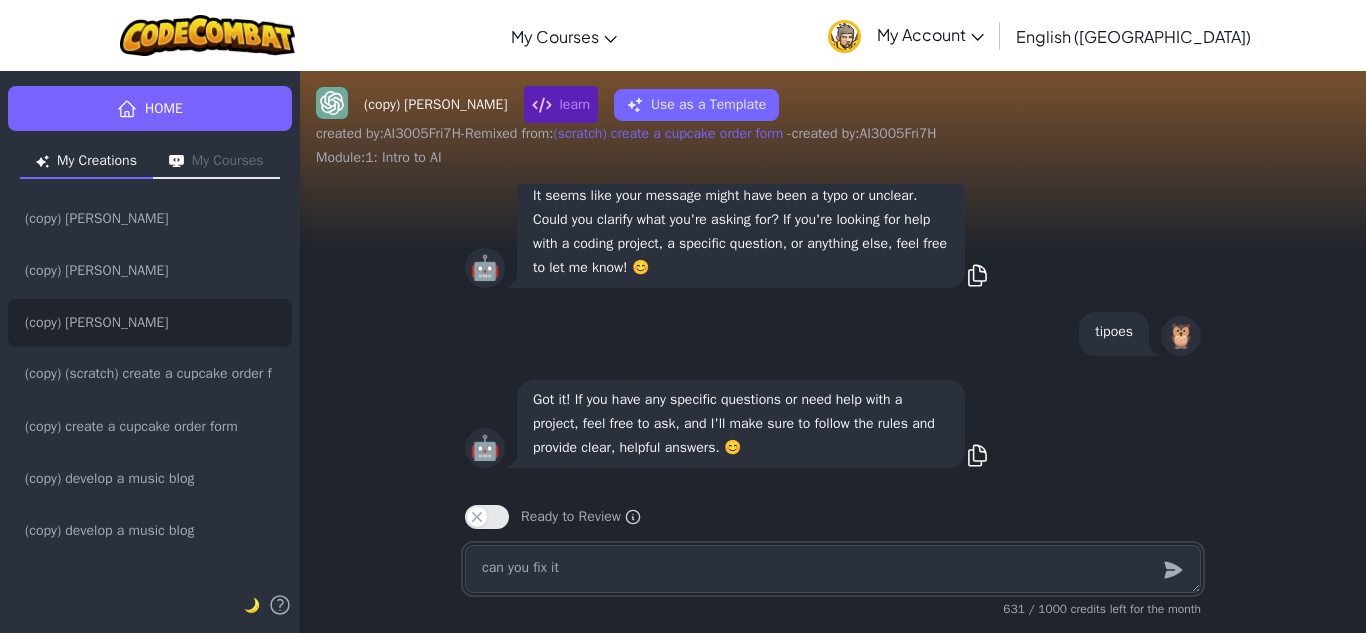 type on "x" 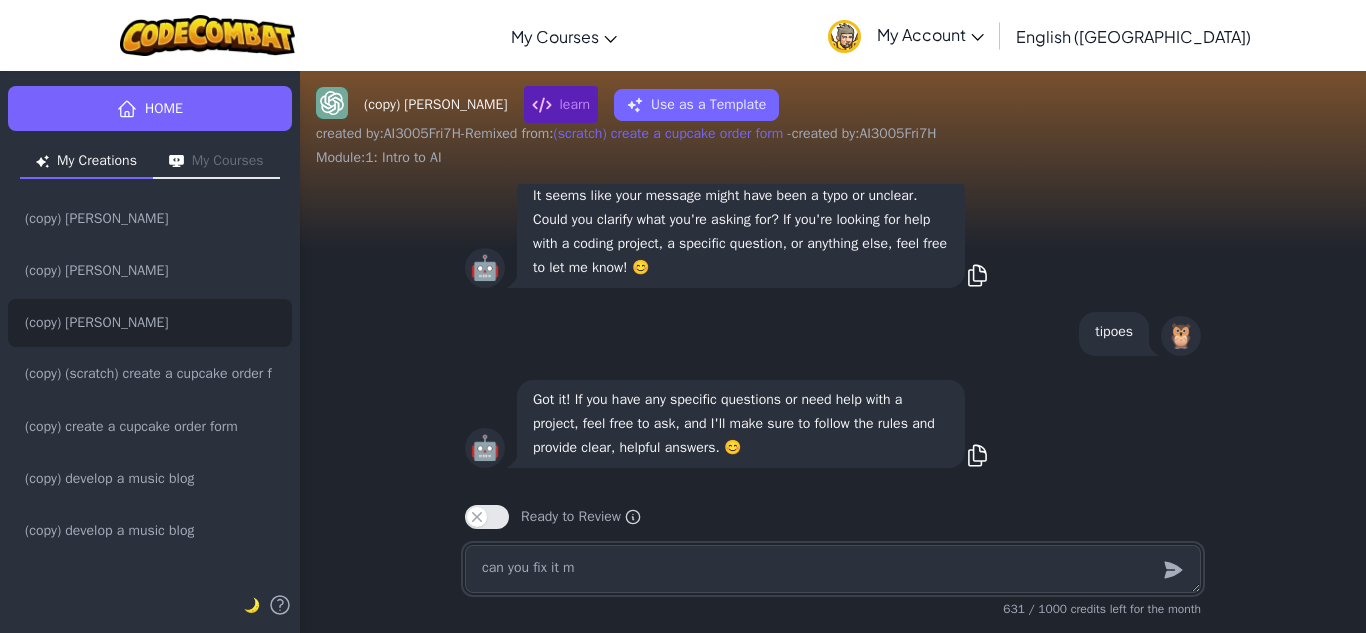type on "x" 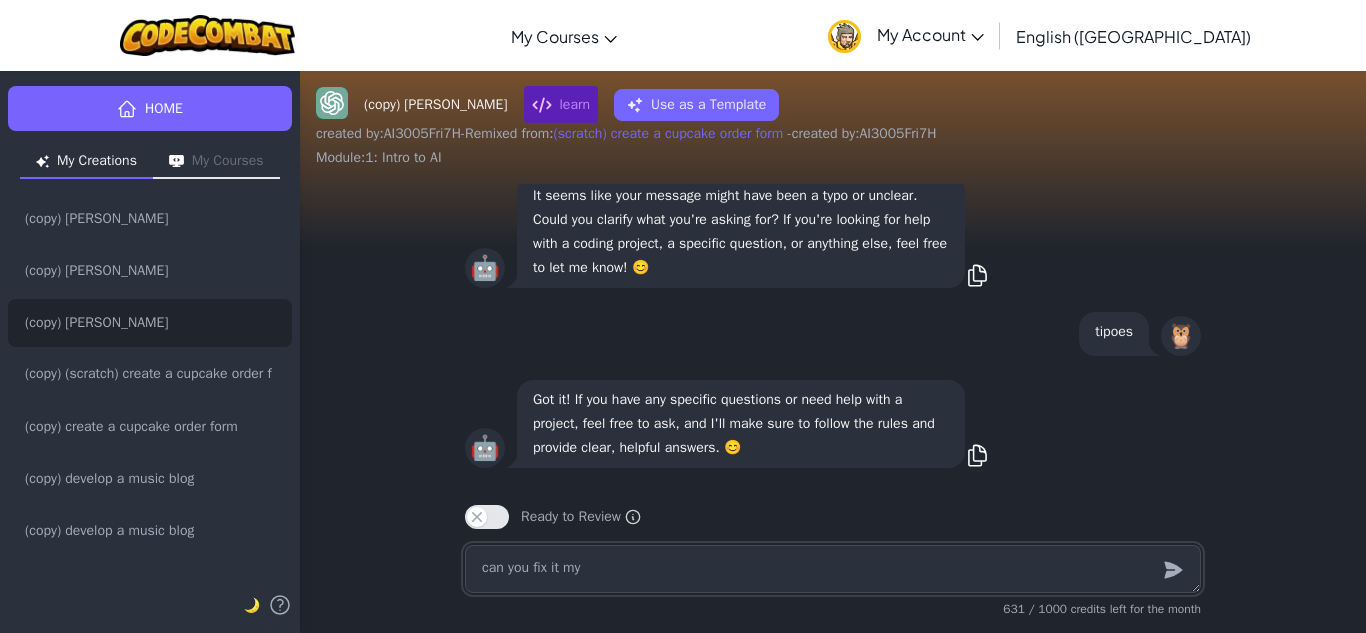 type on "x" 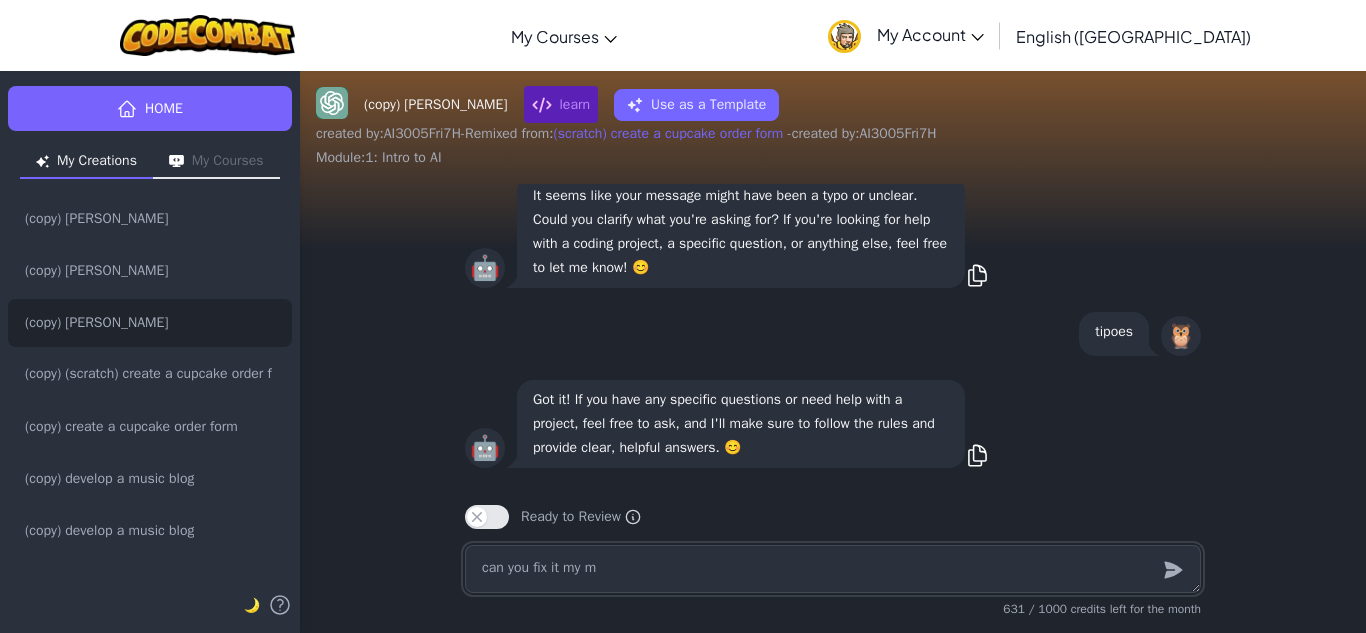 type on "x" 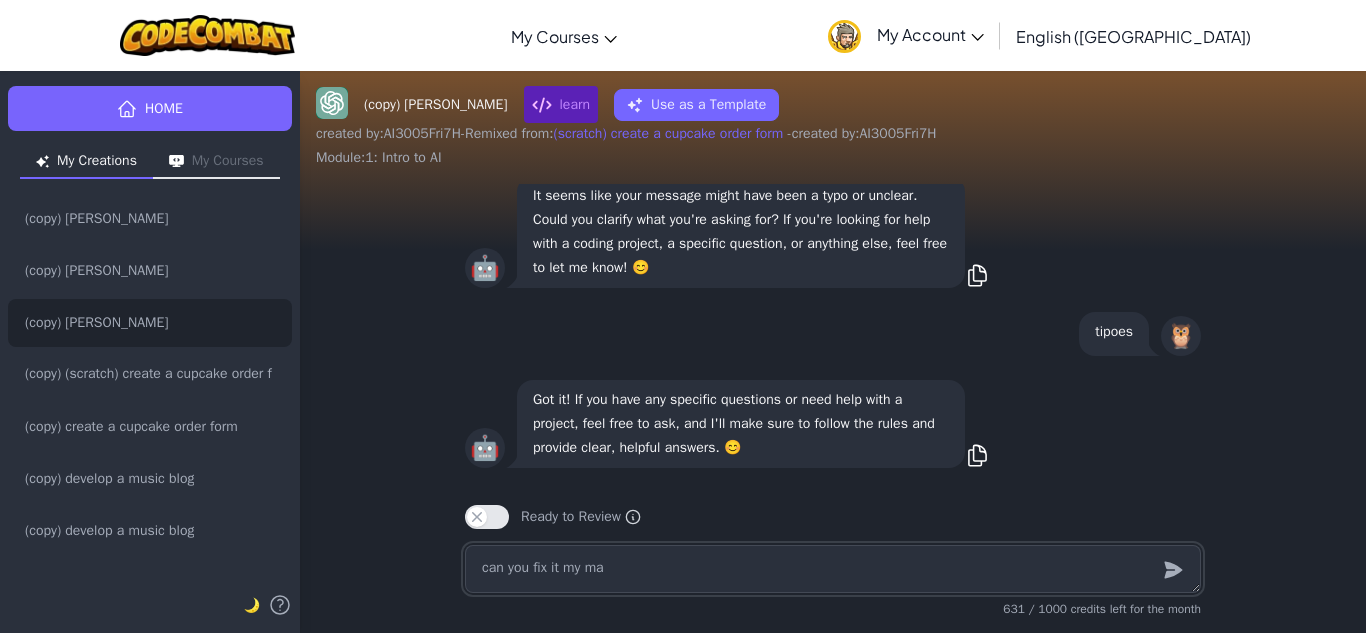 type on "x" 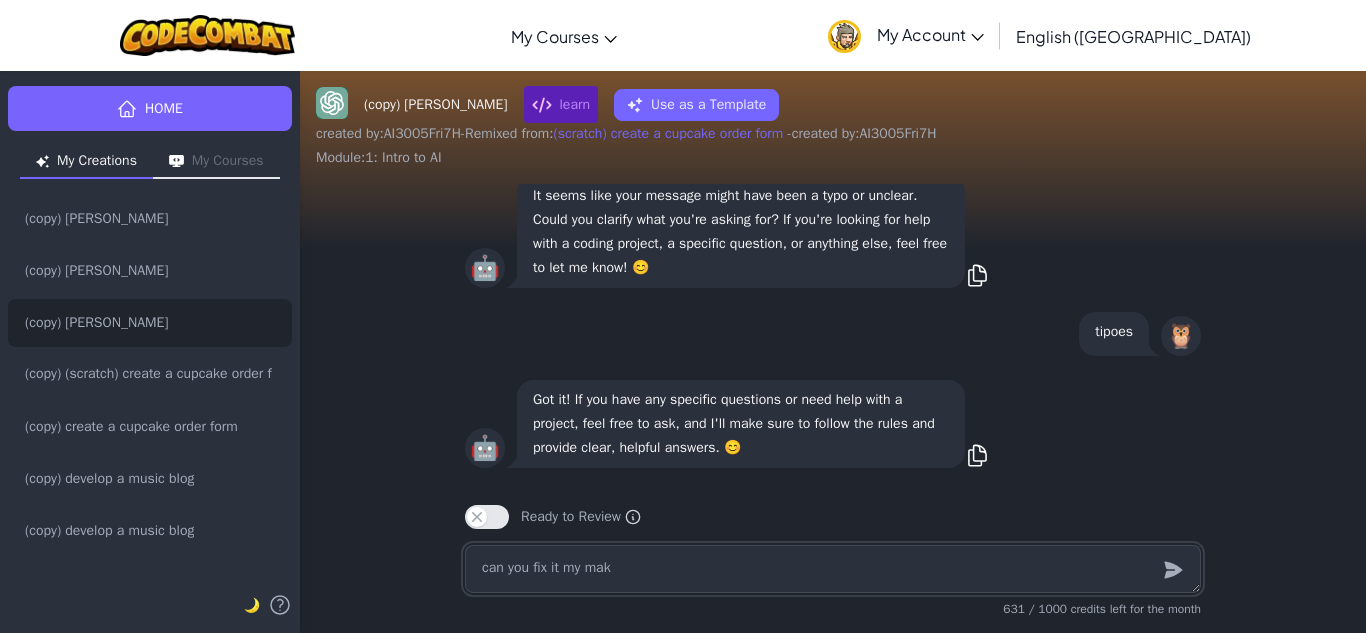 type on "x" 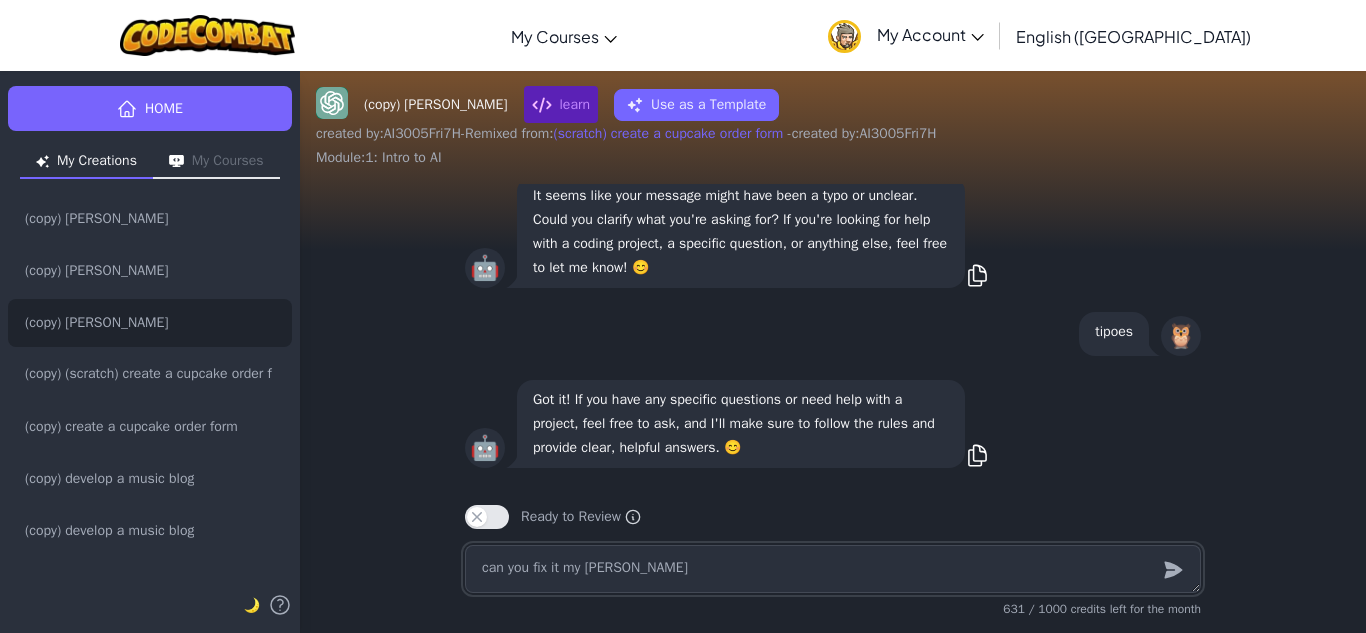 type on "x" 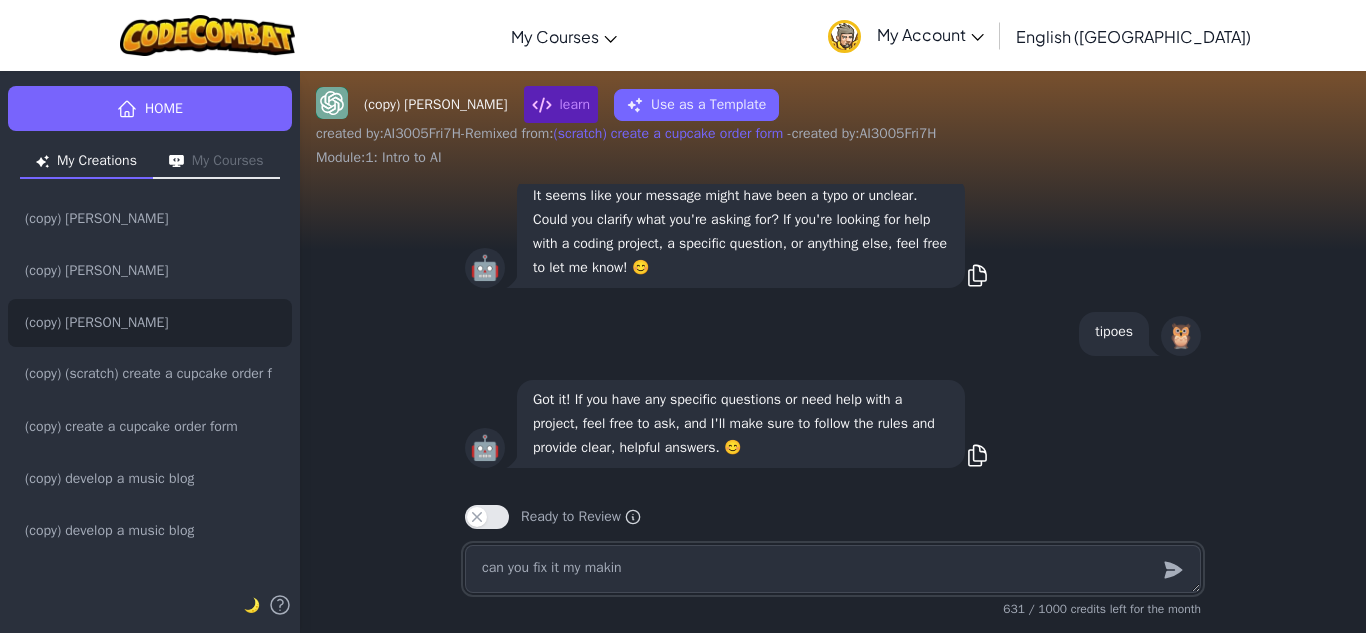 type on "x" 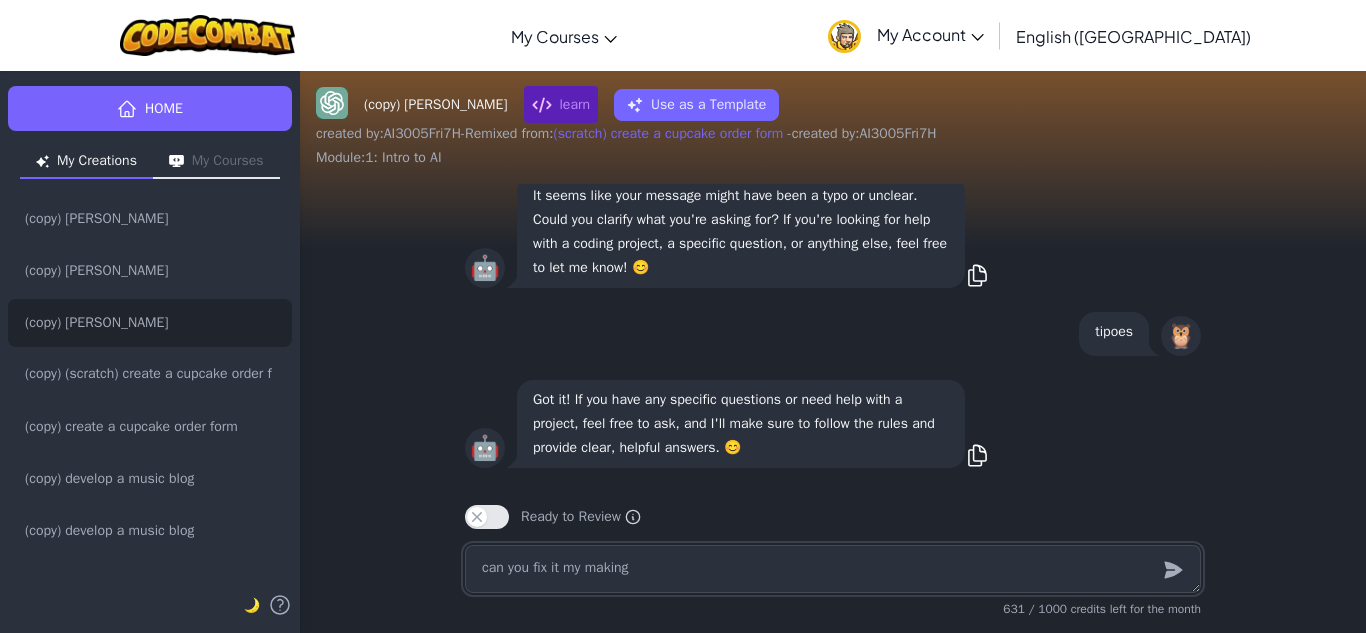 type on "x" 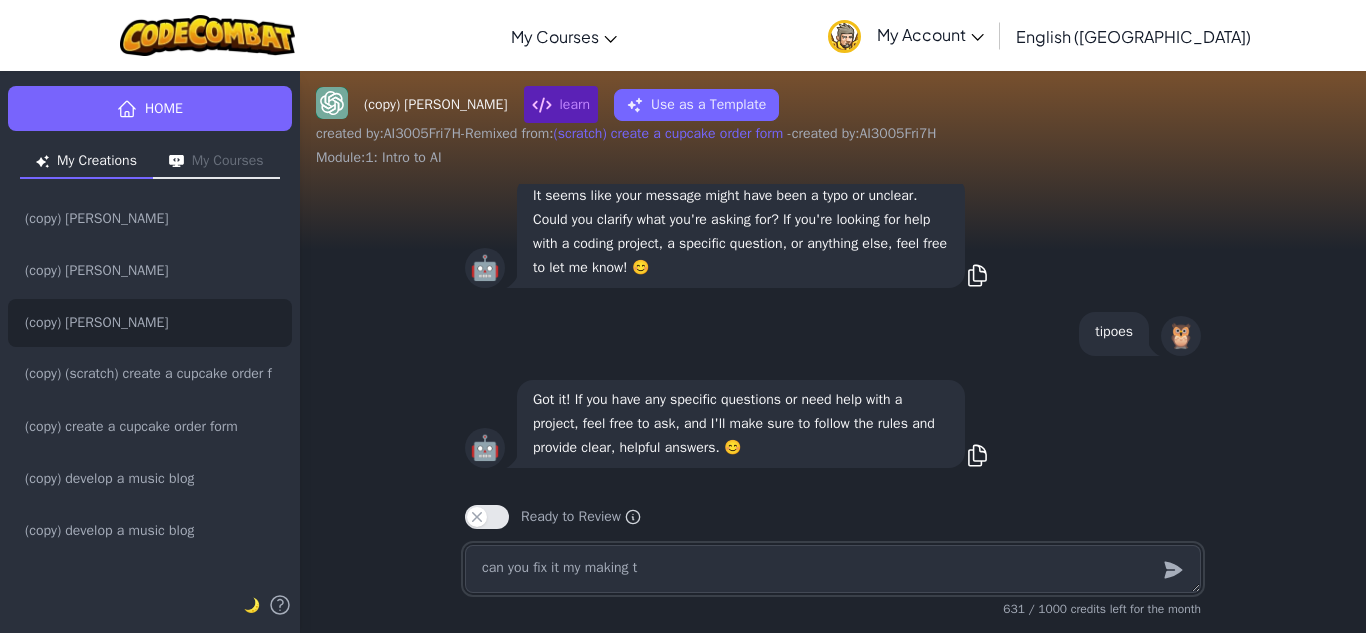 type on "x" 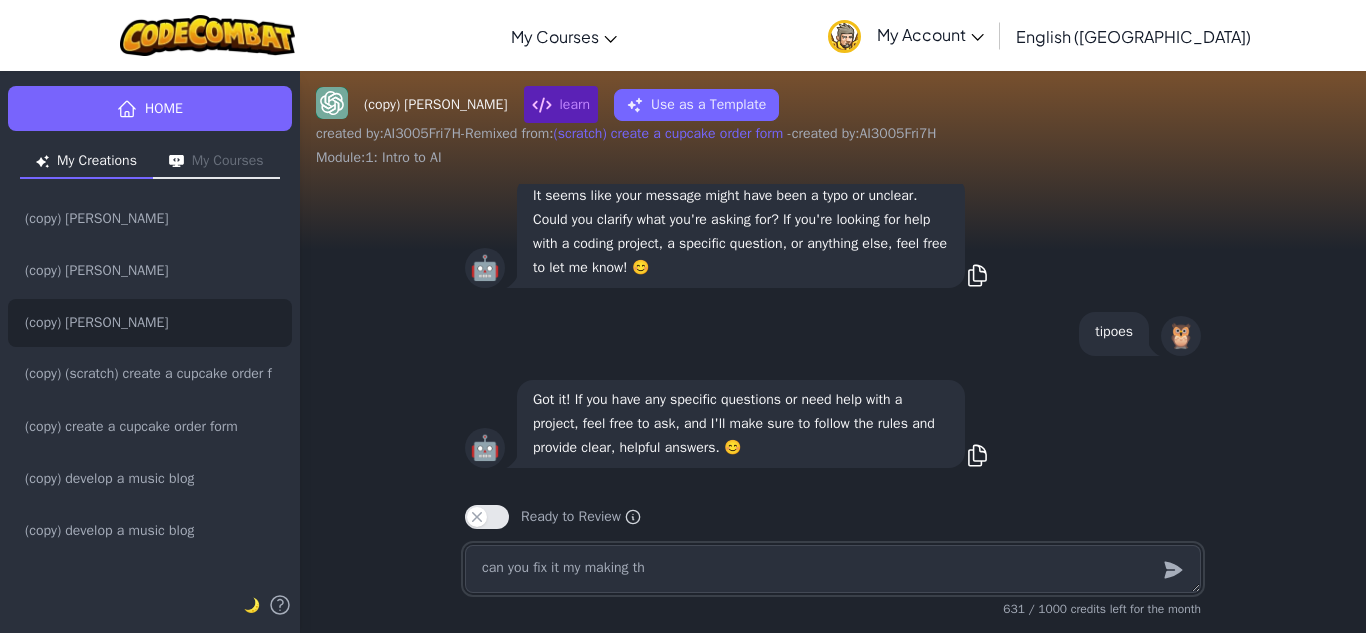 type on "x" 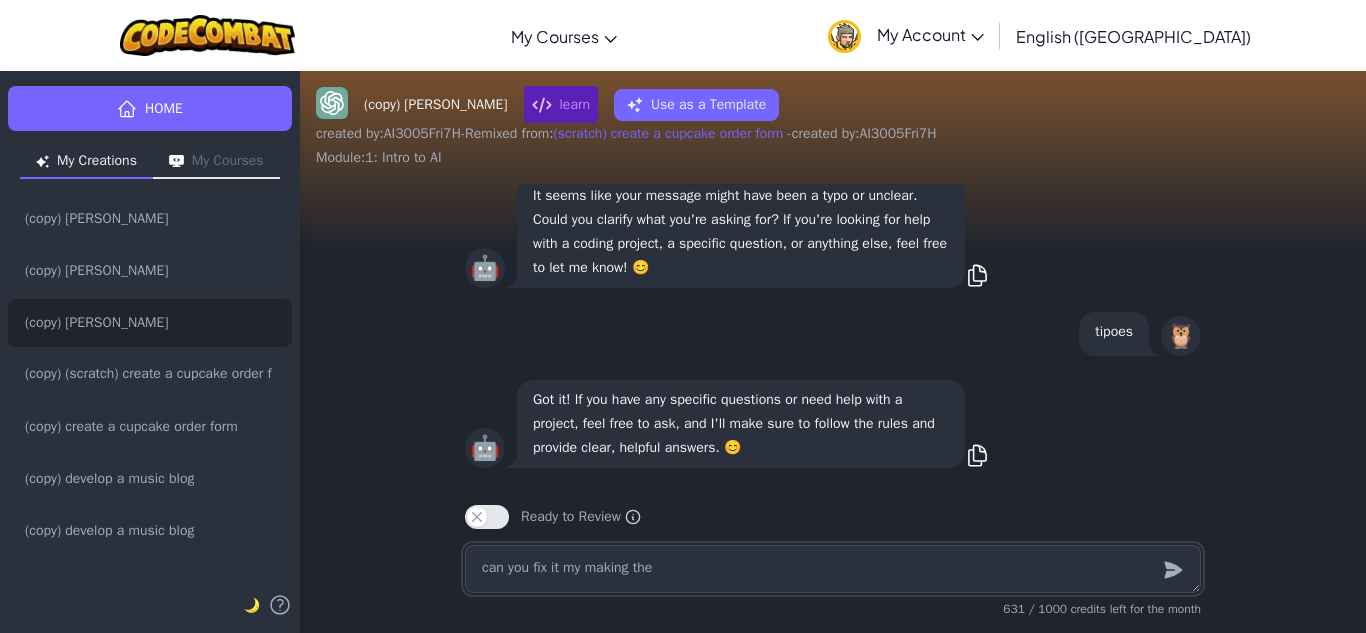 type on "x" 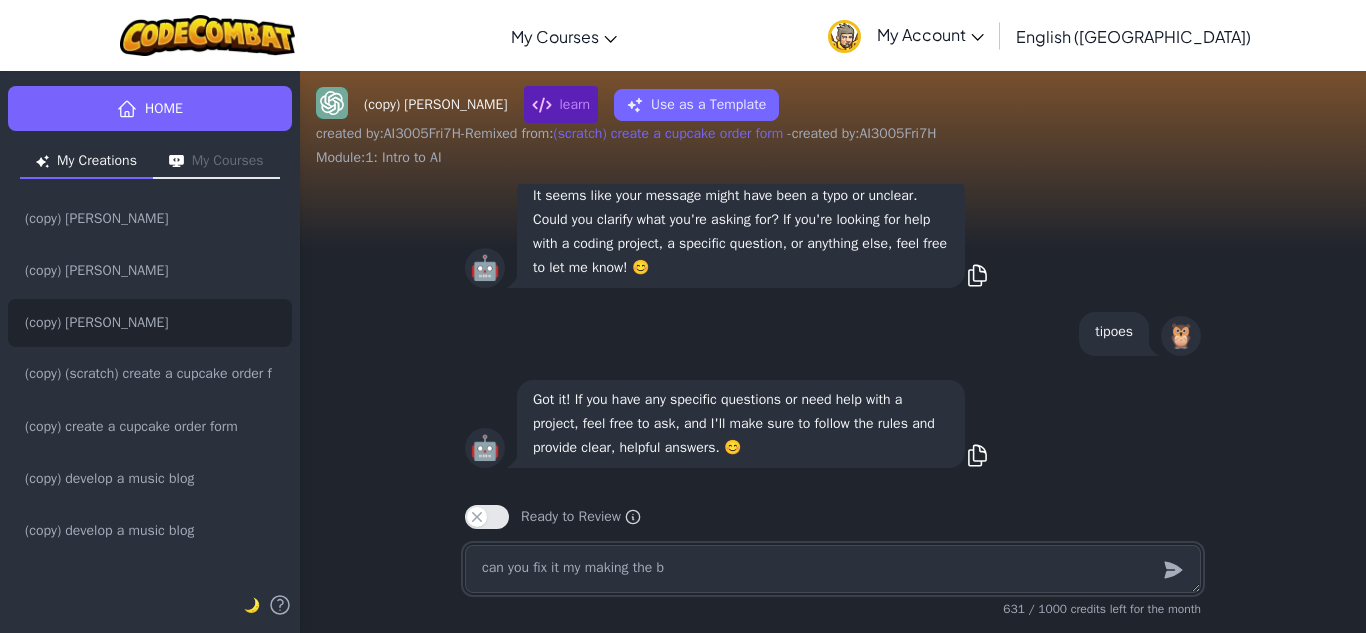 type on "x" 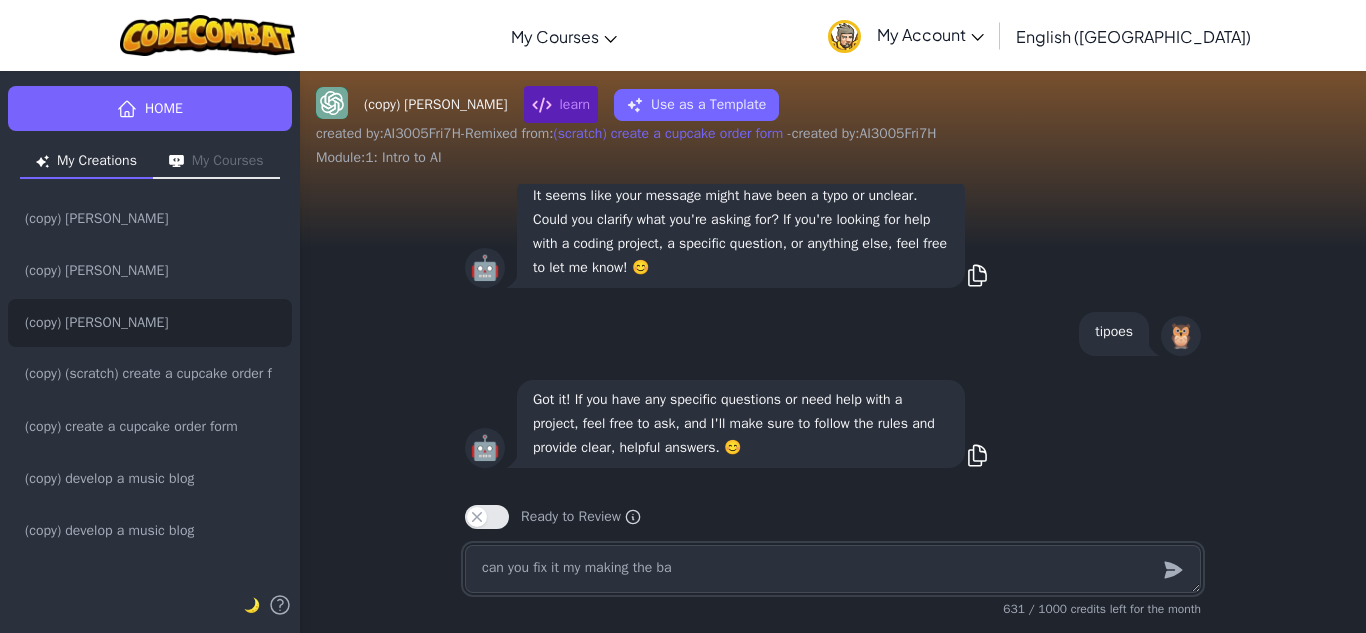 type on "x" 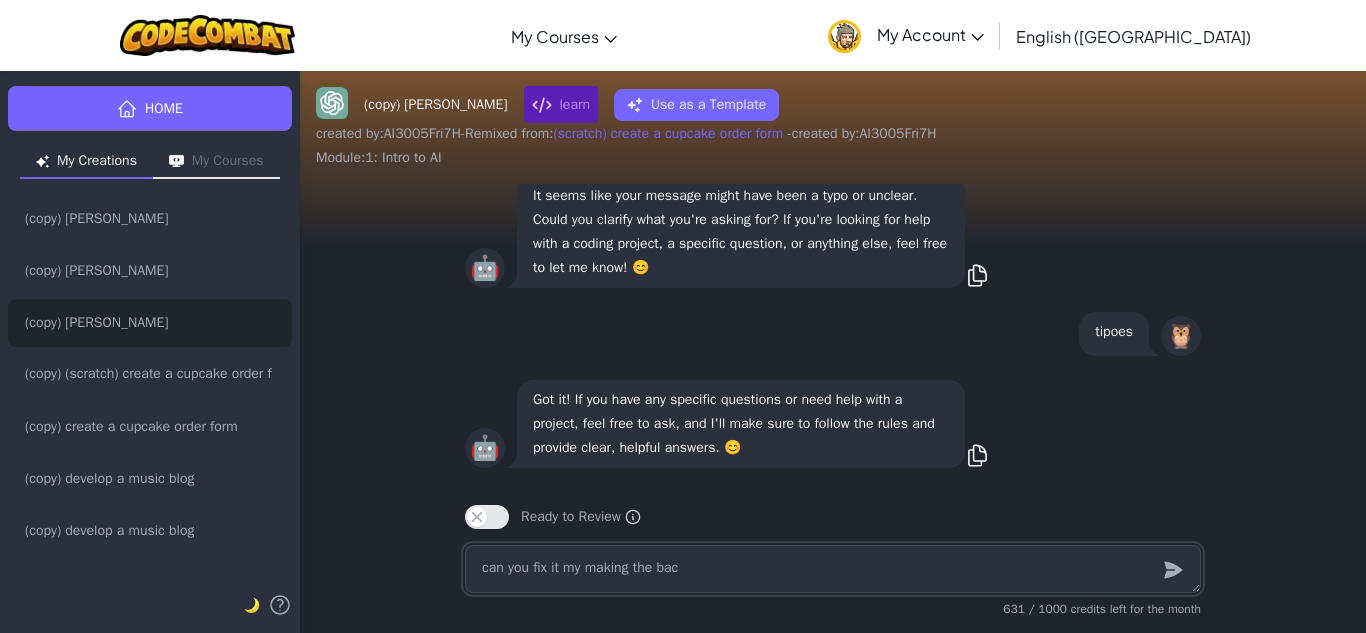 type on "x" 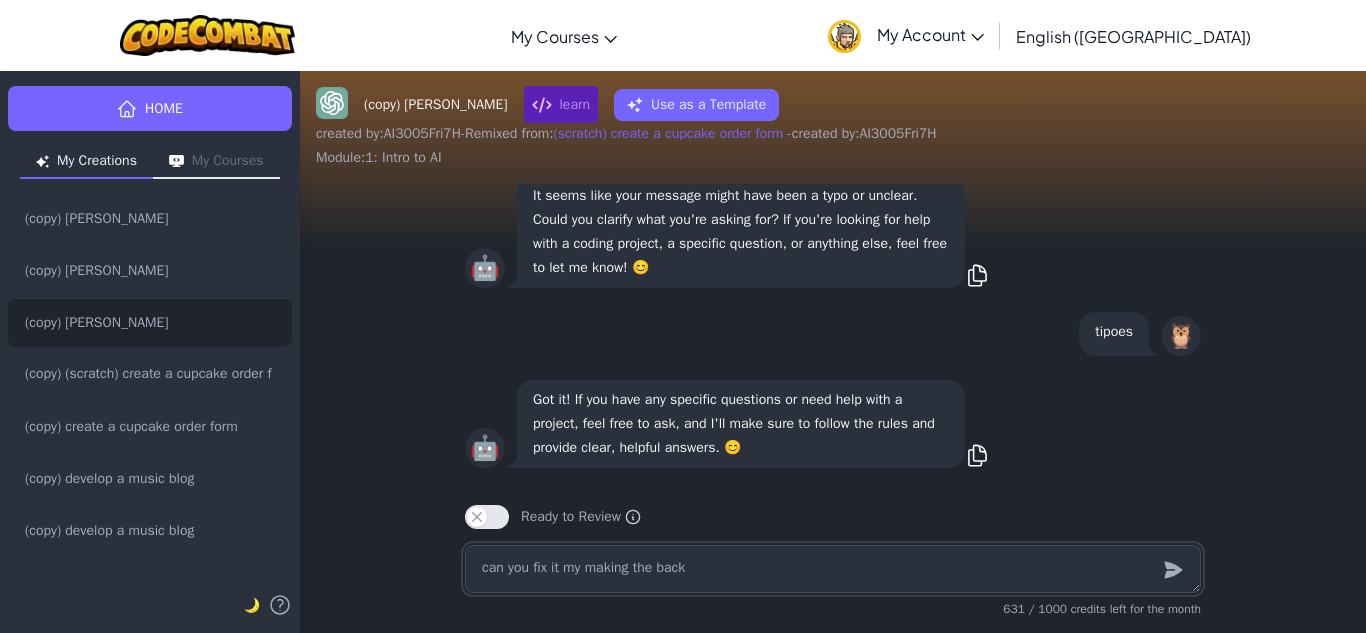type on "x" 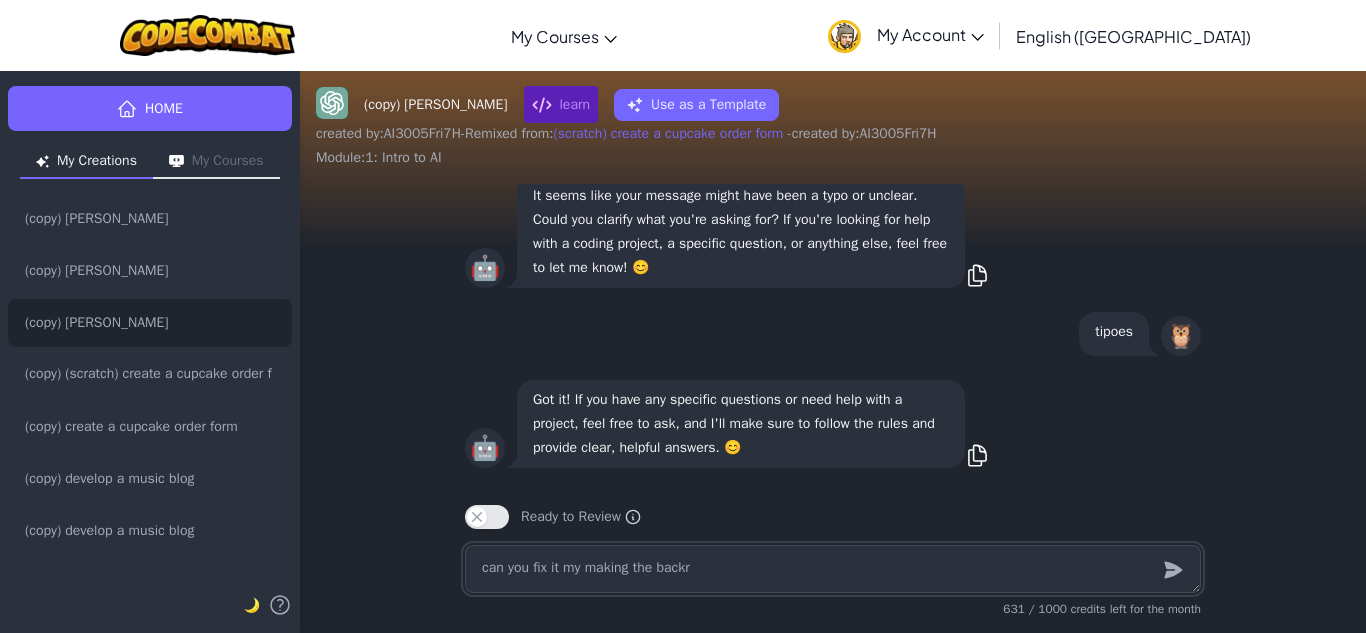 type on "x" 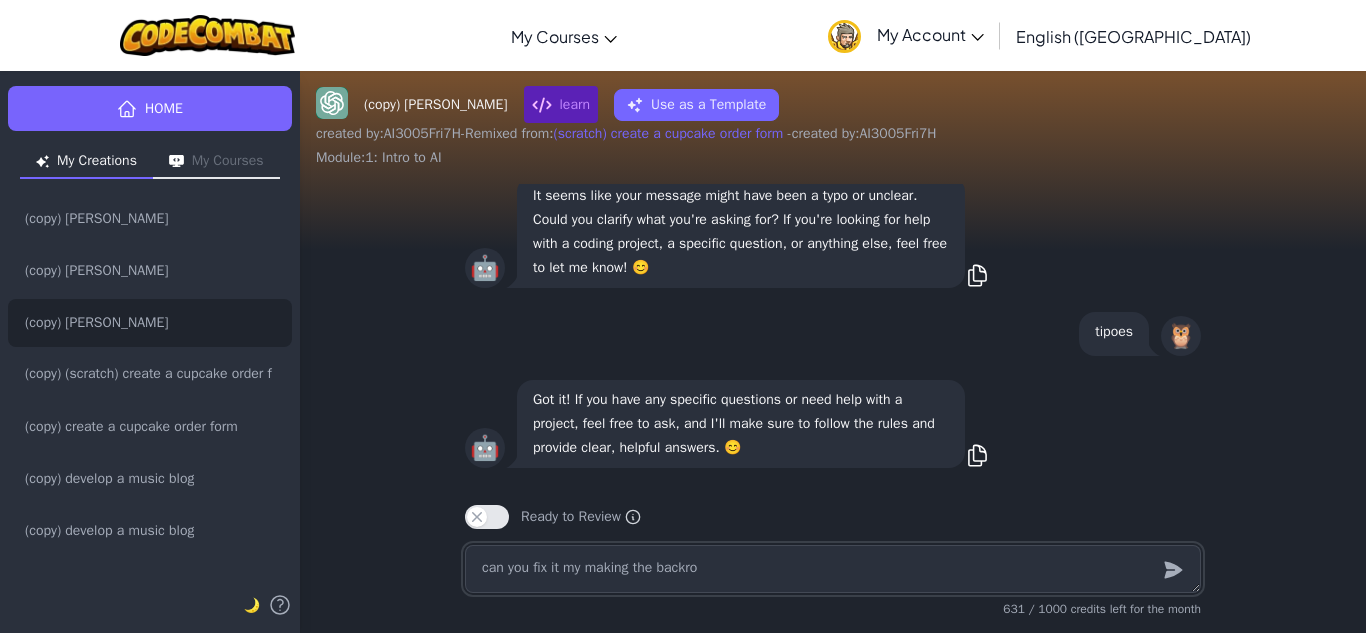 type on "x" 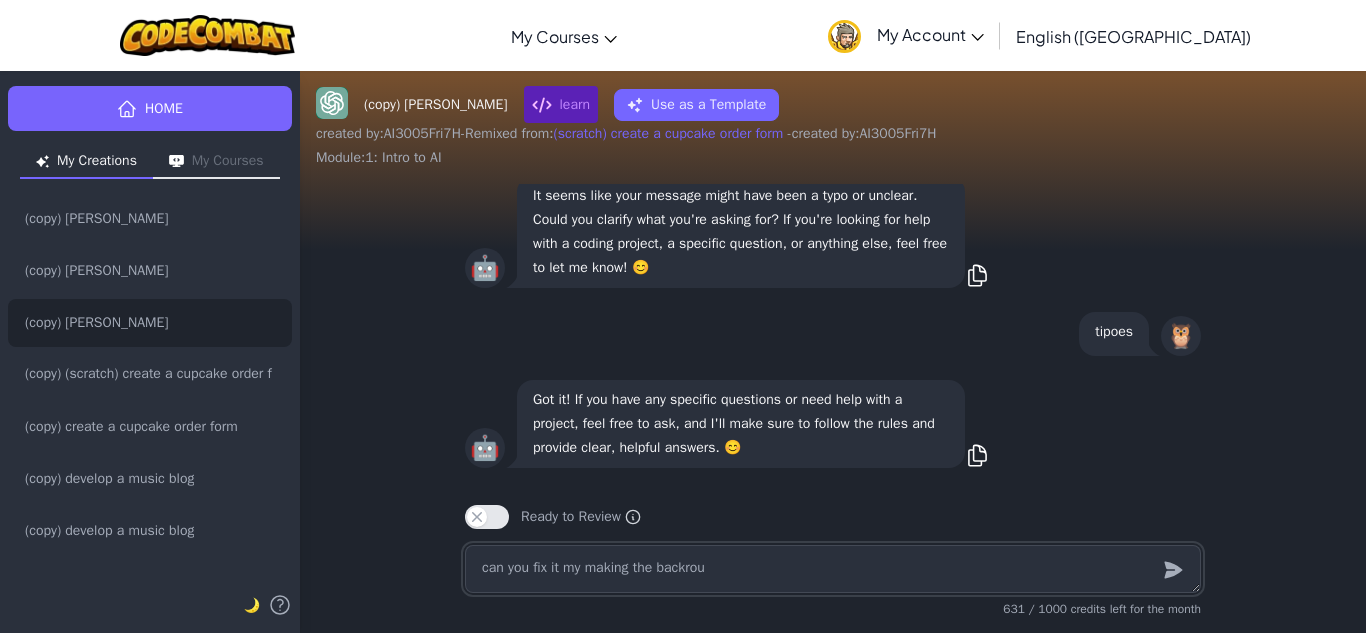 type on "x" 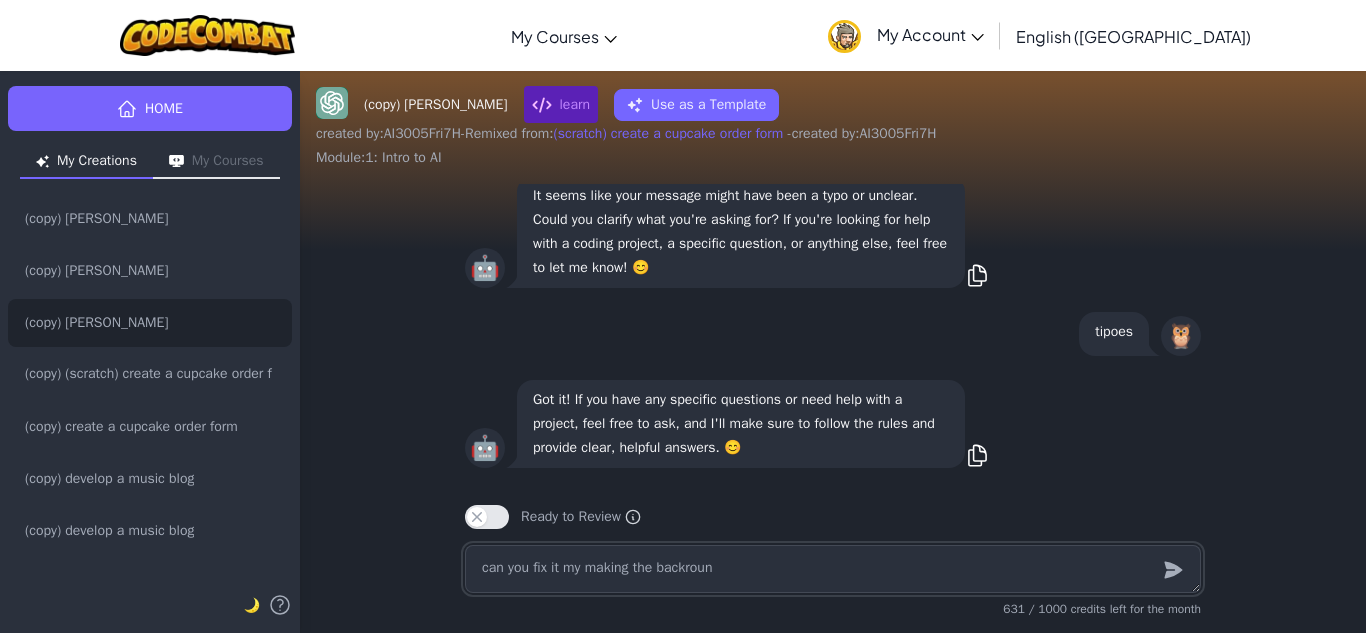 type on "x" 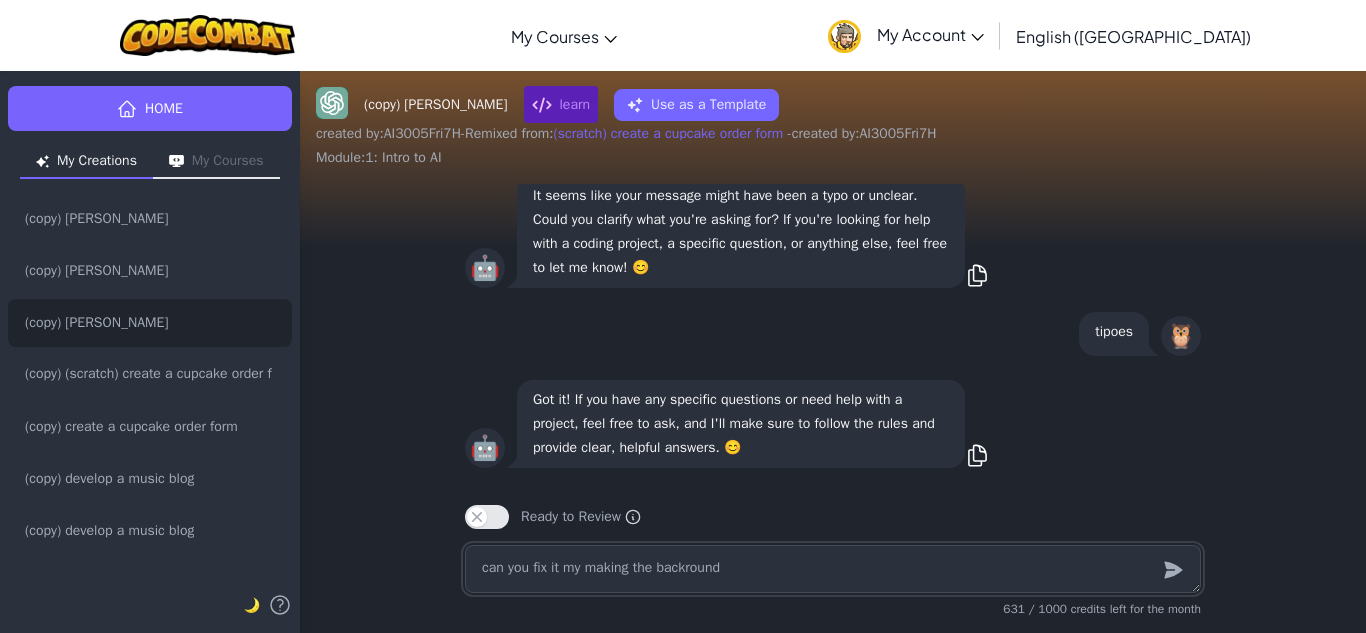 type on "x" 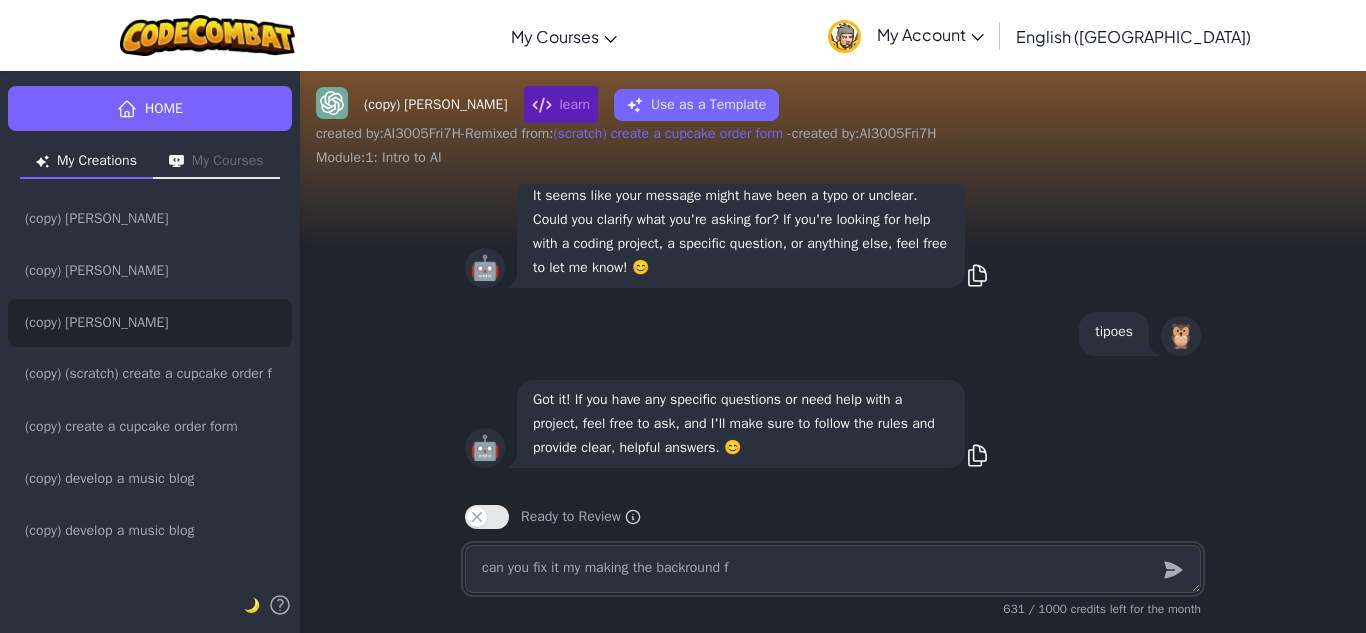 type on "x" 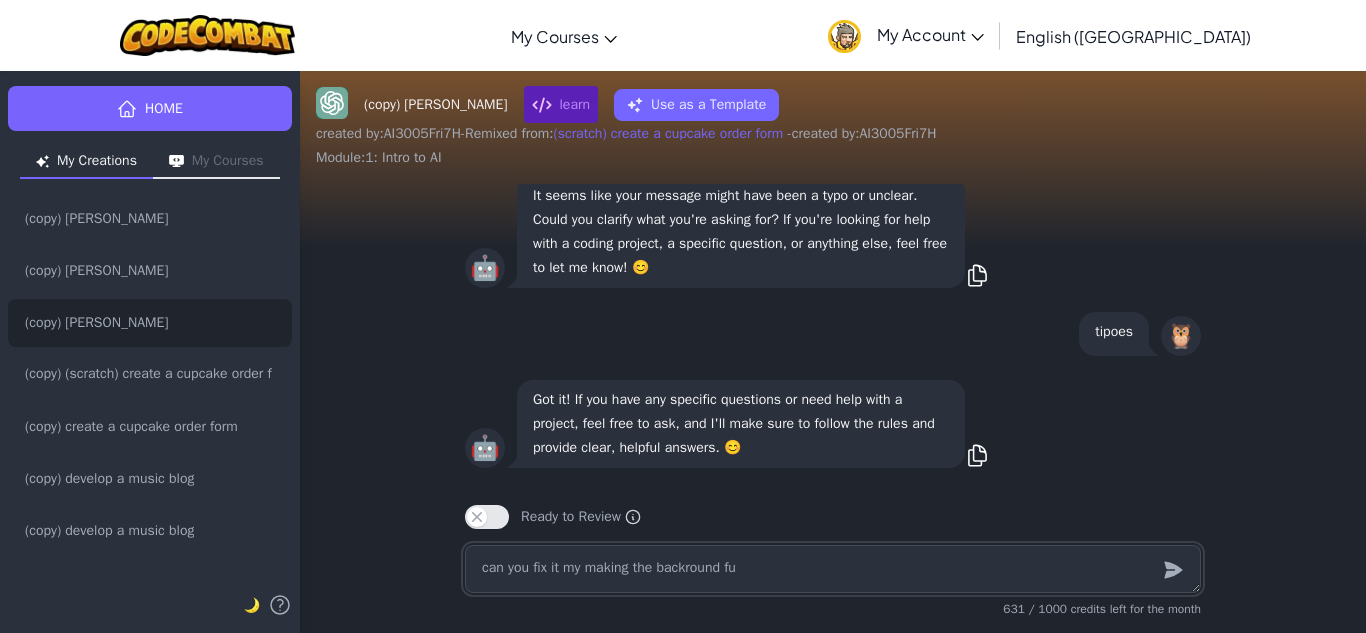 type on "x" 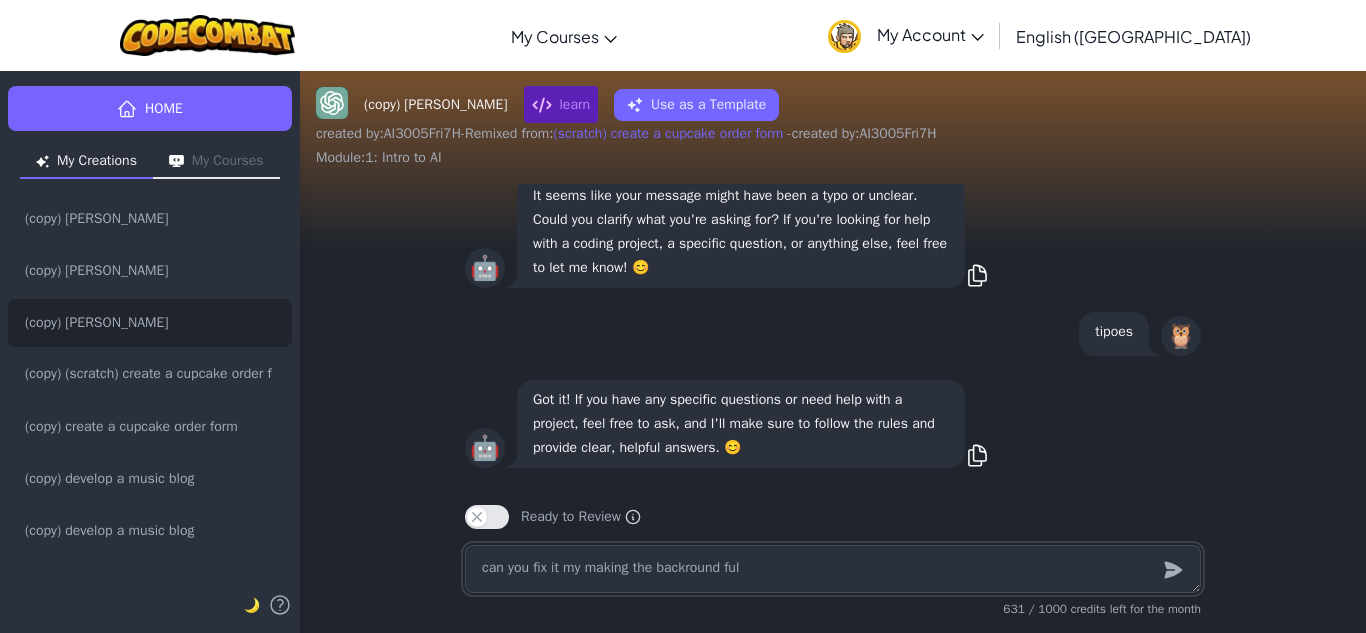 type on "x" 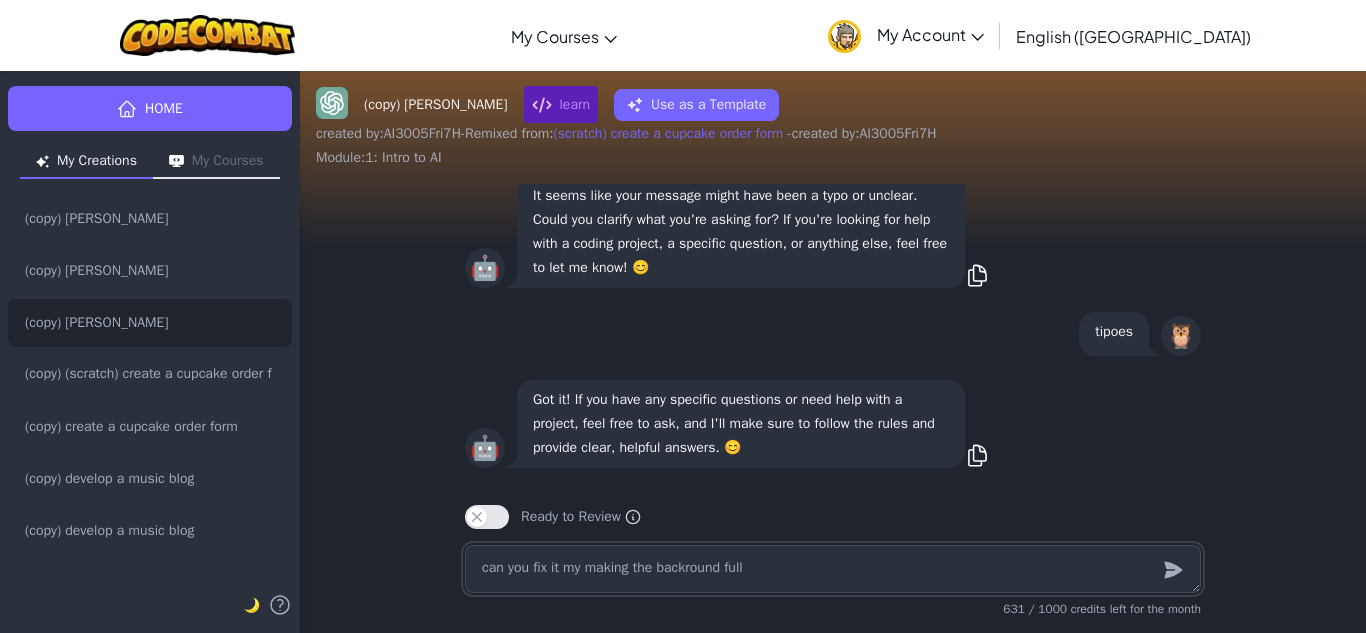 type on "x" 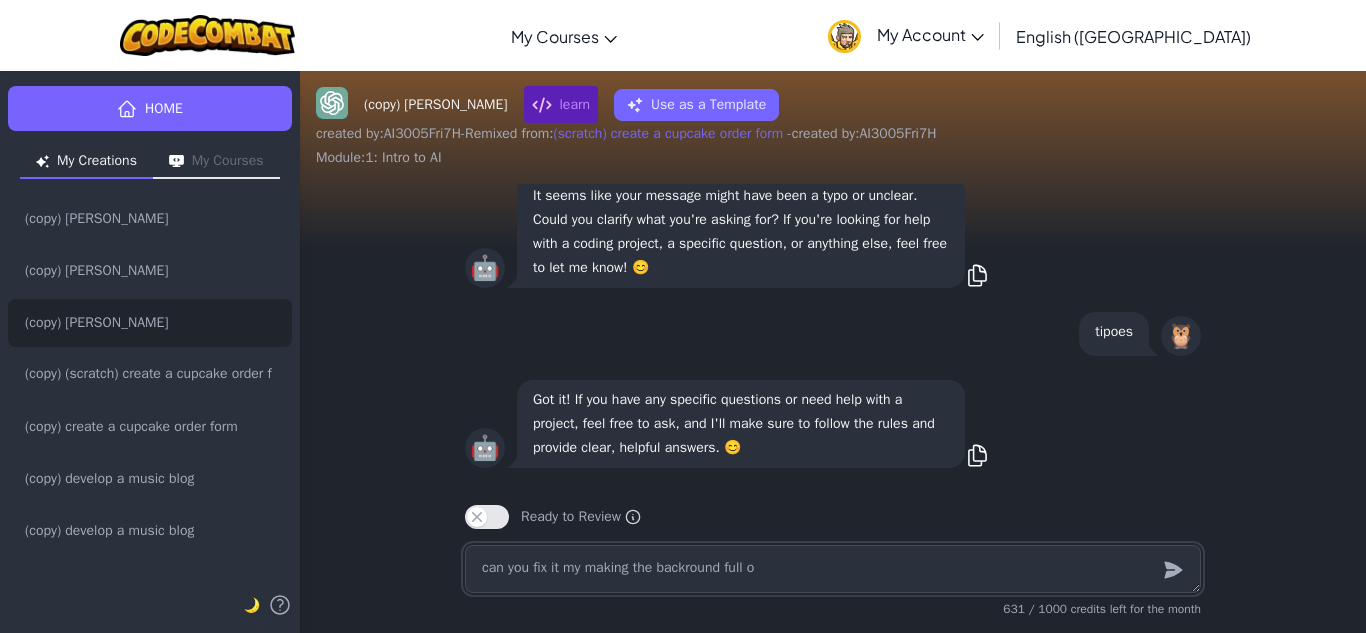 type on "x" 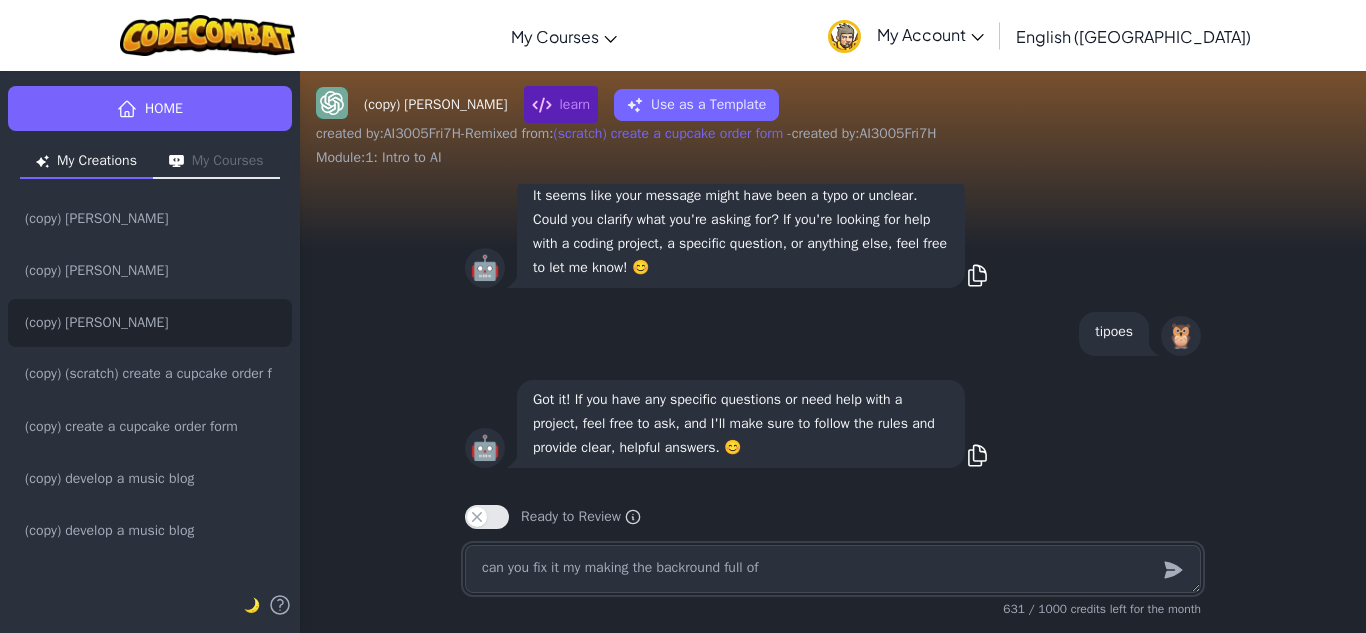 type on "x" 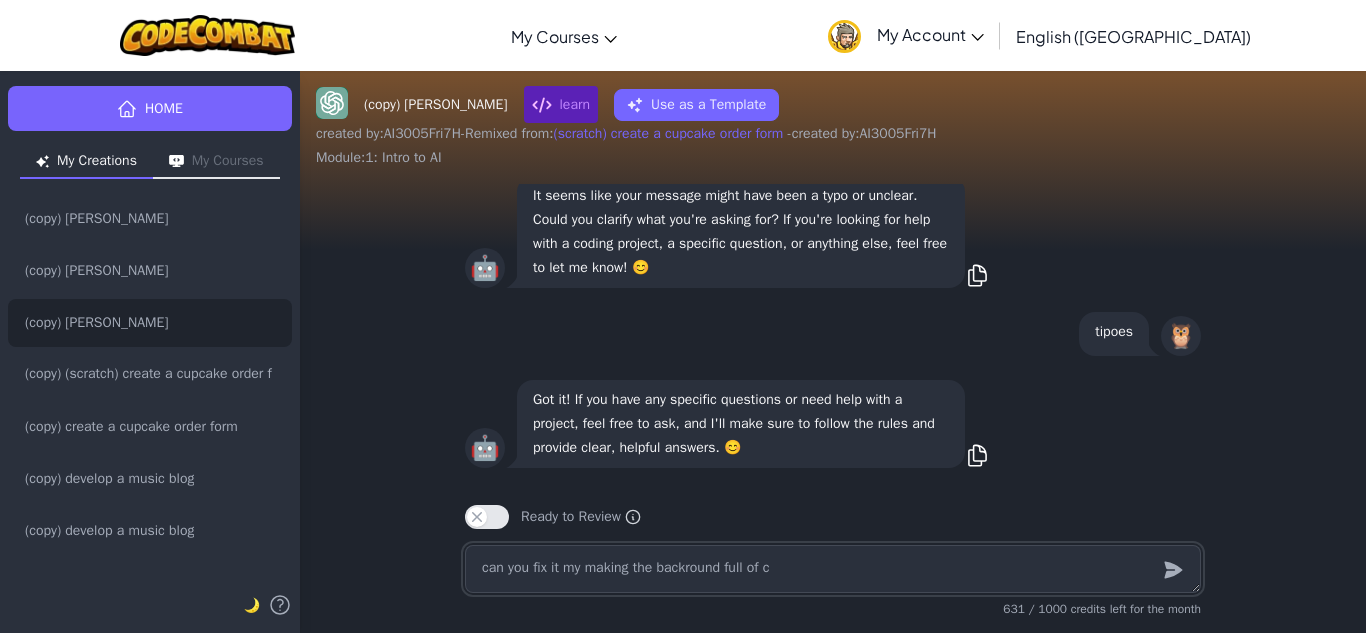 type on "x" 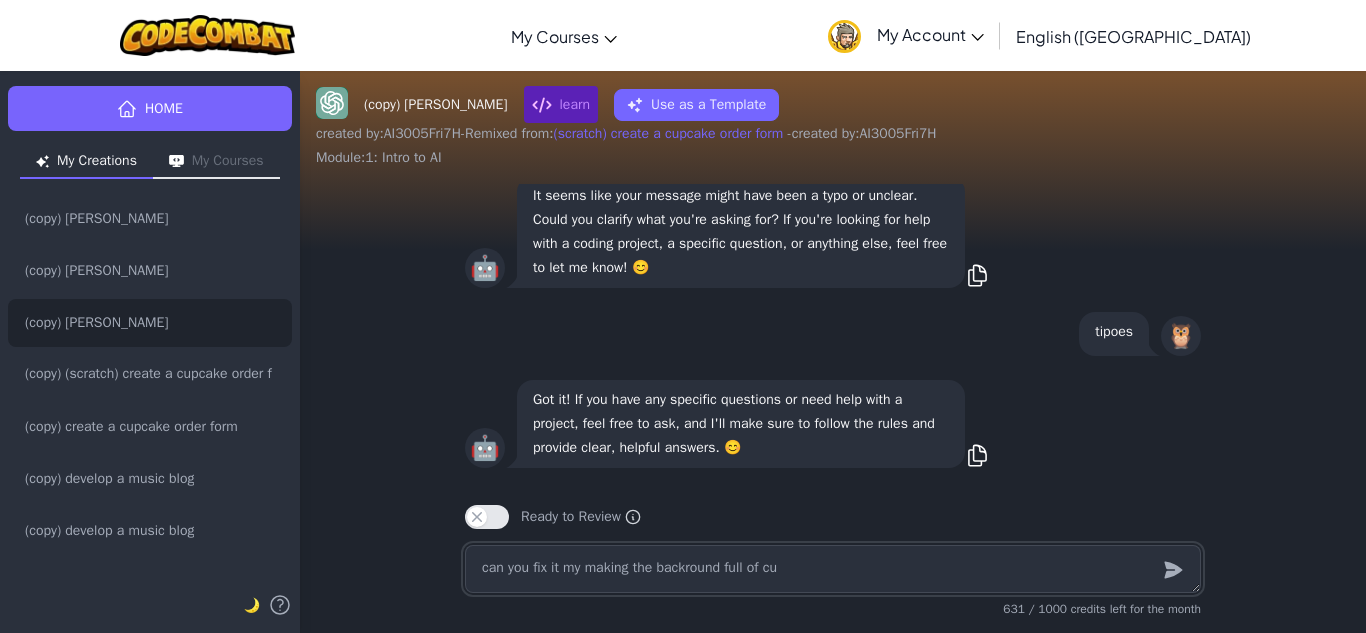 type on "x" 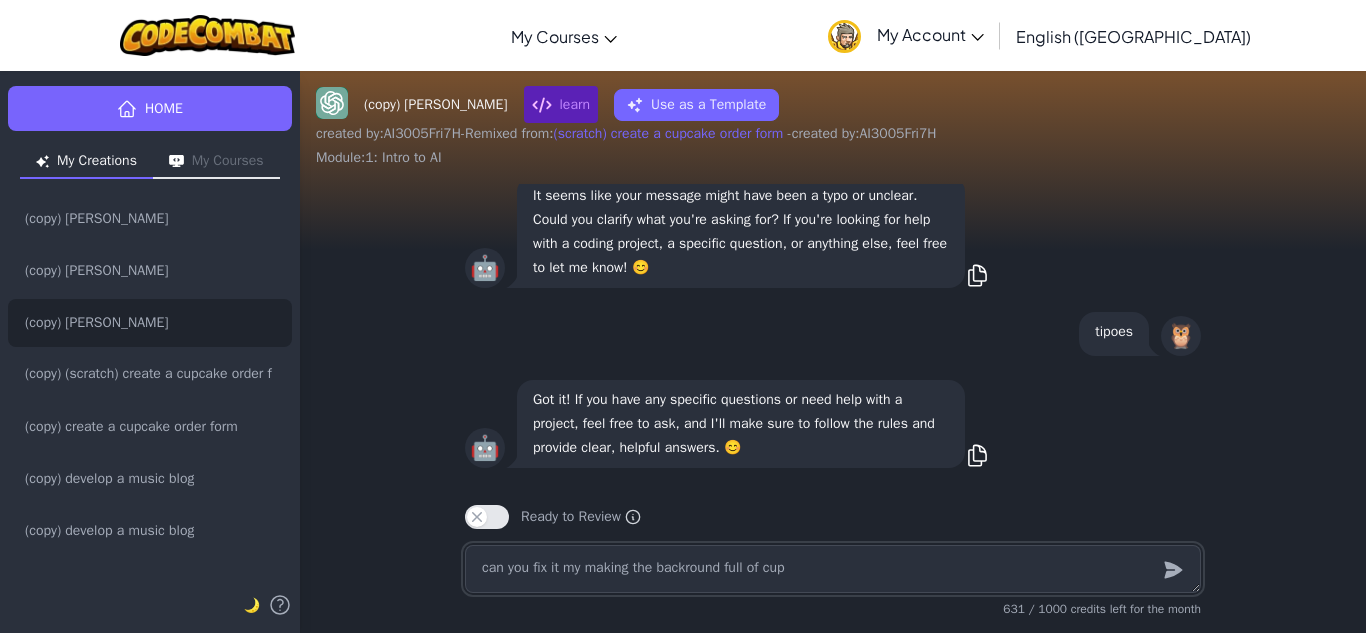 type on "x" 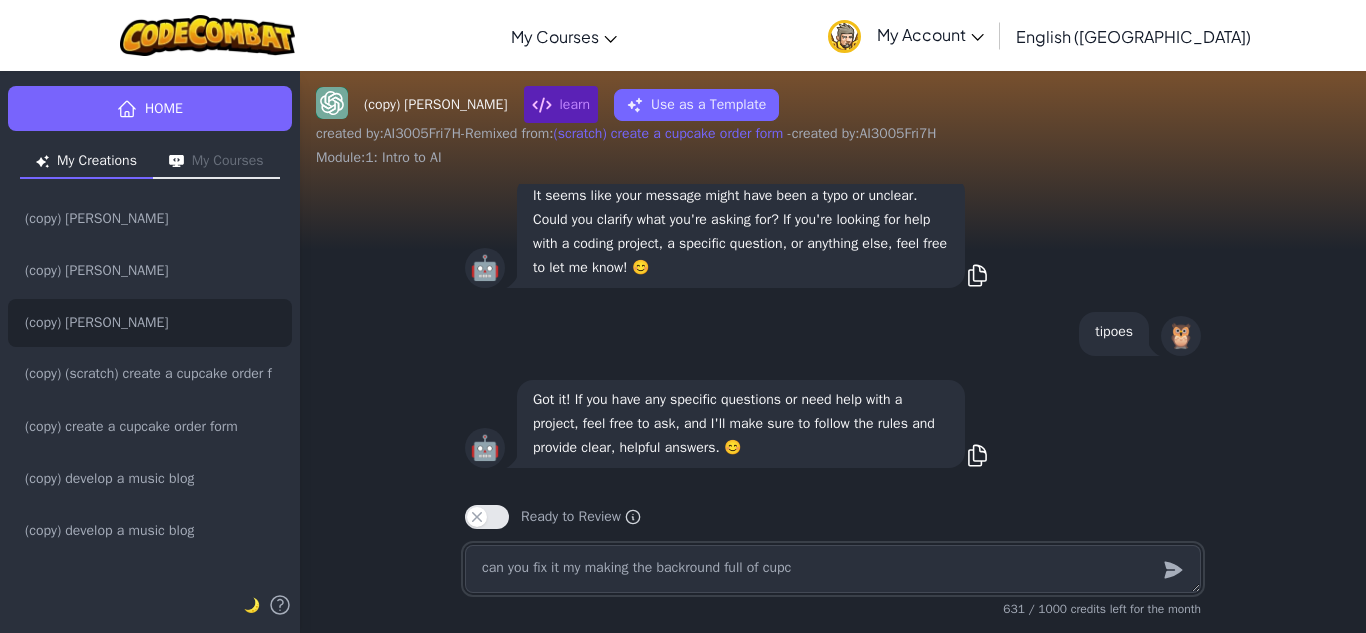 type on "x" 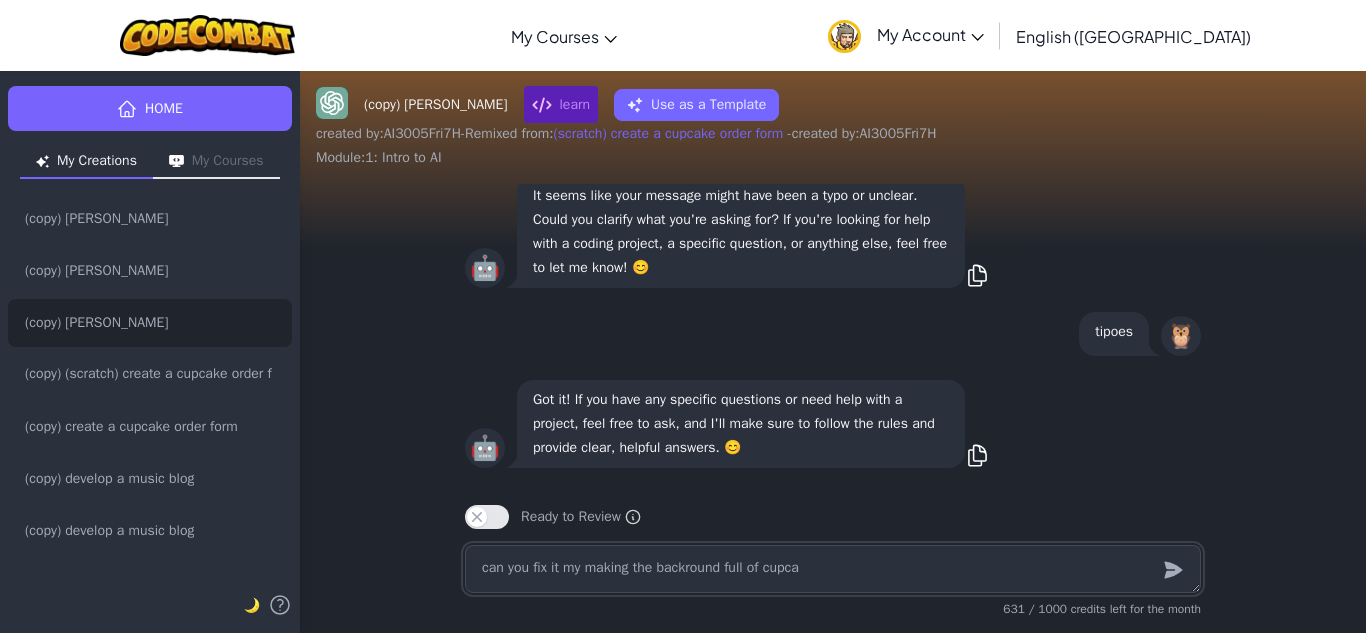 type on "x" 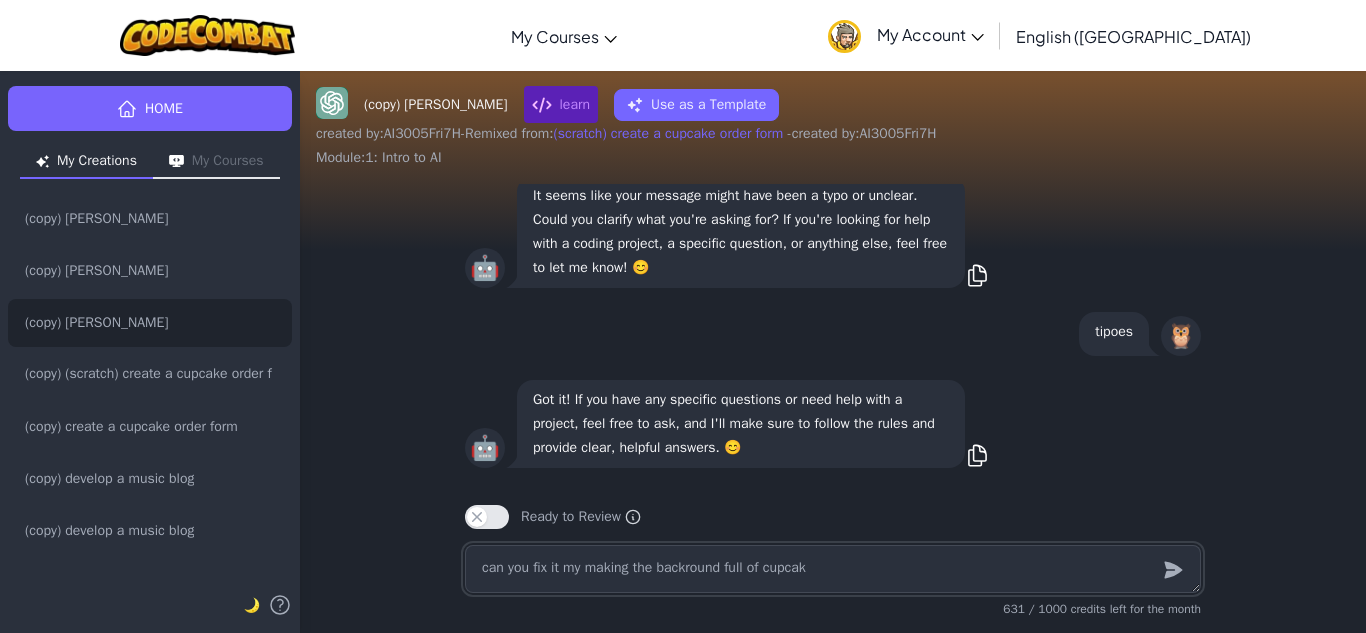 type on "x" 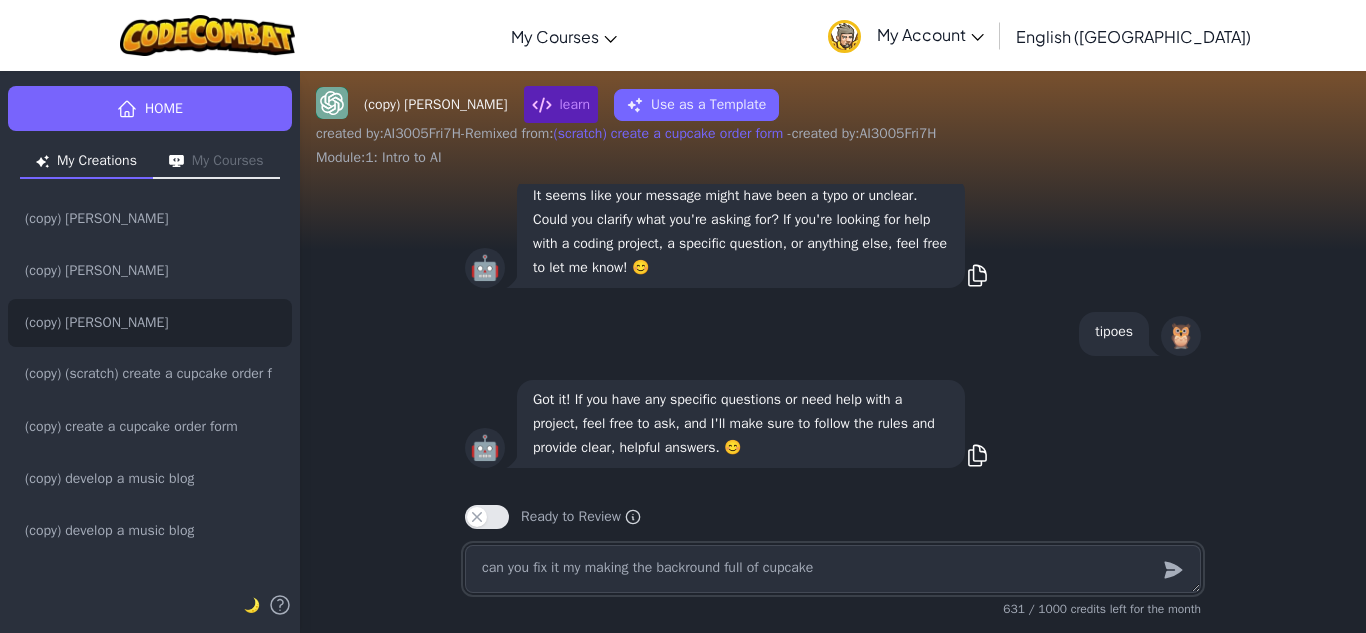 type on "x" 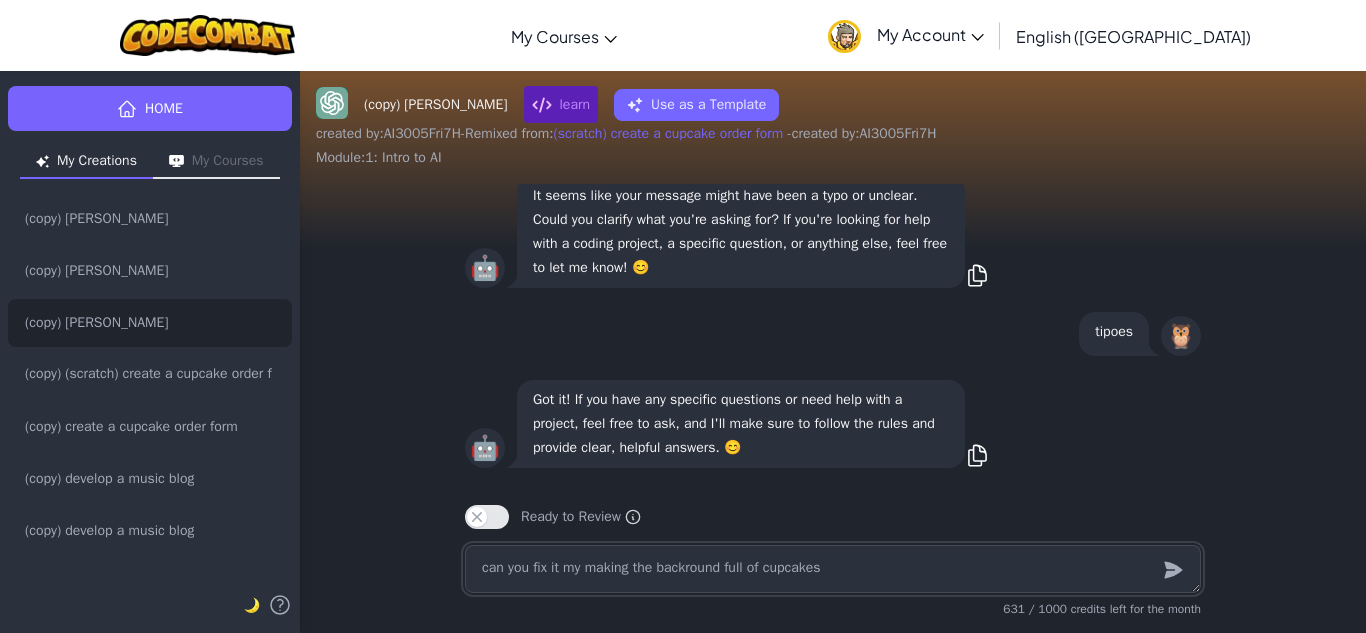 type on "x" 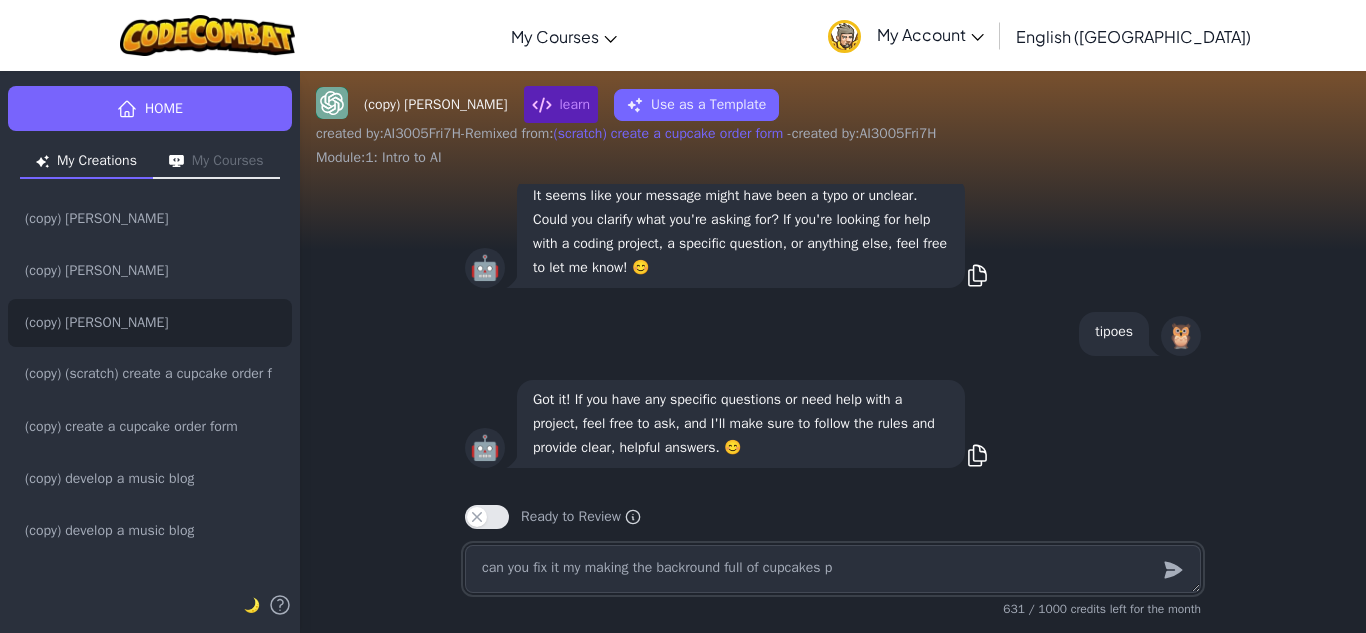 type on "x" 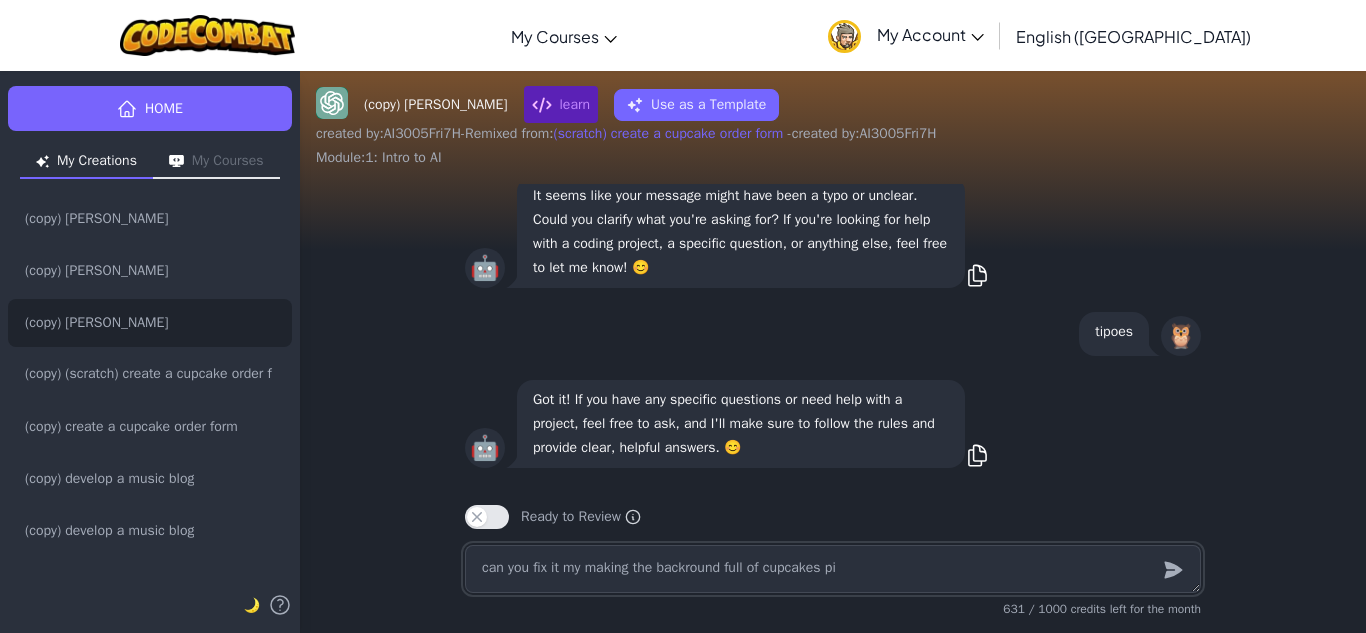 type on "x" 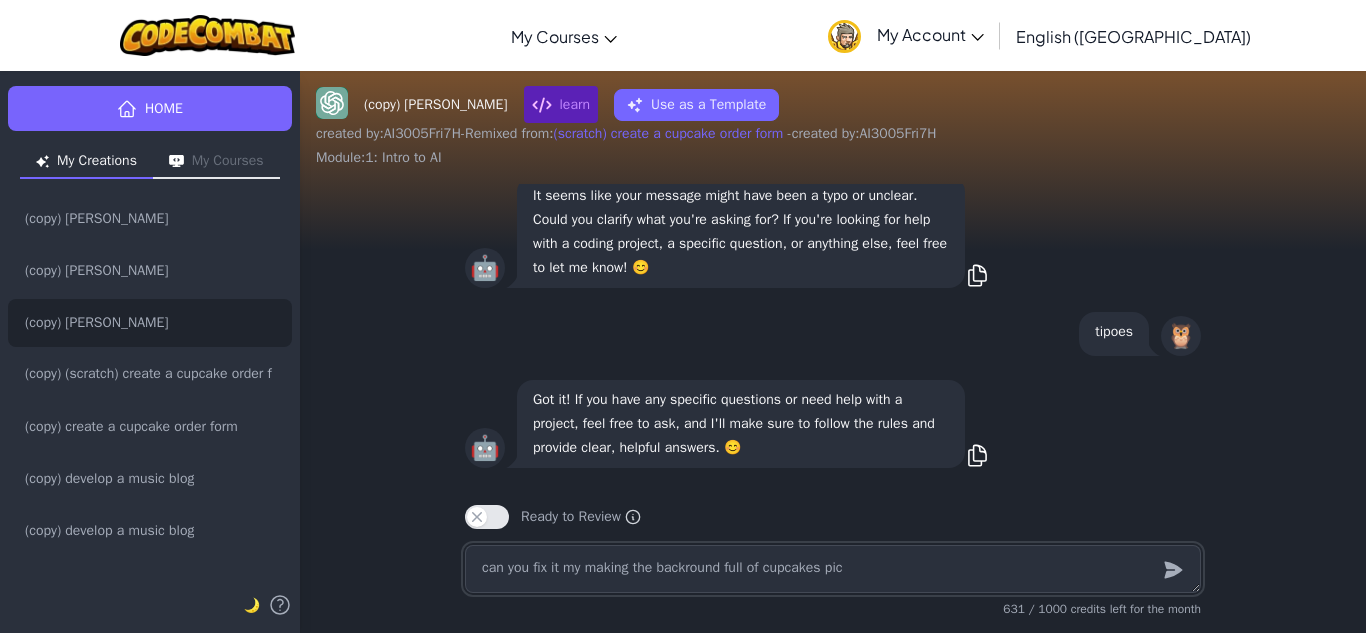 type on "x" 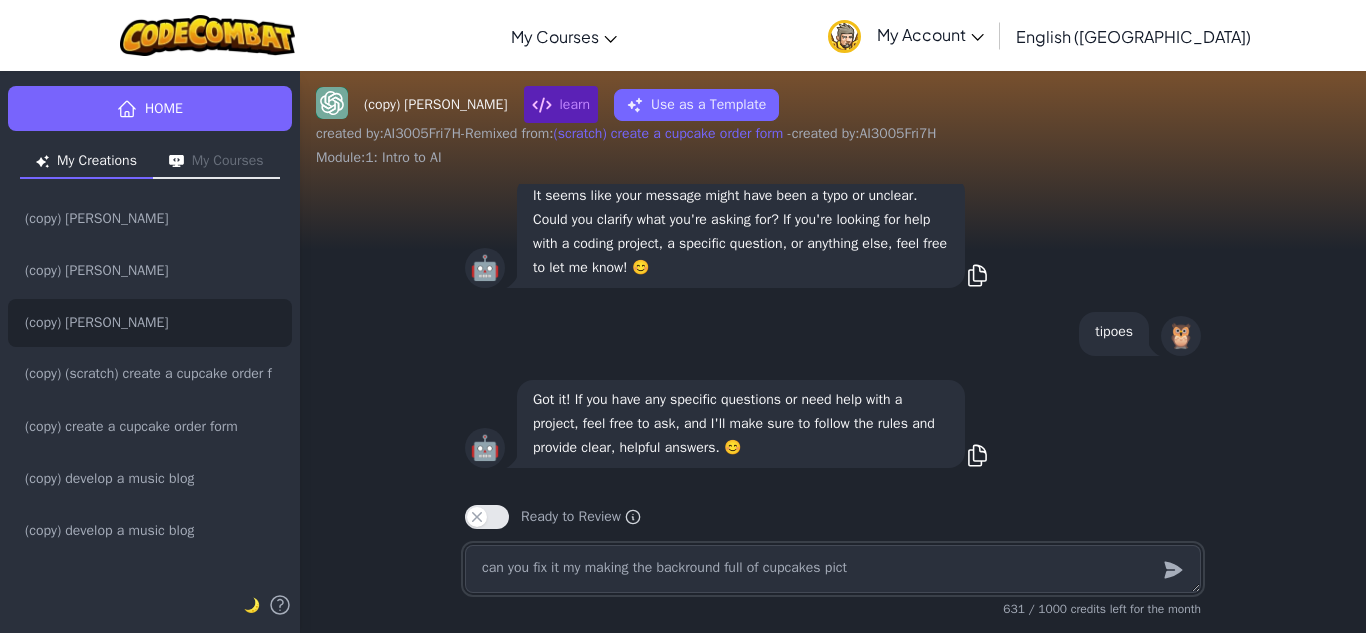 type on "x" 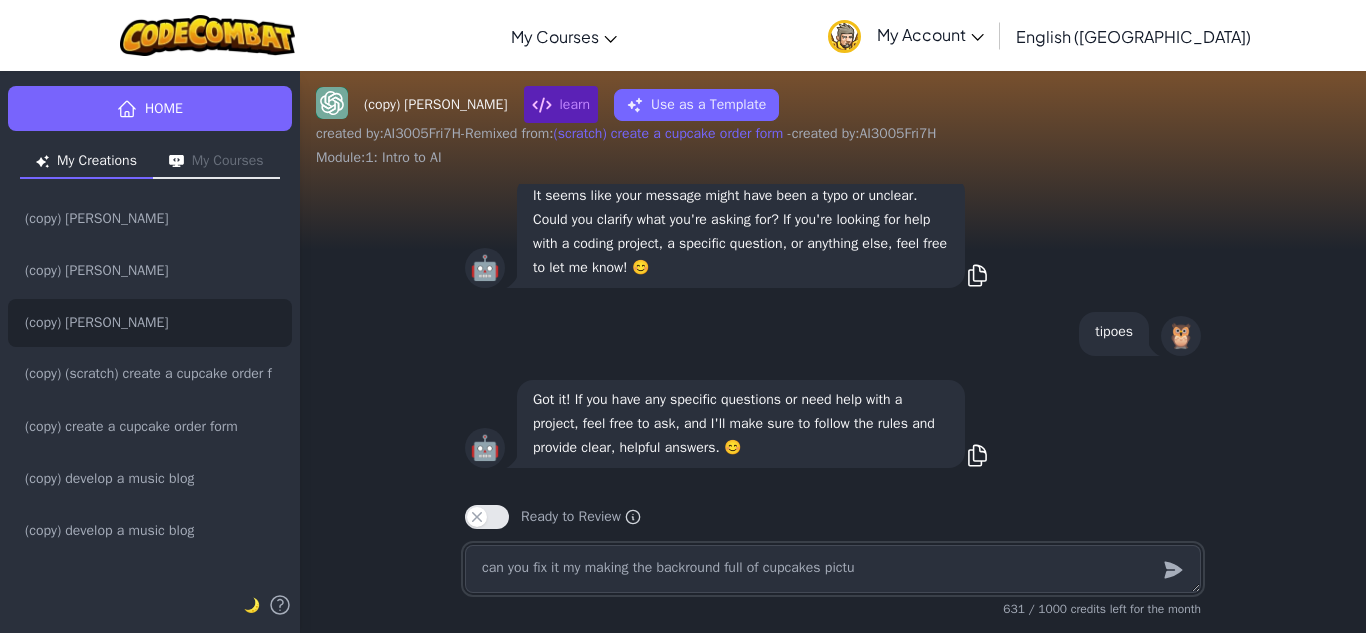type on "x" 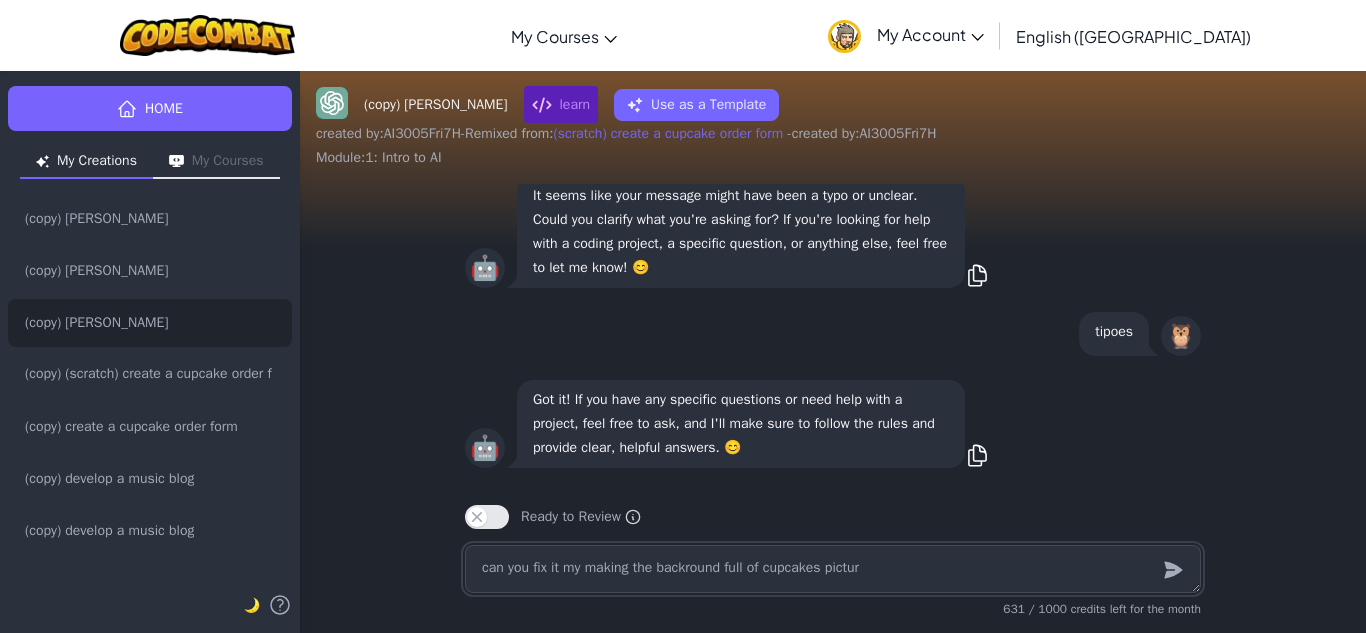 type on "x" 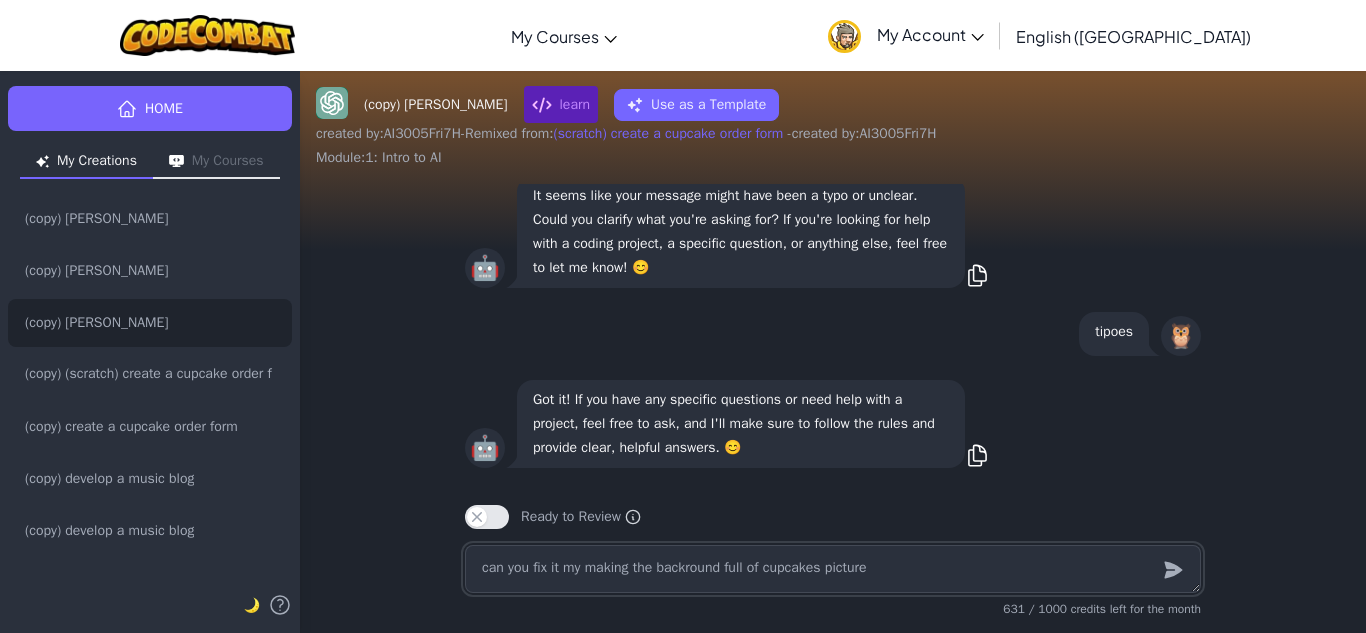 type on "x" 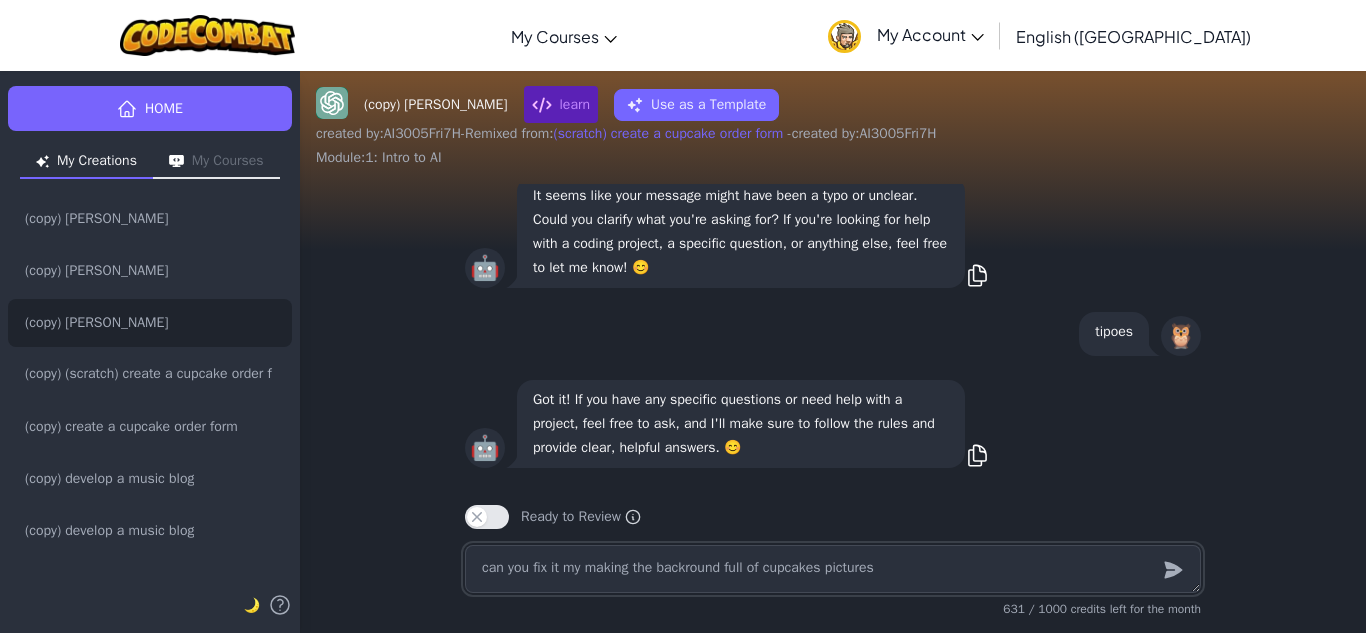 type on "x" 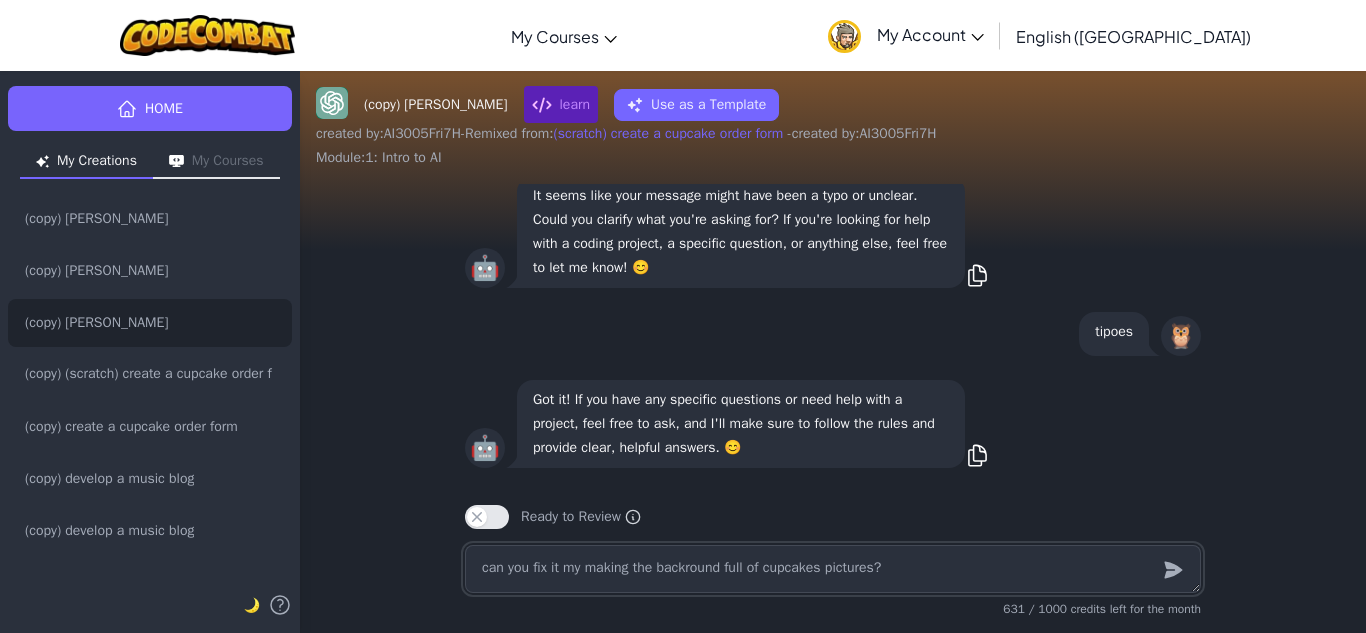 type on "can you fix it my making the backround full of cupcakes pictures?" 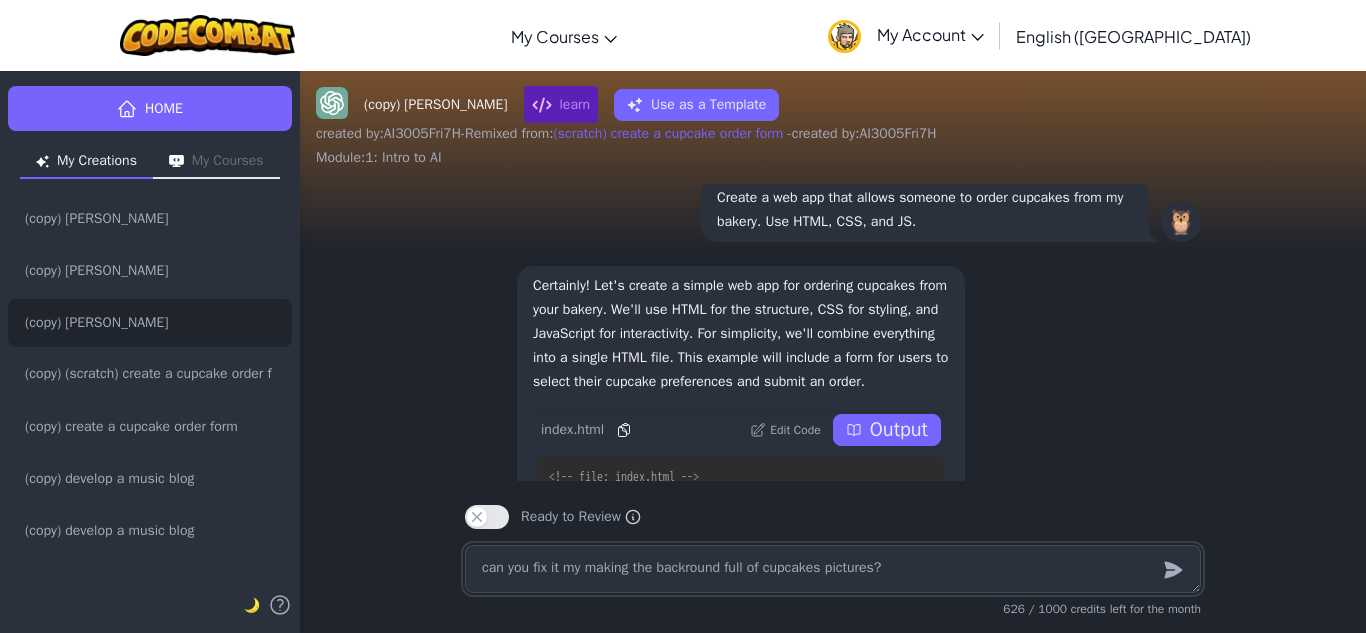 scroll, scrollTop: -16462, scrollLeft: 0, axis: vertical 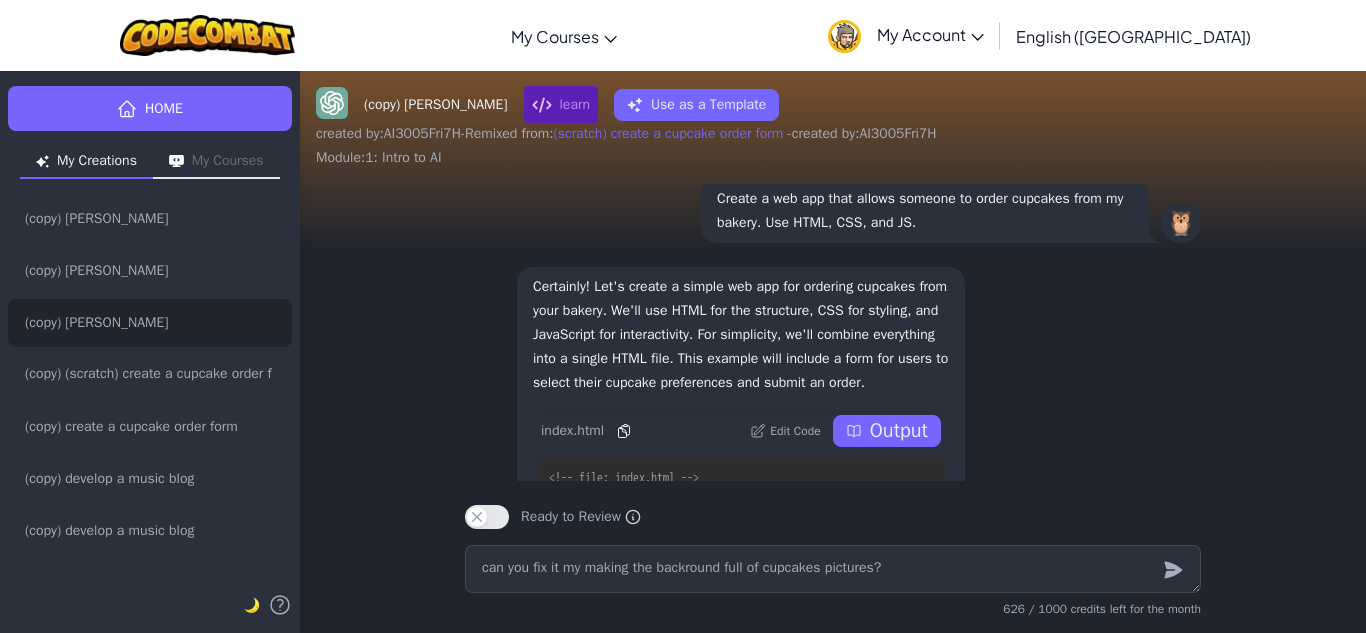 click on "Output" at bounding box center [899, 431] 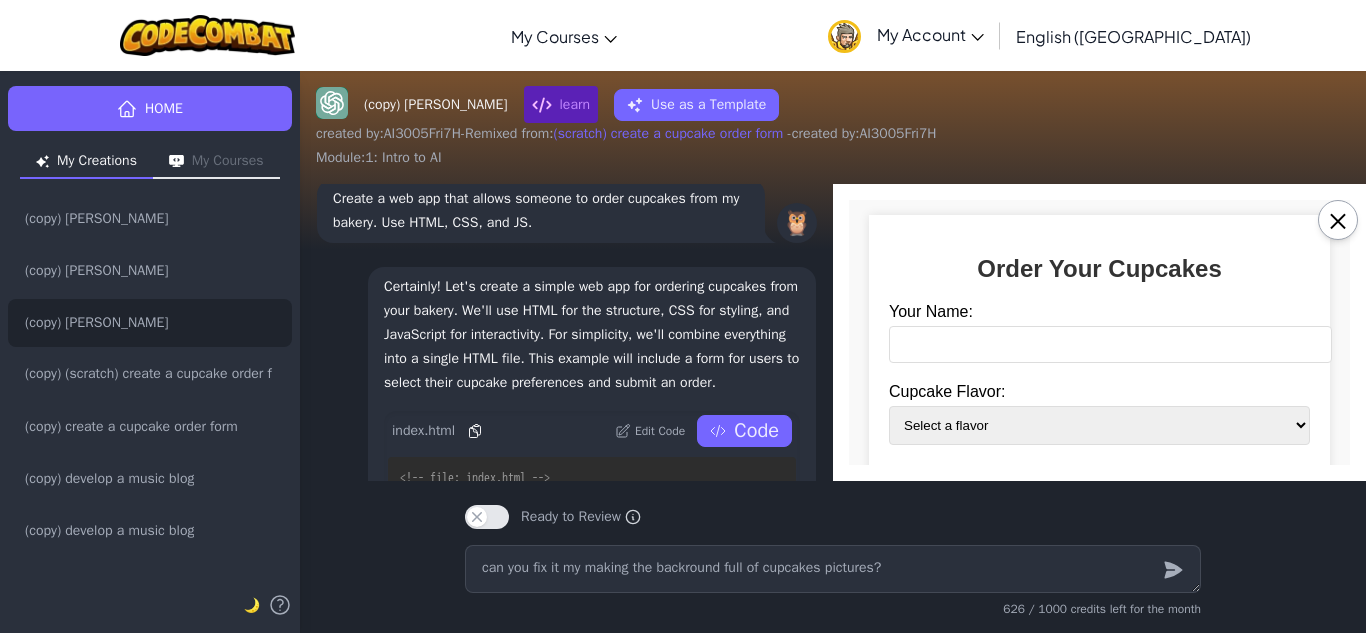 scroll, scrollTop: 0, scrollLeft: 0, axis: both 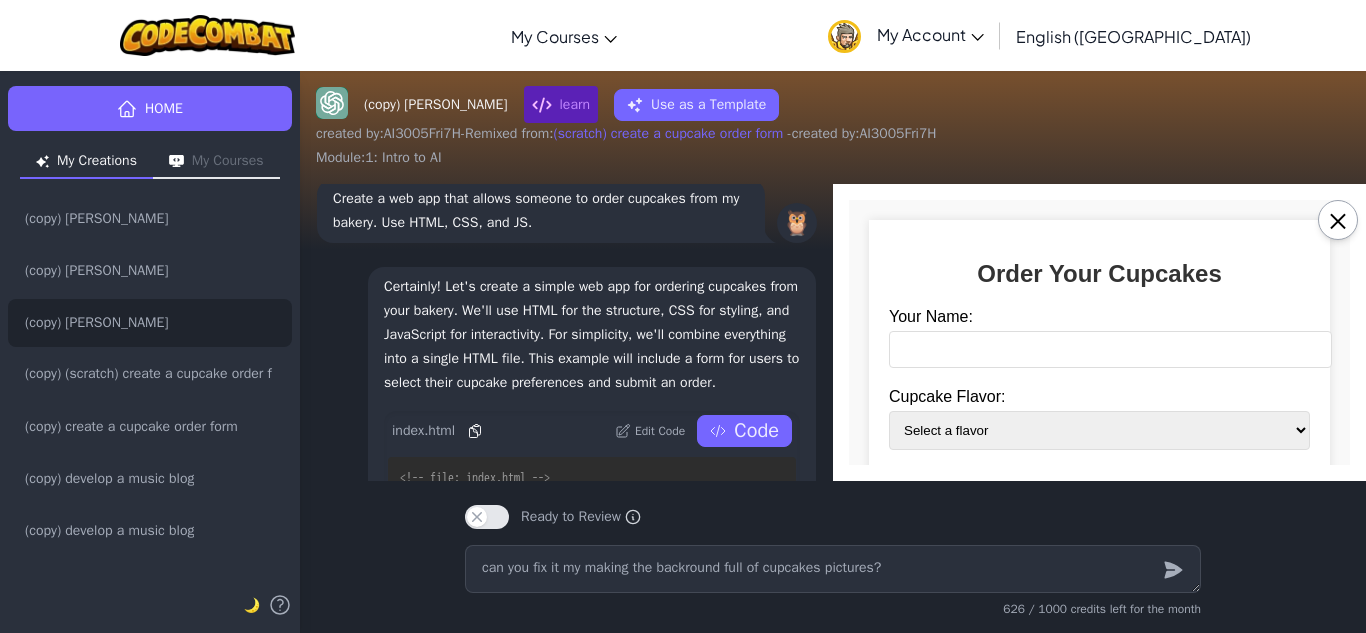 click on "Your Name:" at bounding box center (1110, 349) 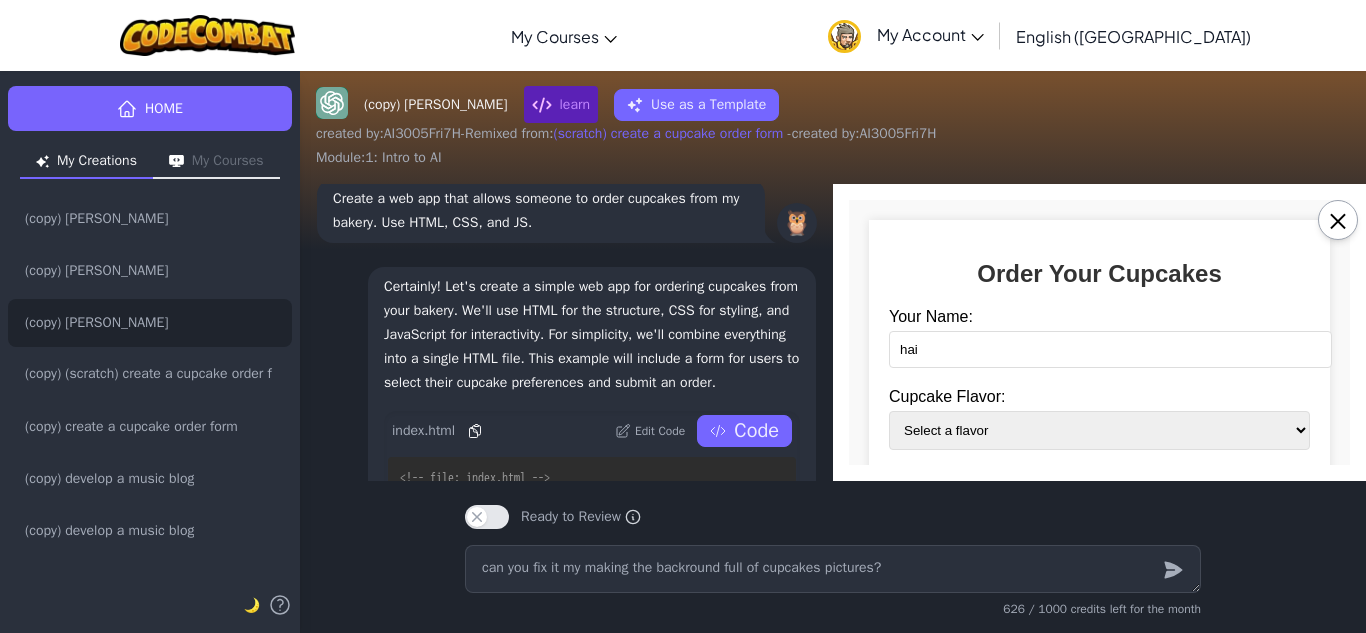 type on "hai" 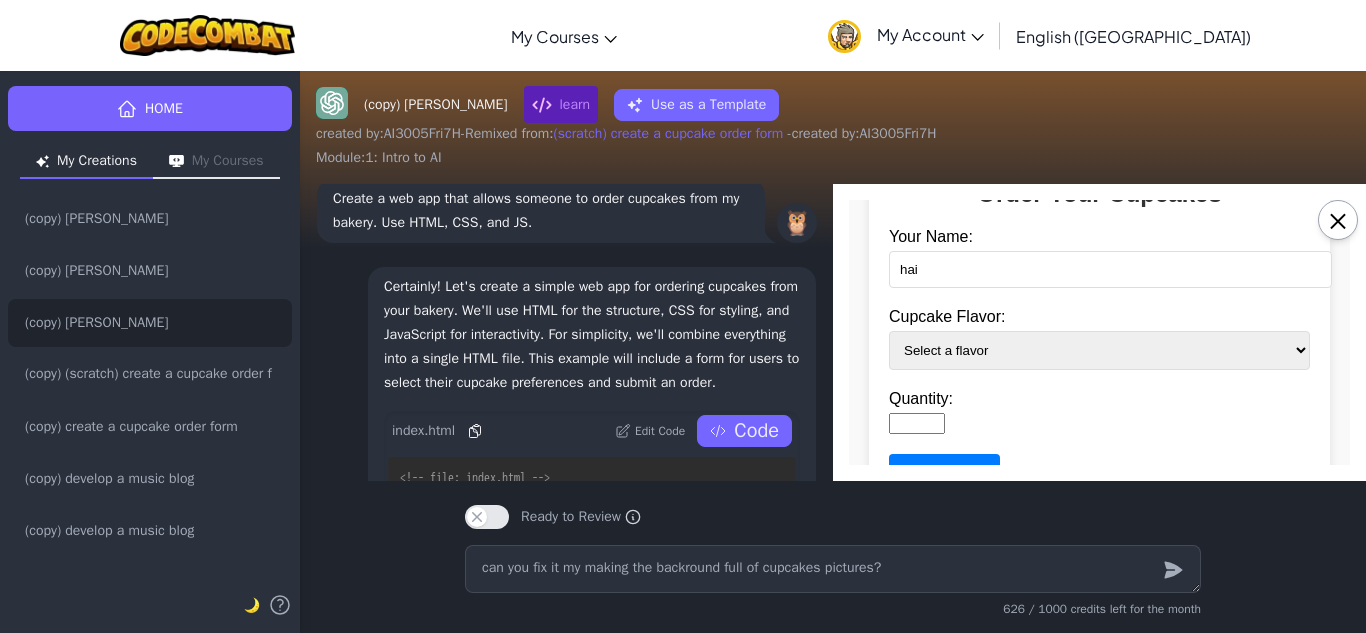 scroll, scrollTop: 164, scrollLeft: 0, axis: vertical 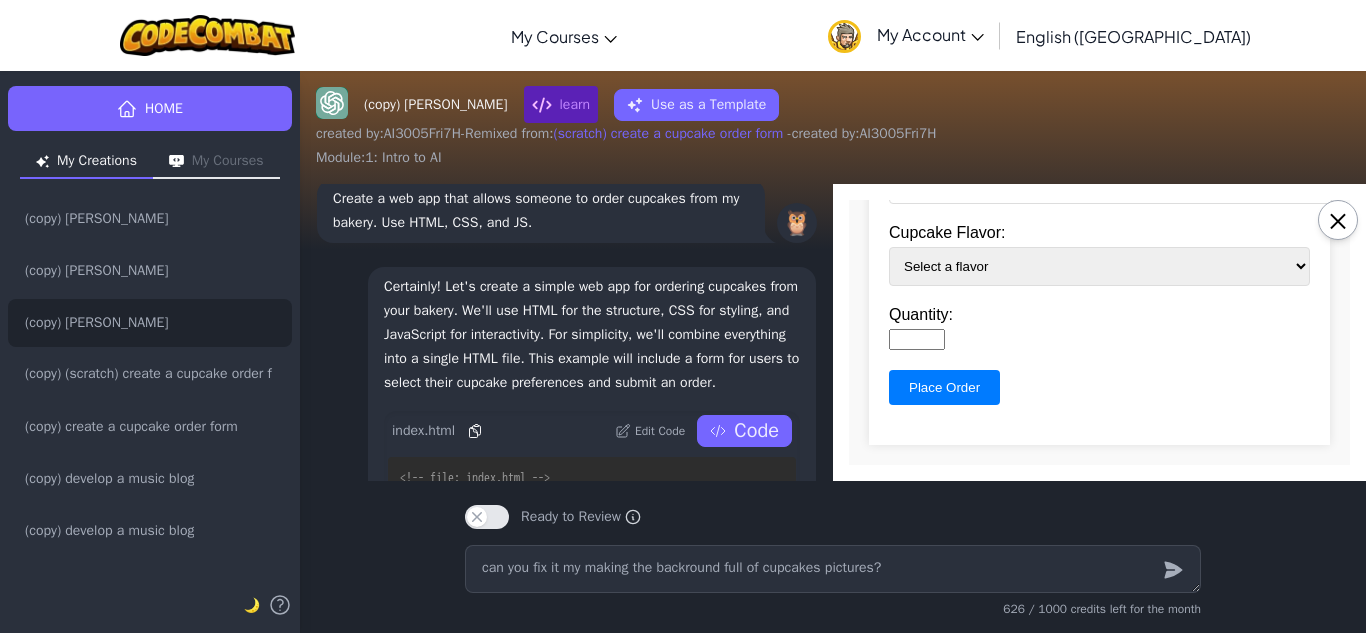 click on "Your Name:
[PERSON_NAME]
Cupcake Flavor:
Select a flavor
Vanilla
Chocolate
Red Velvet
Lemon
Quantity:
Place Order" at bounding box center [1099, 274] 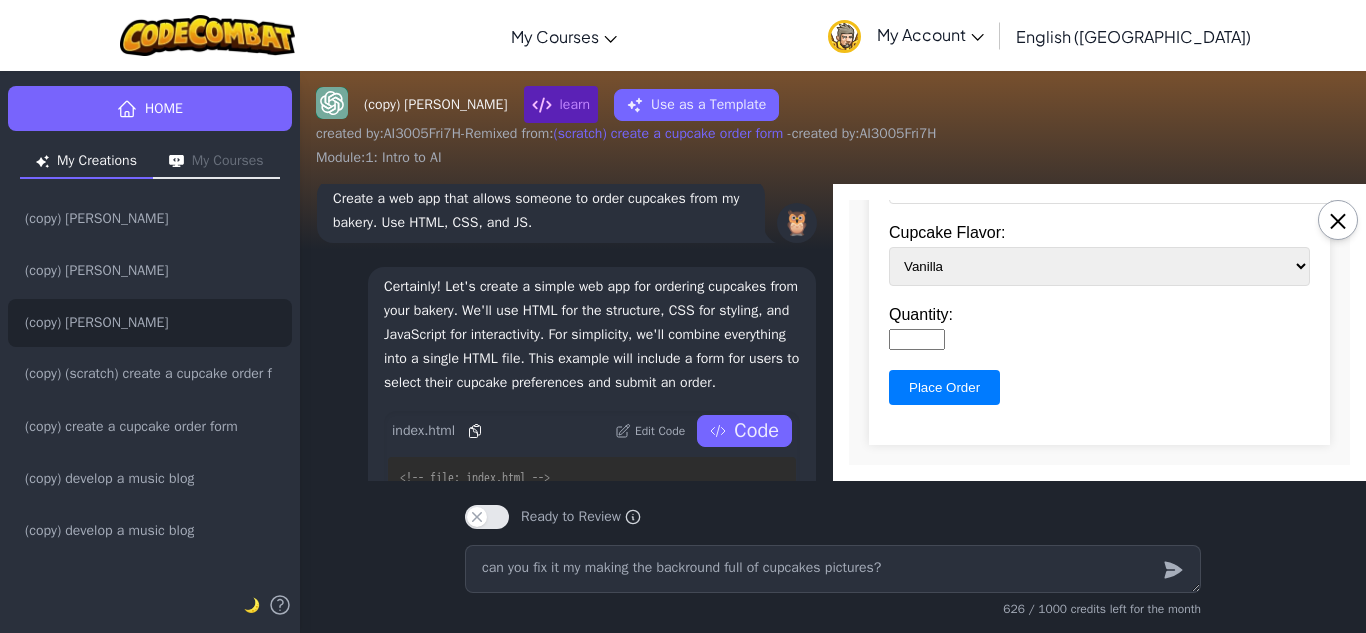 click on "Quantity:" at bounding box center [917, 339] 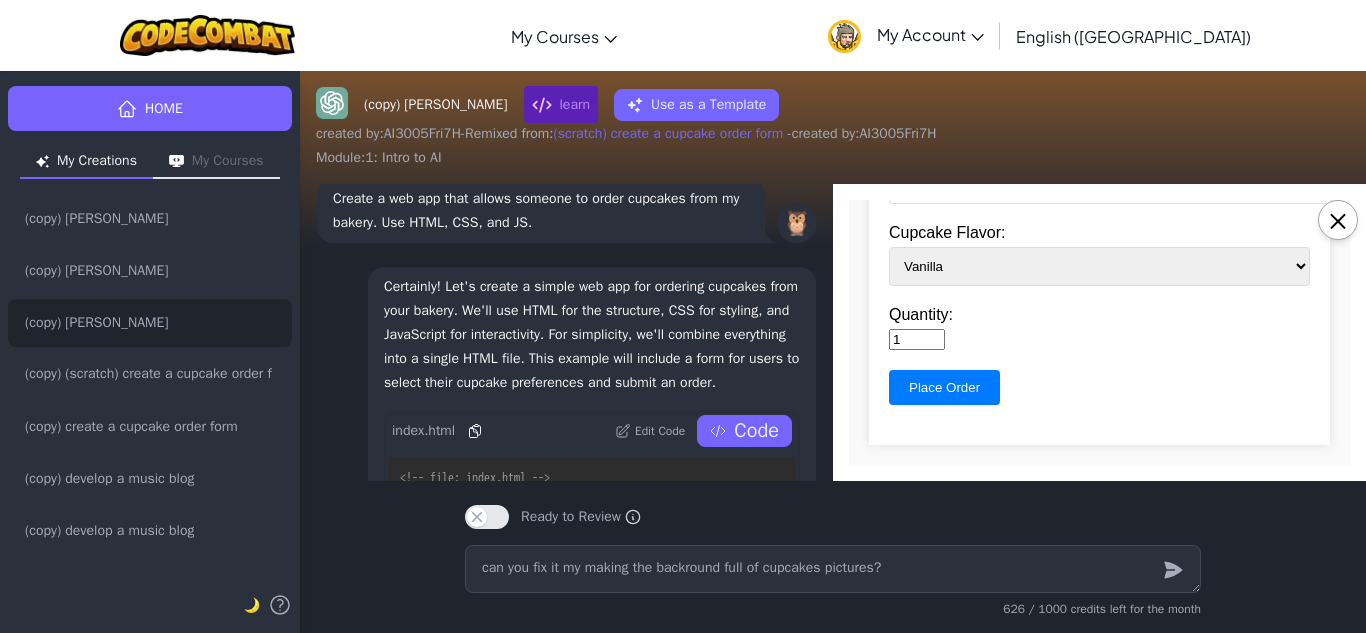 click on "1" at bounding box center [917, 339] 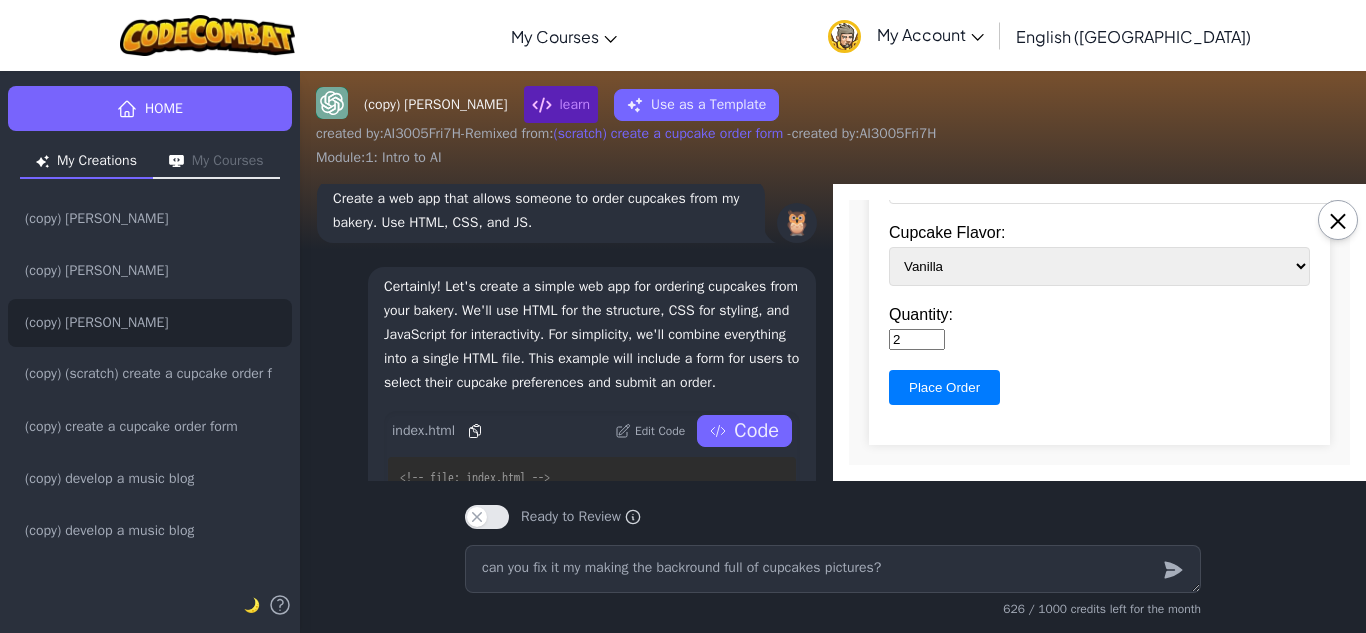 type on "2" 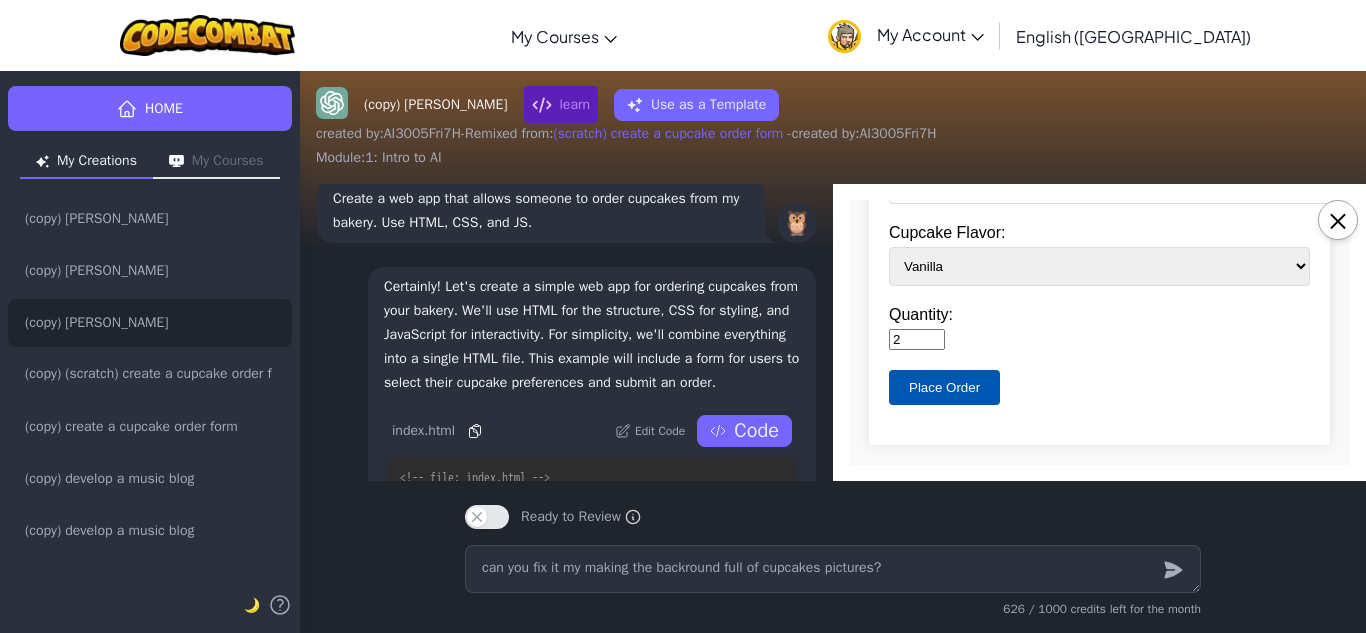 click on "Place Order" at bounding box center [944, 387] 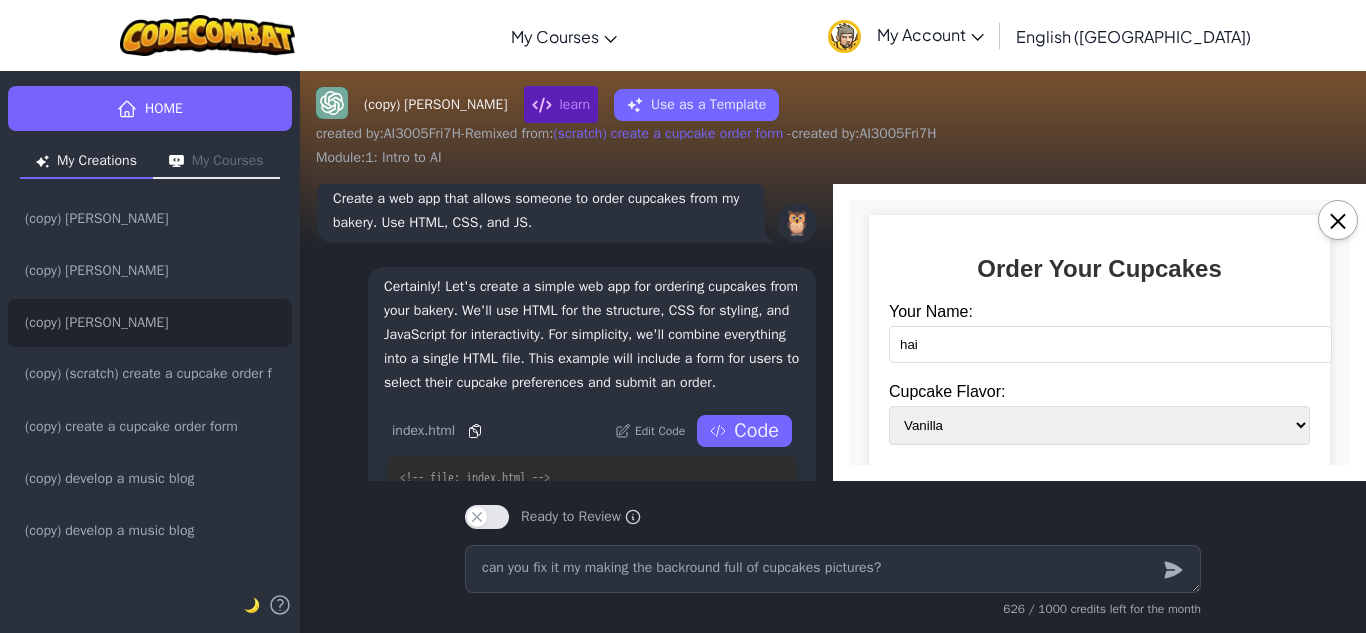 scroll, scrollTop: 0, scrollLeft: 0, axis: both 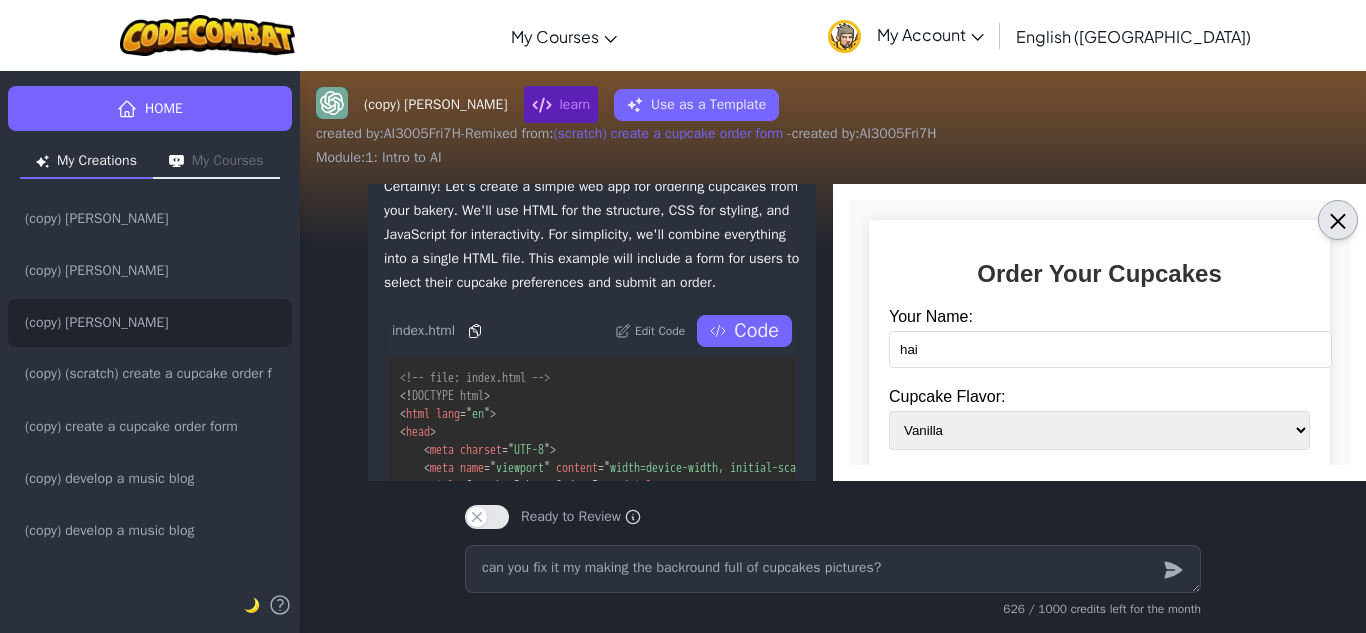 click on "×" at bounding box center (1338, 220) 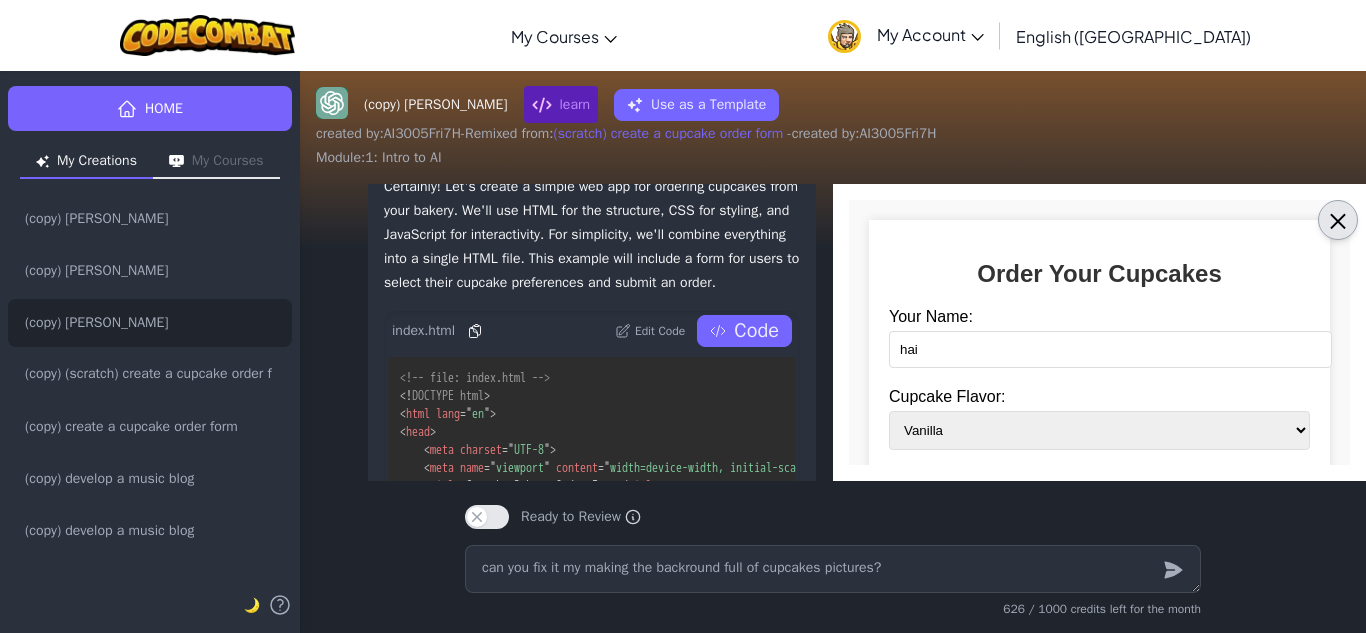 click on "🤖 Certainly! Let's create a simple web app for ordering cupcakes from your bakery. We'll use HTML for the structure, CSS for styling, and JavaScript for interactivity. For simplicity, we'll combine everything into a single HTML file. This example will include a form for users to select their cupcake preferences and submit an order. index.html Edit Code Code <!-- file: index.html -->
<! DOCTYPE   html >
< html   lang = " en " >
< head >
< meta   charset = " UTF-8 " >
< meta   name = " viewport "   content = " width=device-width, initial-scale=1.0 " >
< title > Cupcake Bakery Order Form </ title >
< style >
body   {
font-family :  Arial ,  sans-serif ;
margin :   20 px ;
padding :   0 ;
background-color :   #f9f9f9 ;
}
.container   {
max-width :   600 px ;
margin :  auto ;
background :   #fff ;
padding :   20 px ;
:   0" at bounding box center [566, 425] 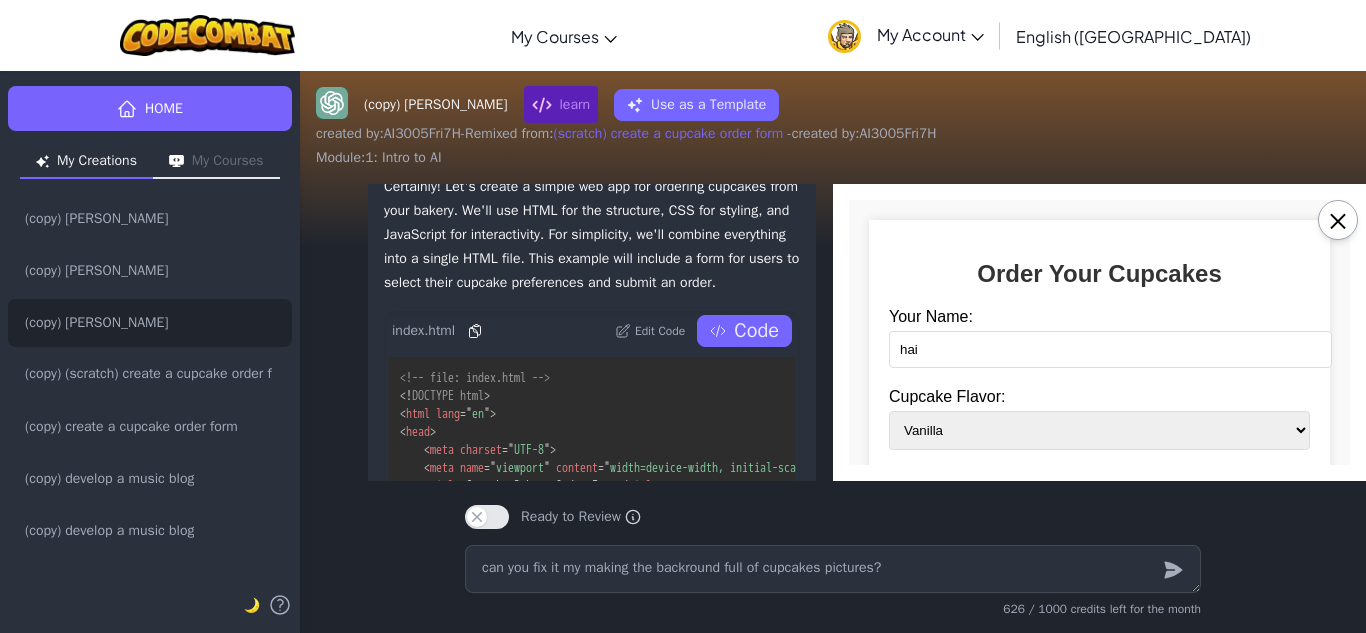 type on "x" 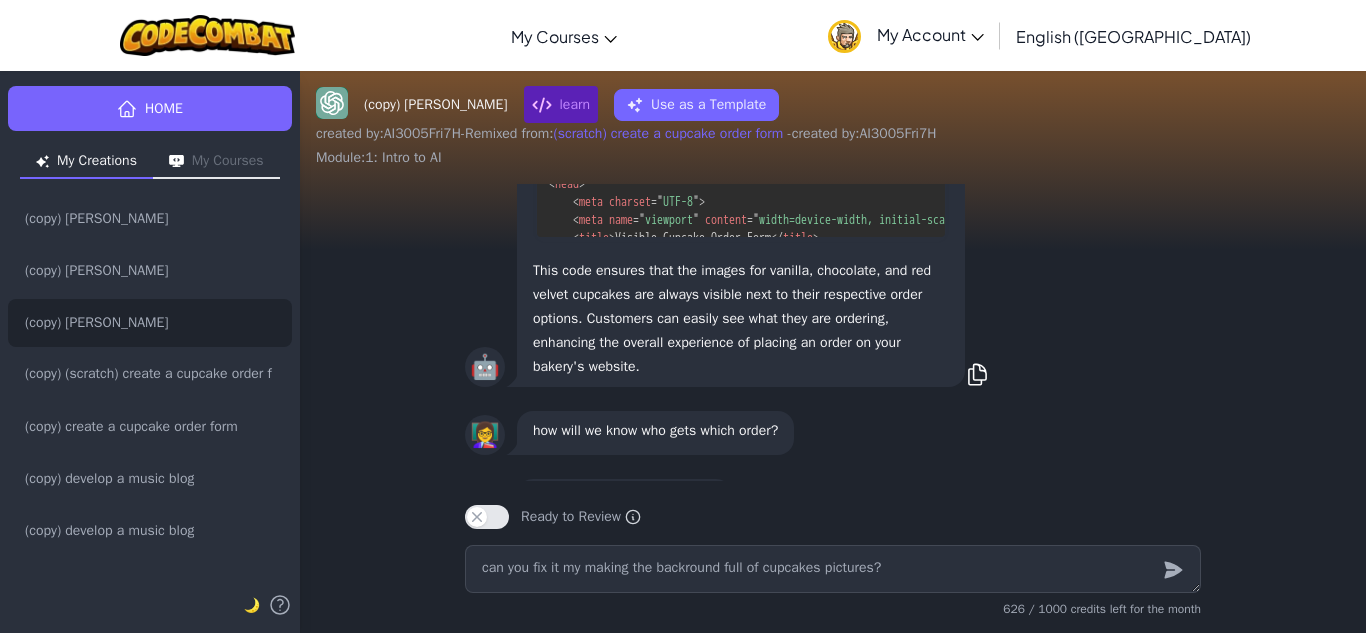scroll, scrollTop: -6462, scrollLeft: 0, axis: vertical 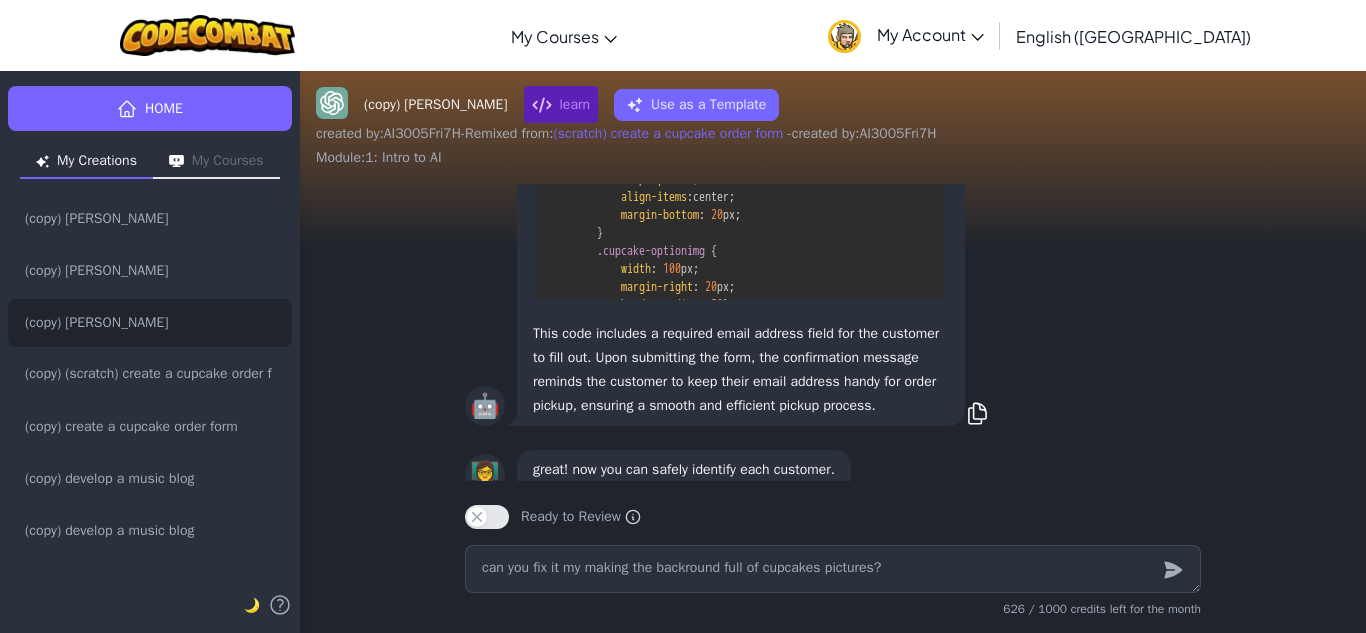 click on "can you fix it my making the backround full of cupcakes pictures? 626 / 1000 credits left for the month" at bounding box center [833, 585] 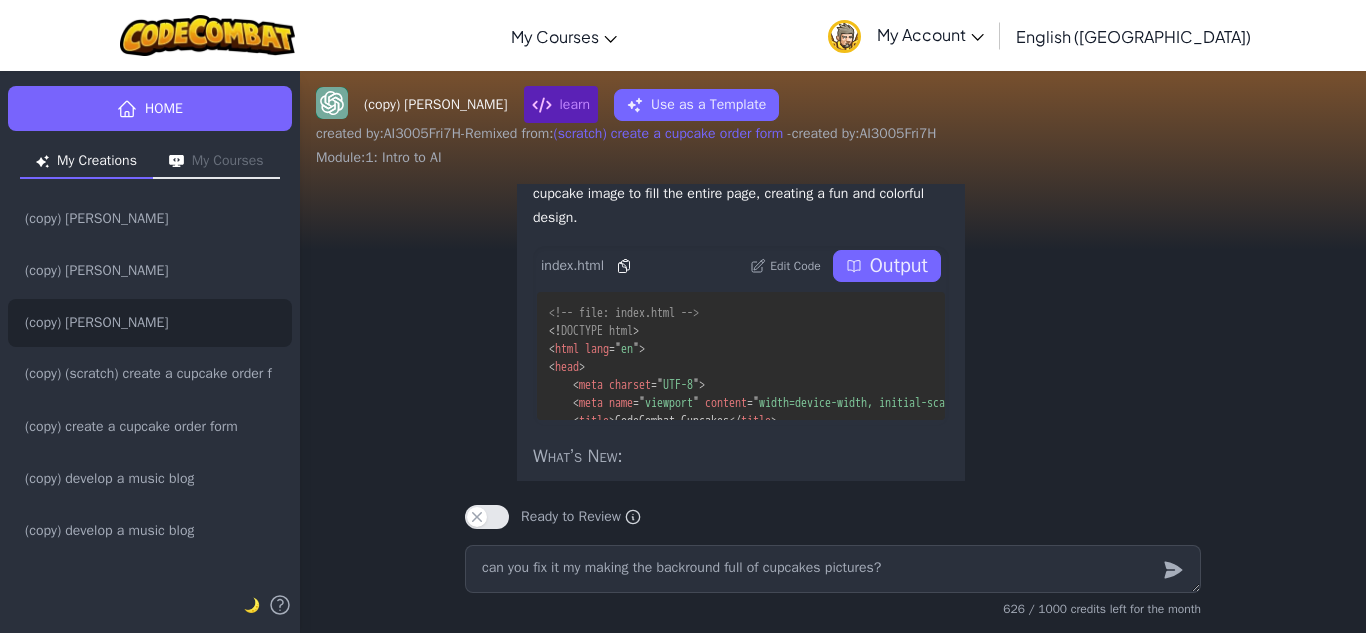 scroll, scrollTop: -259, scrollLeft: 0, axis: vertical 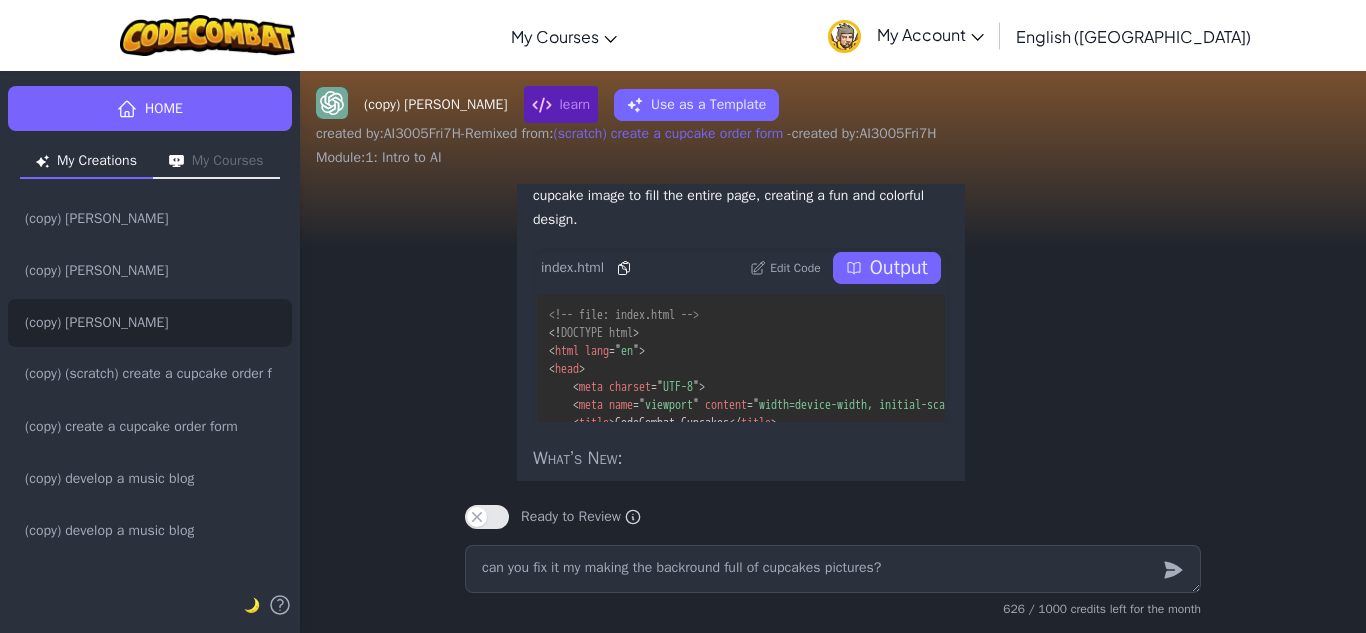 click on "Edit Code" at bounding box center [795, 268] 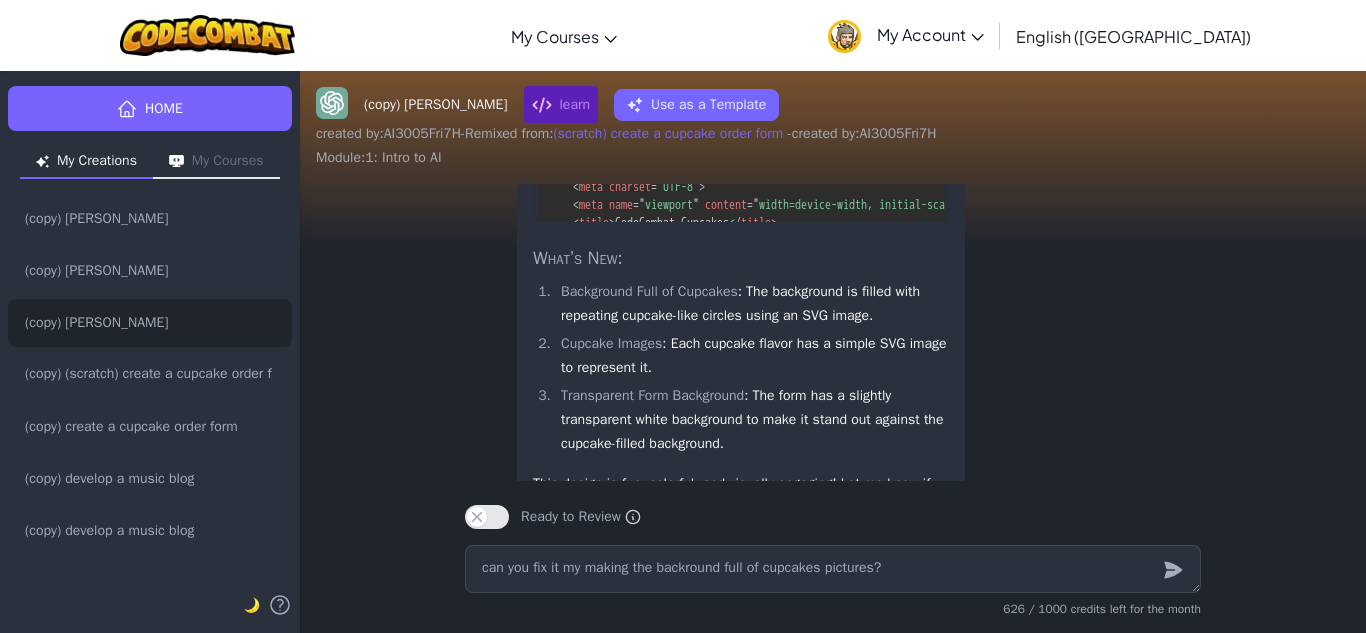 scroll, scrollTop: 1, scrollLeft: 0, axis: vertical 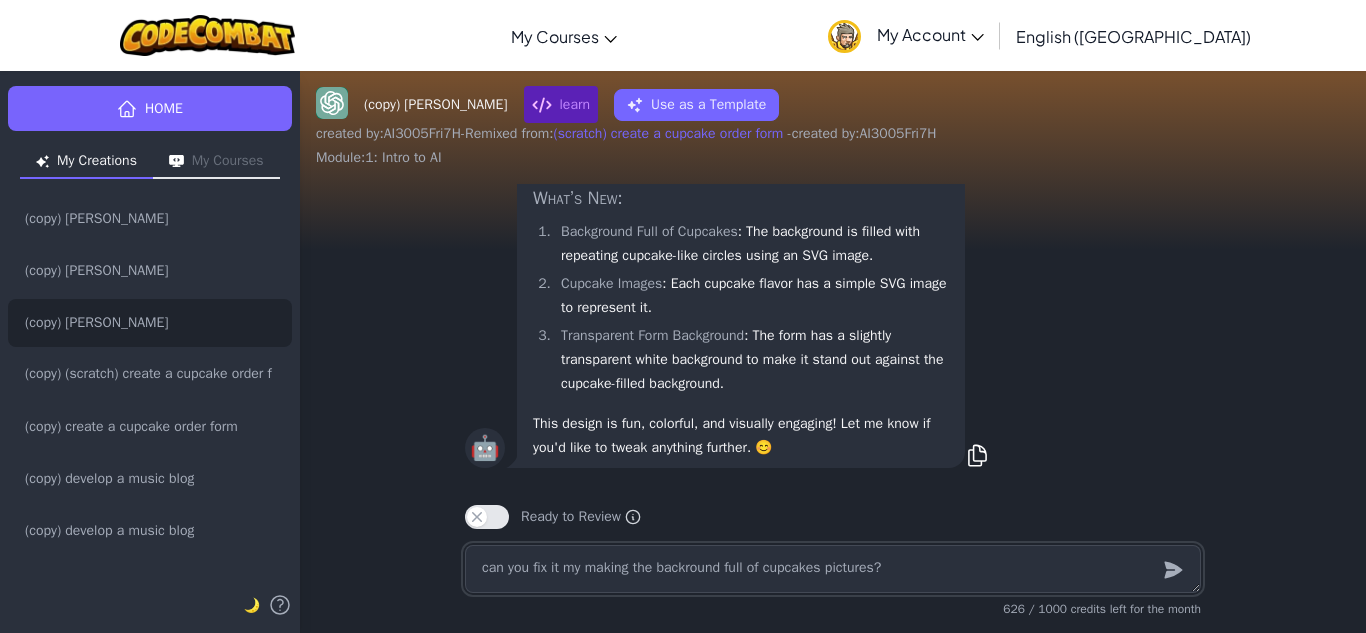 click on "can you fix it my making the backround full of cupcakes pictures?" at bounding box center (833, 569) 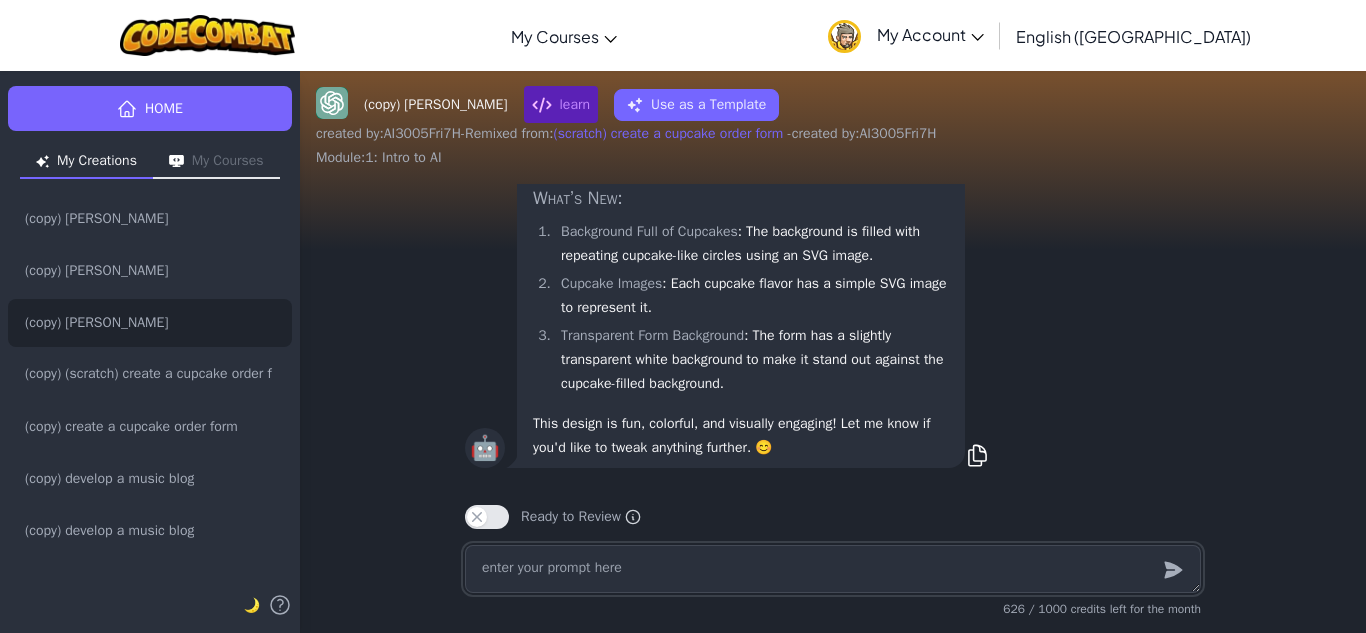 type on "x" 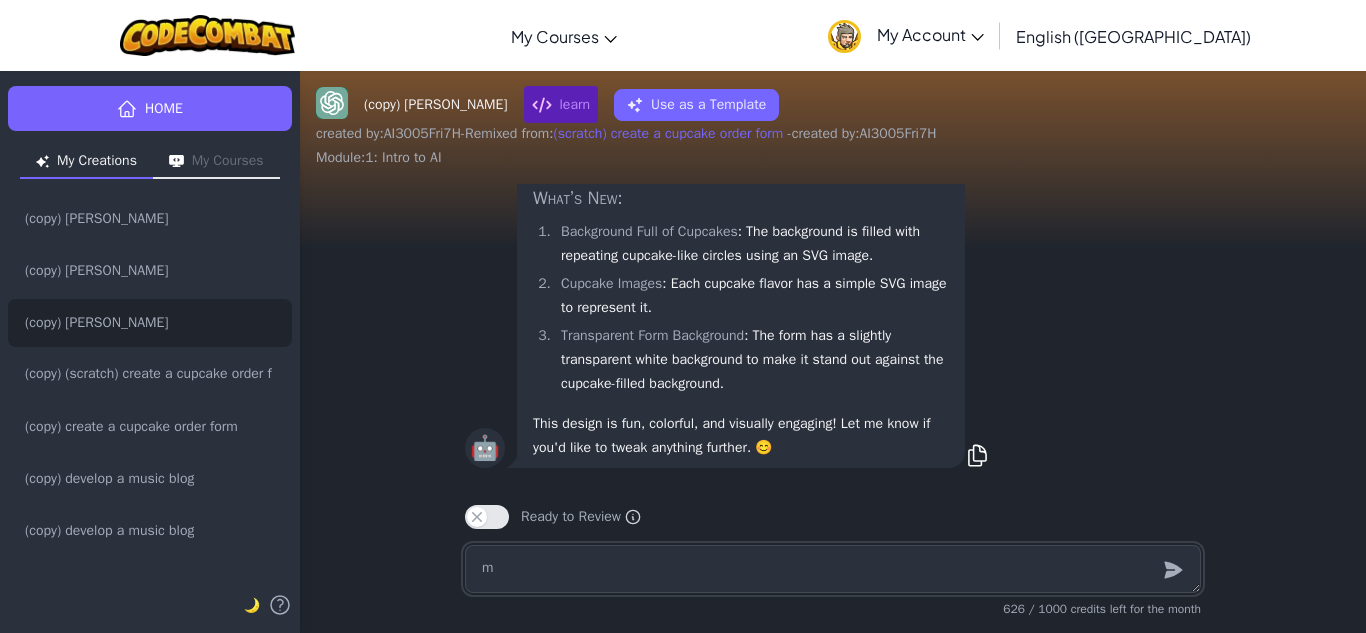 type on "x" 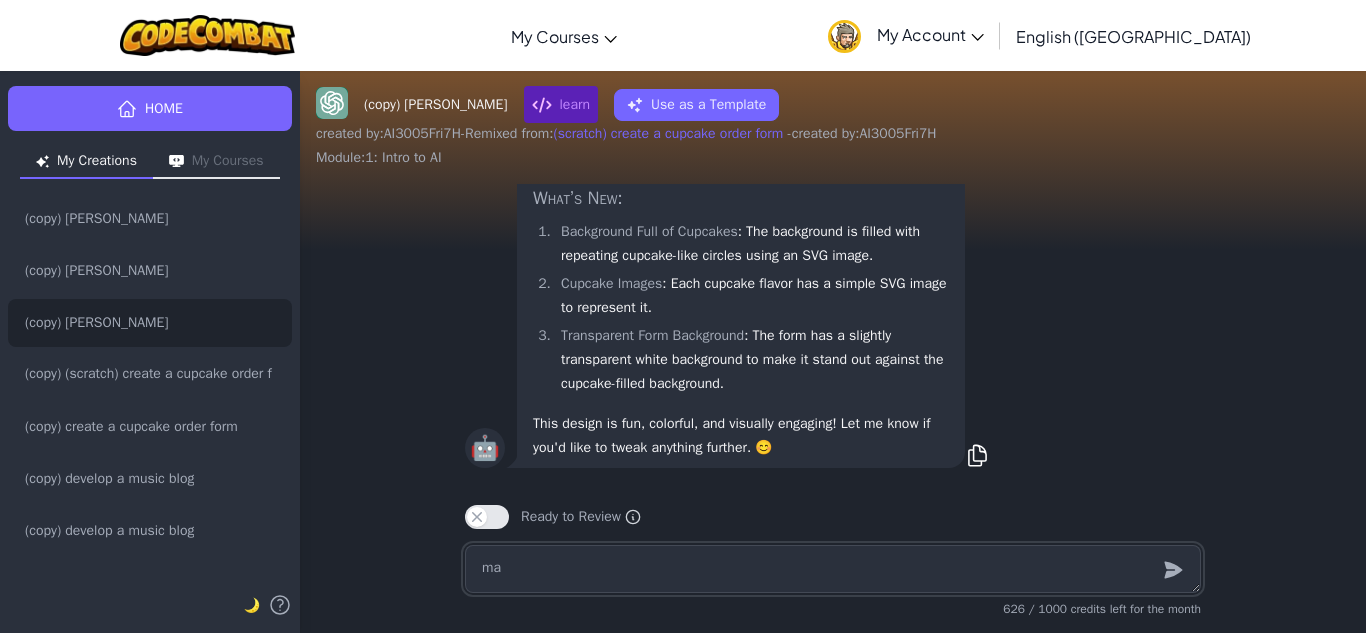 type on "x" 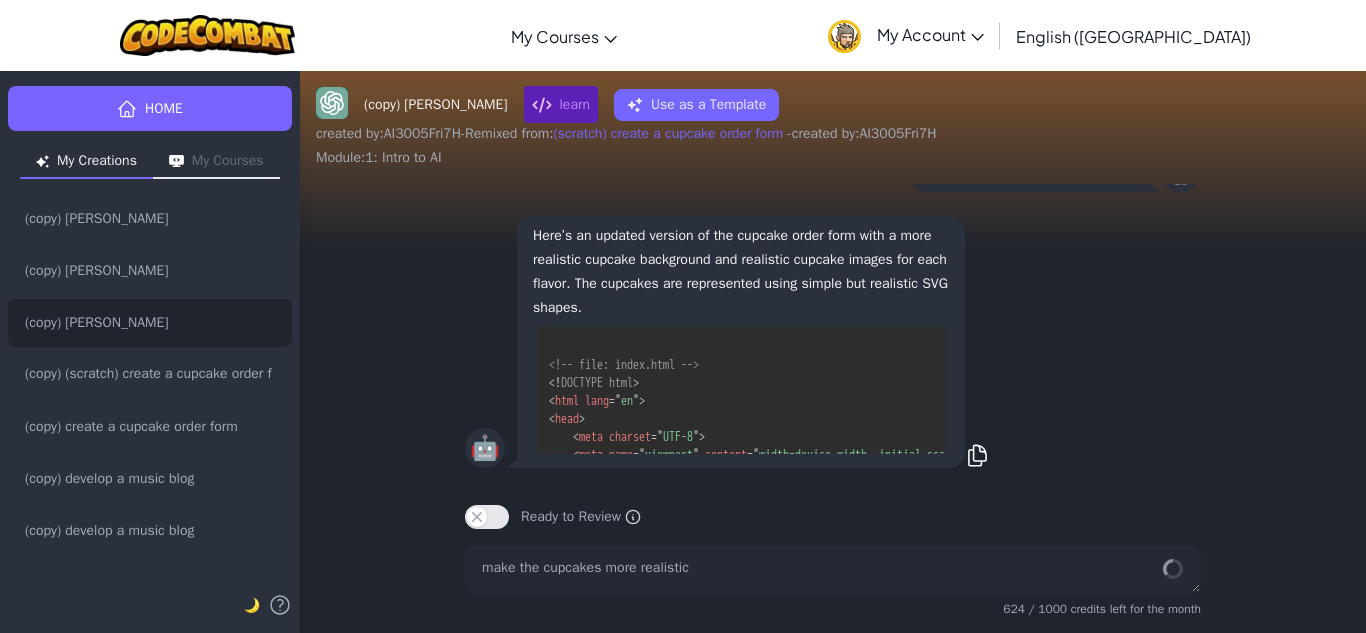 scroll, scrollTop: 127, scrollLeft: 0, axis: vertical 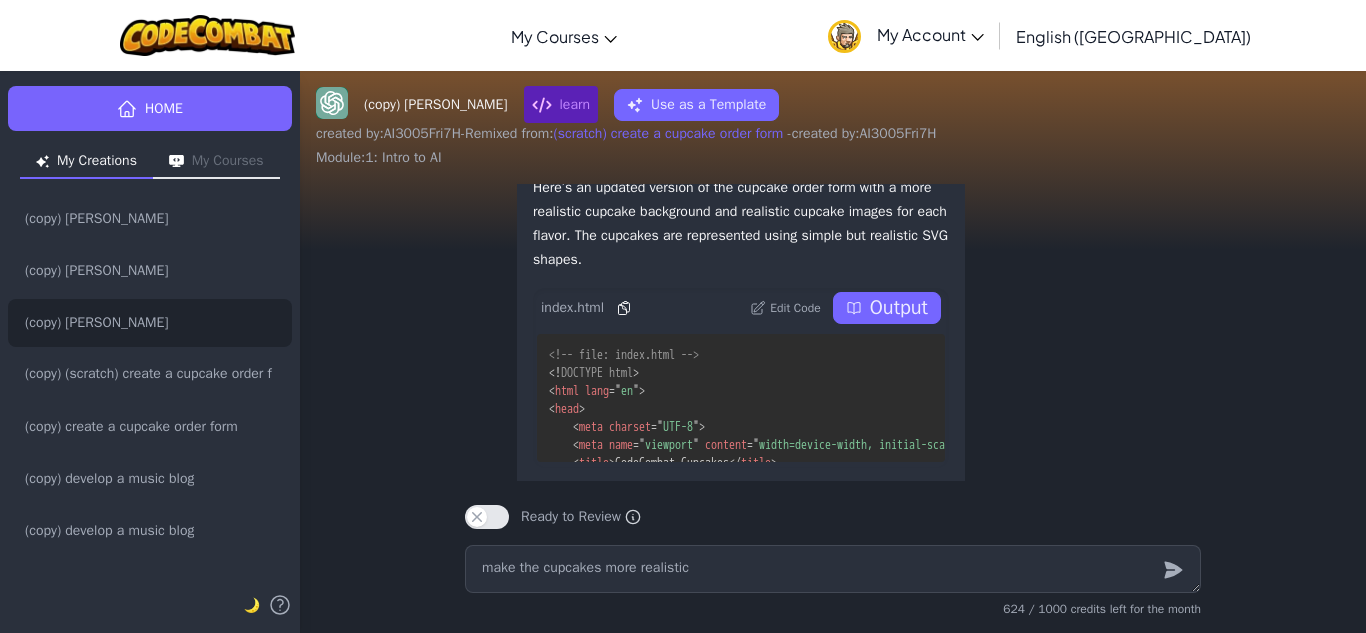 click on "Output" at bounding box center (887, 308) 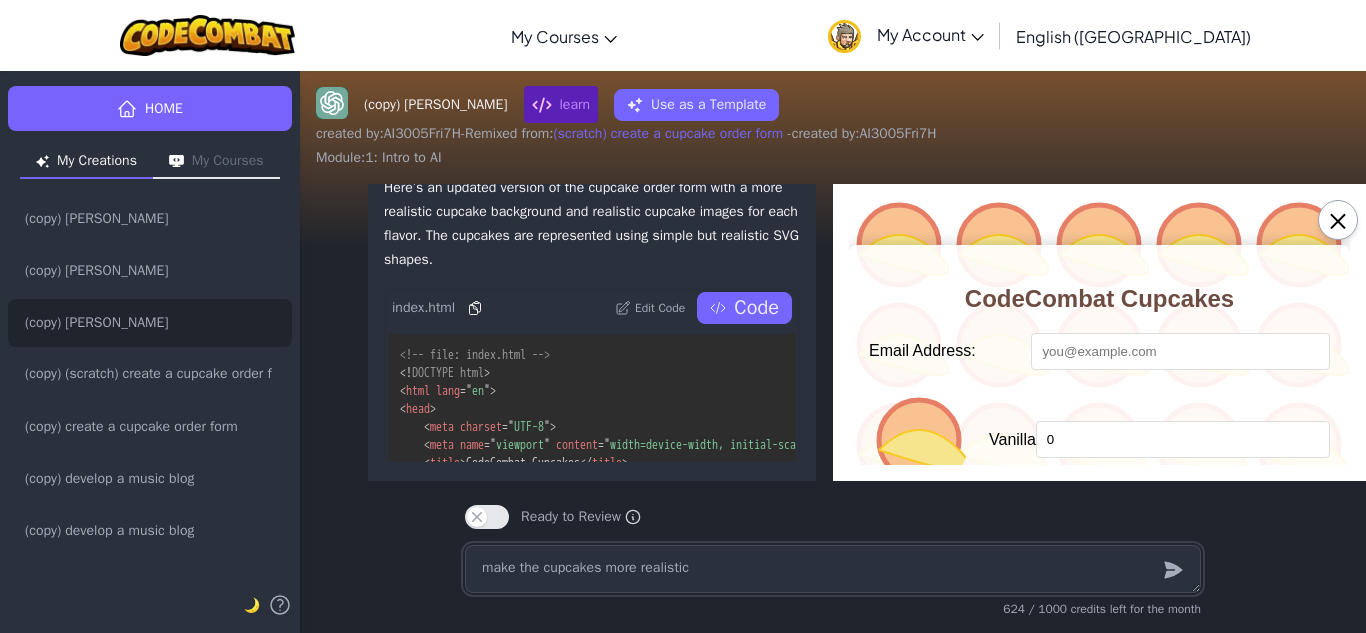 scroll, scrollTop: 0, scrollLeft: 0, axis: both 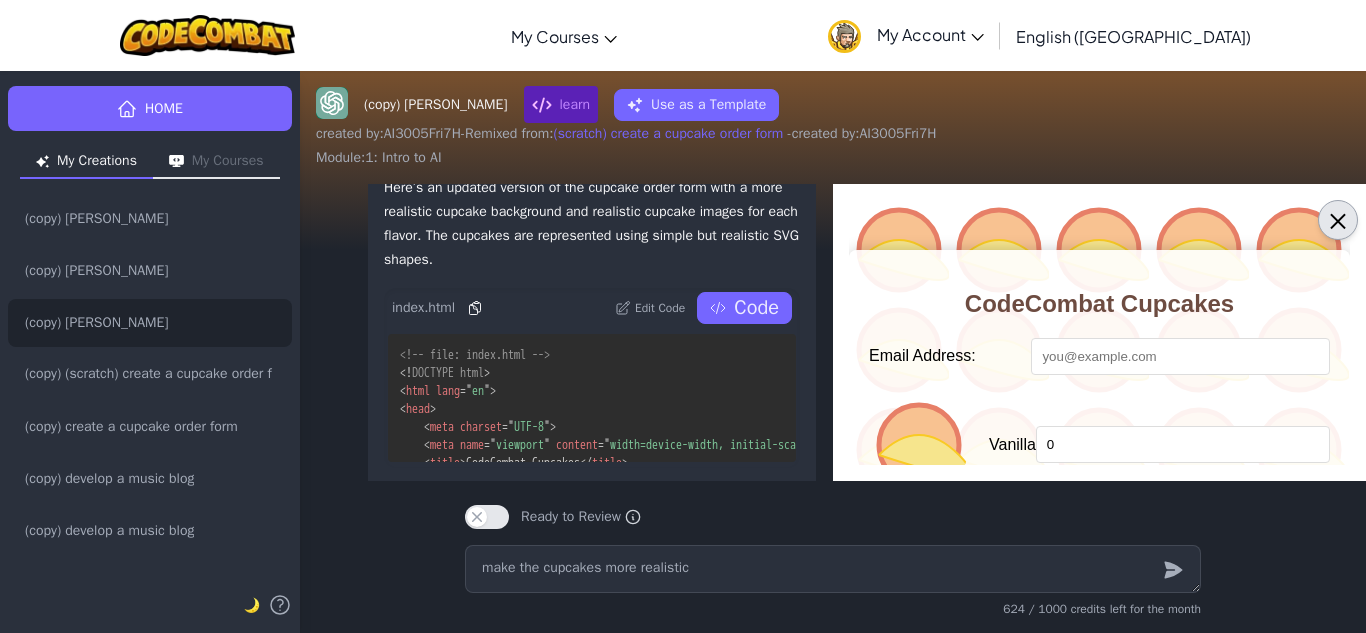 click on "×" at bounding box center [1338, 220] 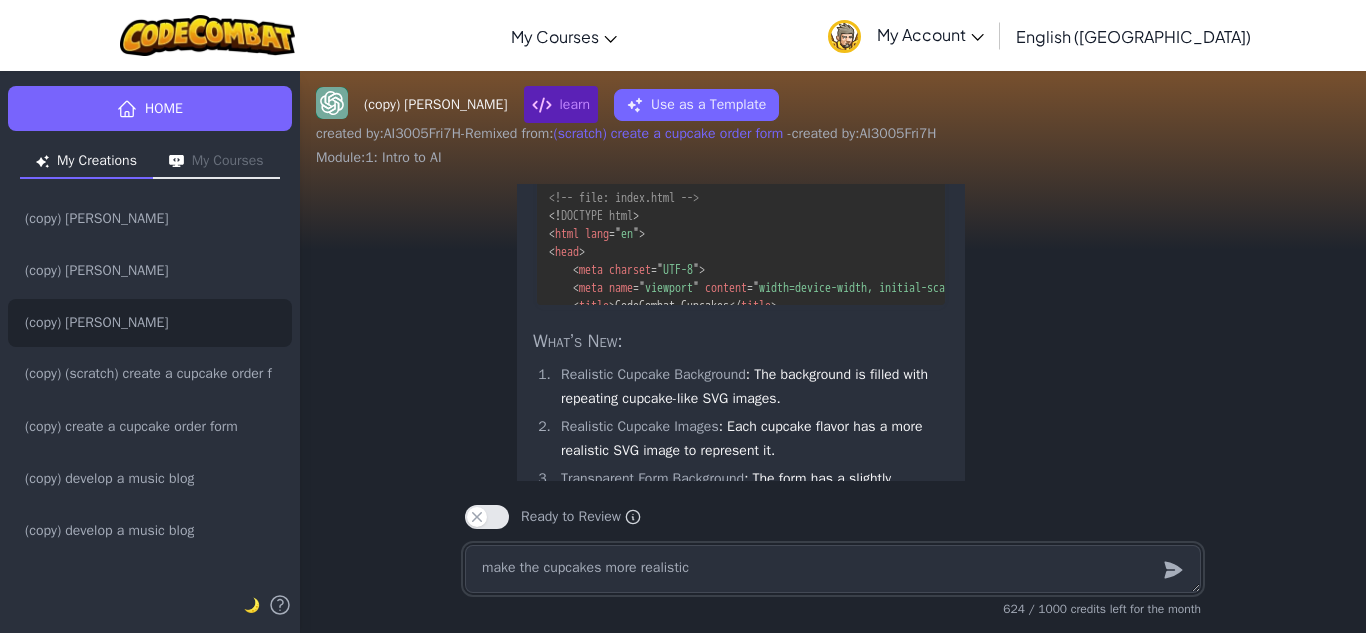 scroll, scrollTop: 1, scrollLeft: 0, axis: vertical 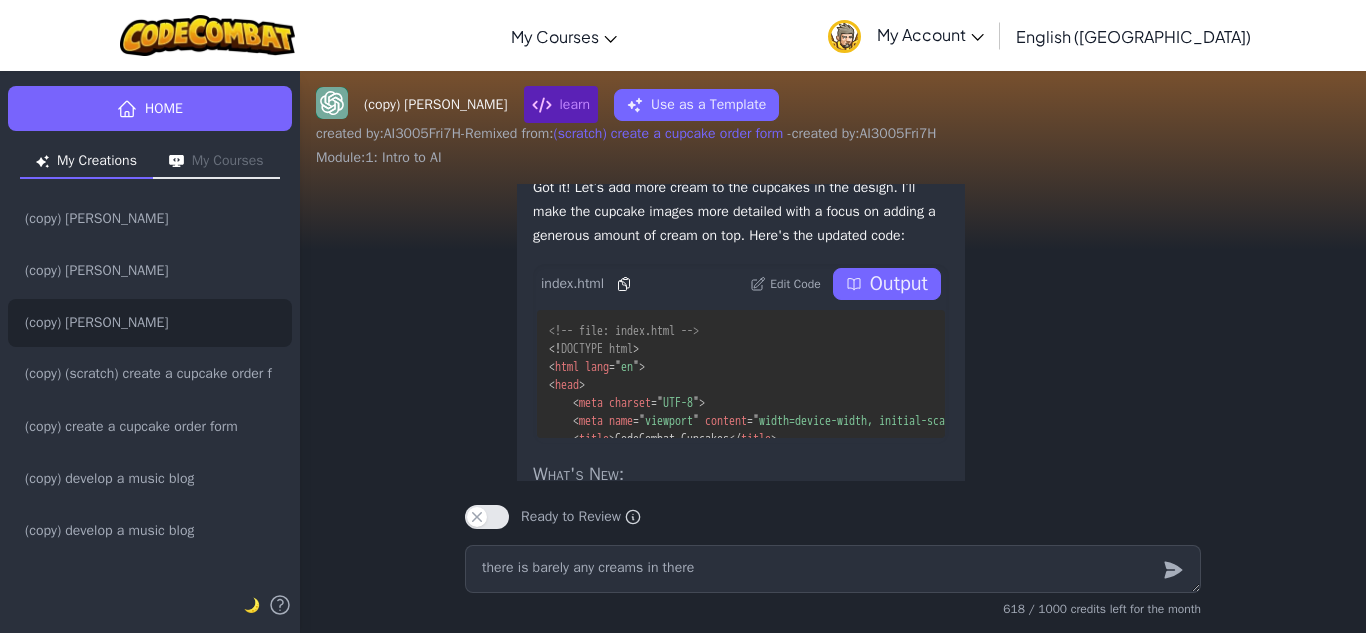 click on "Output" at bounding box center [899, 284] 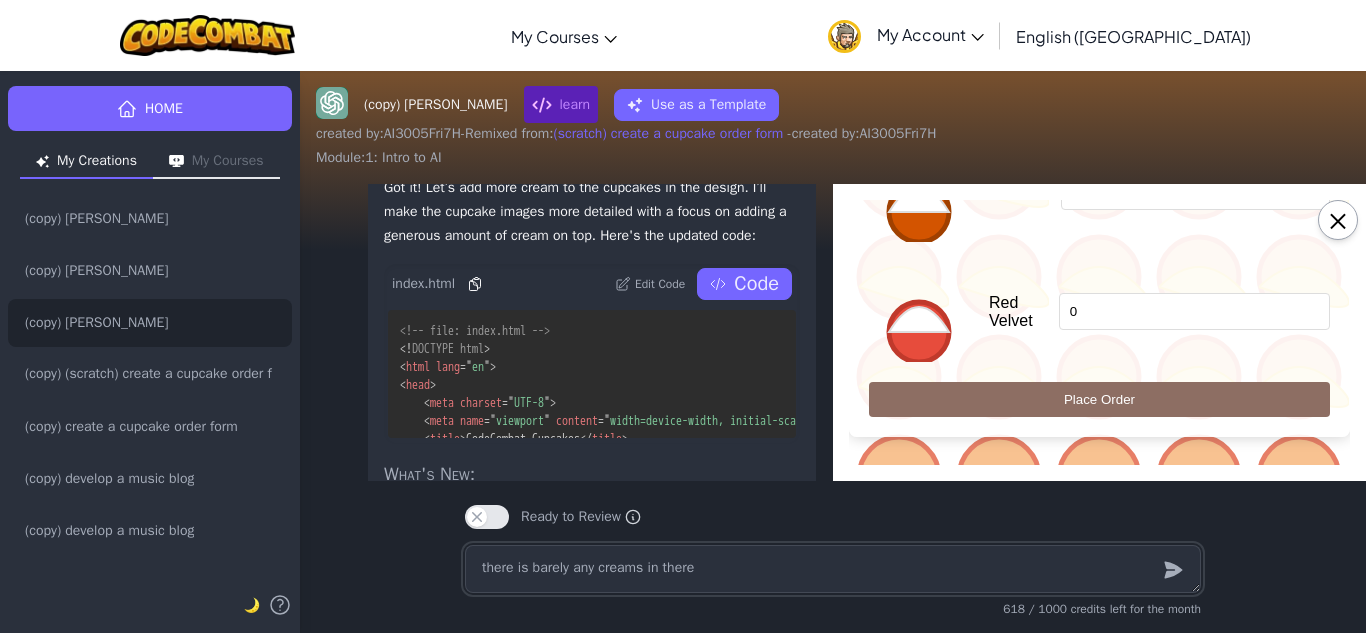 scroll, scrollTop: 395, scrollLeft: 0, axis: vertical 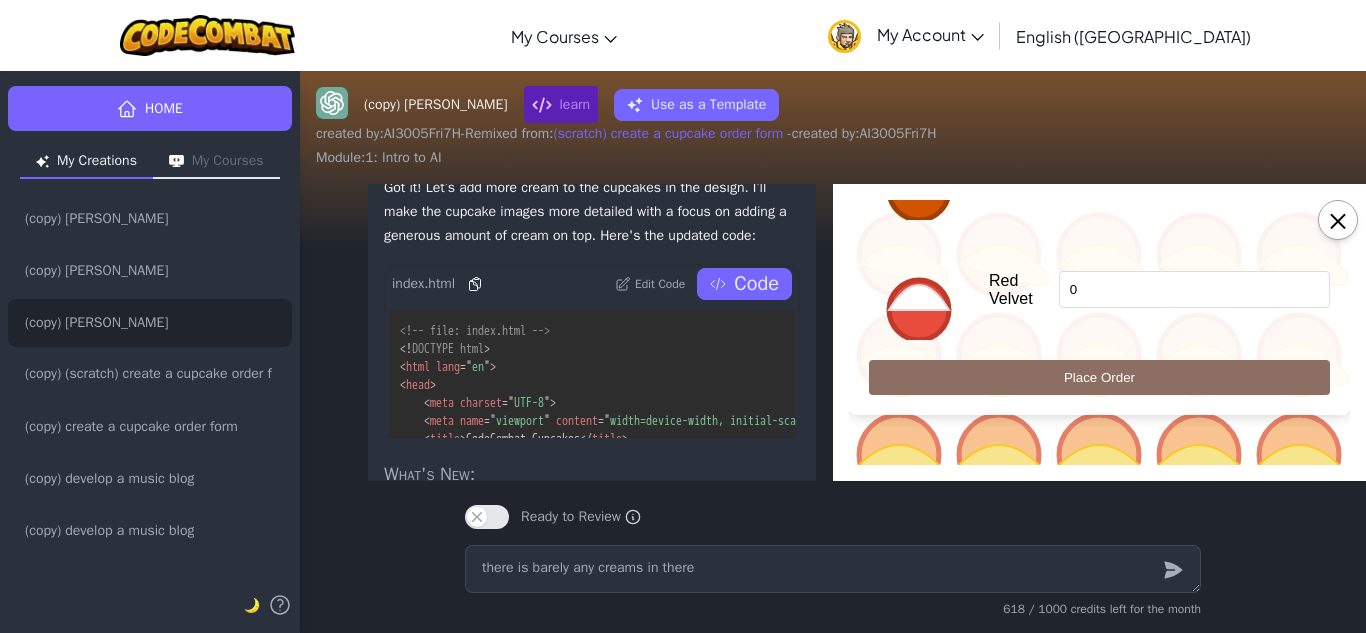click on "Edit Code" at bounding box center [660, 284] 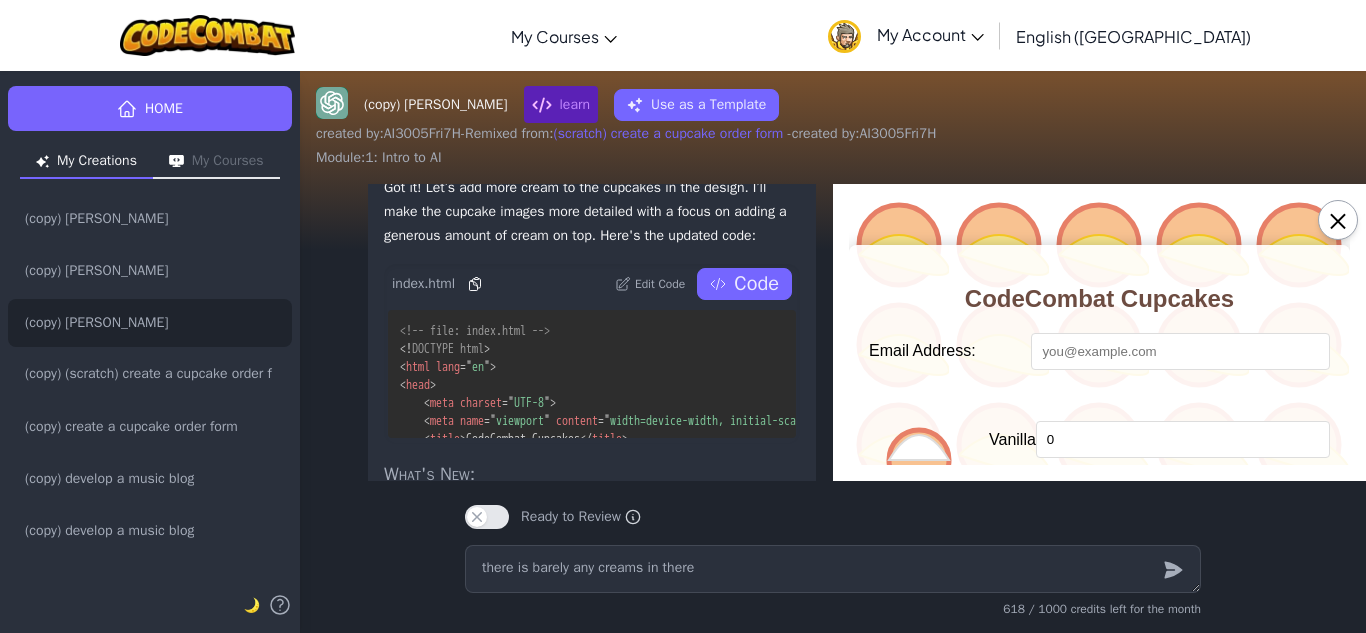 scroll, scrollTop: 0, scrollLeft: 0, axis: both 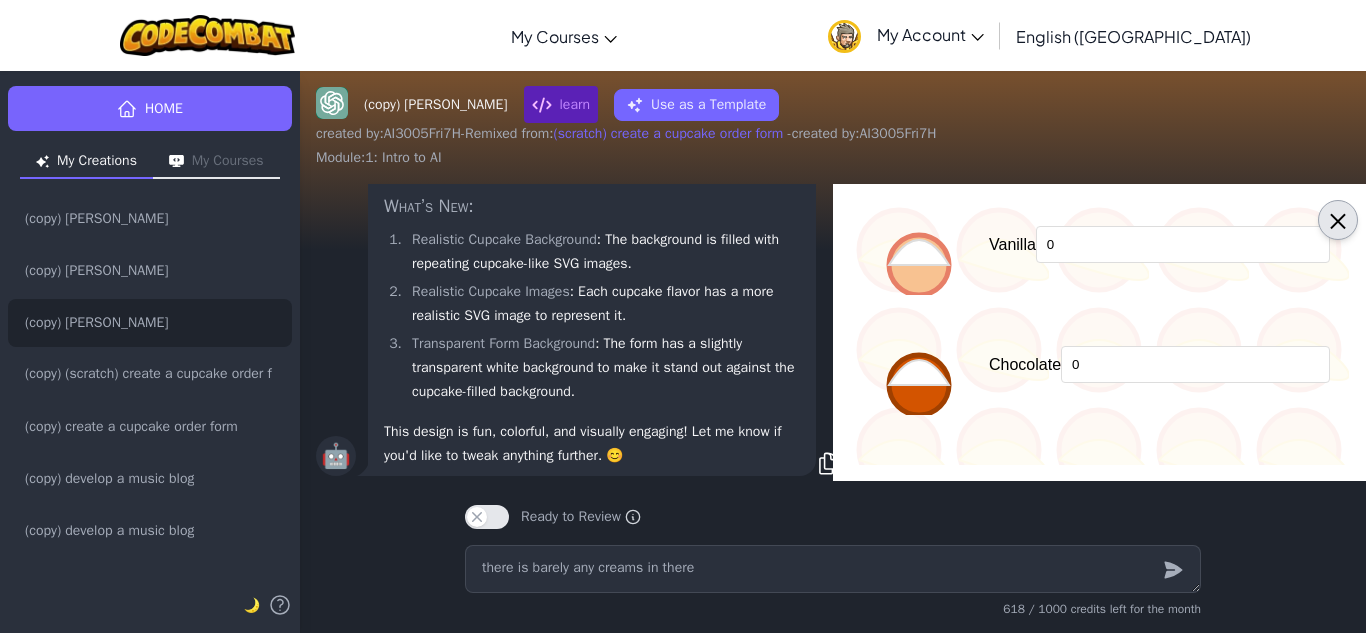 click on "×" at bounding box center [1338, 220] 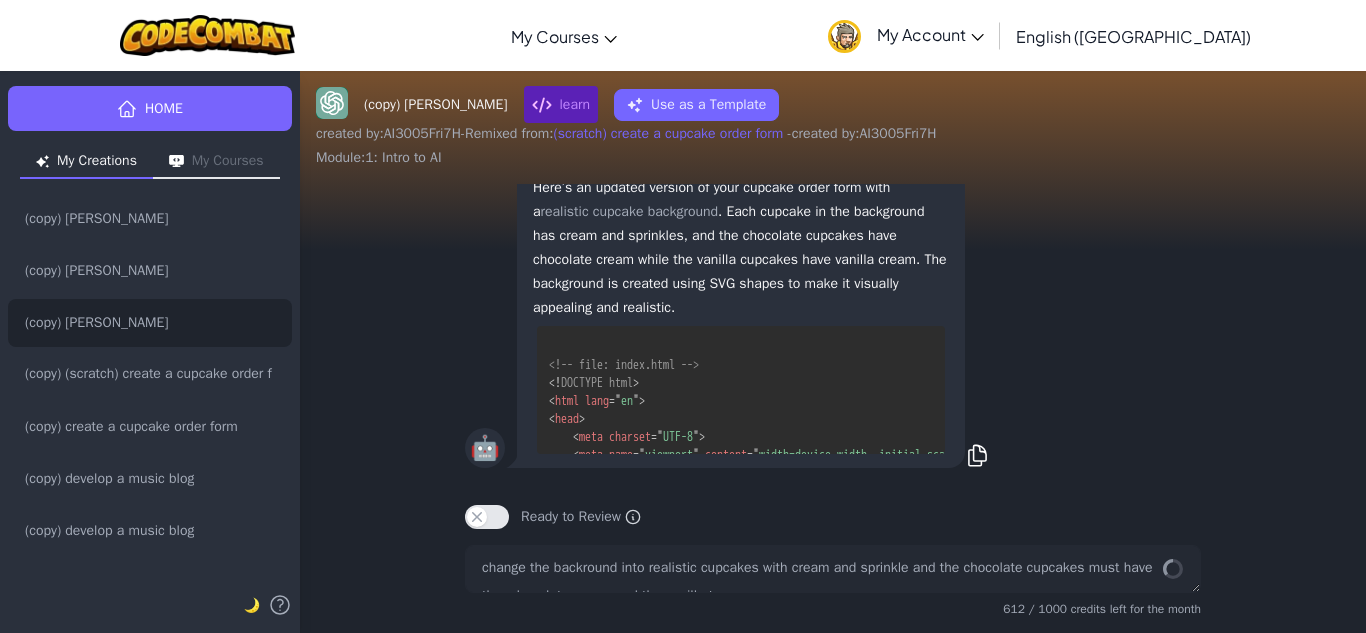 scroll, scrollTop: -18482, scrollLeft: 0, axis: vertical 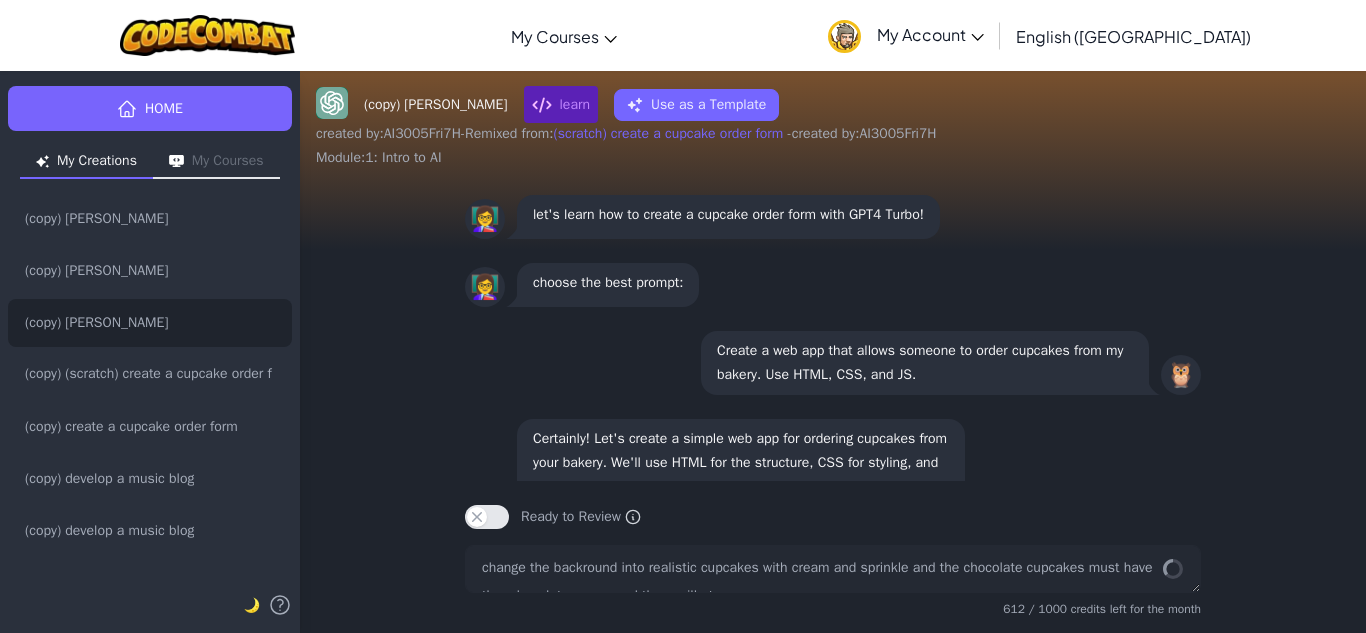 click on "Ready to Review Ready to Review Mark this when your project is complete. Your teacher will then see it as ready to review on their side." at bounding box center (833, 517) 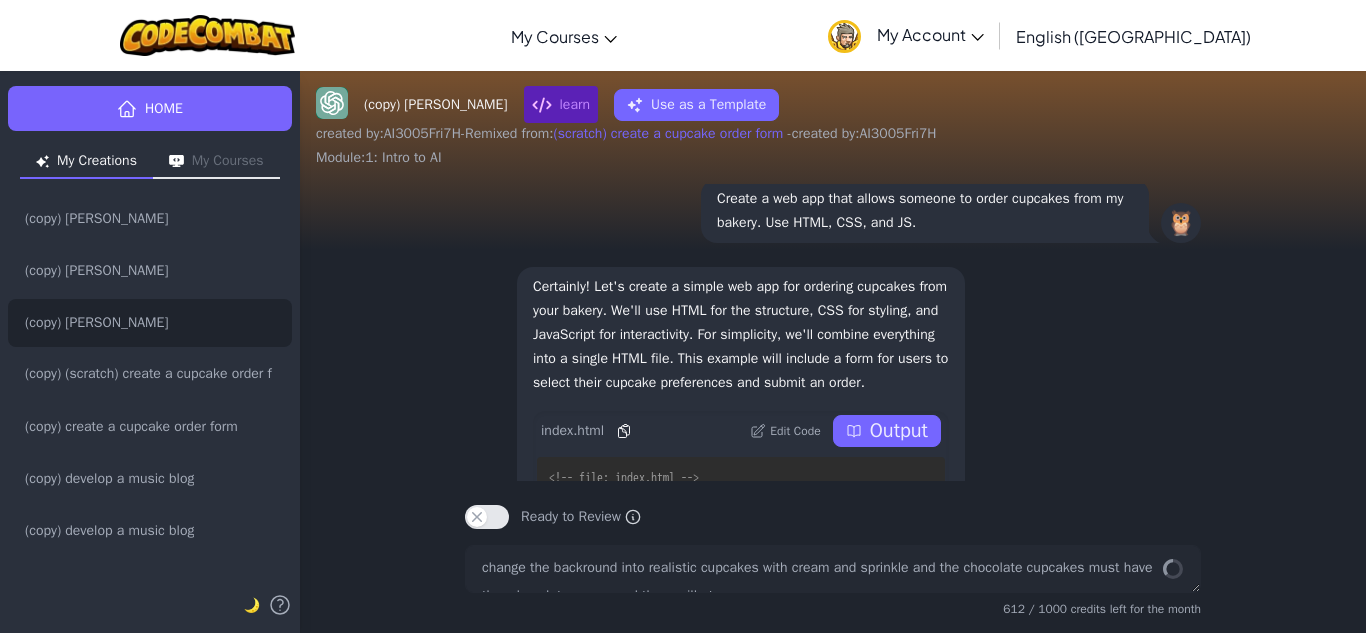 scroll, scrollTop: 1387, scrollLeft: 0, axis: vertical 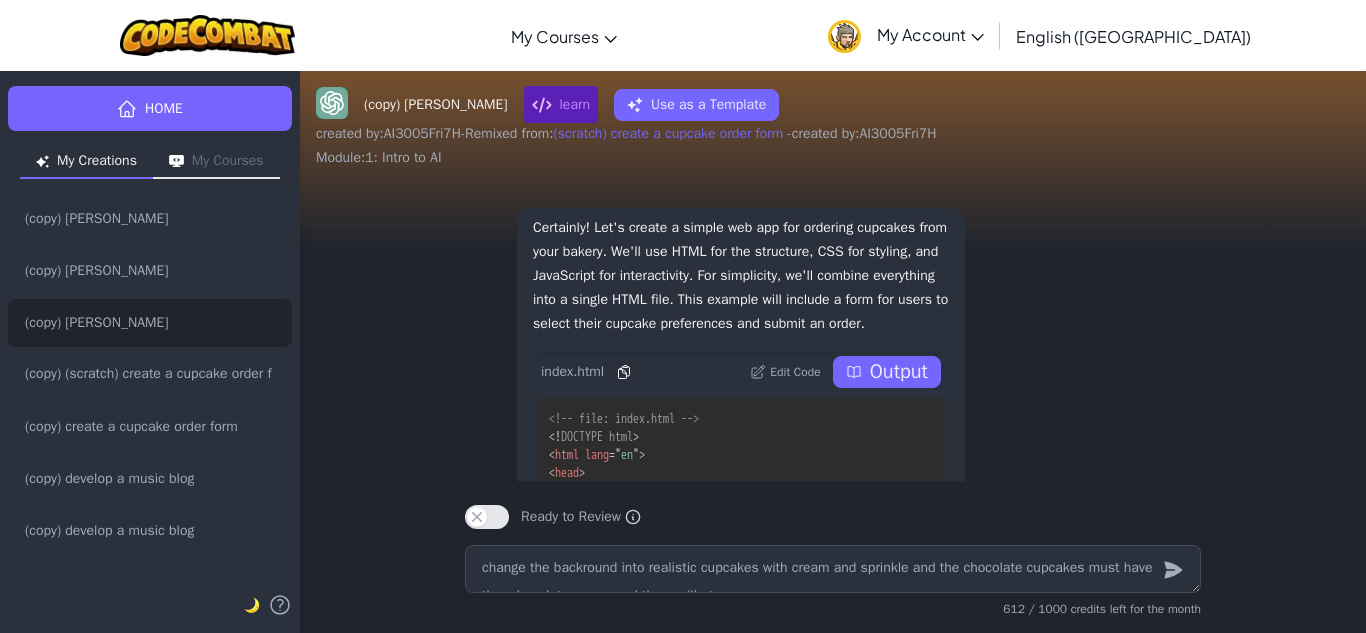 click on "🤖 Certainly! Let's create a simple web app for ordering cupcakes from your bakery. We'll use HTML for the structure, CSS for styling, and JavaScript for interactivity. For simplicity, we'll combine everything into a single HTML file. This example will include a form for users to select their cupcake preferences and submit an order. index.html Edit Code Output <!-- file: index.html -->
<! DOCTYPE   html >
< html   lang = " en " >
< head >
< meta   charset = " UTF-8 " >
< meta   name = " viewport "   content = " width=device-width, initial-scale=1.0 " >
< title > Cupcake Bakery Order Form </ title >
< style >
body   {
font-family :  Arial ,  sans-serif ;
margin :   20 px ;
padding :   0 ;
background-color :   #f9f9f9 ;
}
.container   {
max-width :   600 px ;
margin :  auto ;
background :   #fff ;
padding :   20 px ;
:   0" at bounding box center [833, 466] 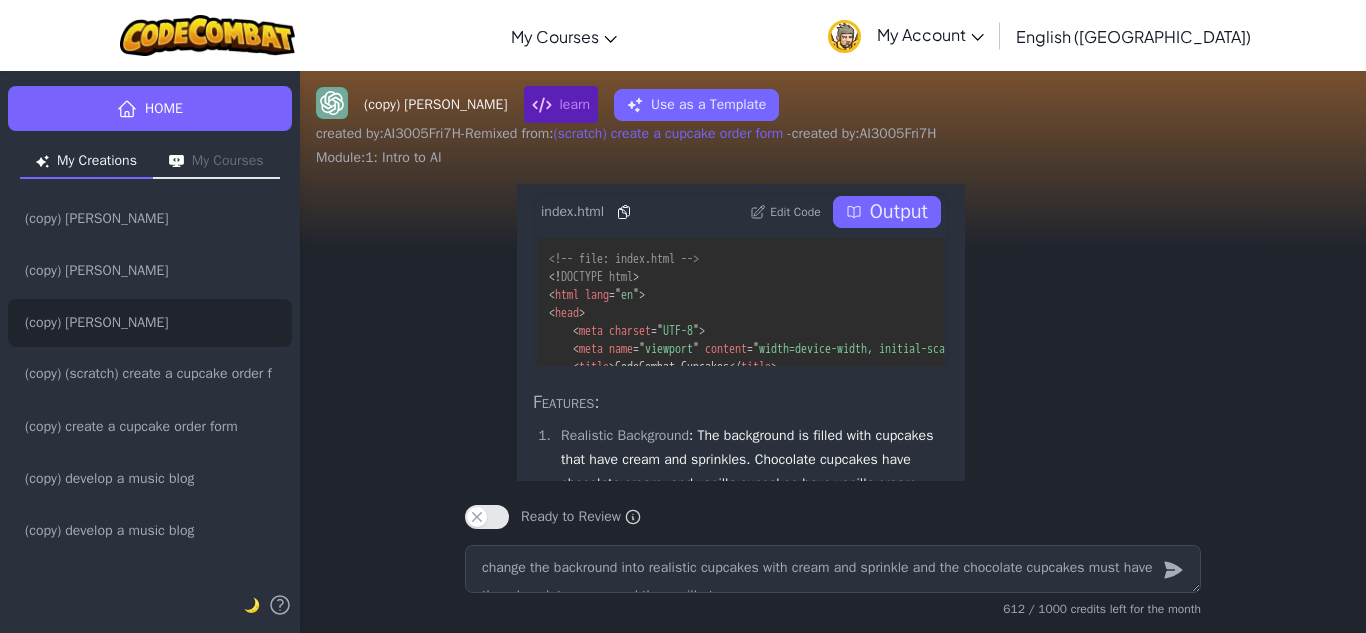 scroll, scrollTop: -209, scrollLeft: 0, axis: vertical 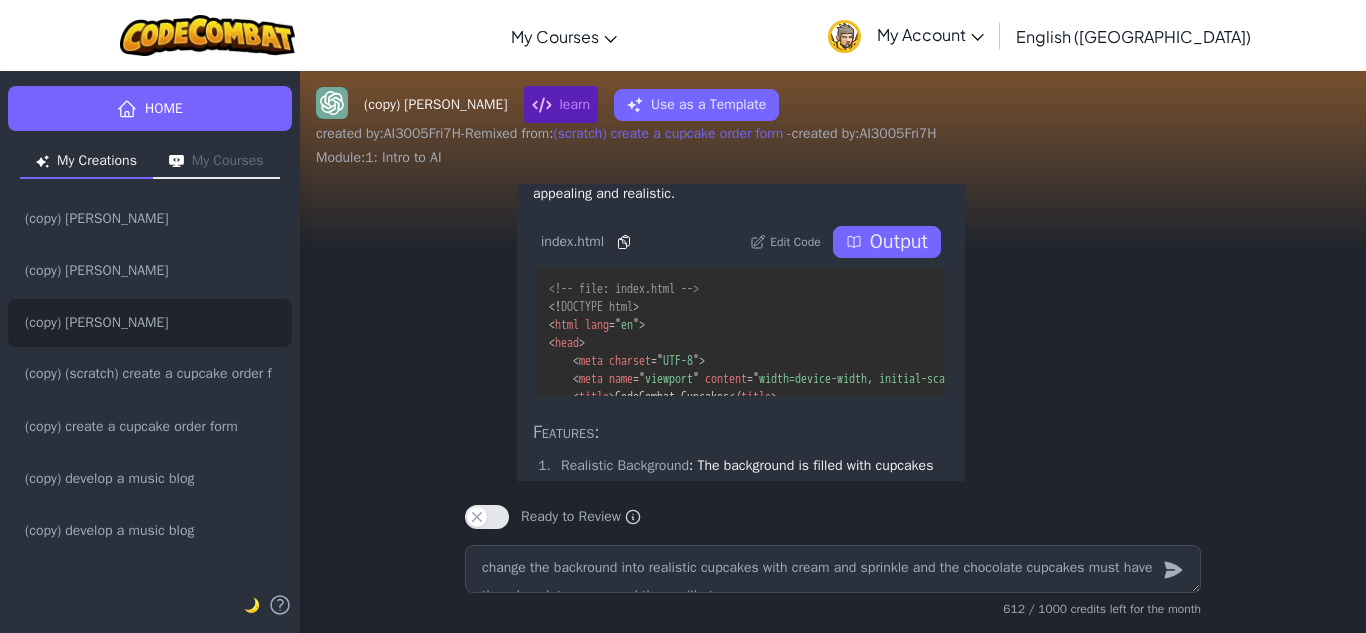 click on "Output" at bounding box center (899, 242) 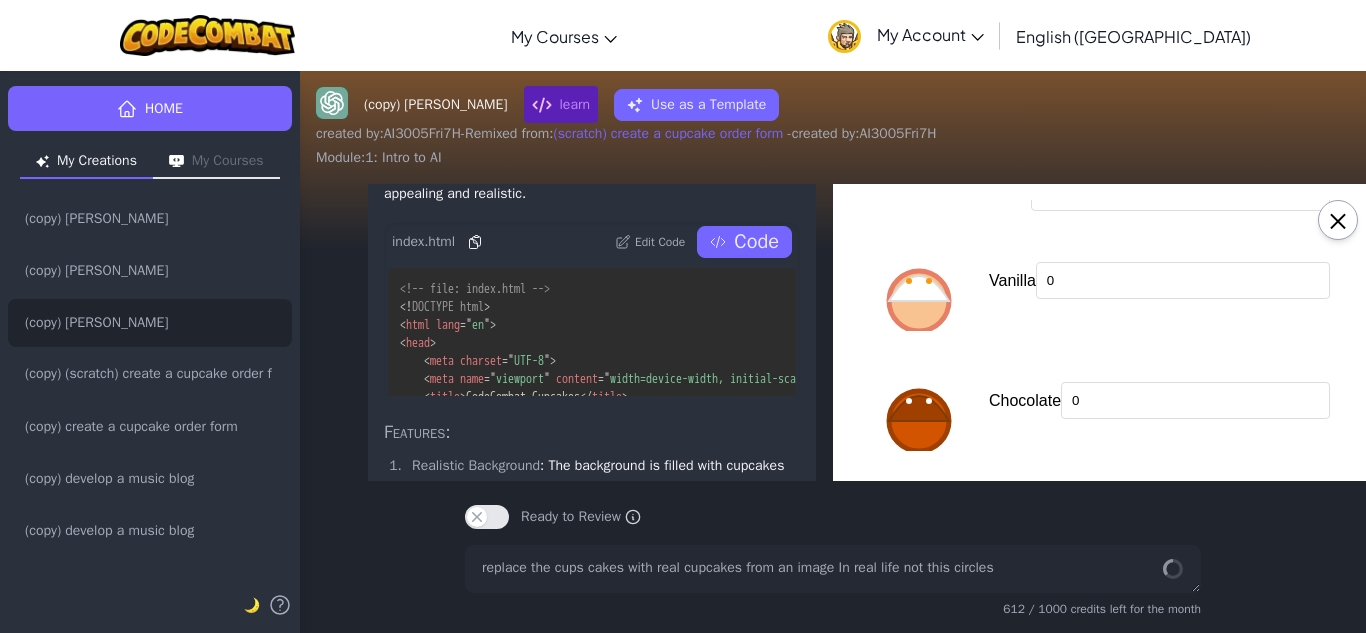 scroll, scrollTop: 200, scrollLeft: 0, axis: vertical 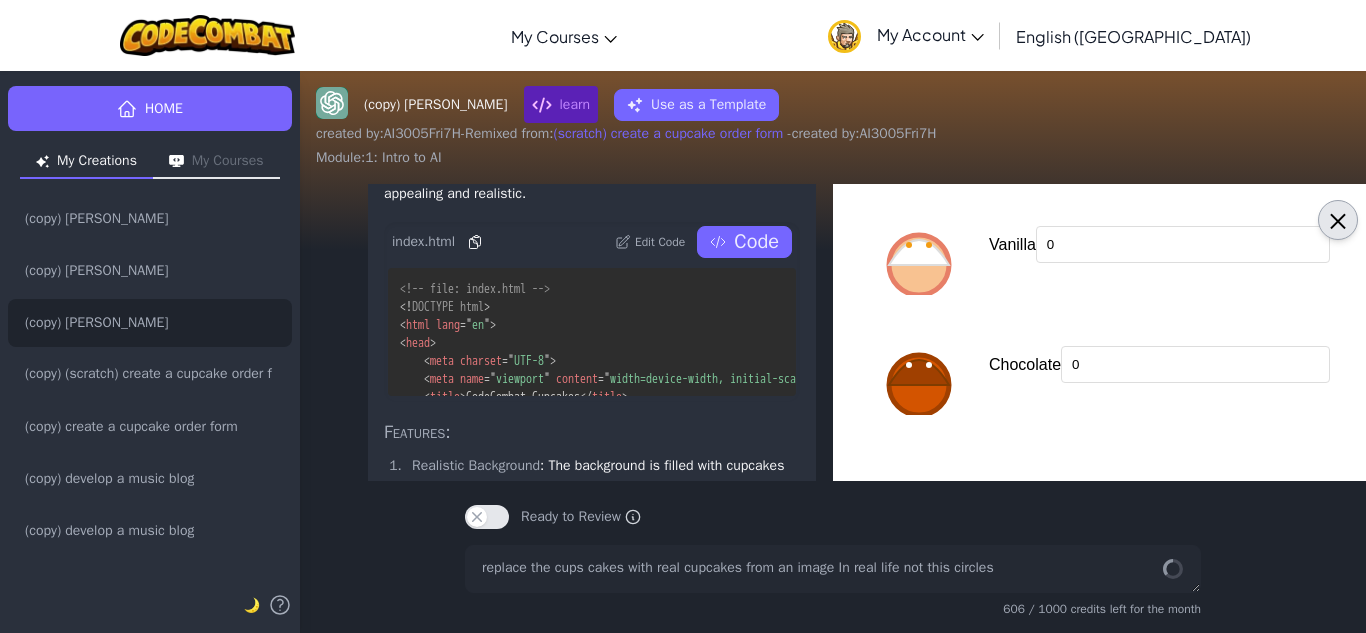 click on "×" at bounding box center [1338, 220] 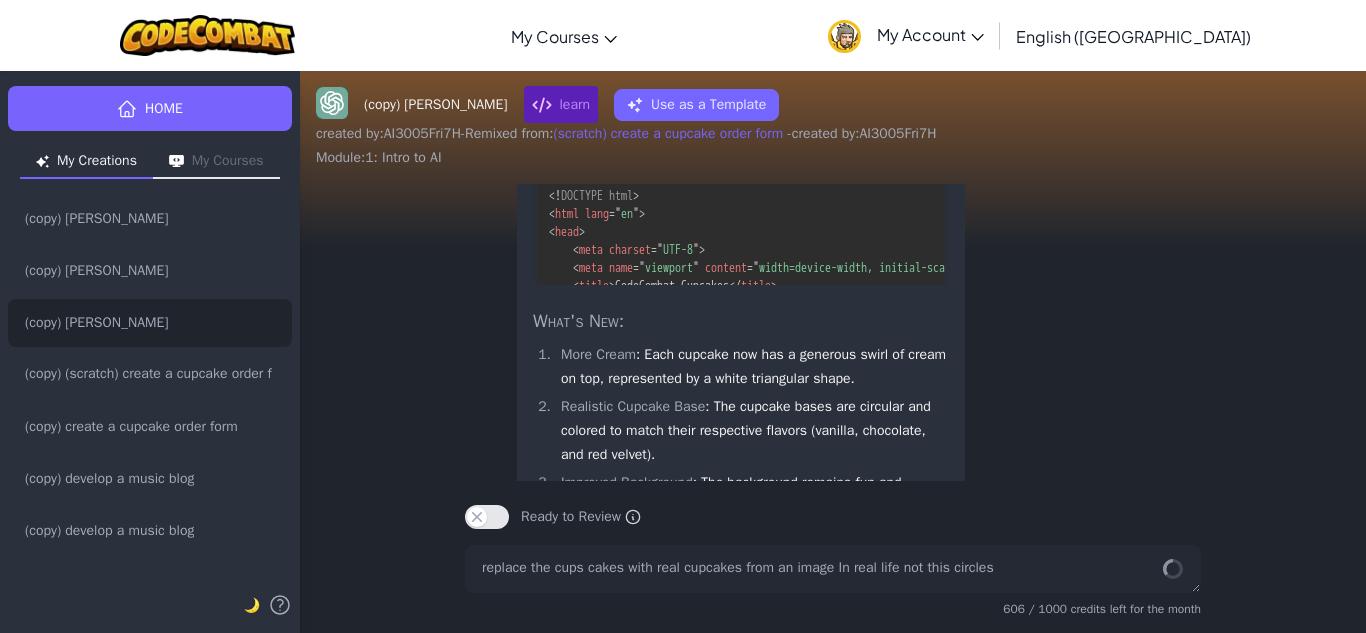 scroll, scrollTop: -1019, scrollLeft: 0, axis: vertical 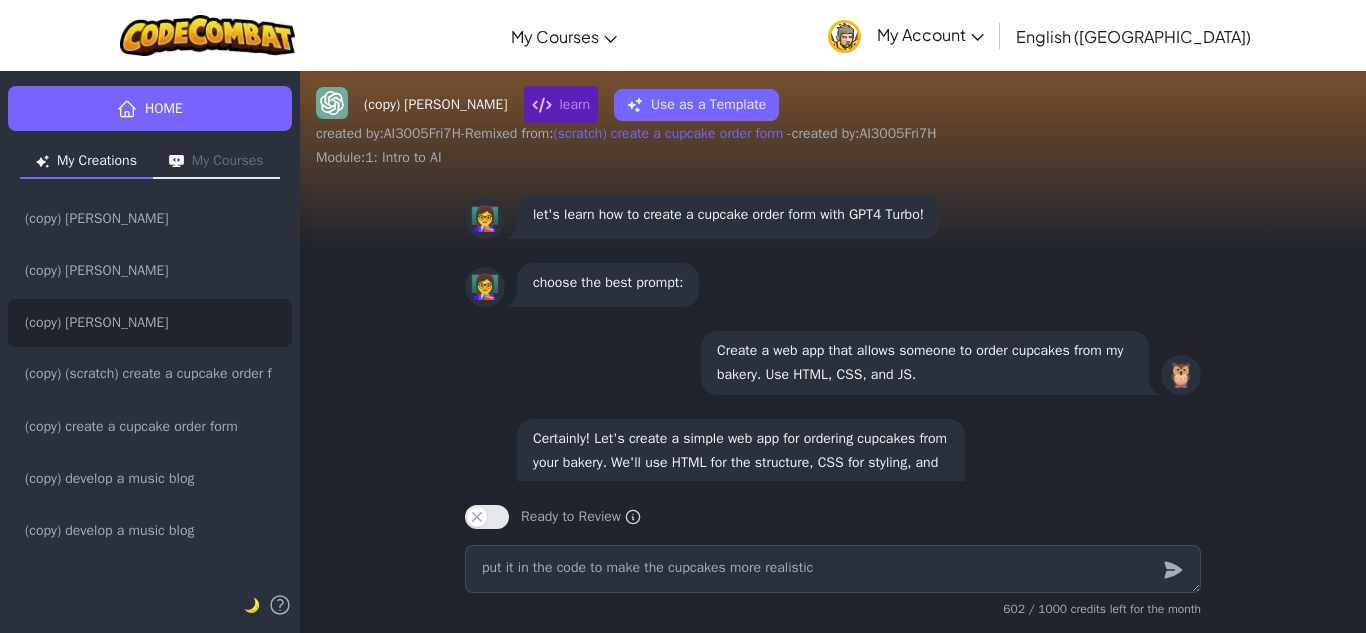 click on "(copy) [PERSON_NAME] learn   Use as a Template created by :  AI3005Fri7H  -  Remixed from :  (scratch) create a cupcake order form   -  created by :  AI3005Fri7H Module :  1: Intro to AI 🤖 Here’s the updated code for your cupcake order form with  realistic-looking cupcakes  using geometric shapes to represent the cupcakes, cream, and sprinkles. The background is also filled with realistic-looking cupcakes. index.html Edit Code Output <!-- file: index.html -->
<! DOCTYPE   html >
< html   lang = " en " >
< head >
< meta   charset = " UTF-8 " >
< meta   name = " viewport "   content = " width=device-width, initial-scale=1.0 " >
< title > CodeCombat Cupcakes </ title >
< style >
body   {
font-family :  Arial ,  sans-serif ;
margin :   0 ;
padding :   0 ;
background-image :   url ( ) ;
background-size :   200 px   200 px ;
background-repeat :  repeat ;
}
{" at bounding box center (833, 351) 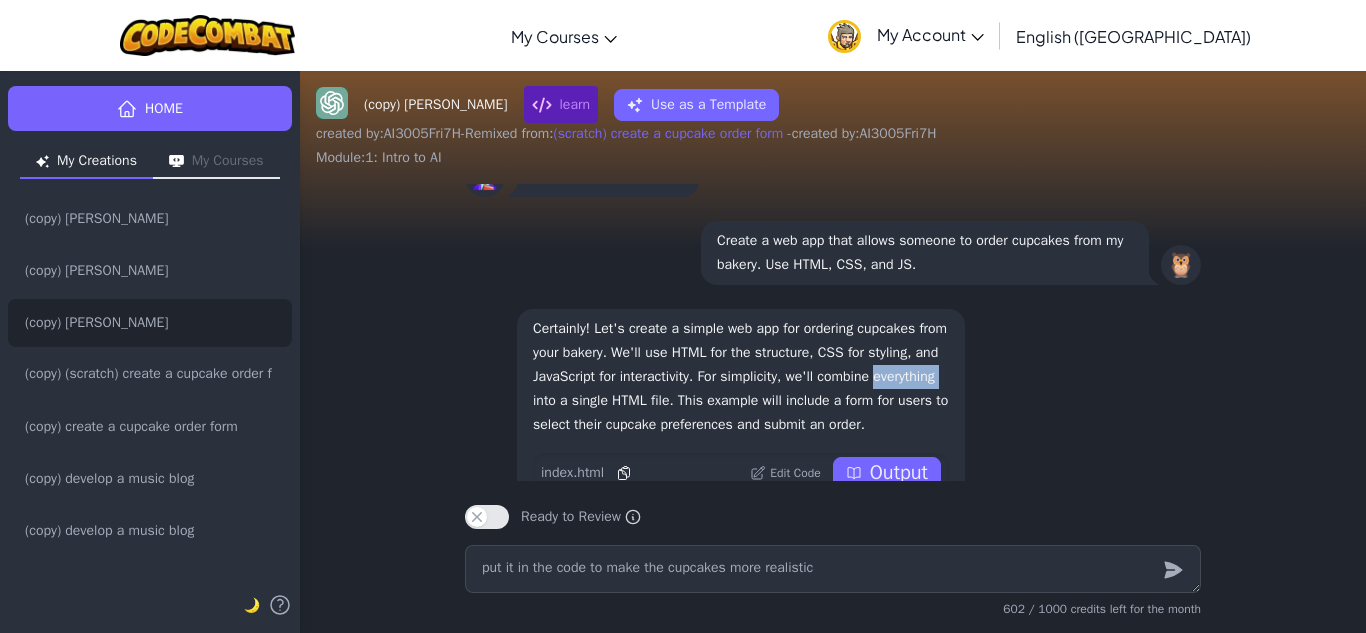 scroll, scrollTop: -20086, scrollLeft: 0, axis: vertical 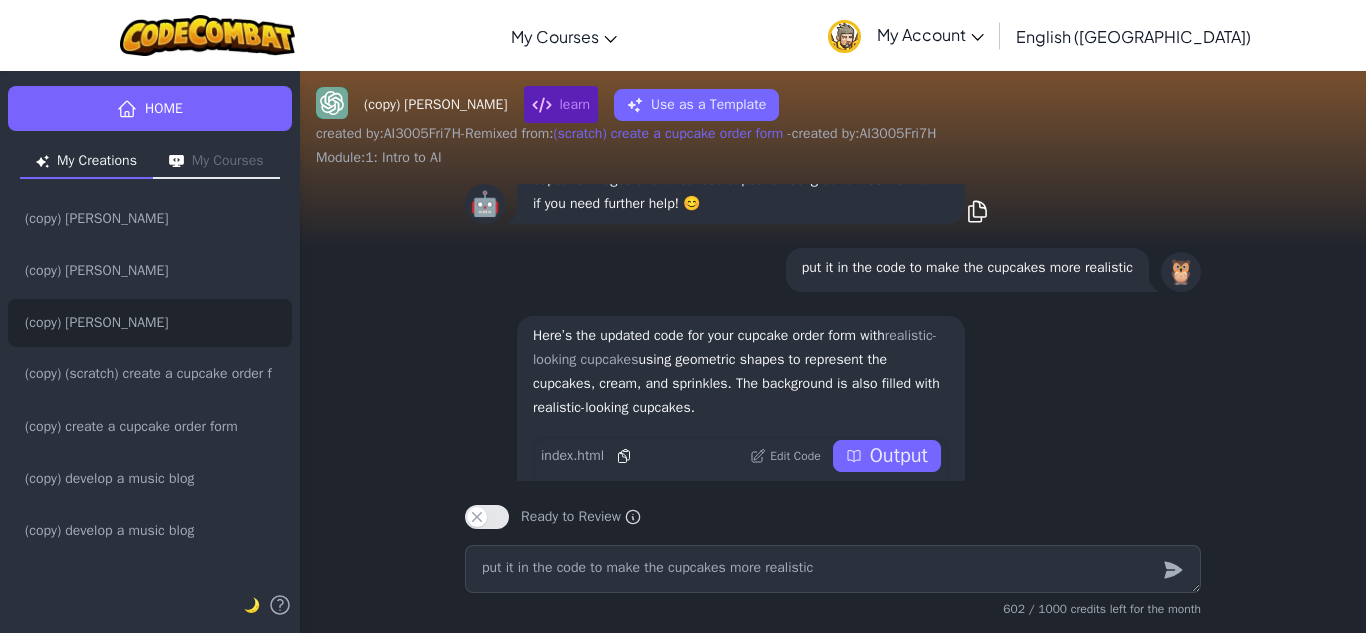 click on "Output" at bounding box center [899, 456] 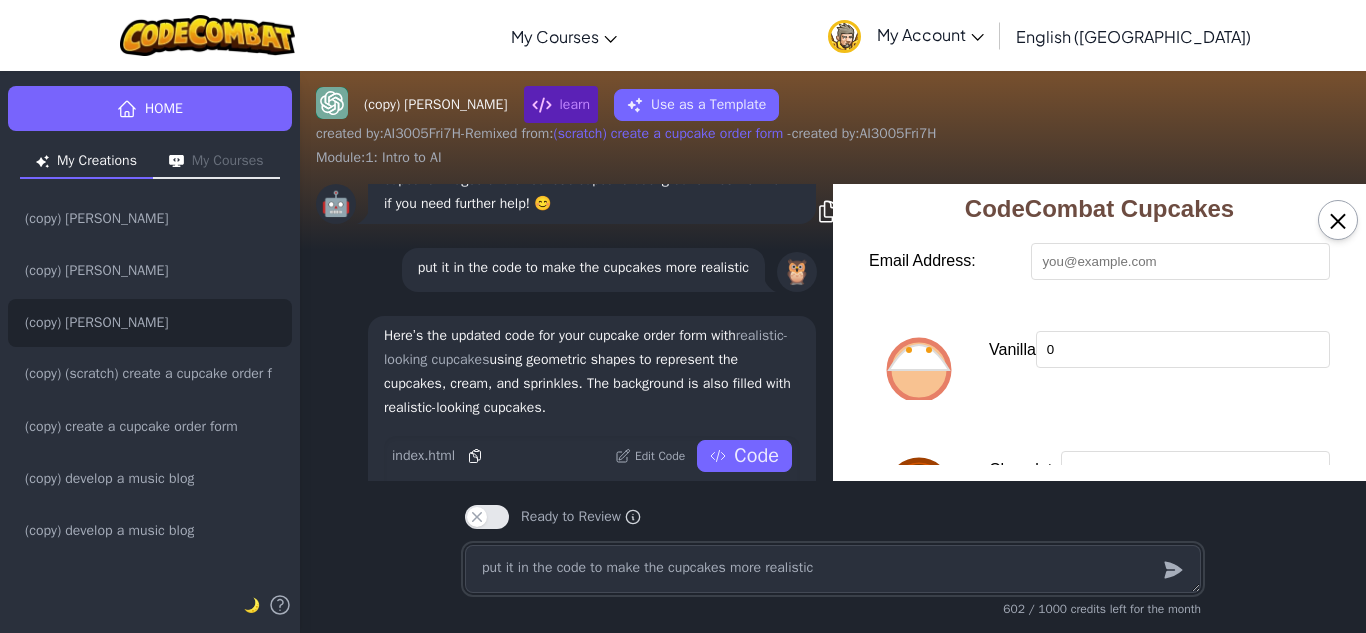 scroll, scrollTop: 295, scrollLeft: 0, axis: vertical 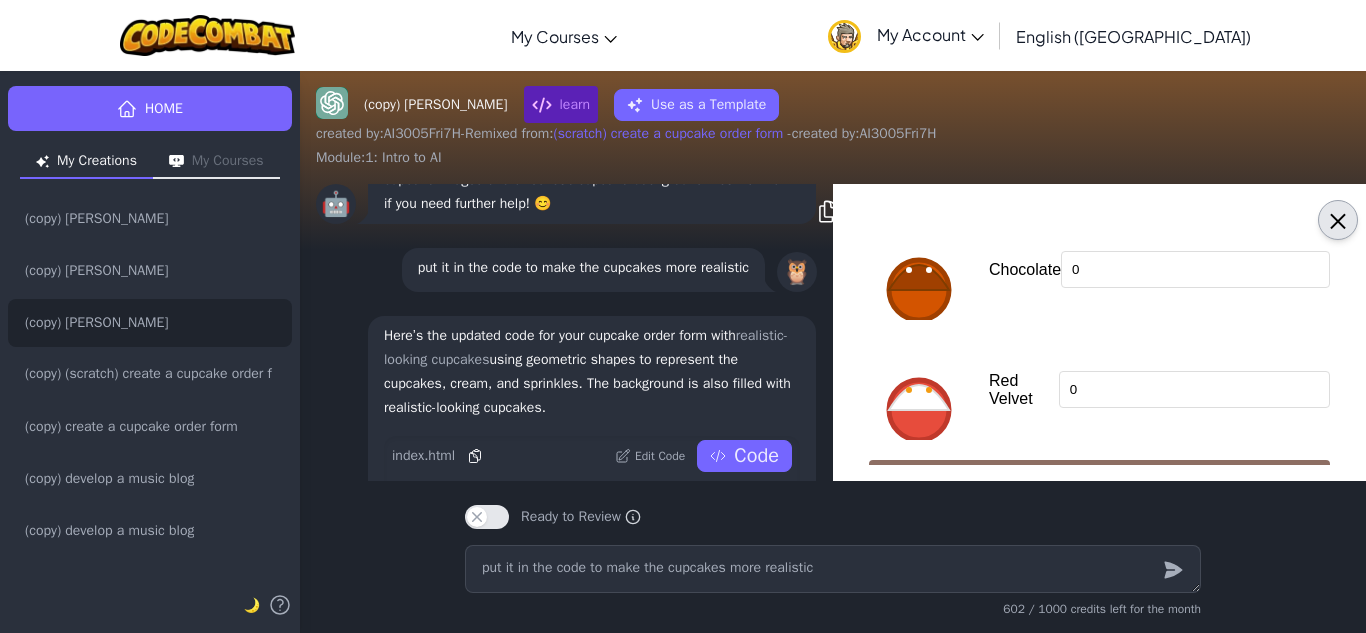click on "×" at bounding box center (1338, 220) 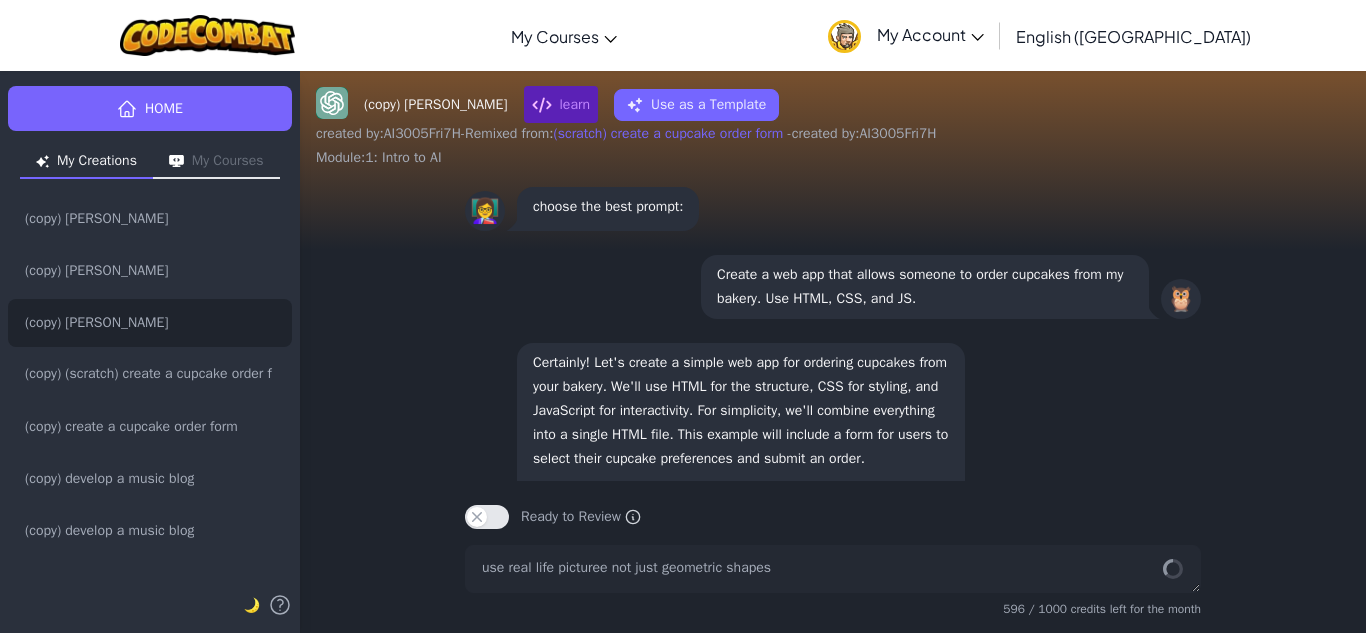 scroll, scrollTop: -18738, scrollLeft: 0, axis: vertical 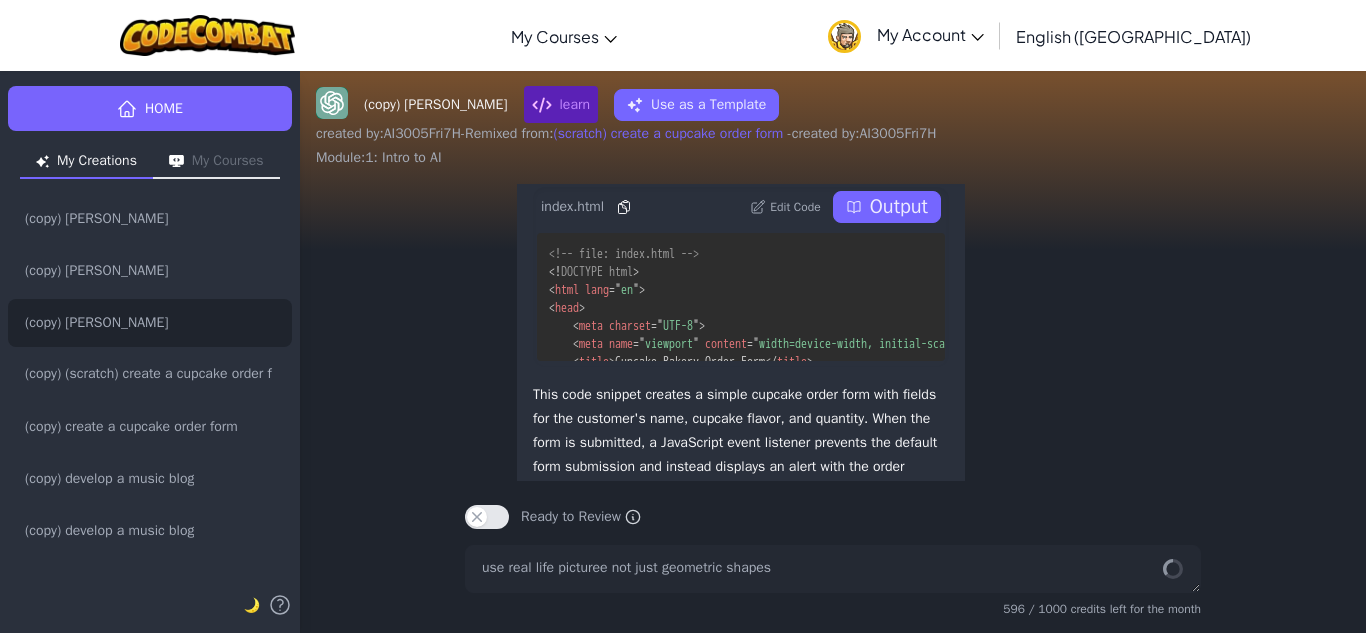 click on "🤖 Certainly! Let's create a simple web app for ordering cupcakes from your bakery. We'll use HTML for the structure, CSS for styling, and JavaScript for interactivity. For simplicity, we'll combine everything into a single HTML file. This example will include a form for users to select their cupcake preferences and submit an order. index.html Edit Code Output <!-- file: index.html -->
<! DOCTYPE   html >
< html   lang = " en " >
< head >
< meta   charset = " UTF-8 " >
< meta   name = " viewport "   content = " width=device-width, initial-scale=1.0 " >
< title > Cupcake Bakery Order Form </ title >
< style >
body   {
font-family :  Arial ,  sans-serif ;
margin :   20 px ;
padding :   0 ;
background-color :   #f9f9f9 ;
}
.container   {
max-width :   600 px ;
margin :  auto ;
background :   #fff ;
padding :   20 px ;
:   0" at bounding box center [833, 301] 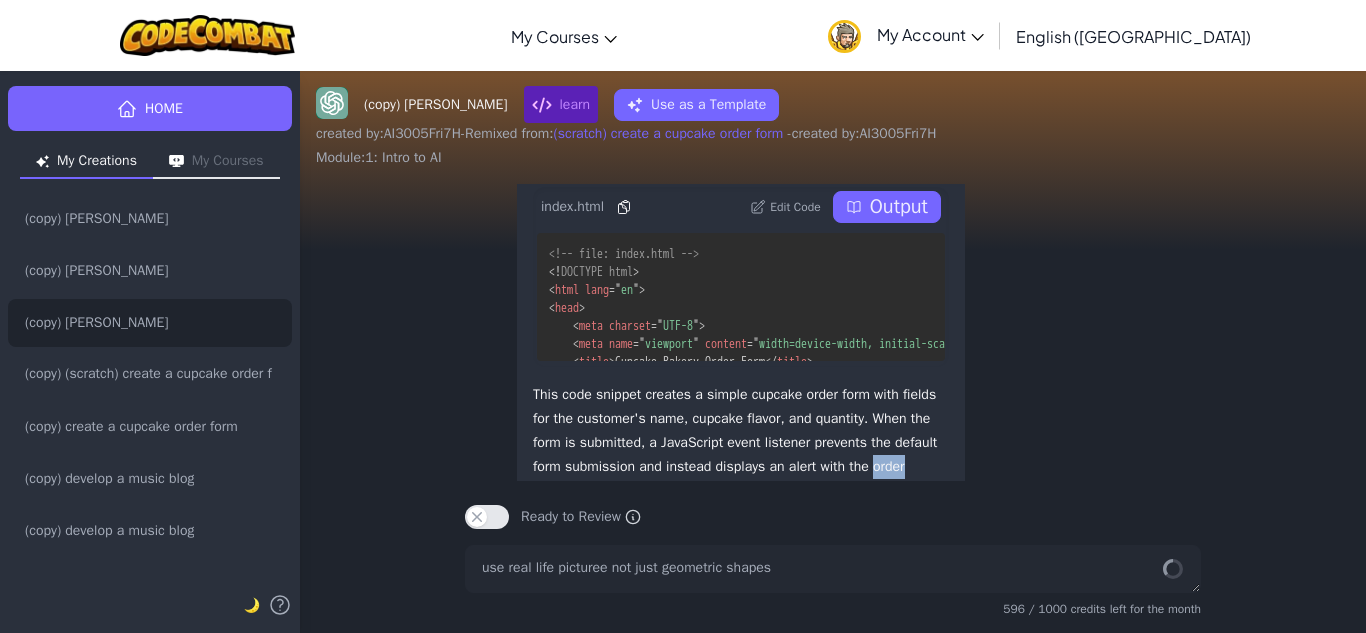 click on "🤖 Thank you for clarifying! Since I cannot use real-life images or external assets, I will stick to geometric shapes and SVGs to represent the cupcakes. This ensures the code is self-contained and follows the rules. Here's the updated code with a visually appealing cupcake design using geometric shapes and SVGs to make it look more realistic.
<!-- file: index.html -->
<! DOCTYPE   html >
< html   lang = " en " >
< head >
< meta   charset = " UTF-8 " >
< meta   name = " viewport "   content = " width=device-width, initial-scale=1.0 " >
< title > CodeCombat Cupcakes </ title >
< style >
body {
font-family: Arial, sans-serif;
margin: 0;
padding: 0;
background-size: 200px 200px;
background-repeat: repeat;
}
.container {
max-width: 800px;
margin: 50px auto;
background: rgba(255, 255, 255, 0.9);
padding: 20px;
}
}" at bounding box center [833, 332] 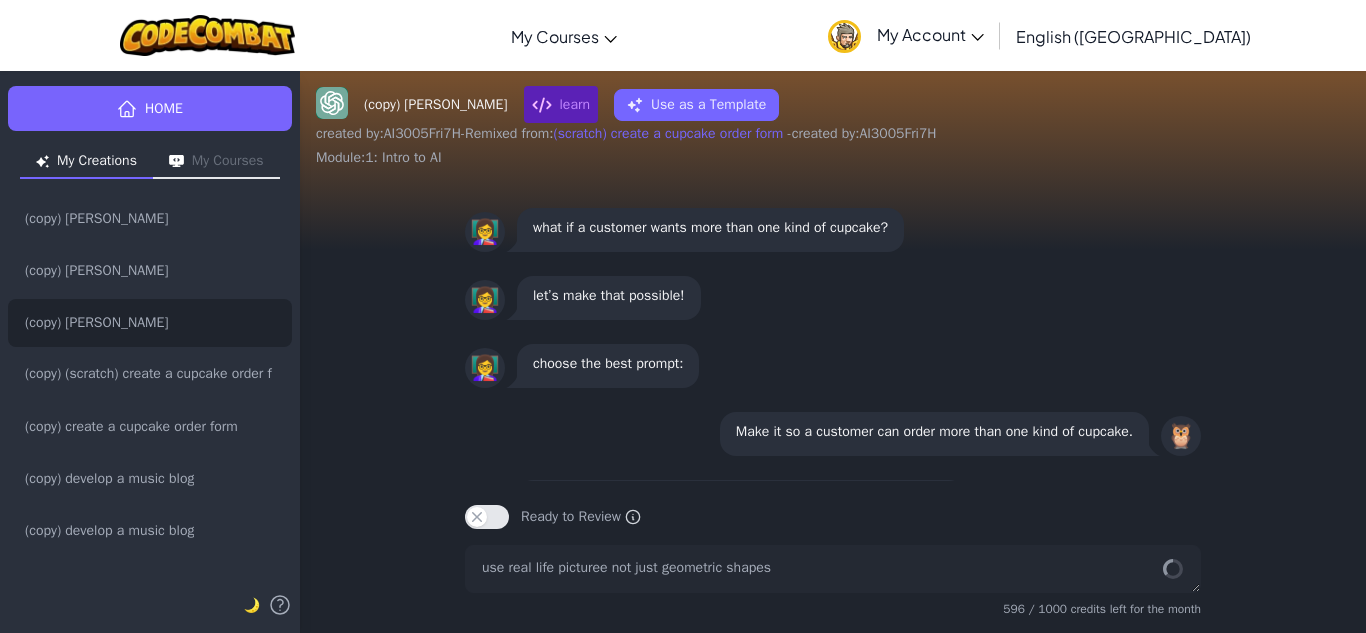 scroll, scrollTop: -672, scrollLeft: 0, axis: vertical 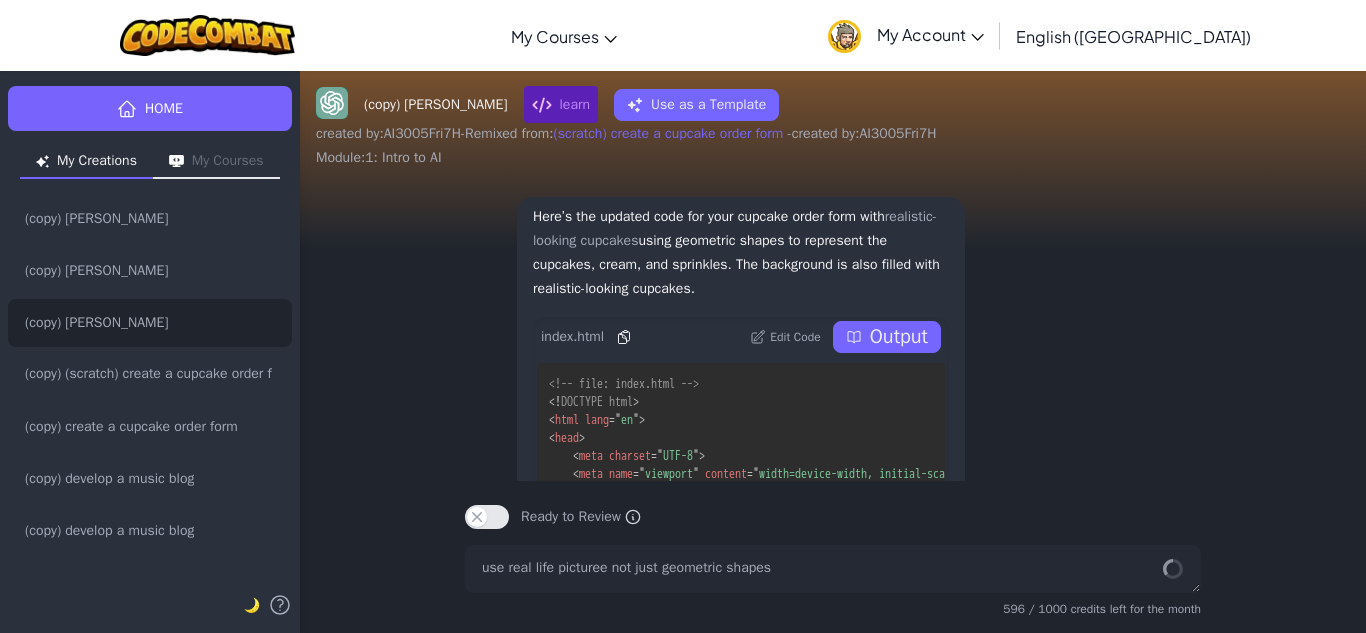 click on "🤖 Certainly! Let's create a simple web app for ordering cupcakes from your bakery. We'll use HTML for the structure, CSS for styling, and JavaScript for interactivity. For simplicity, we'll combine everything into a single HTML file. This example will include a form for users to select their cupcake preferences and submit an order. index.html Edit Code Output <!-- file: index.html -->
<! DOCTYPE   html >
< html   lang = " en " >
< head >
< meta   charset = " UTF-8 " >
< meta   name = " viewport "   content = " width=device-width, initial-scale=1.0 " >
< title > Cupcake Bakery Order Form </ title >
< style >
body   {
font-family :  Arial ,  sans-serif ;
margin :   20 px ;
padding :   0 ;
background-color :   #f9f9f9 ;
}
.container   {
max-width :   600 px ;
margin :  auto ;
background :   #fff ;
padding :   20 px ;
:   0" at bounding box center (833, -19265) 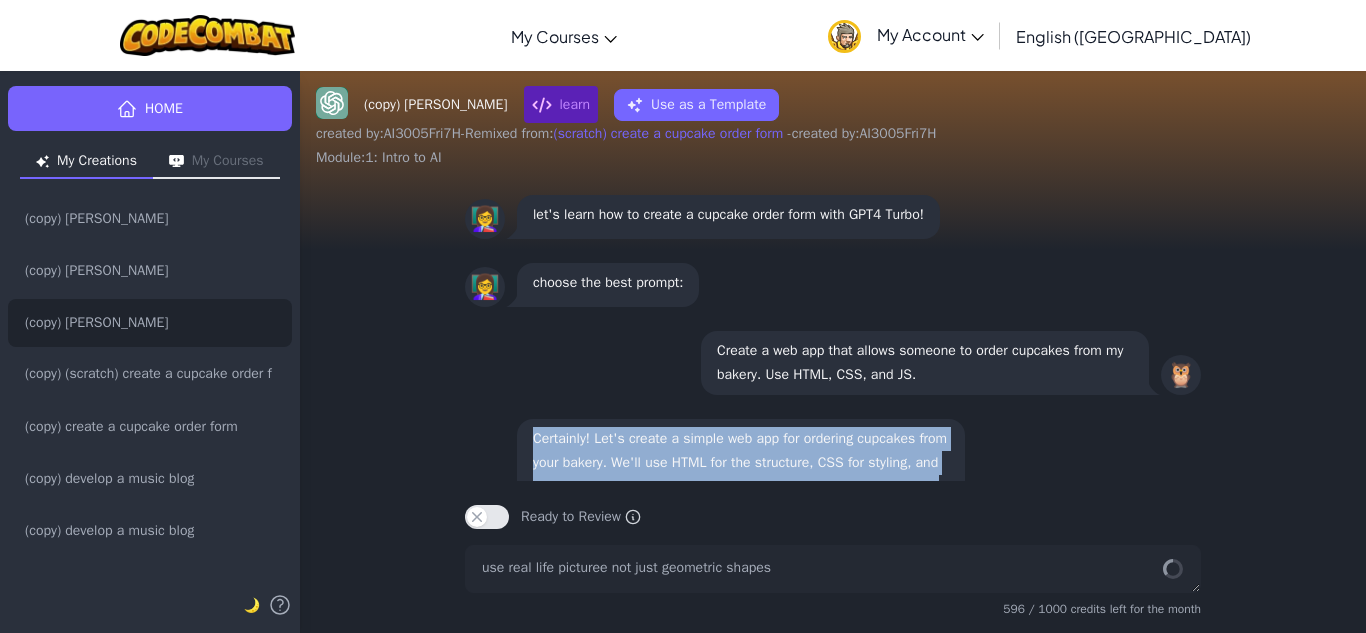 click on "🤖 Thank you for clarifying! Since I cannot use real-life images or external assets, I will stick to geometric shapes and SVGs to represent the cupcakes. This ensures the code is self-contained and follows the rules. Here's the updated code with a visually appealing cupcake design using geometric shapes and SVGs to make it look more realistic.
<!-- file: index.html -->
<! DOCTYPE   html >
< html   lang = " en " >
< head >
< meta   charset = " UTF-8 " >
< meta   name = " viewport "   content = " width=device-width, initial-scale=1.0 " >
< title > CodeCombat Cupcakes </ title >
< style >
body   {
font-family :  Arial ,  sans-serif ;
margin :   0 ;
padding :   0 ;
background-image :   url ( ) ;
background-size :   200 px   200 px ;
background-repeat :  repeat ;
}
.container   {
max-width :   800 px ;
margin :   50 px  auto ;" at bounding box center (833, 332) 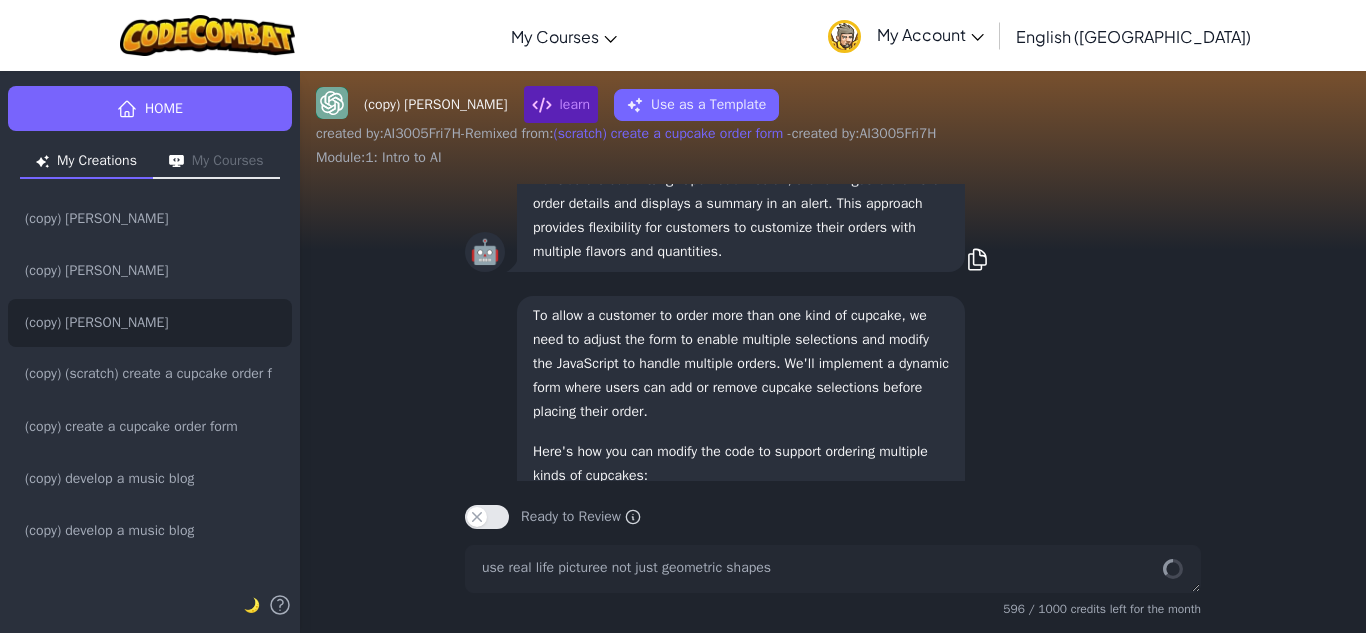 scroll, scrollTop: -11947, scrollLeft: 0, axis: vertical 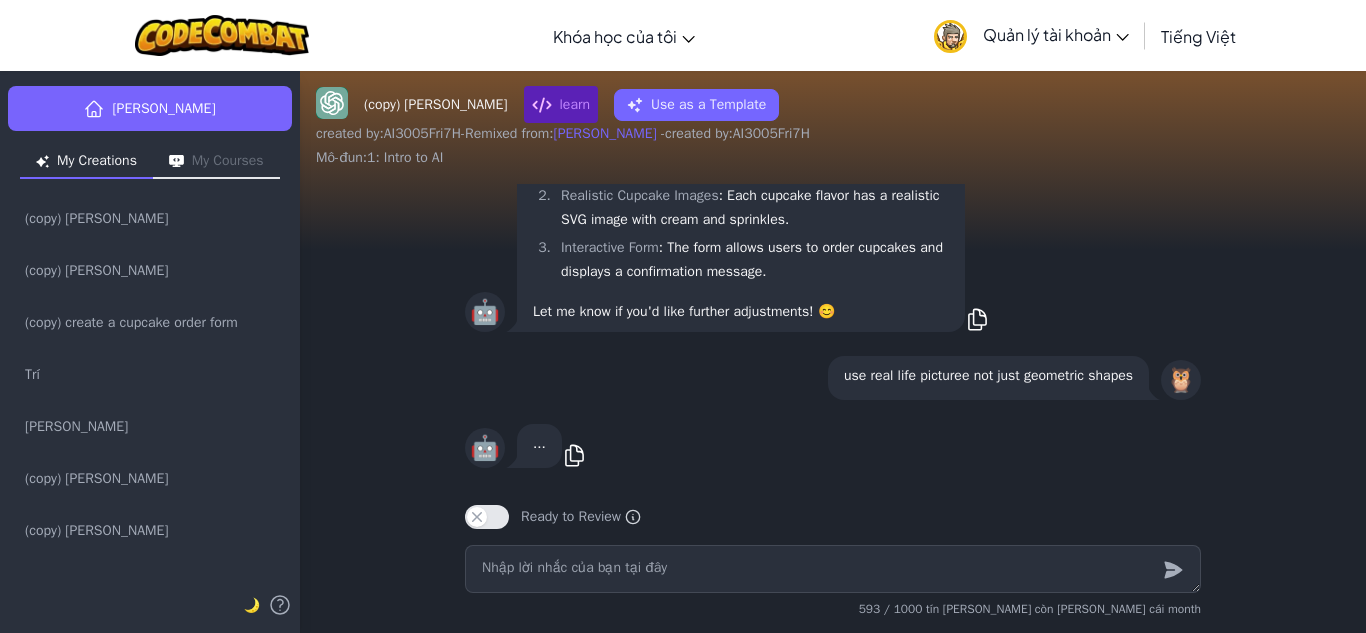 click at bounding box center (833, 569) 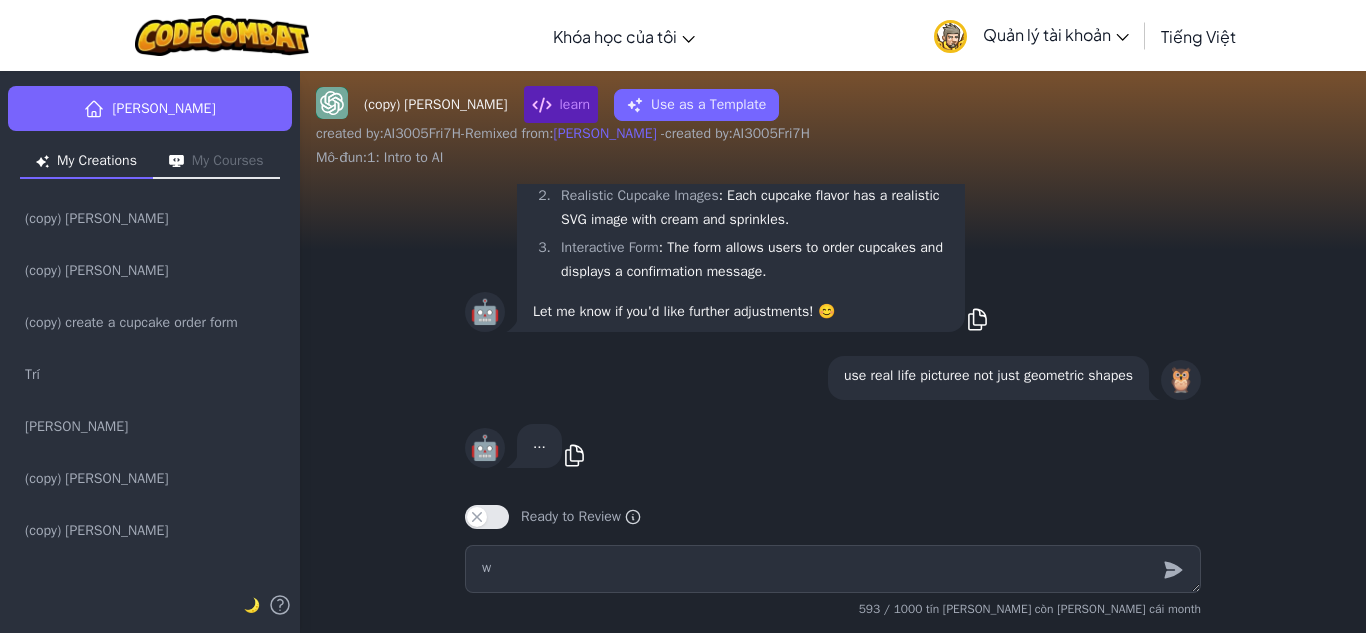 type on "x" 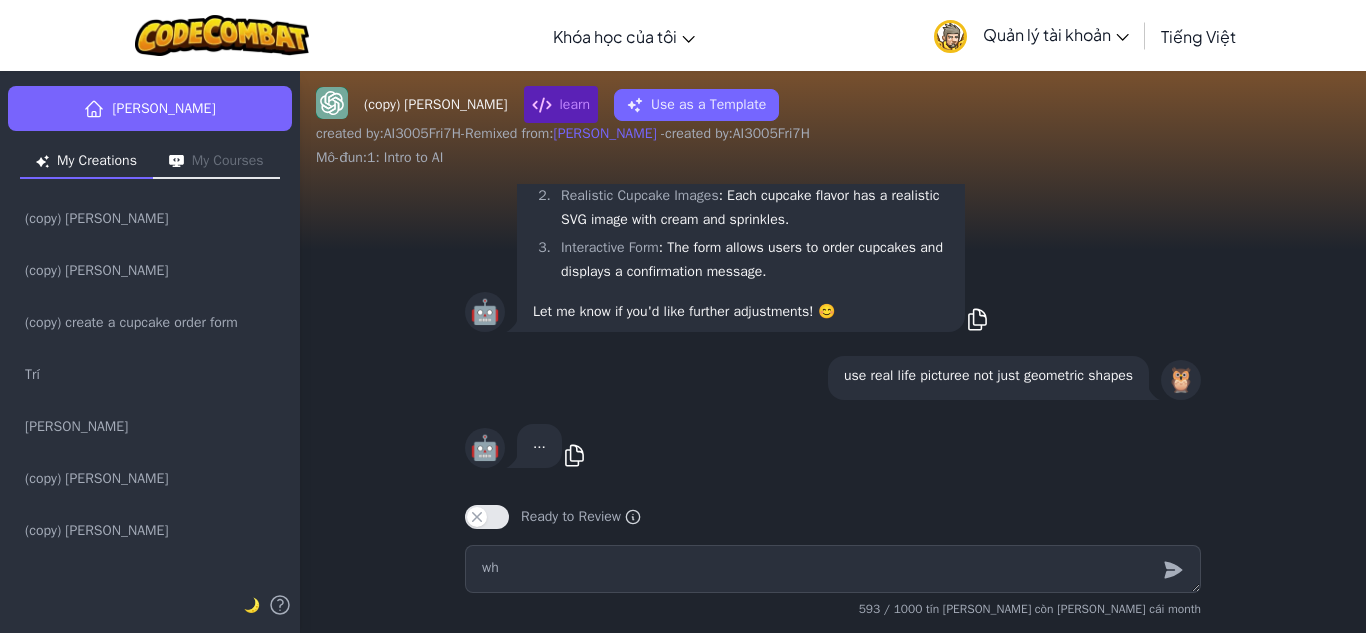 type on "x" 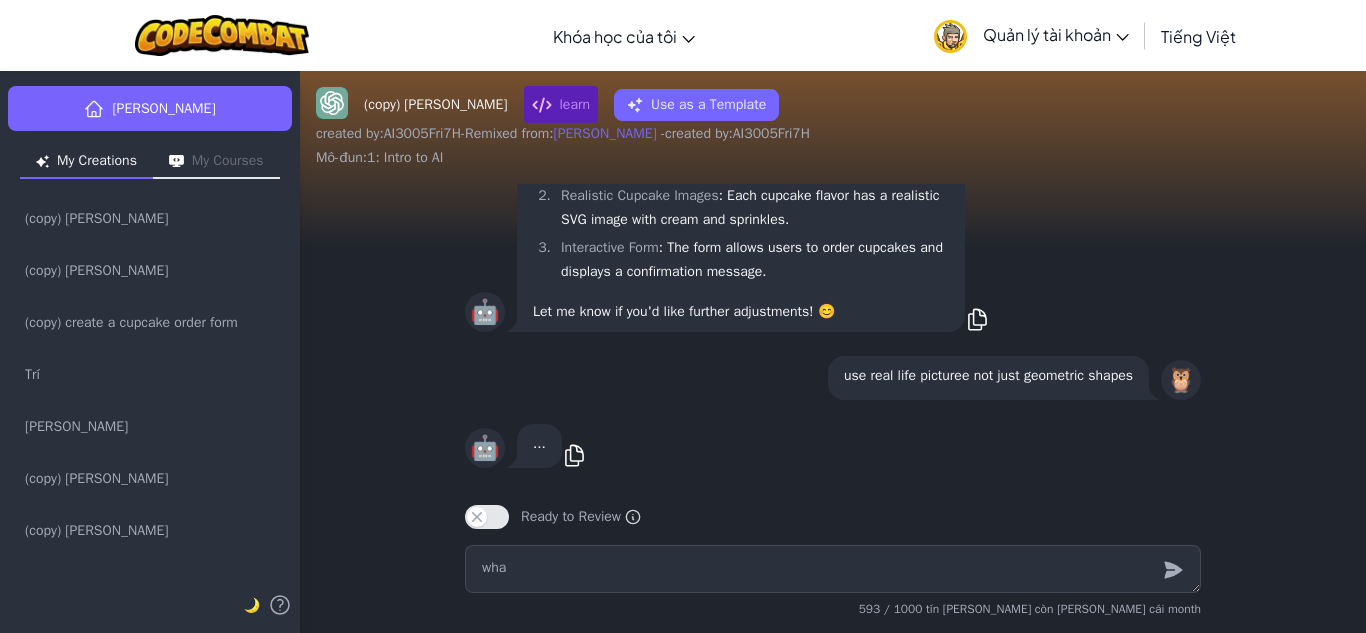 type on "x" 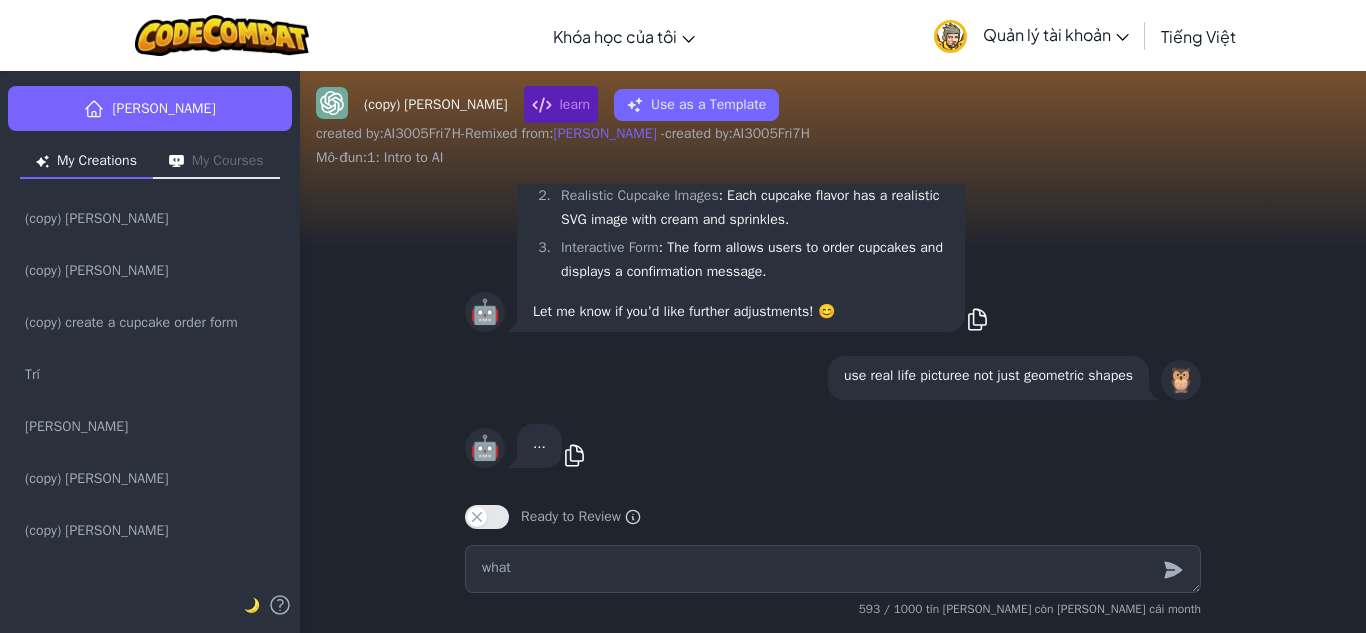 type on "x" 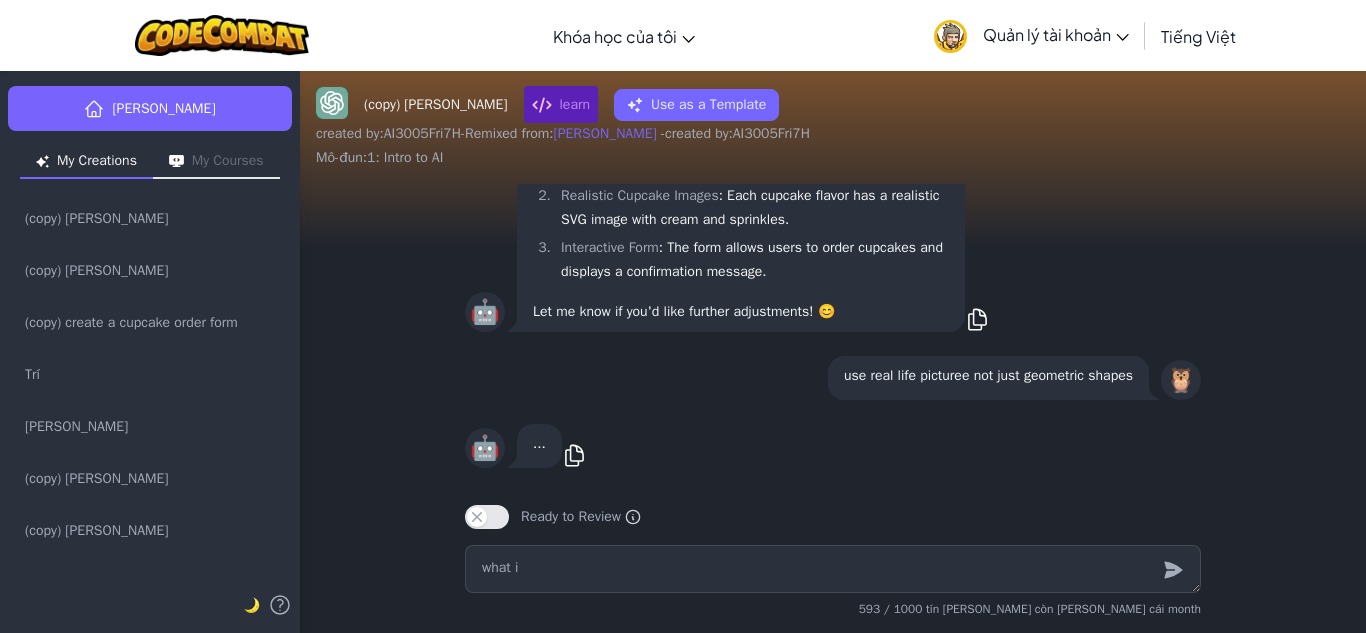 type on "x" 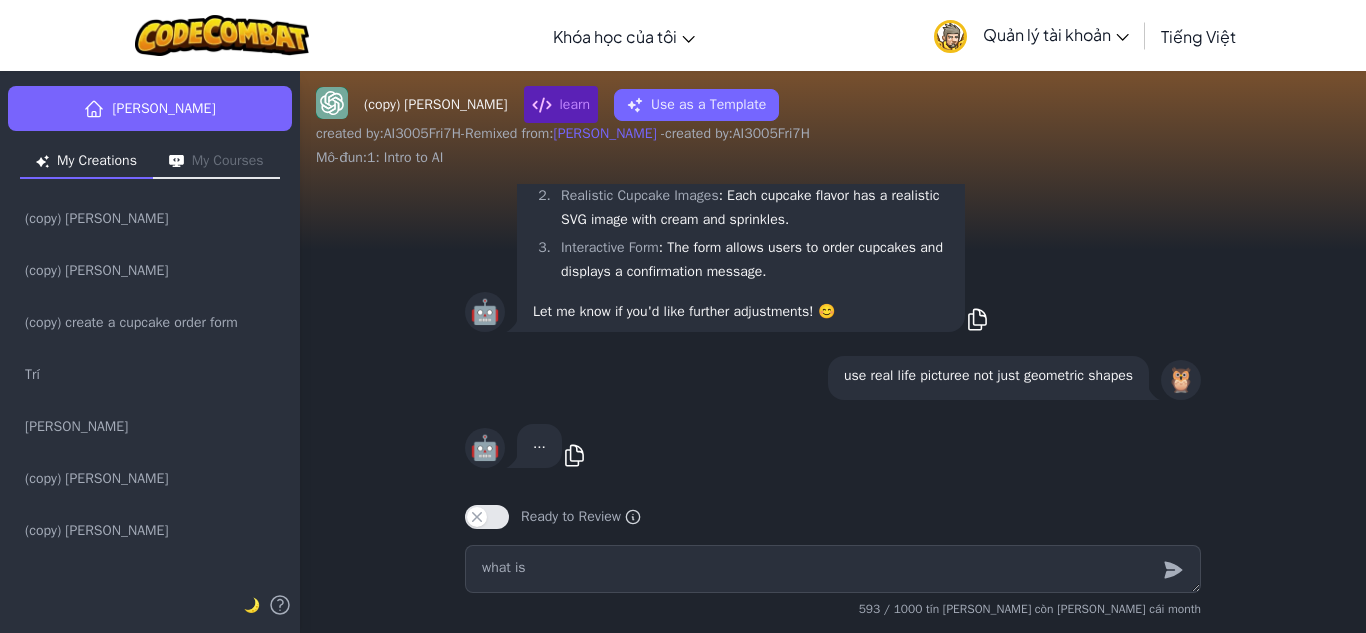 type on "x" 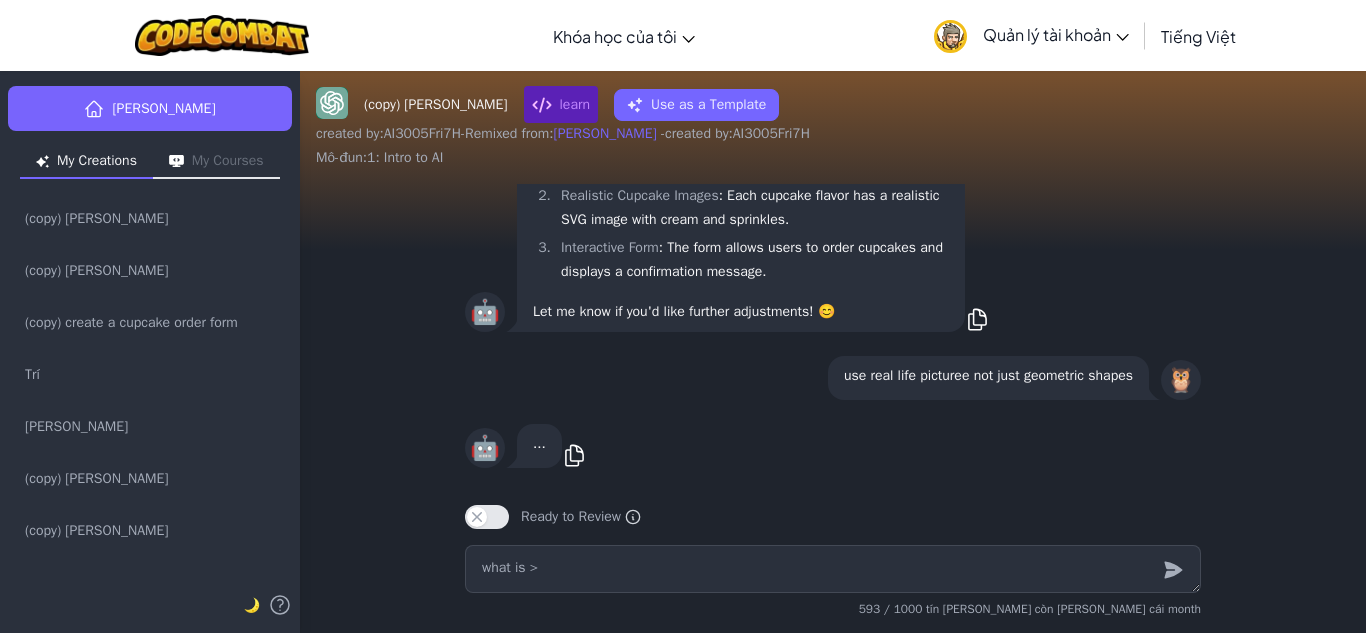 type on "what is >>" 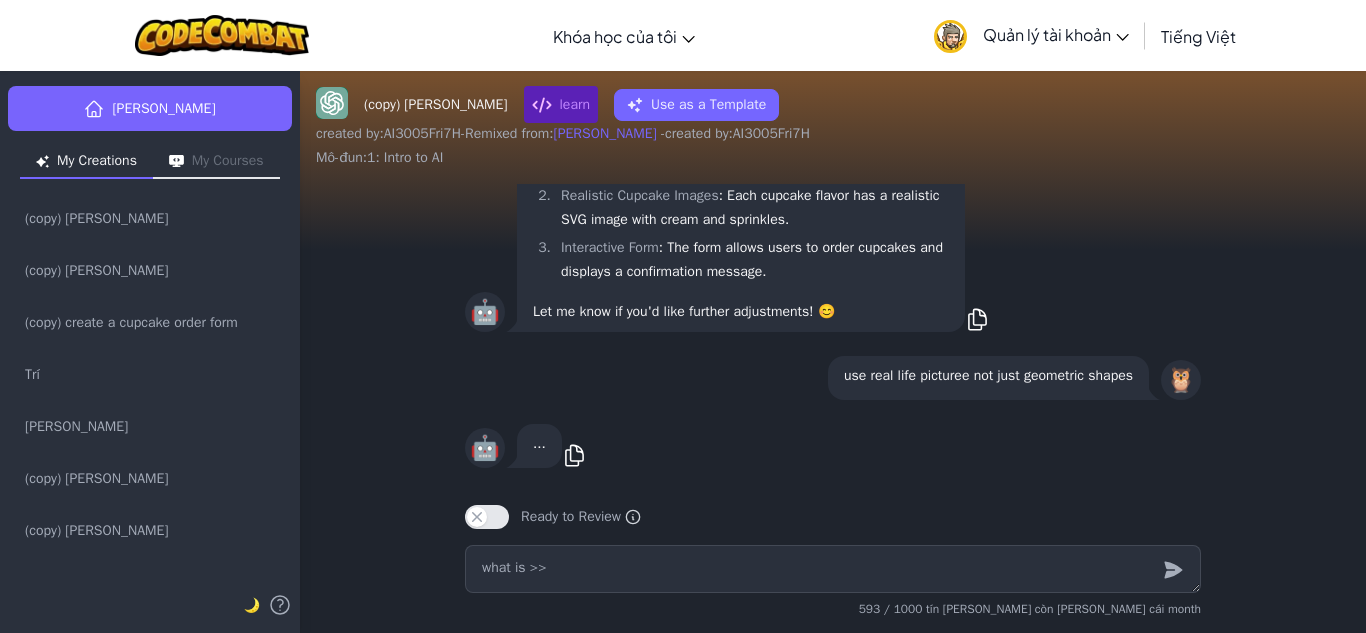 type on "x" 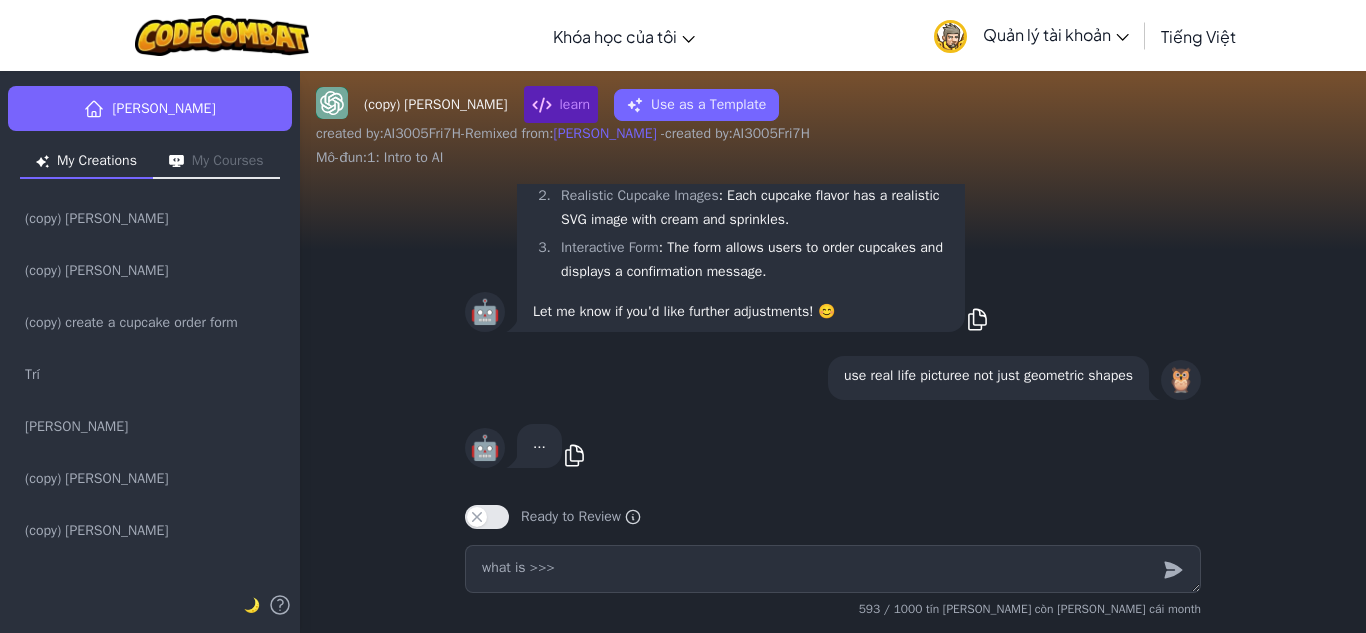 type on "x" 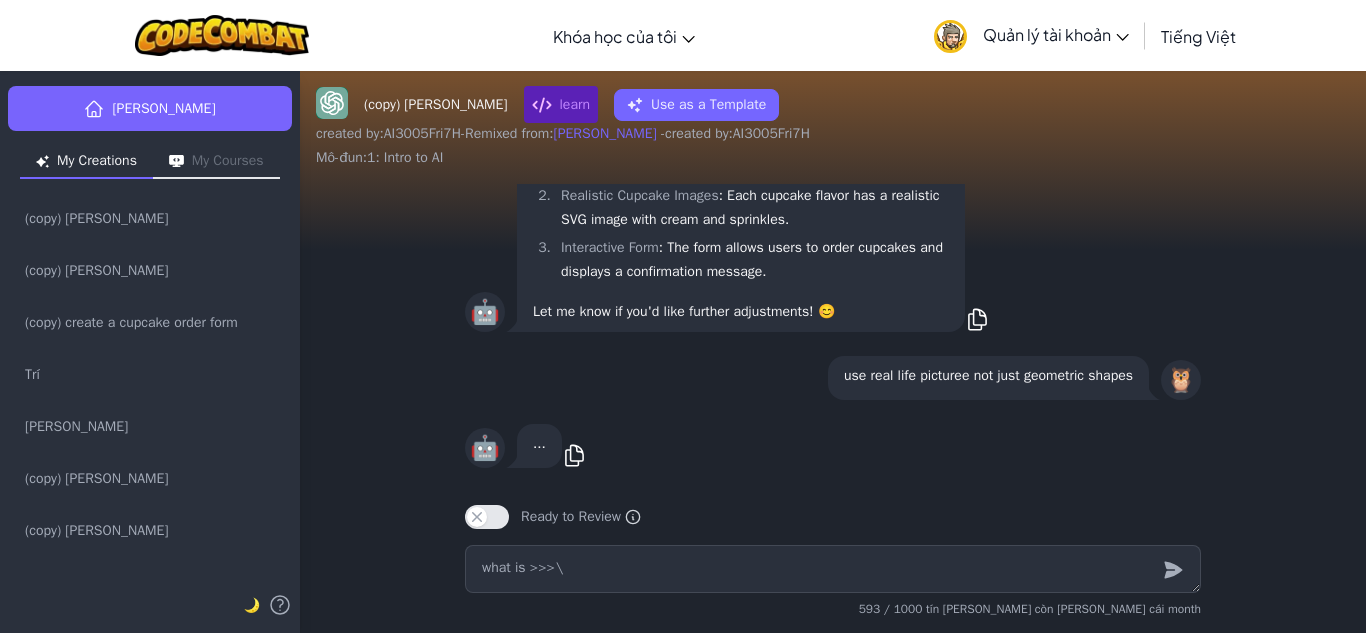 type on "x" 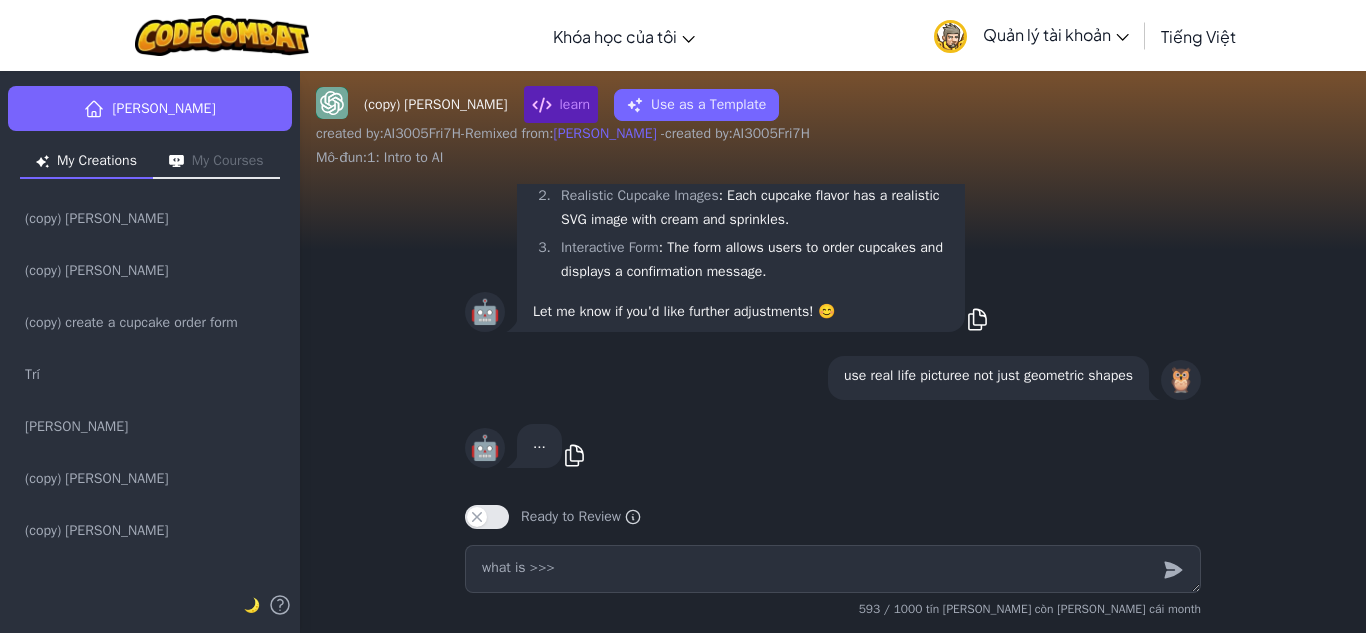 type on "x" 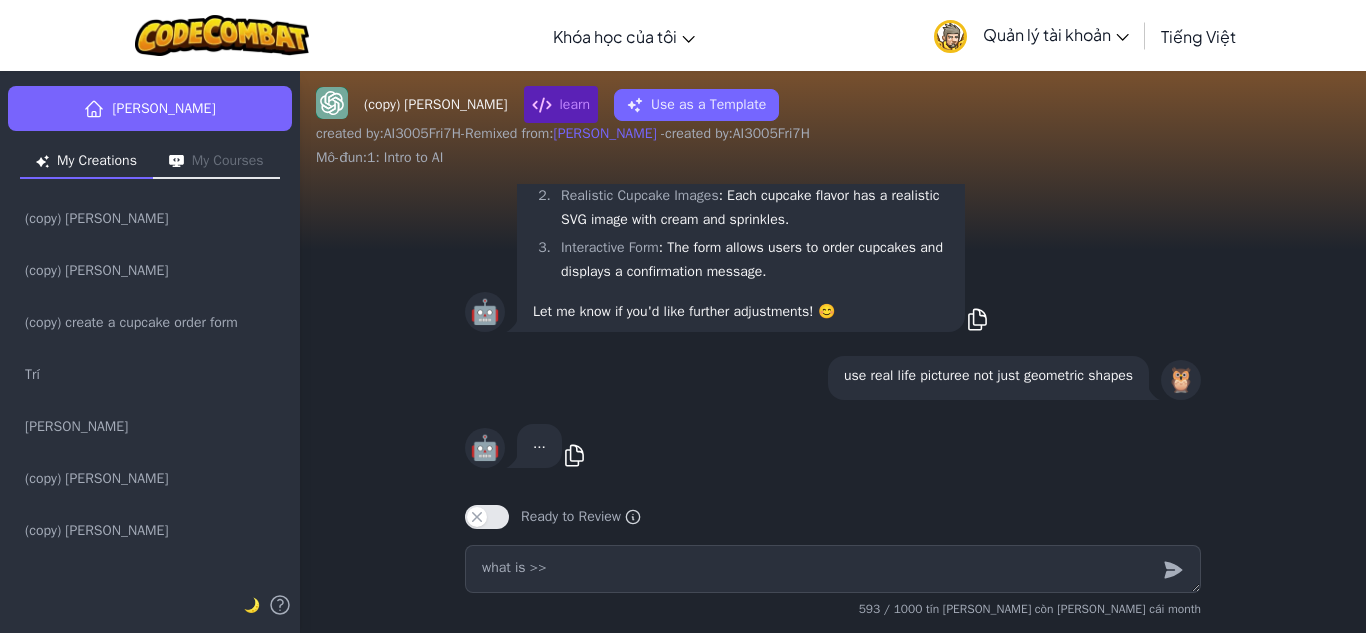 type on "x" 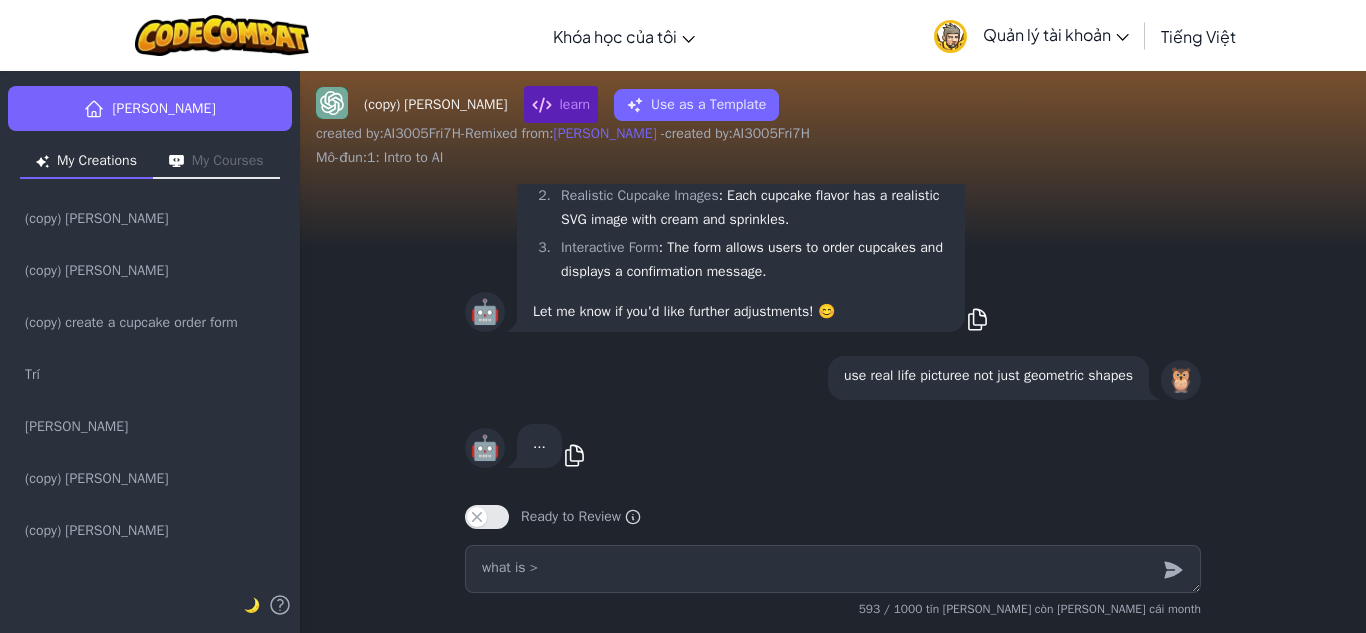 type on "x" 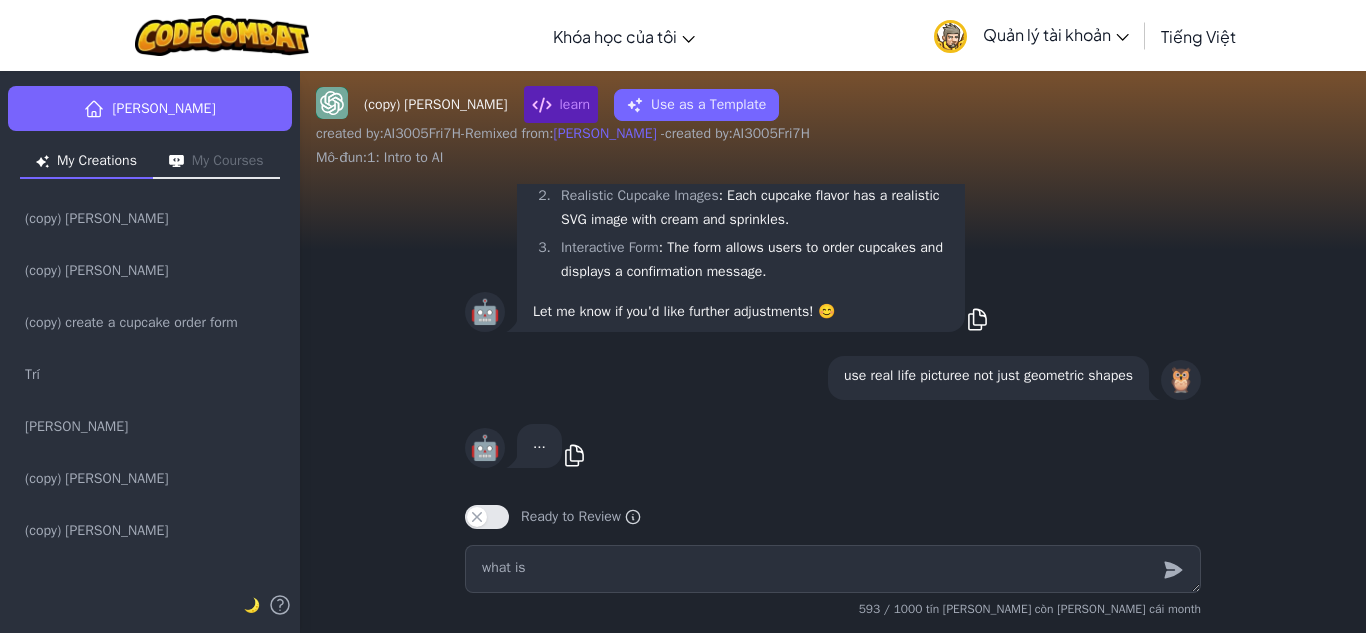 type on "x" 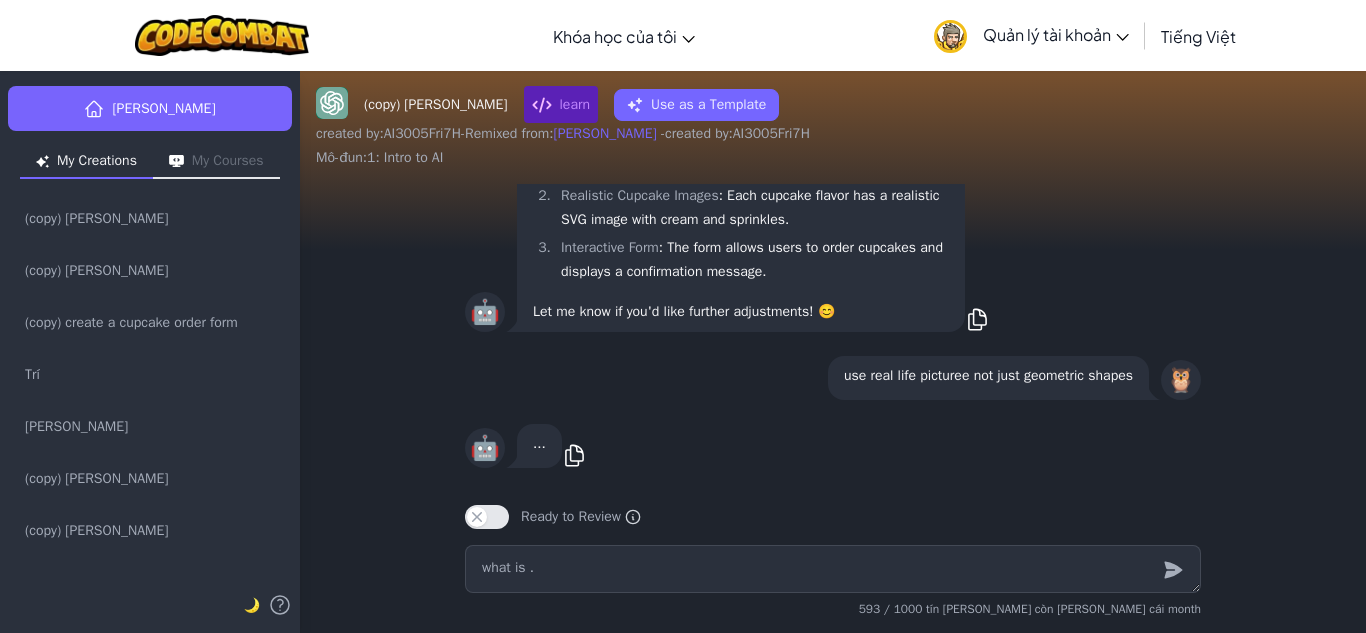 type on "x" 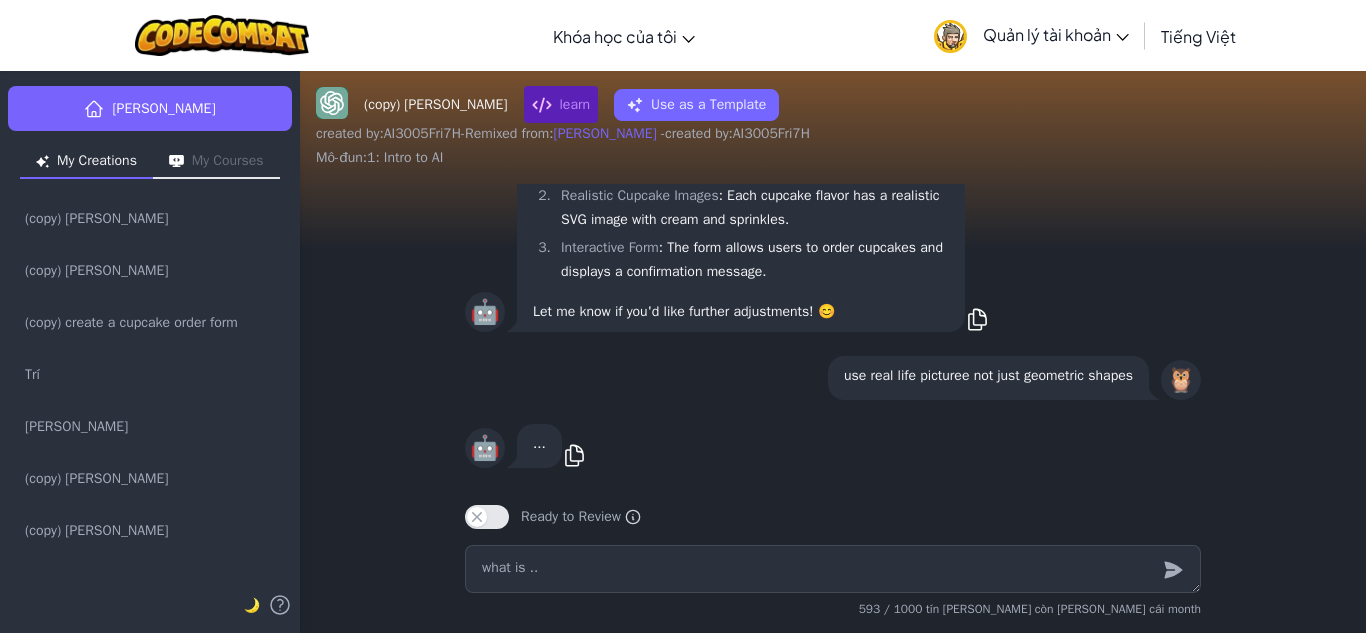 type on "x" 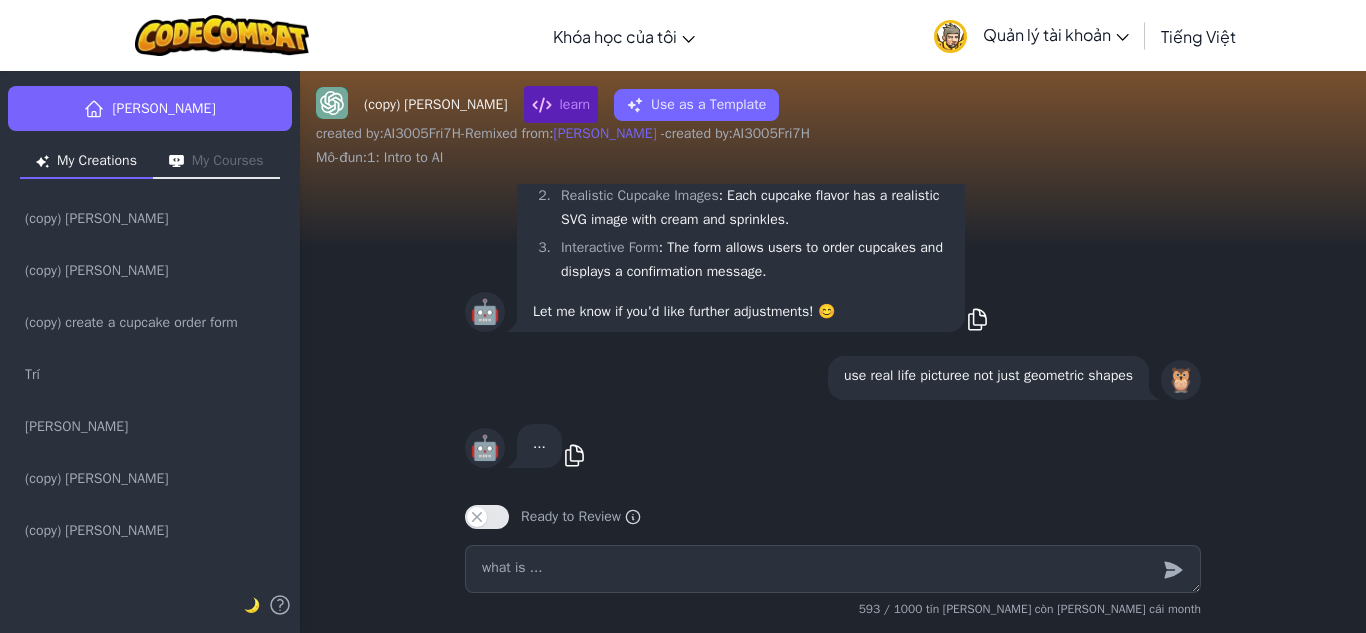 type on "x" 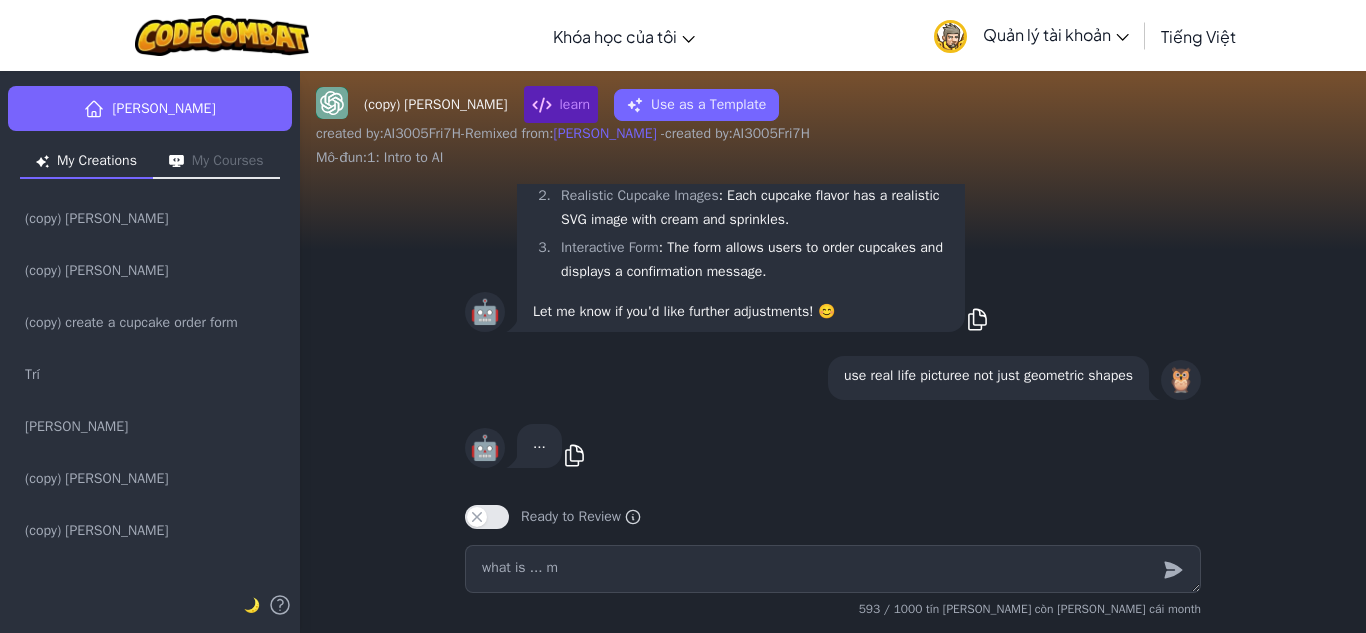 type on "x" 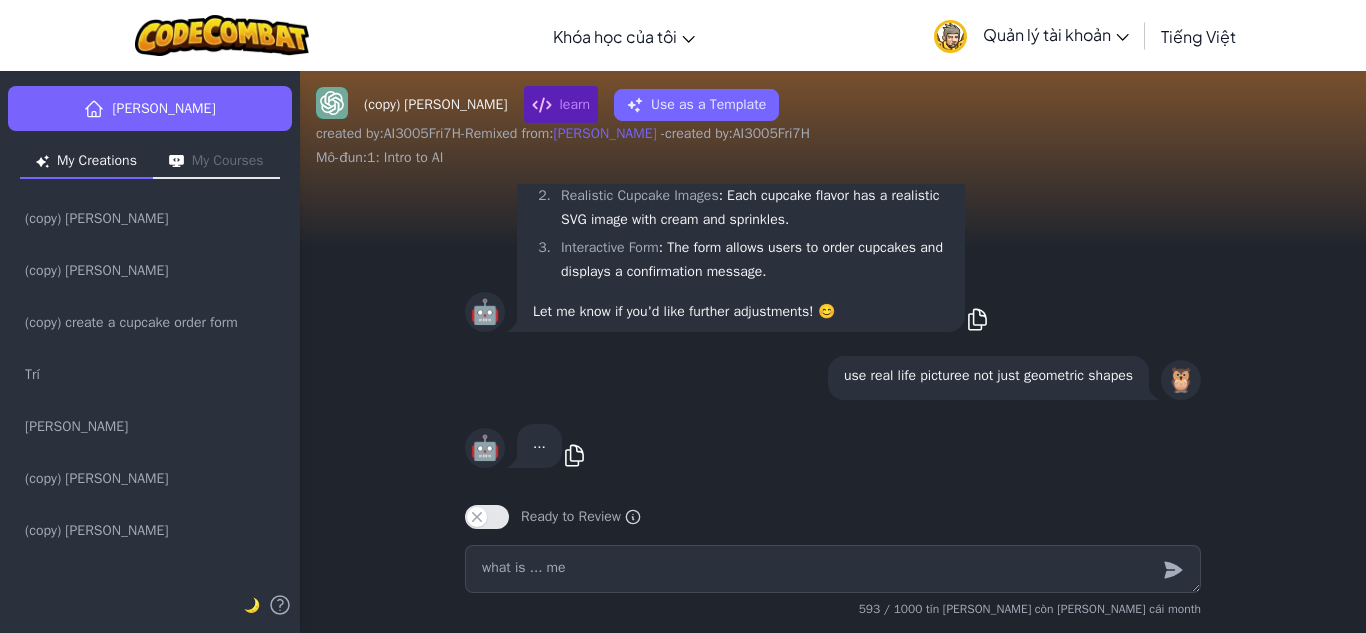 type on "x" 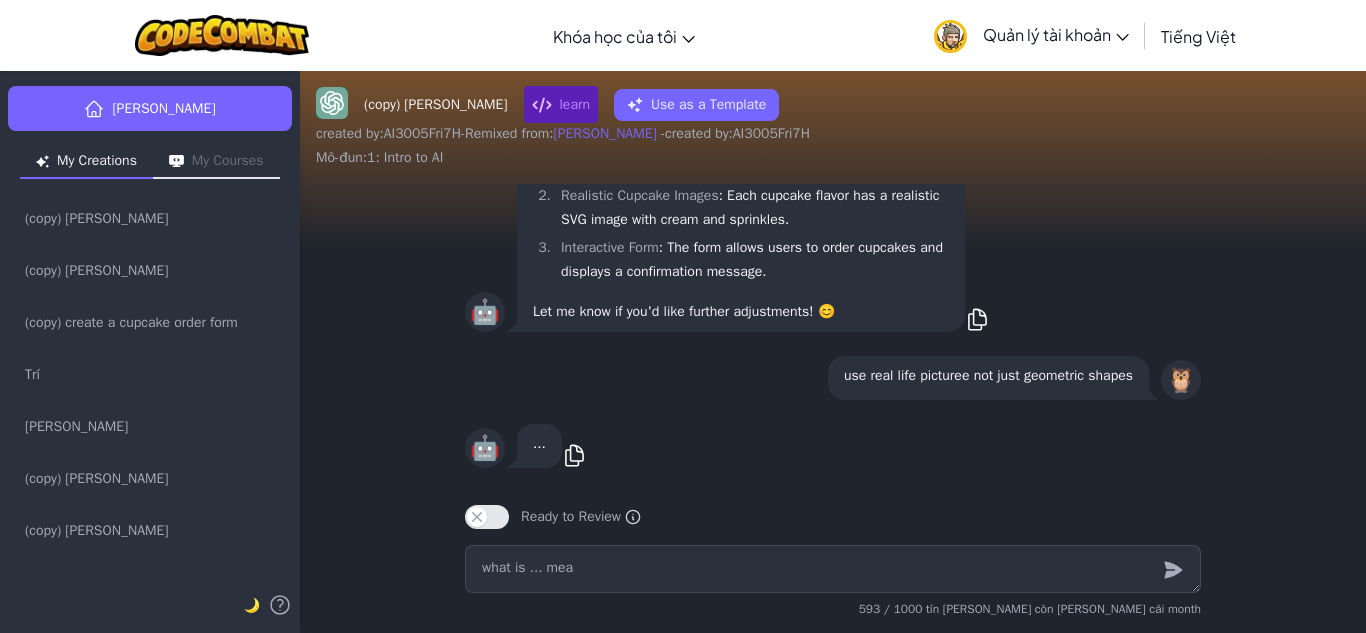 type on "x" 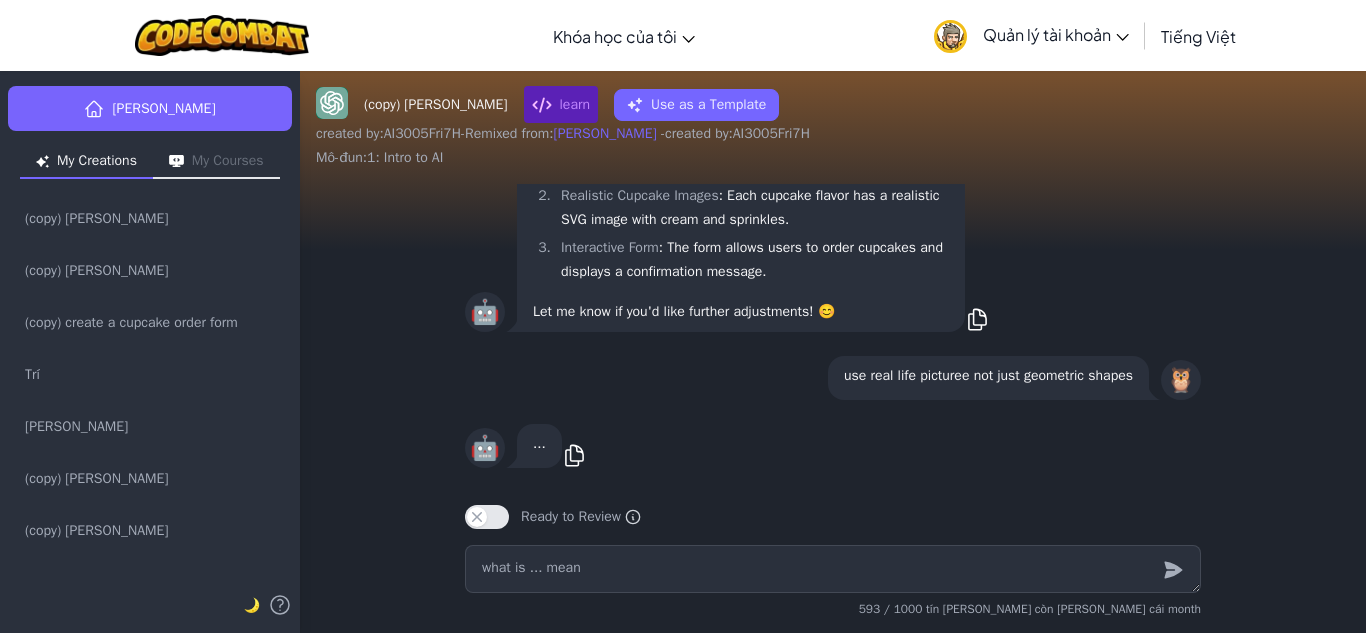 type on "what is ... mean" 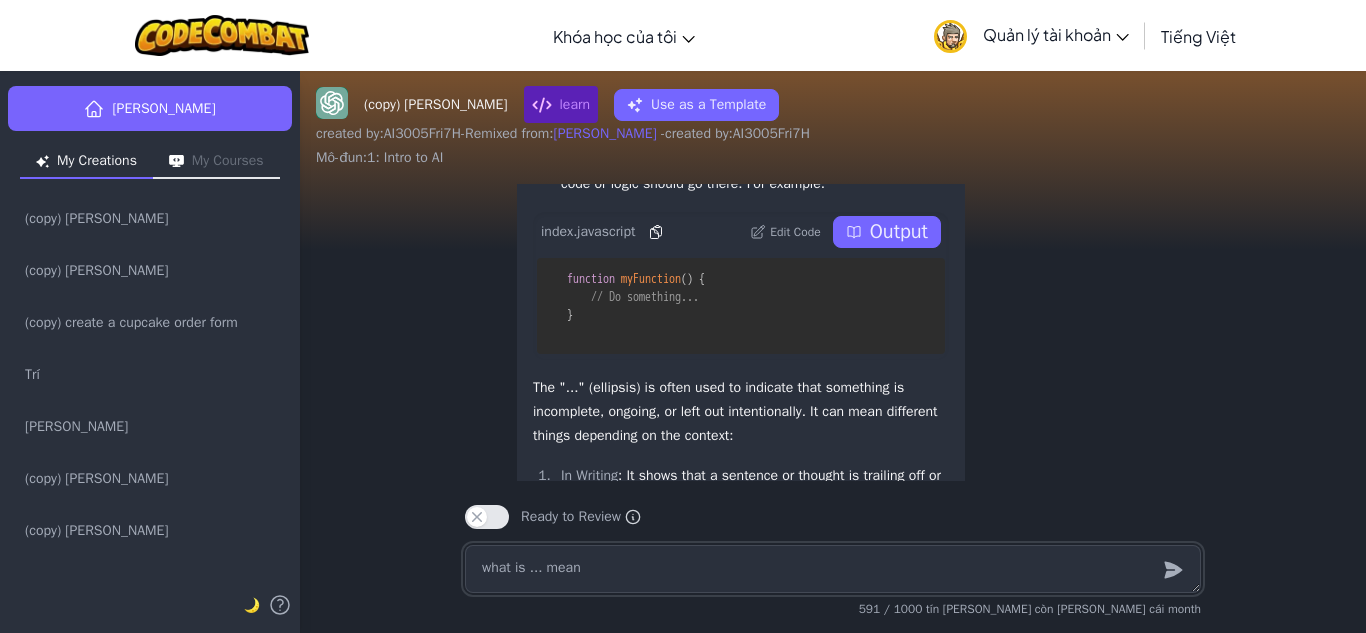 type on "x" 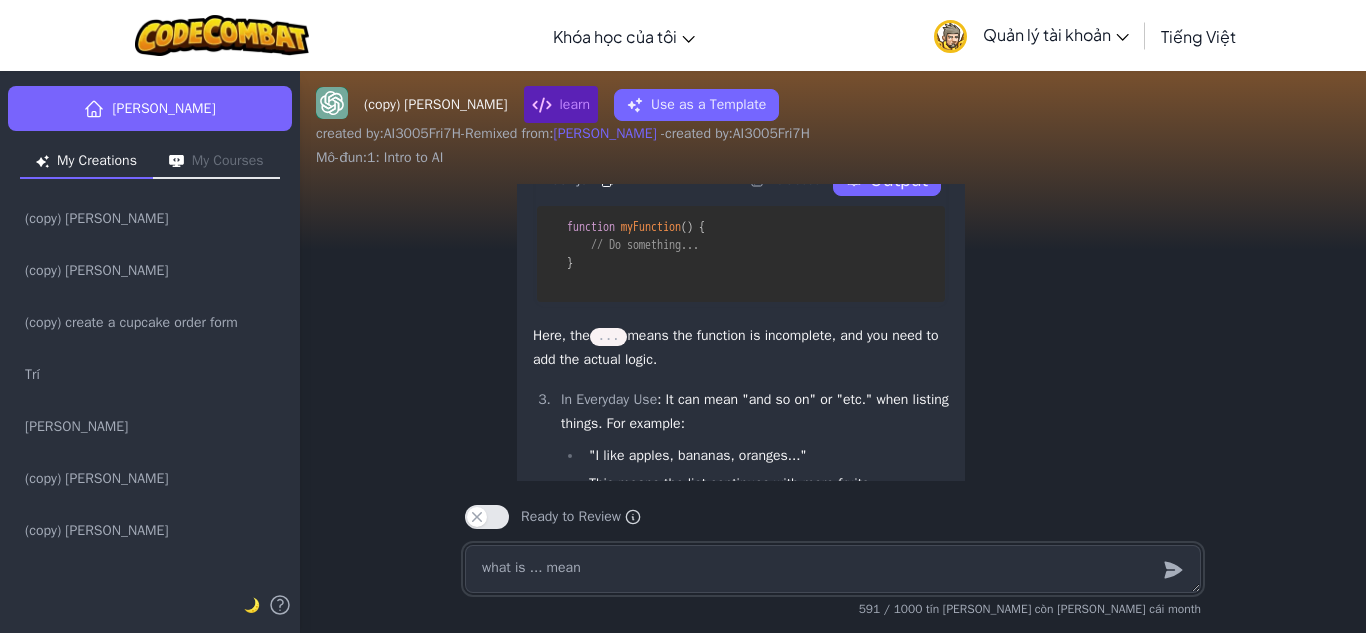 scroll, scrollTop: 1, scrollLeft: 0, axis: vertical 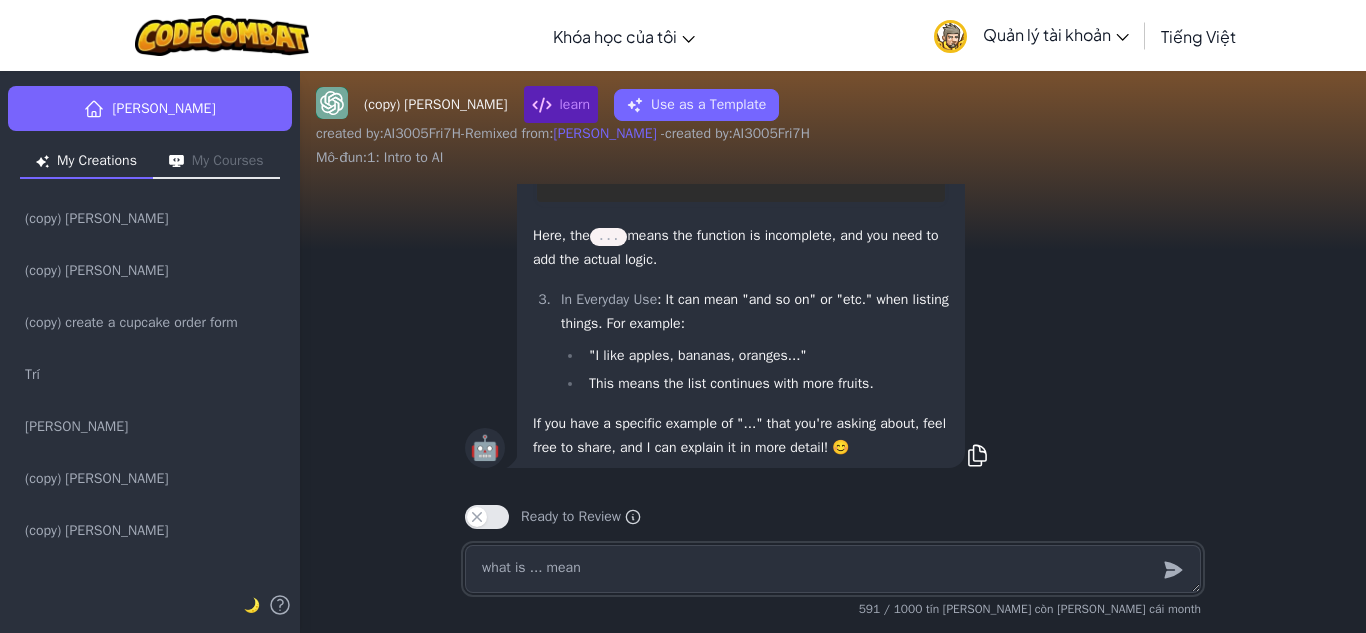 click on "what is ... mean" at bounding box center (833, 569) 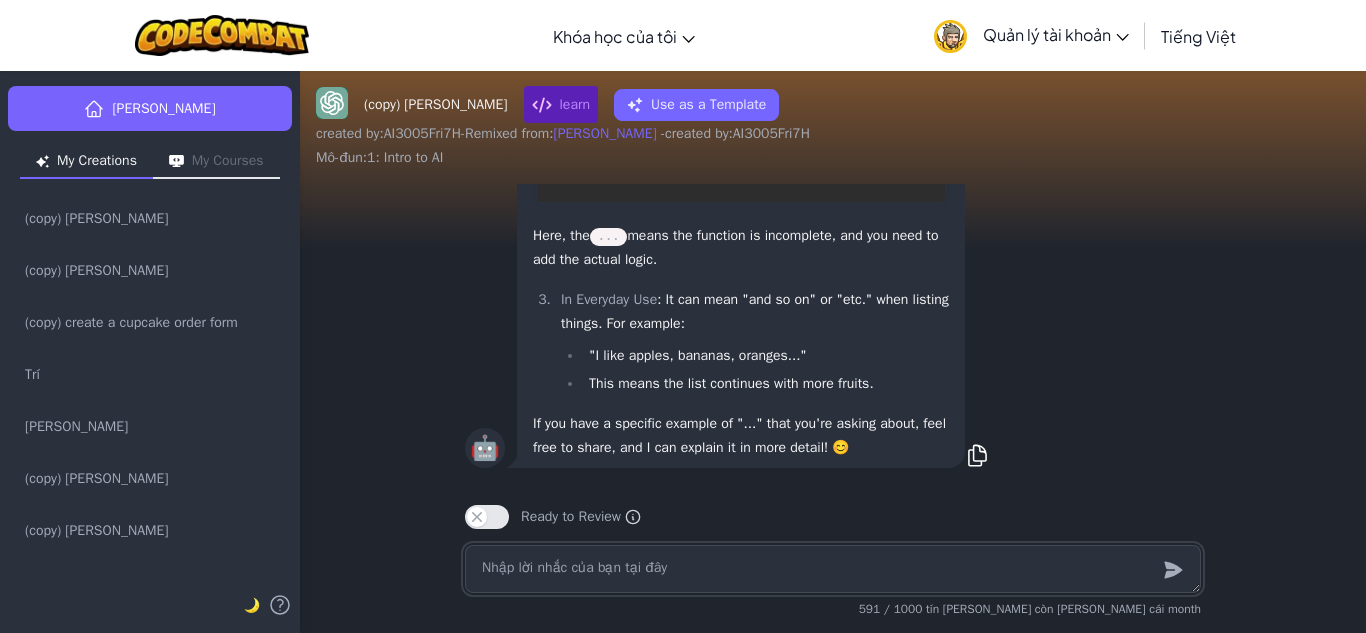 type on "x" 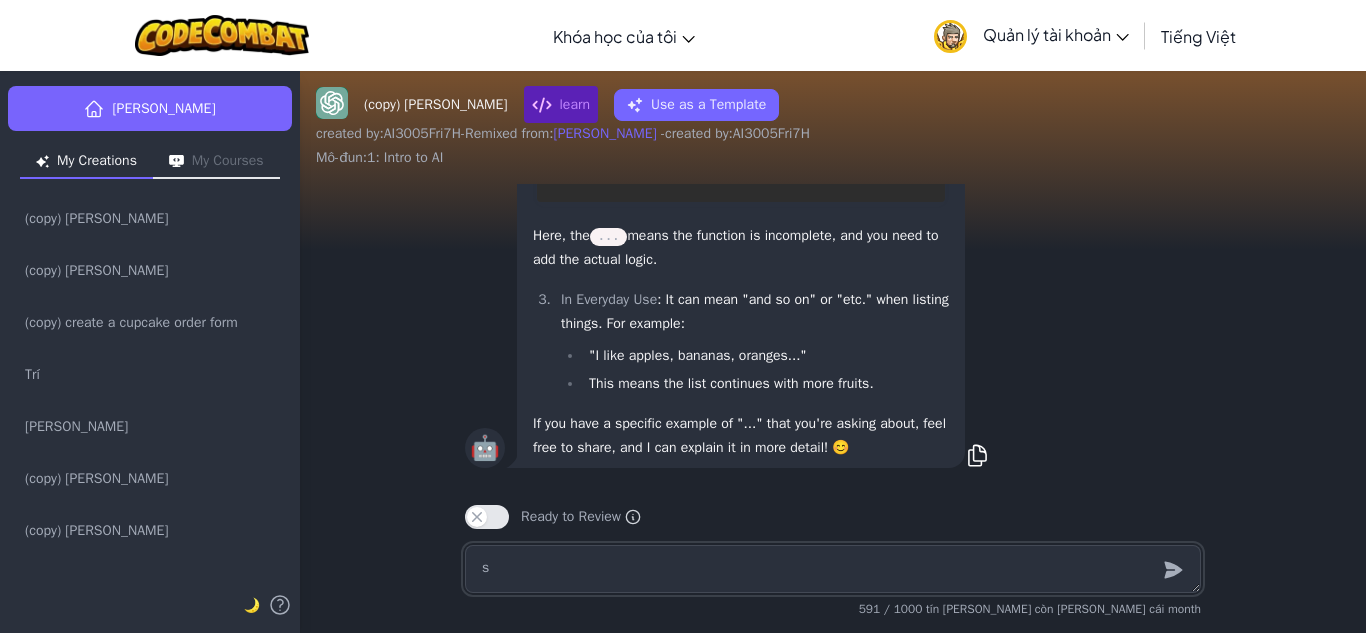 type on "x" 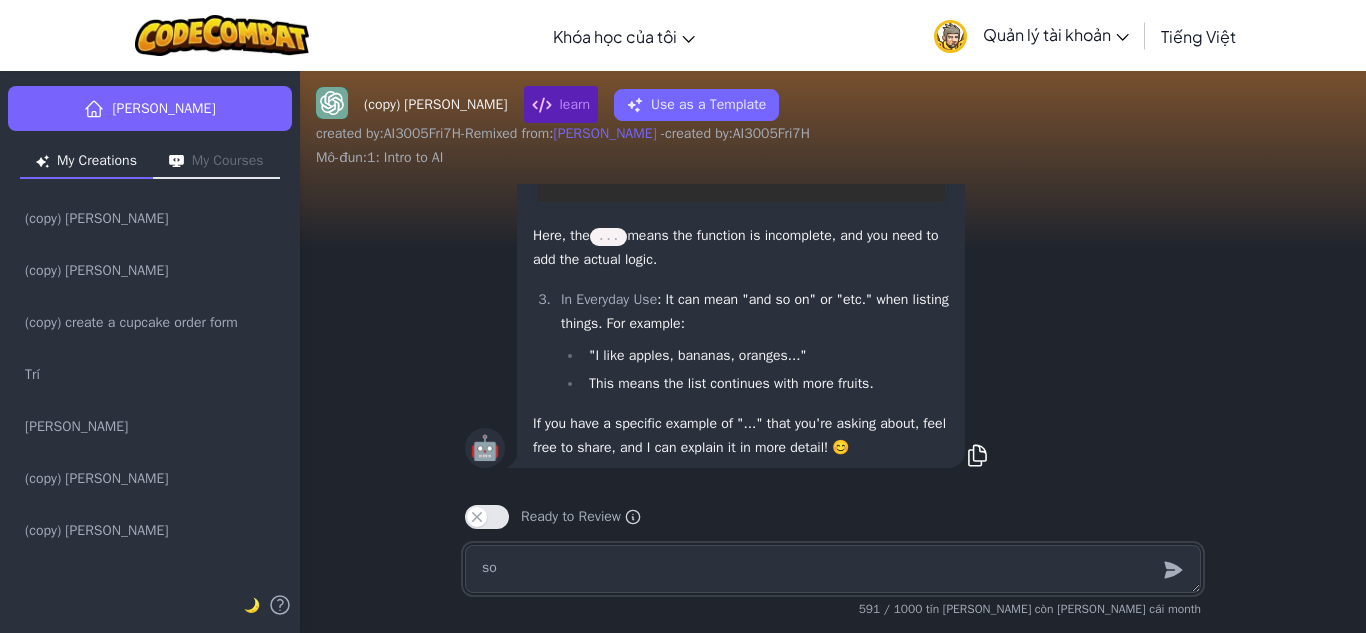 type on "x" 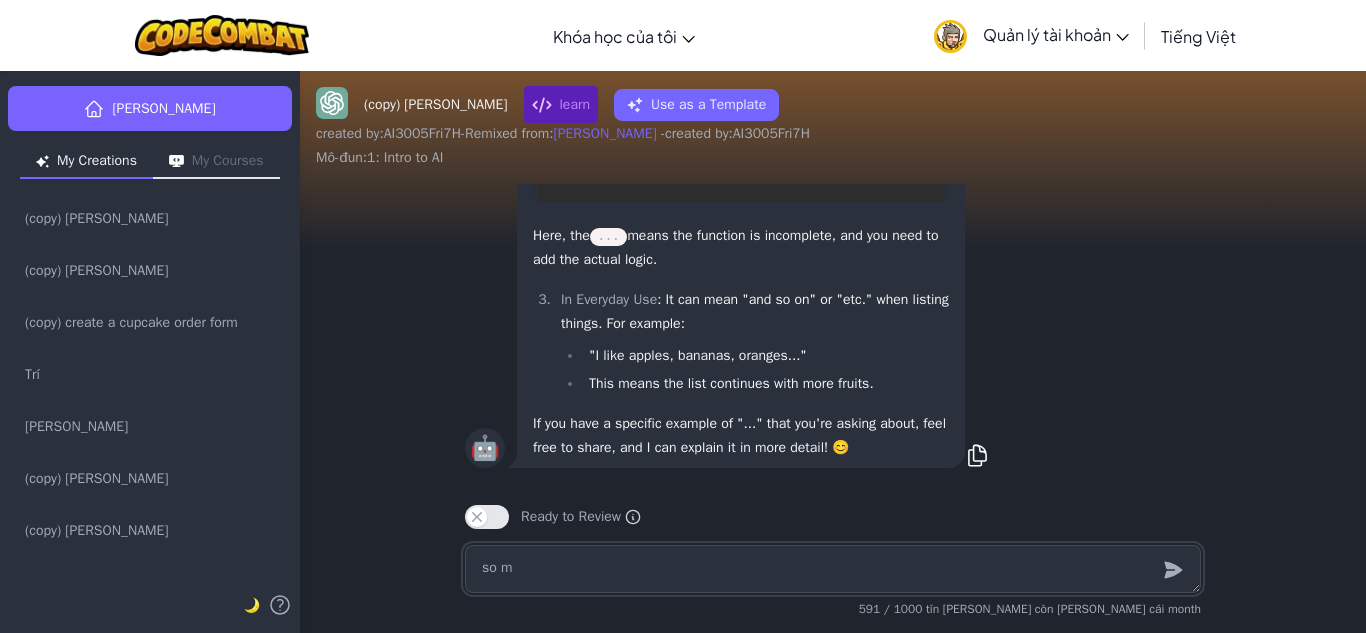 type on "x" 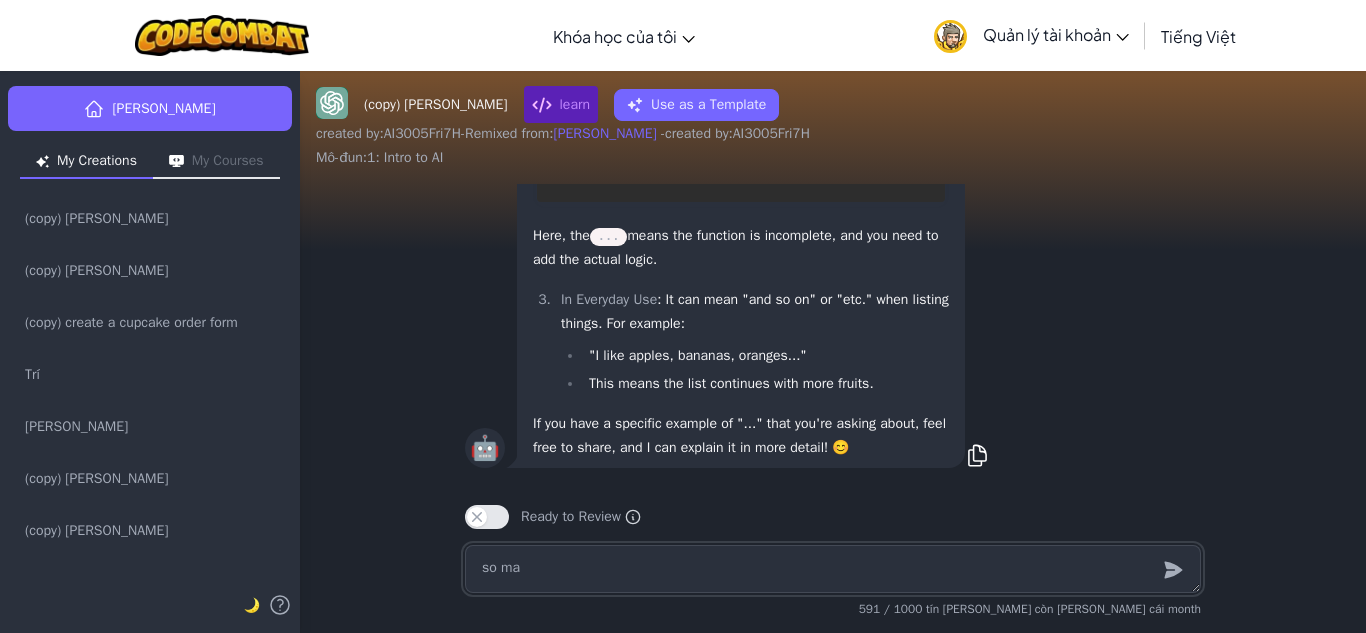 type on "x" 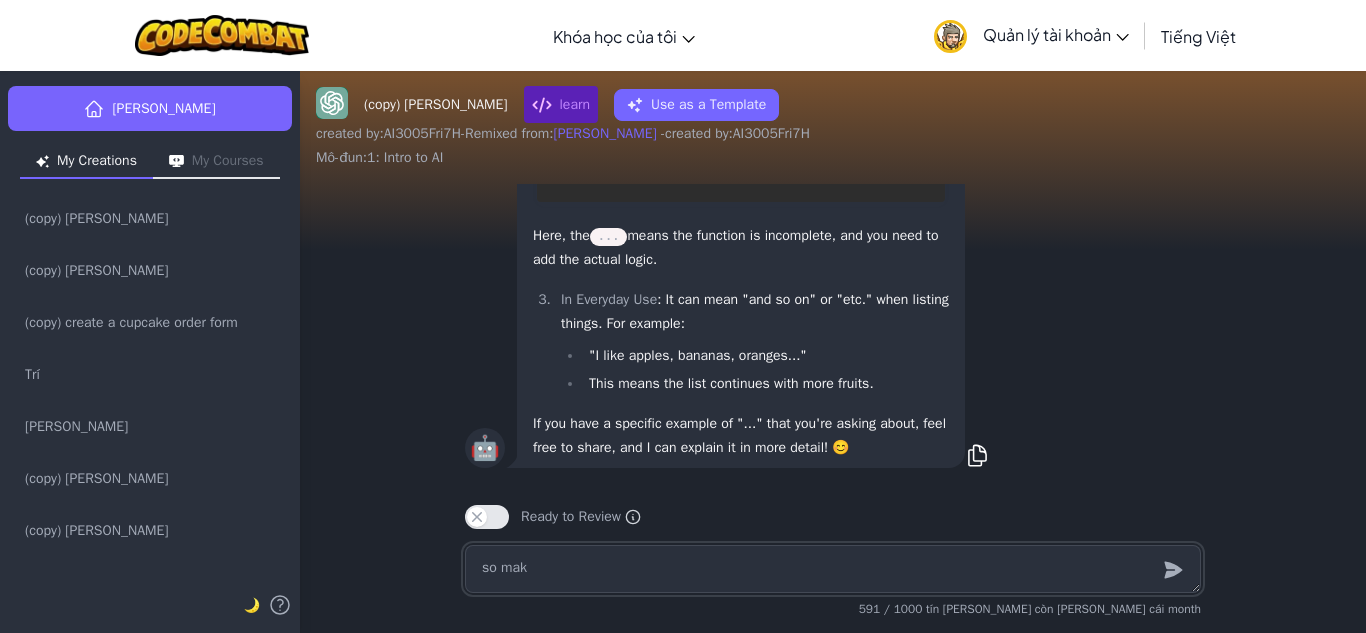 type on "x" 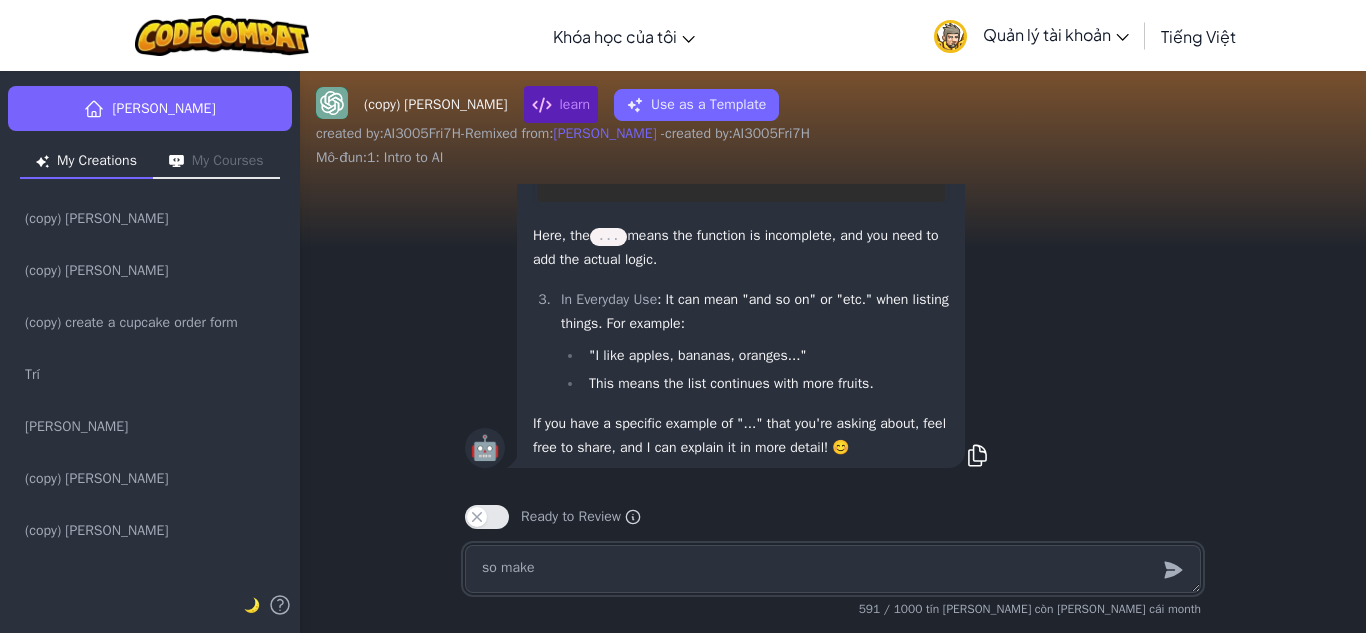 type on "x" 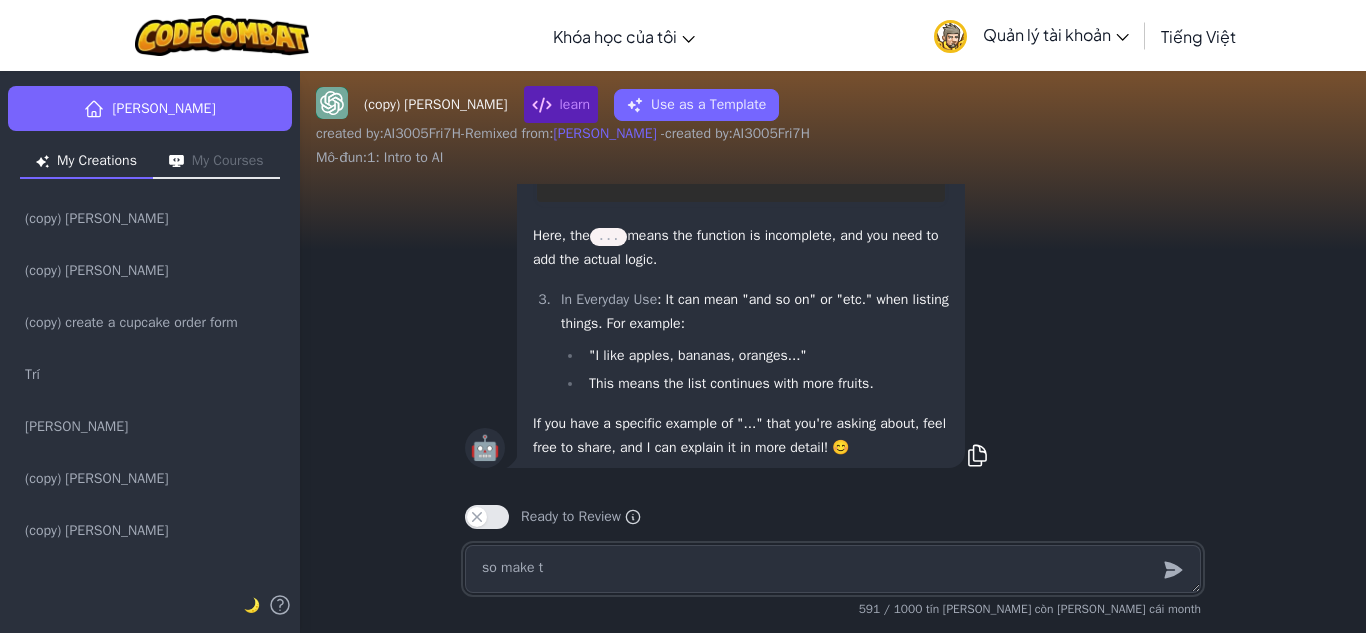type on "x" 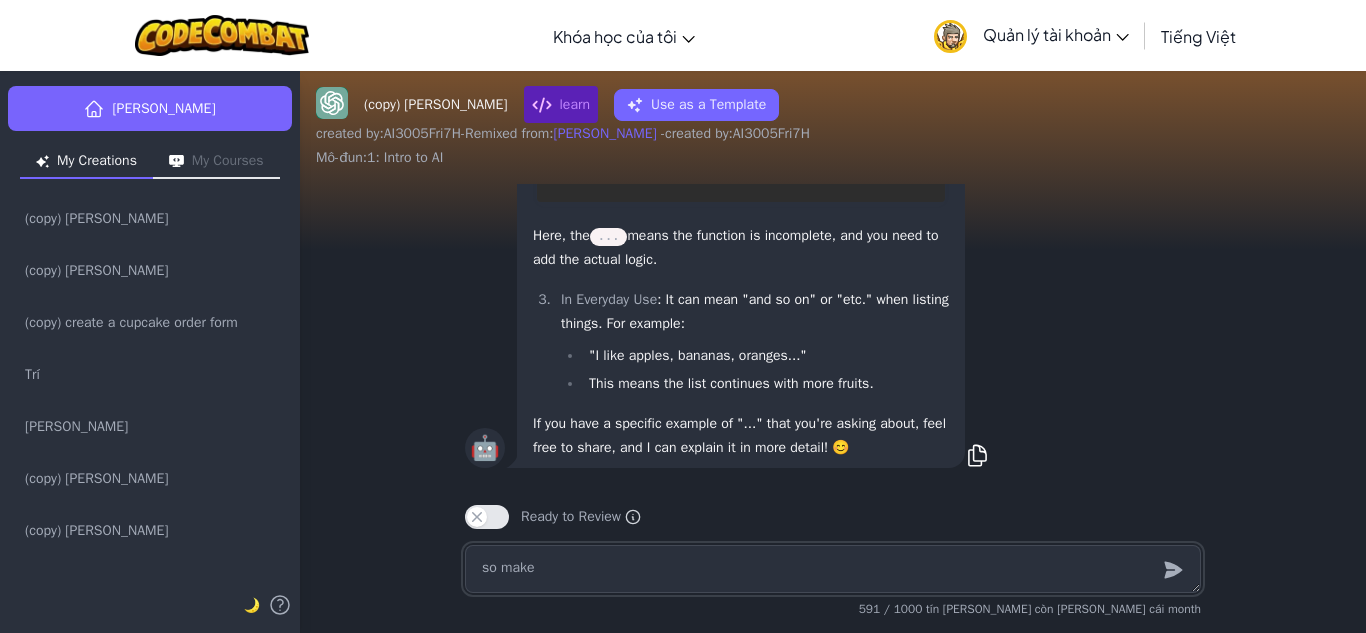 type on "x" 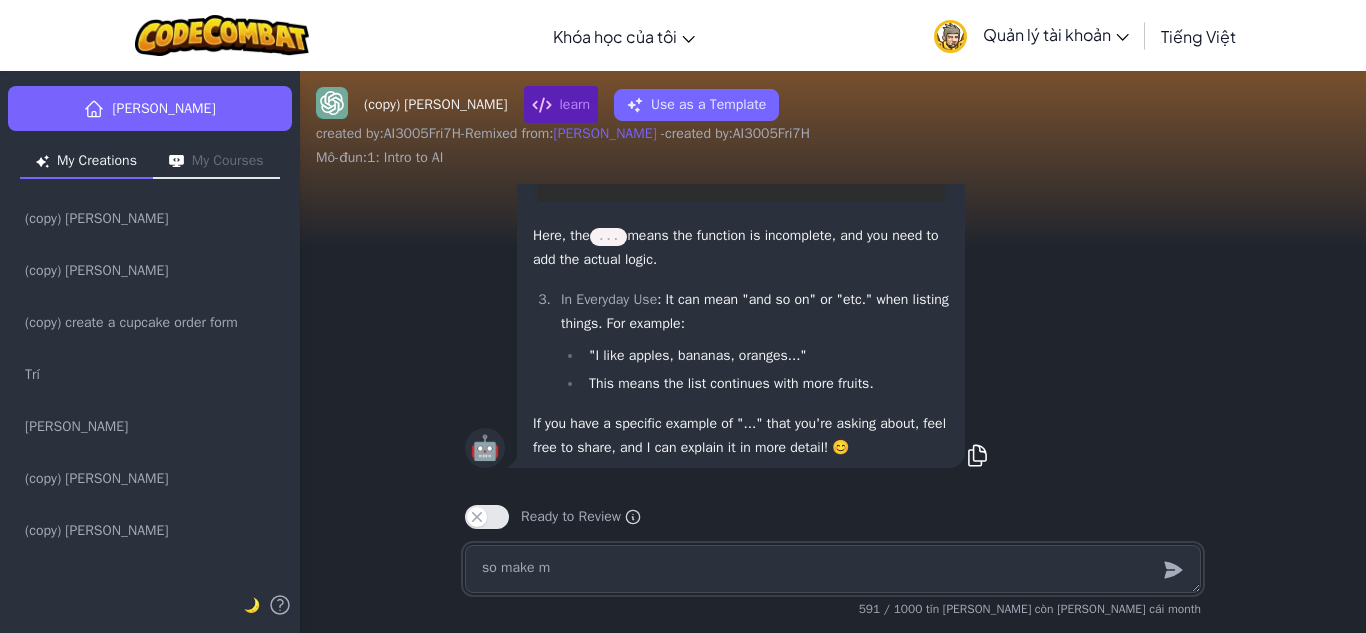 type on "x" 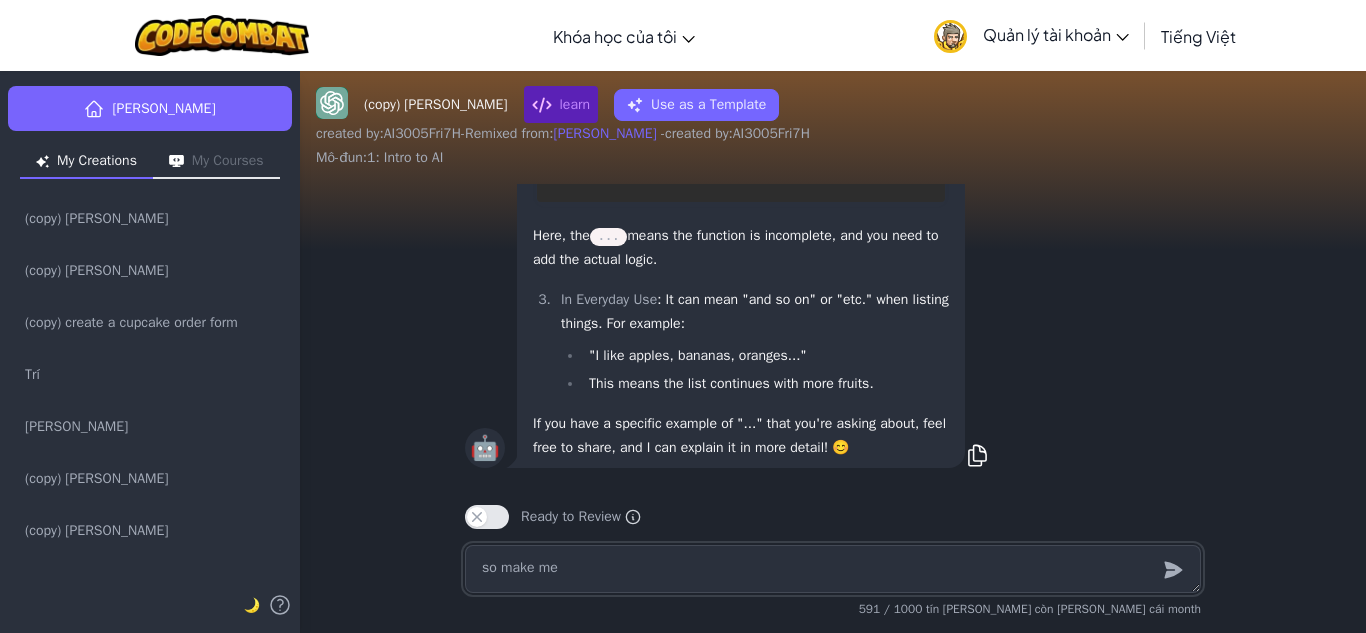 type on "x" 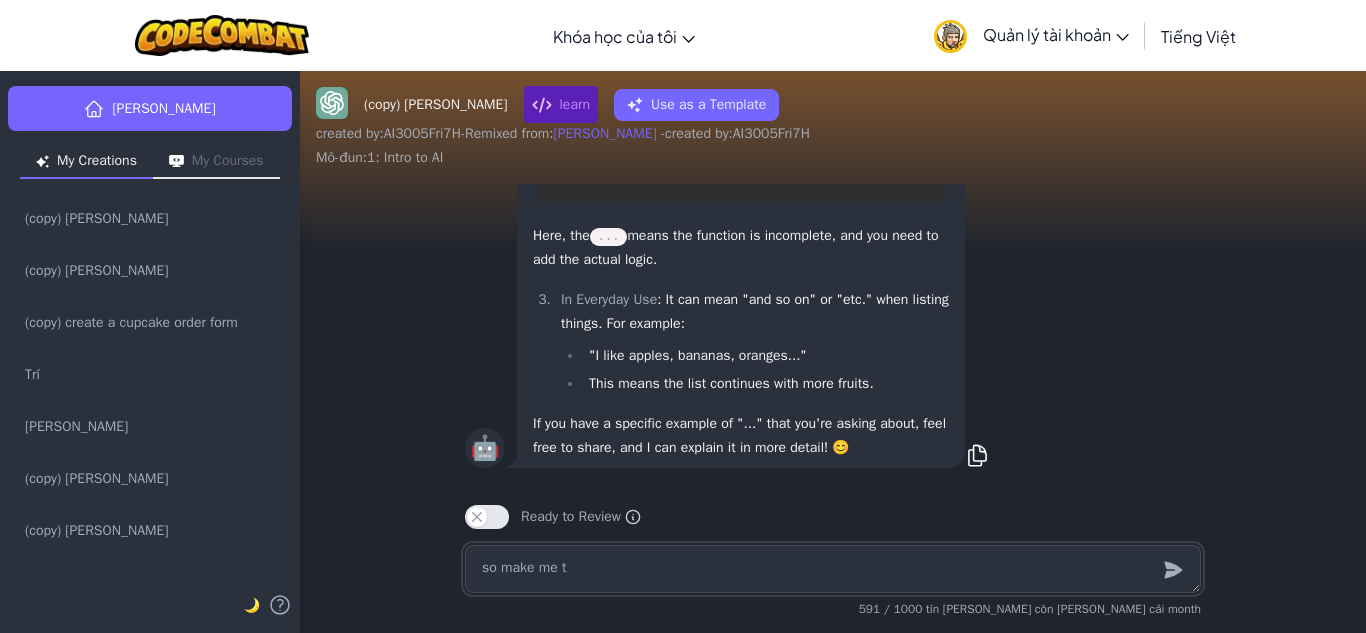 type on "x" 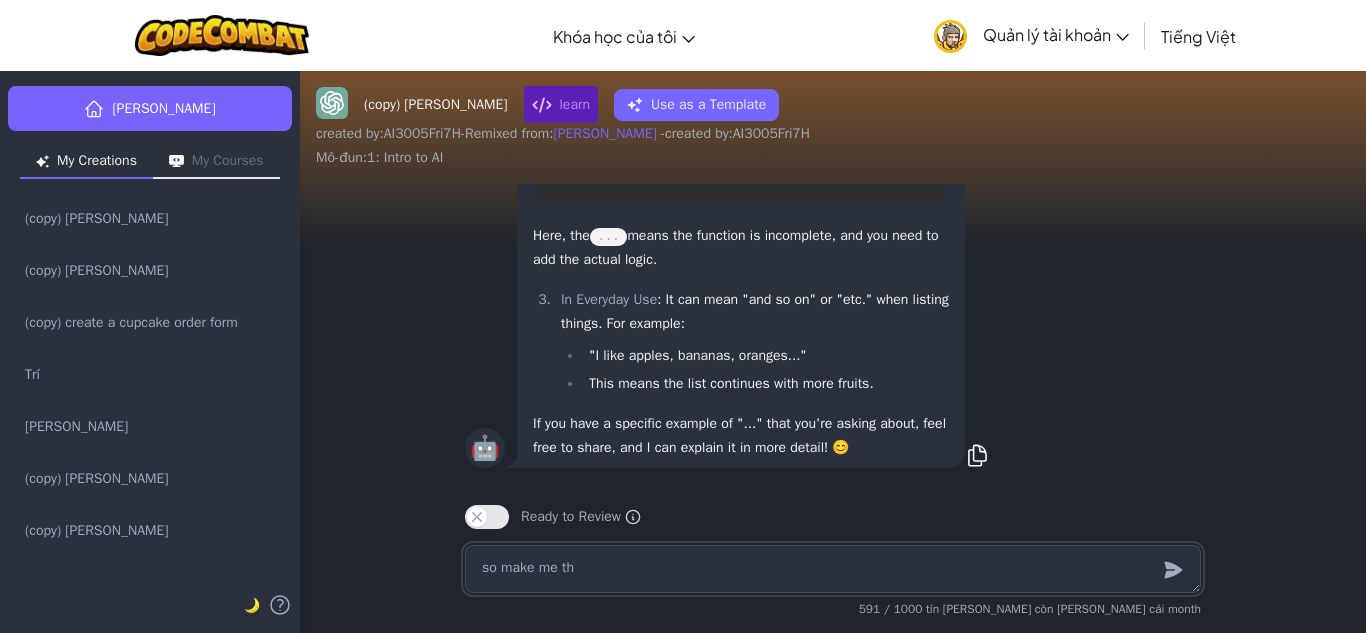 type on "x" 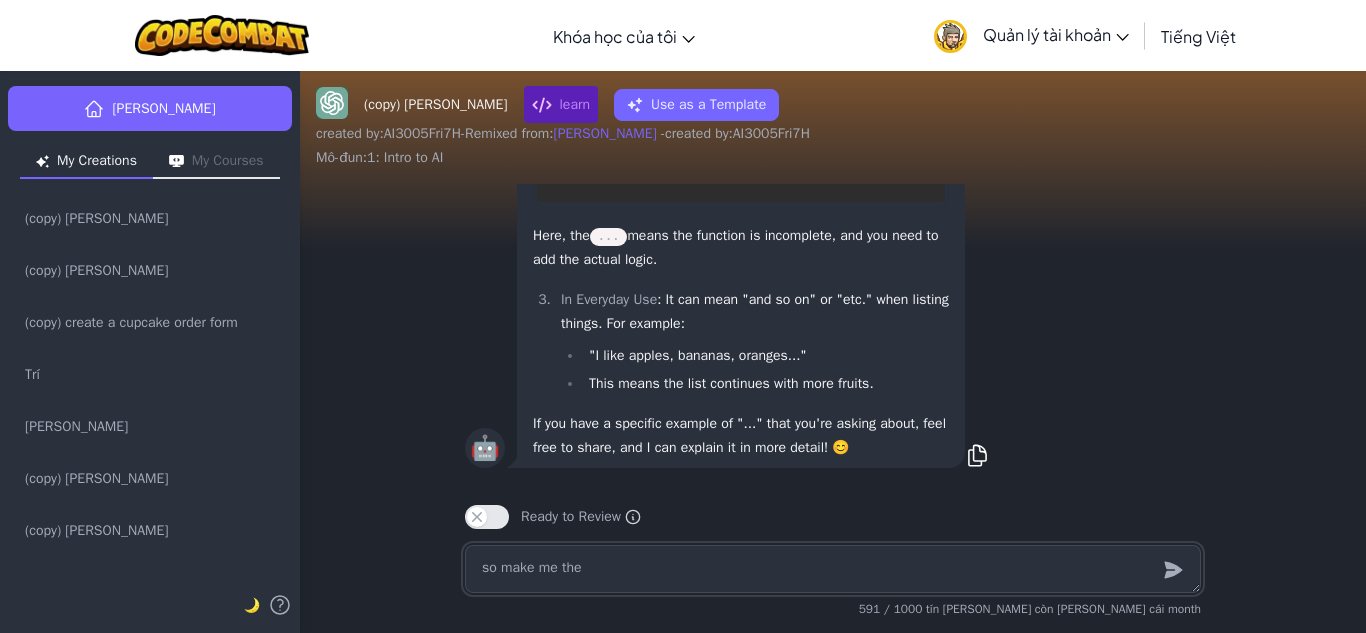 type on "x" 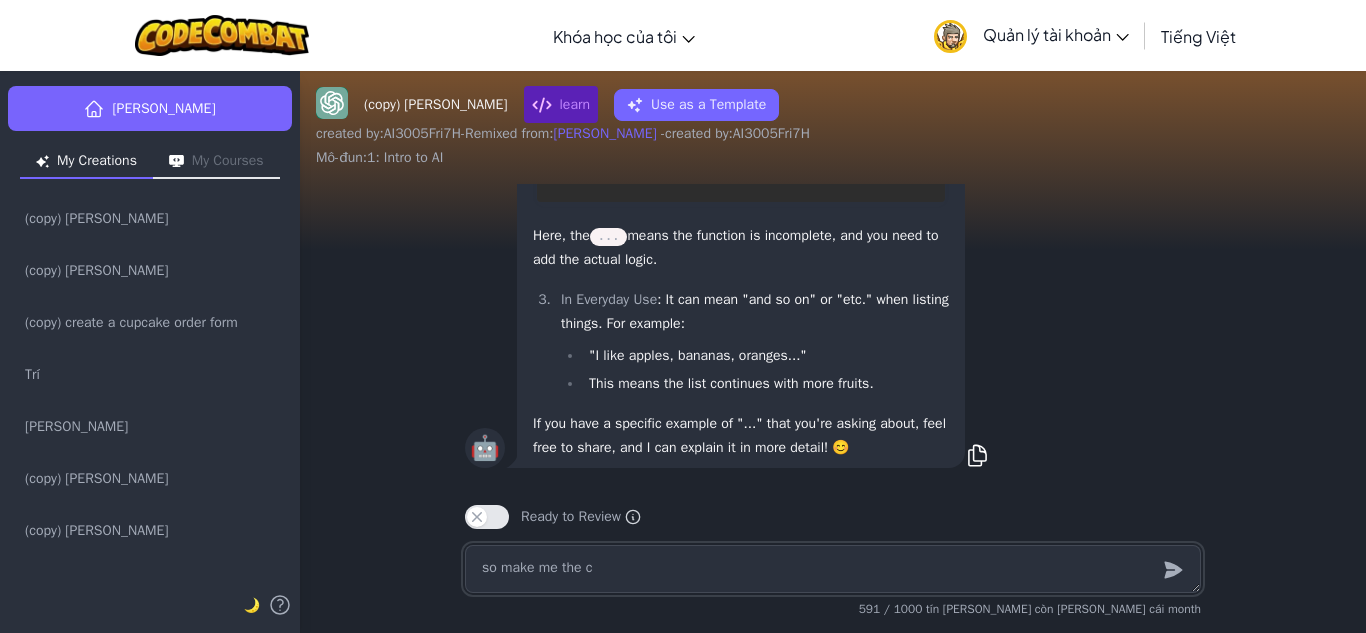type on "x" 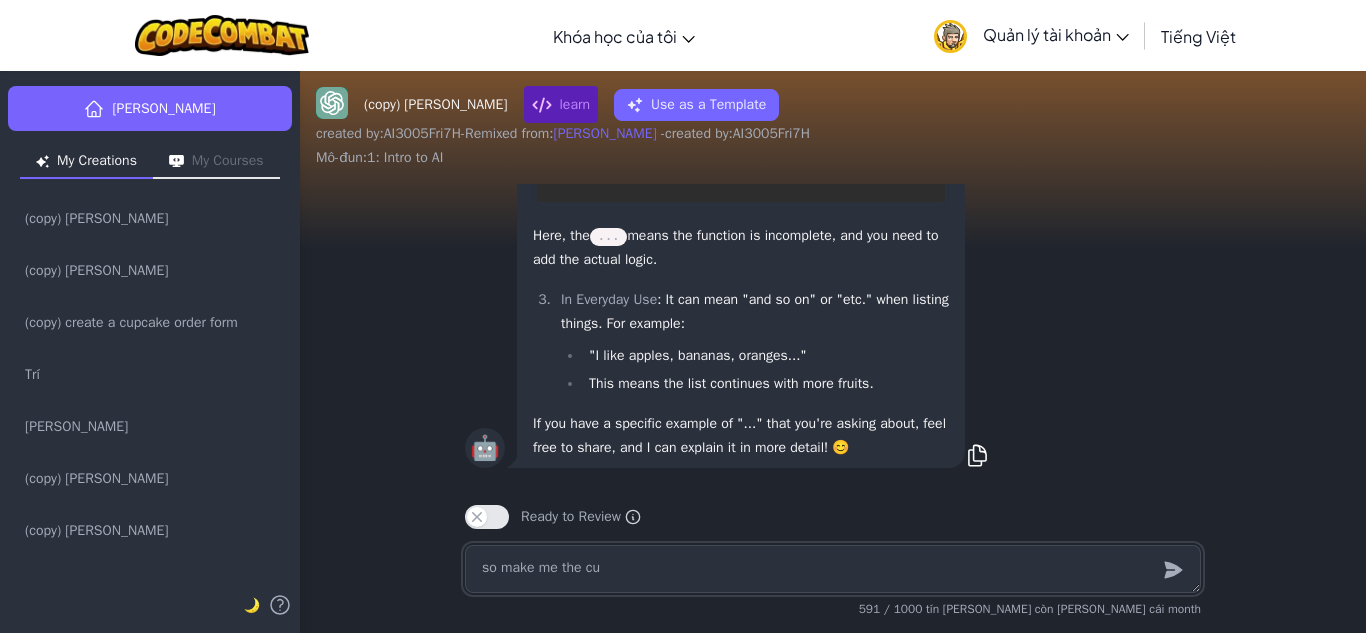 type on "x" 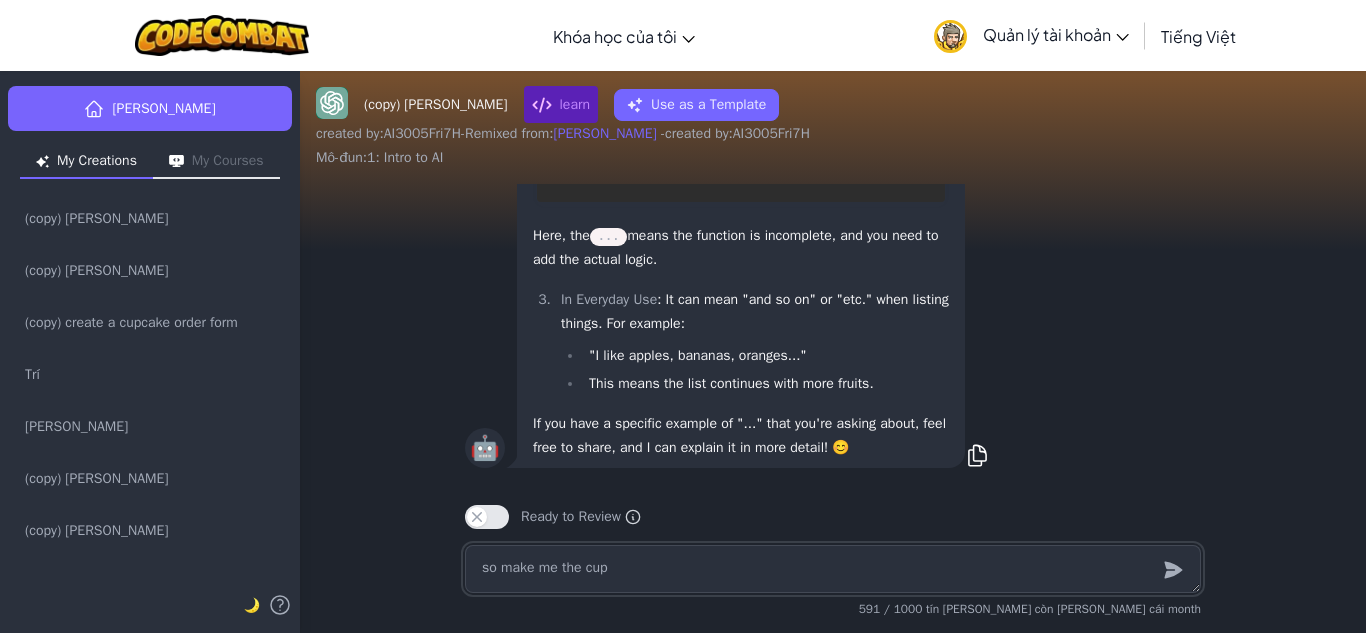 type on "x" 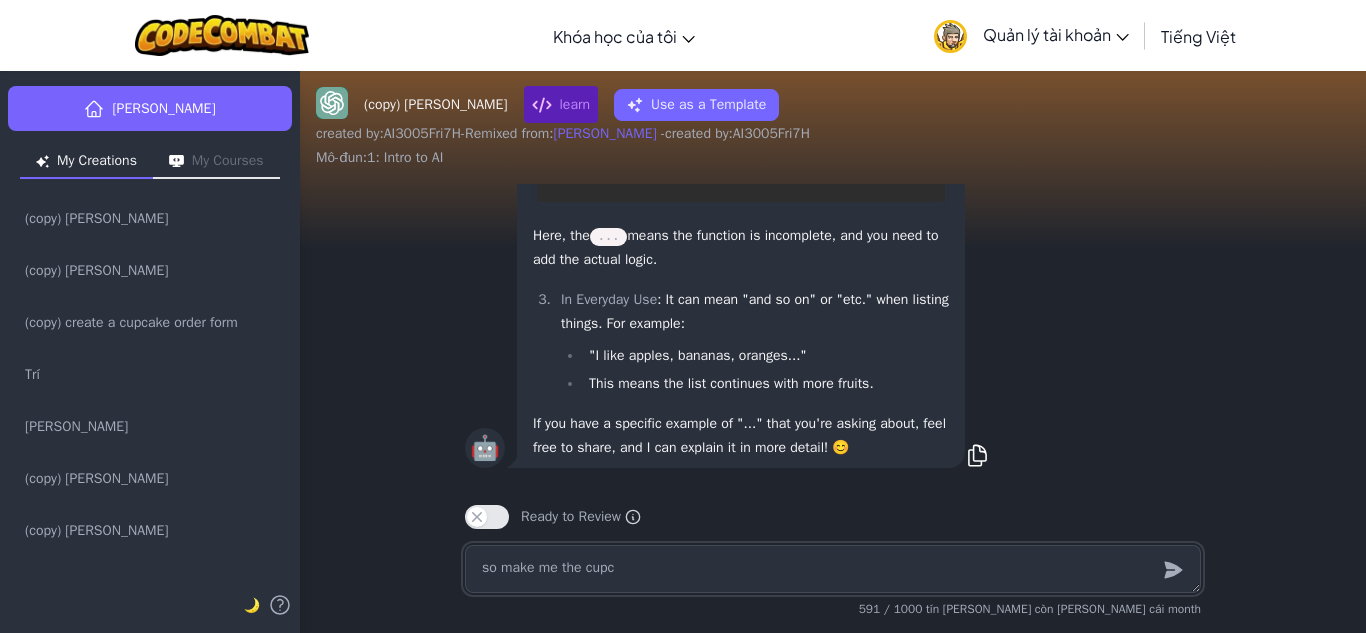 type on "x" 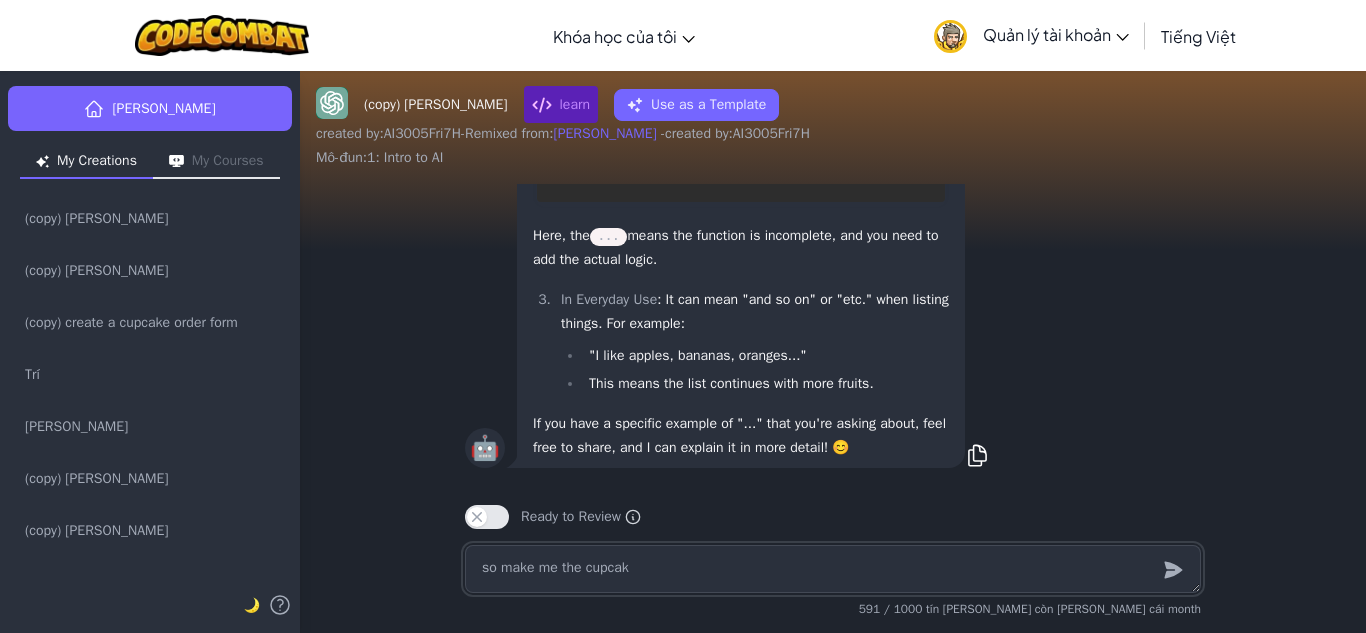 type on "so make me the cupcakk" 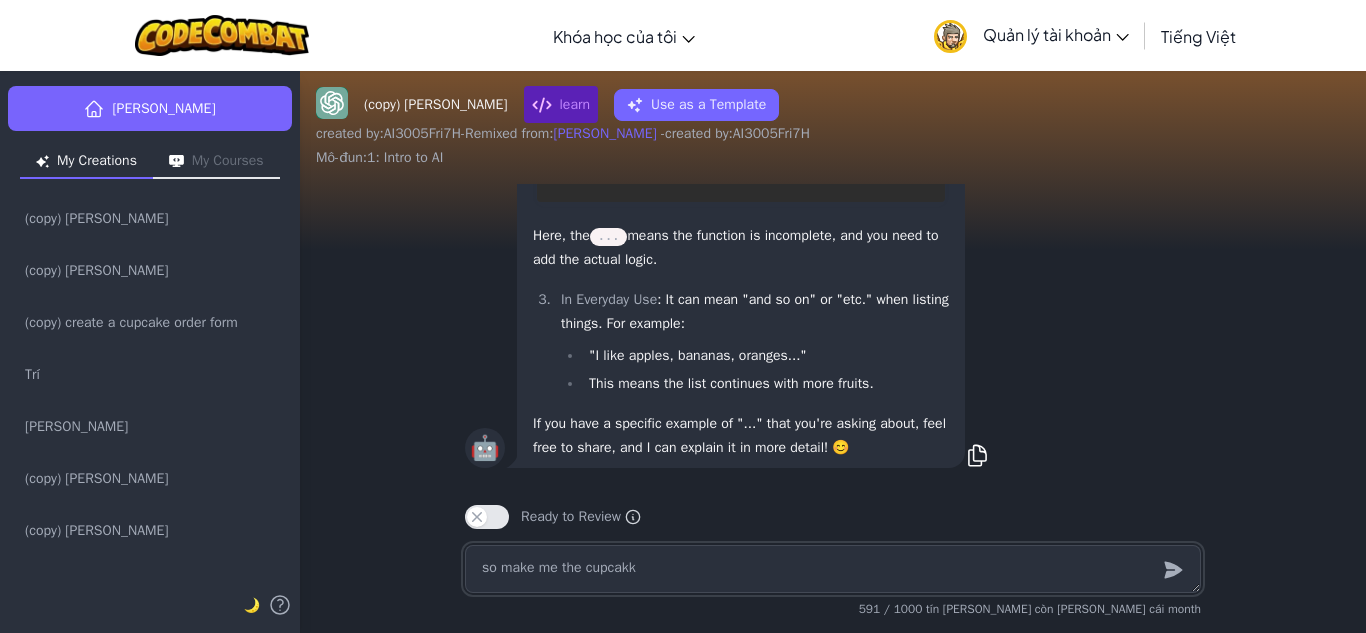 type on "x" 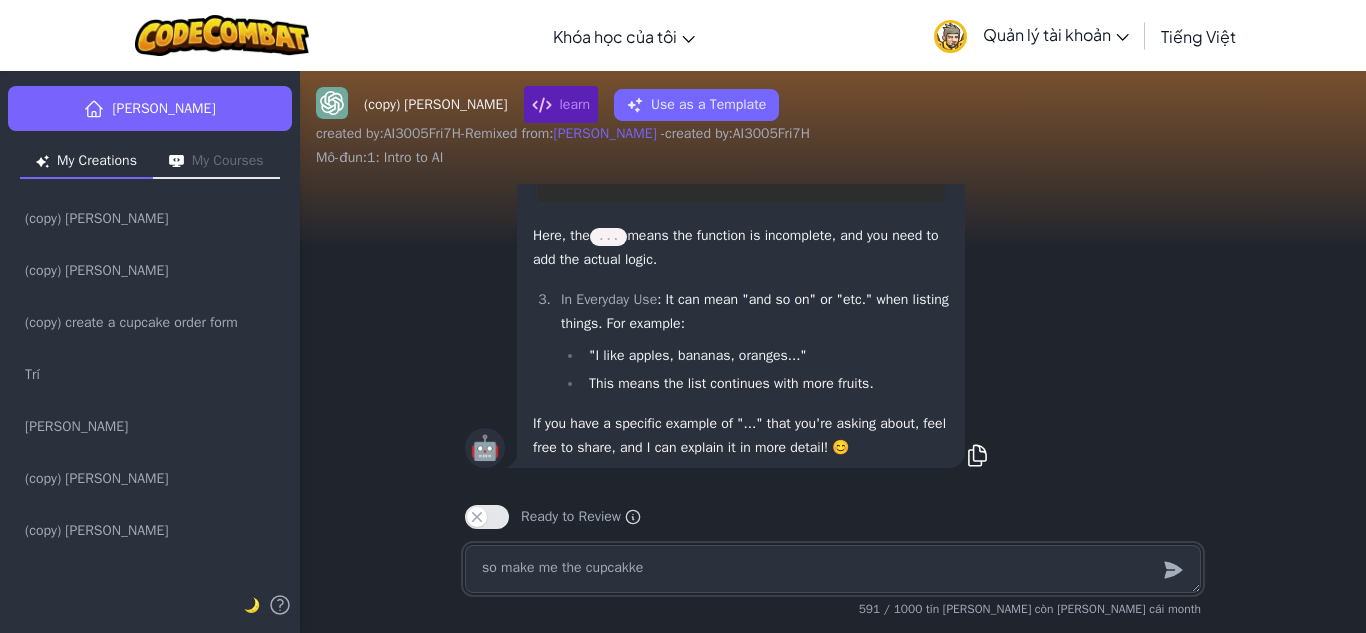 type on "x" 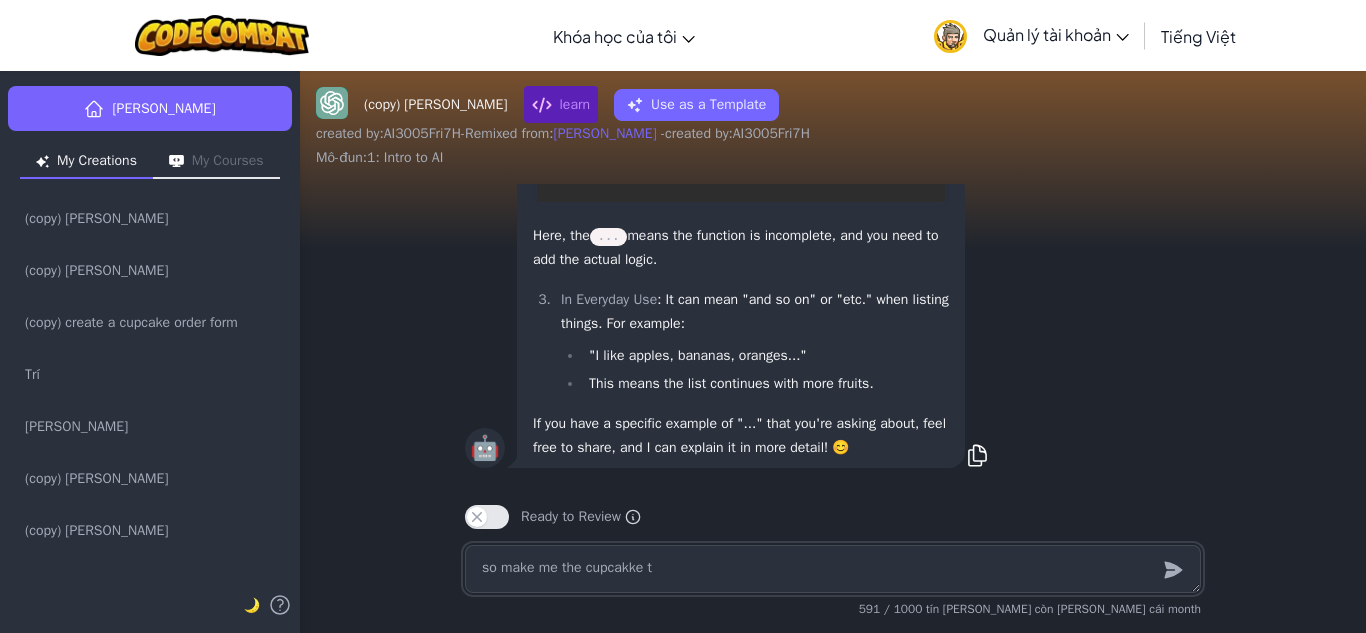 type on "x" 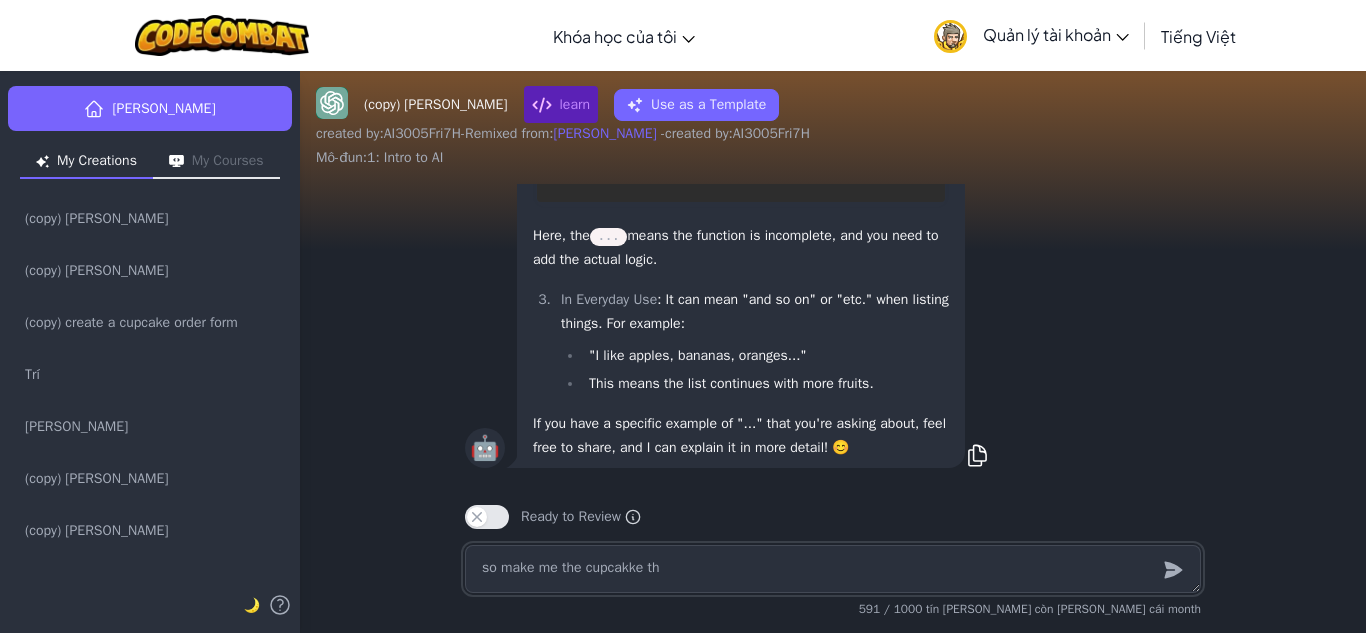 type on "x" 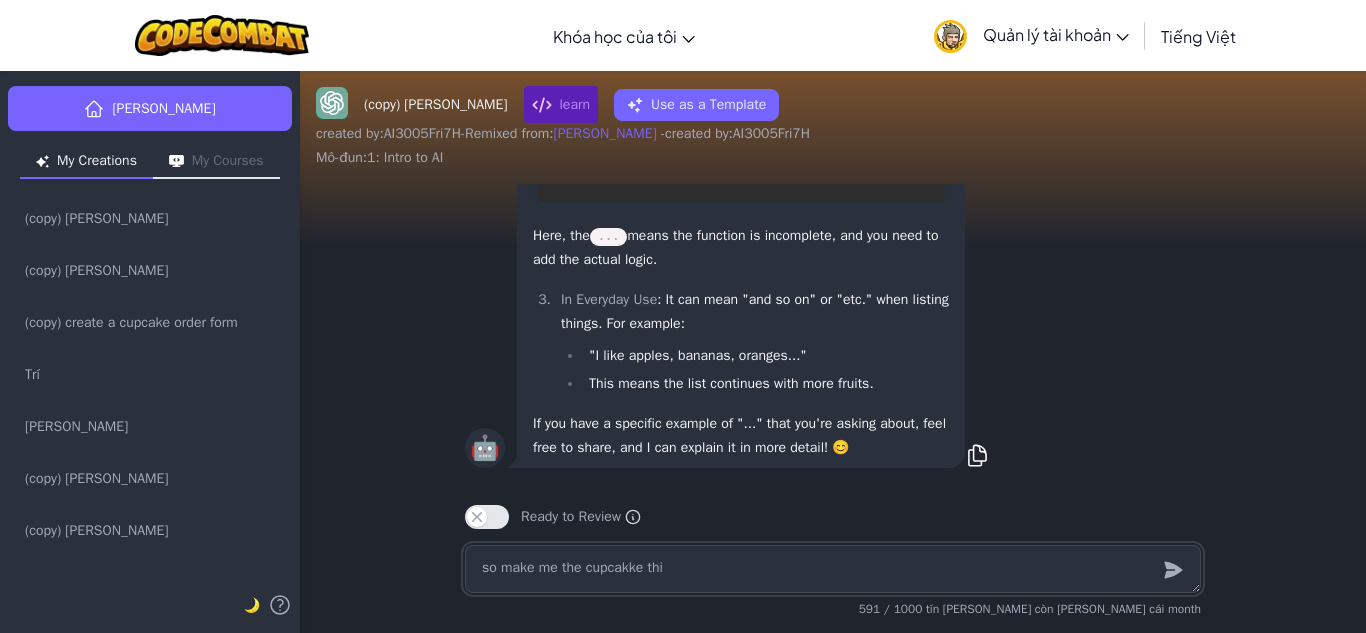 type on "x" 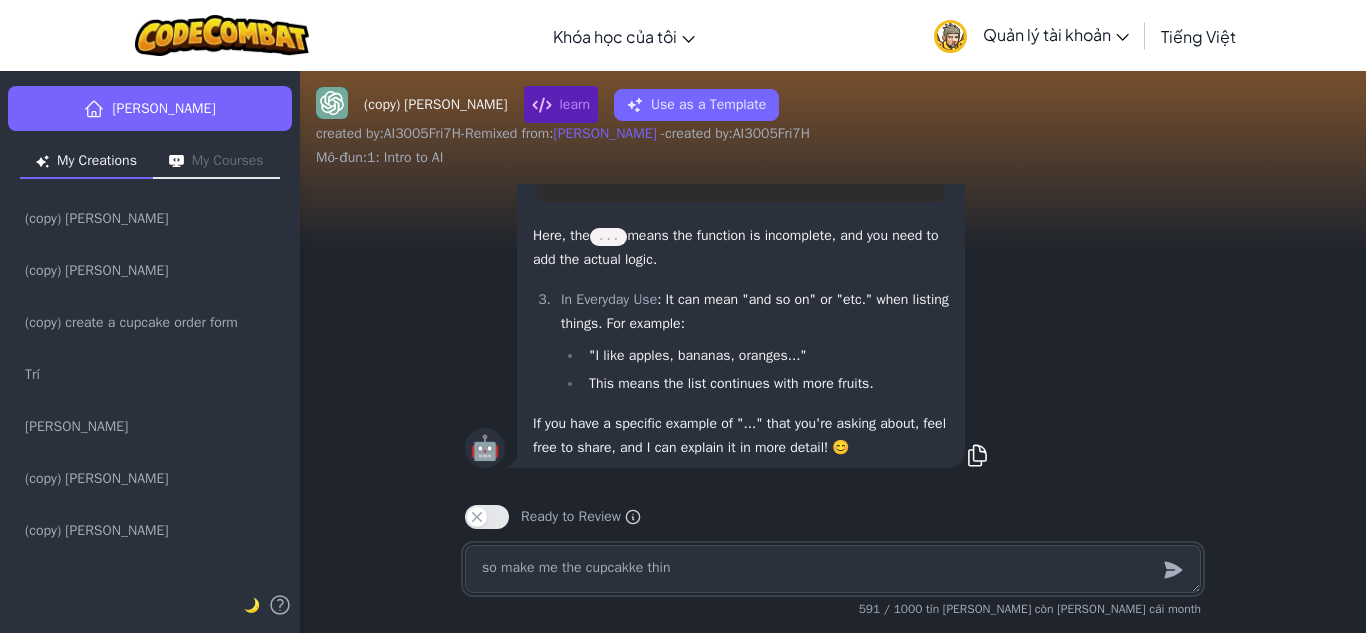 type on "x" 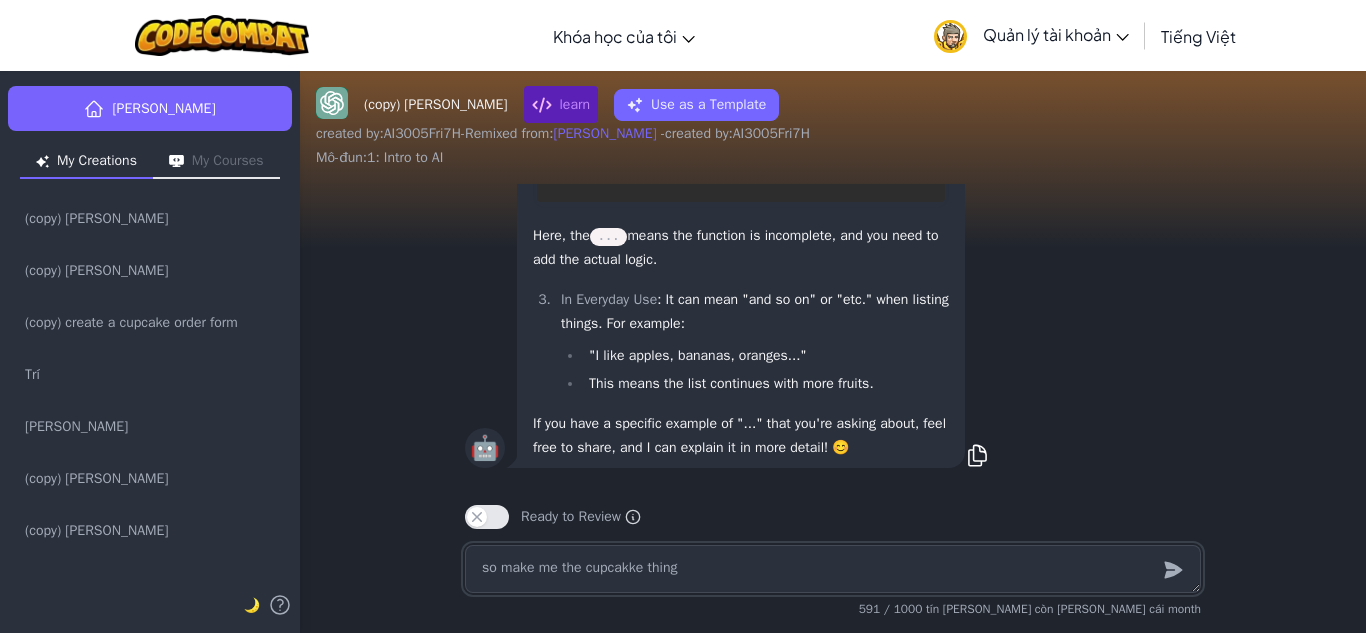 type on "so make me the cupcakke thing" 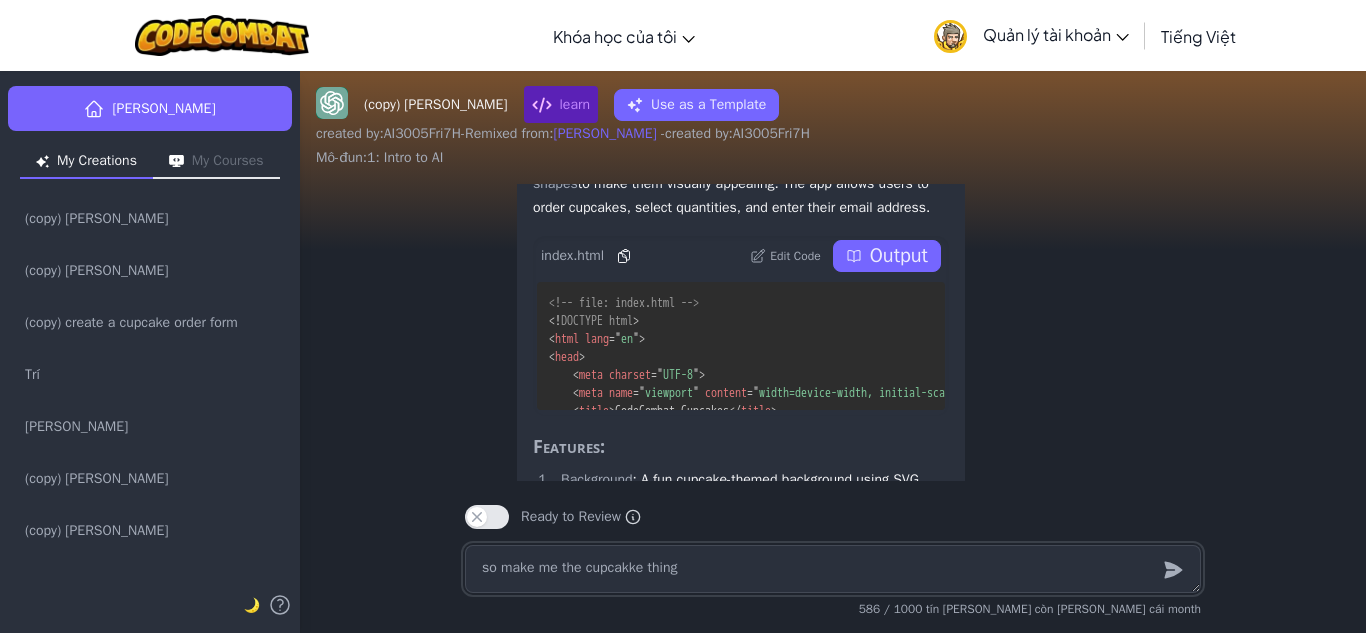 scroll, scrollTop: -299, scrollLeft: 0, axis: vertical 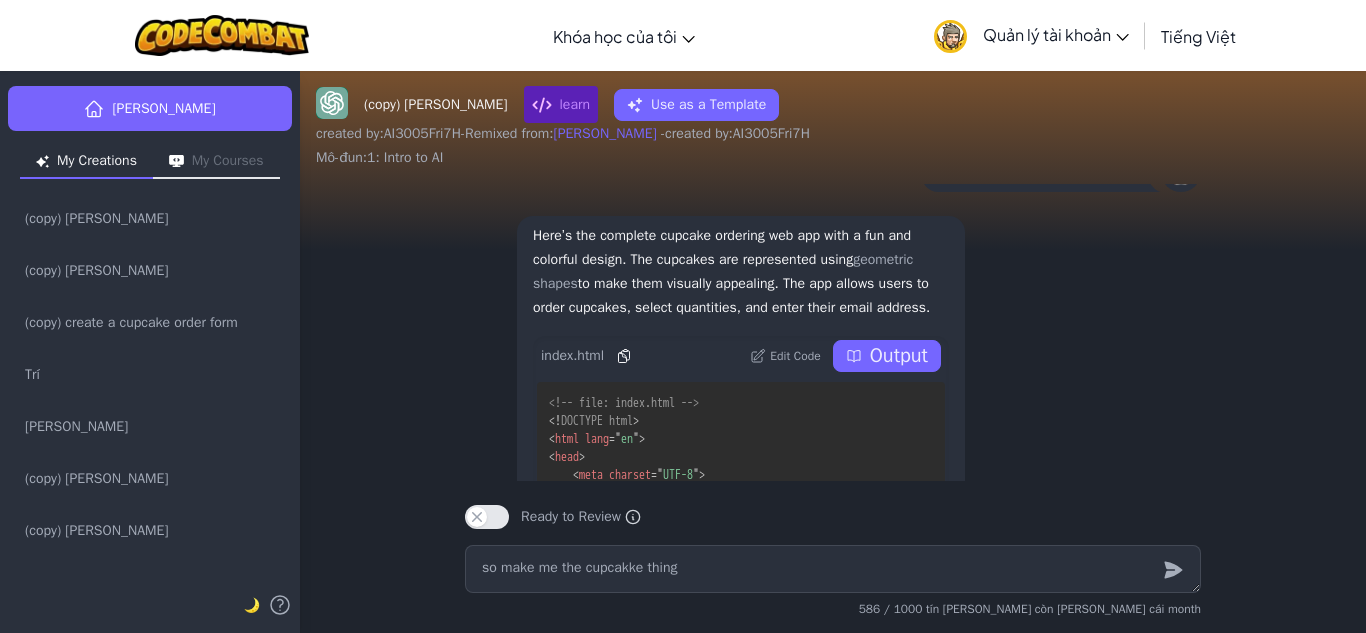 click on "Output" at bounding box center [899, 356] 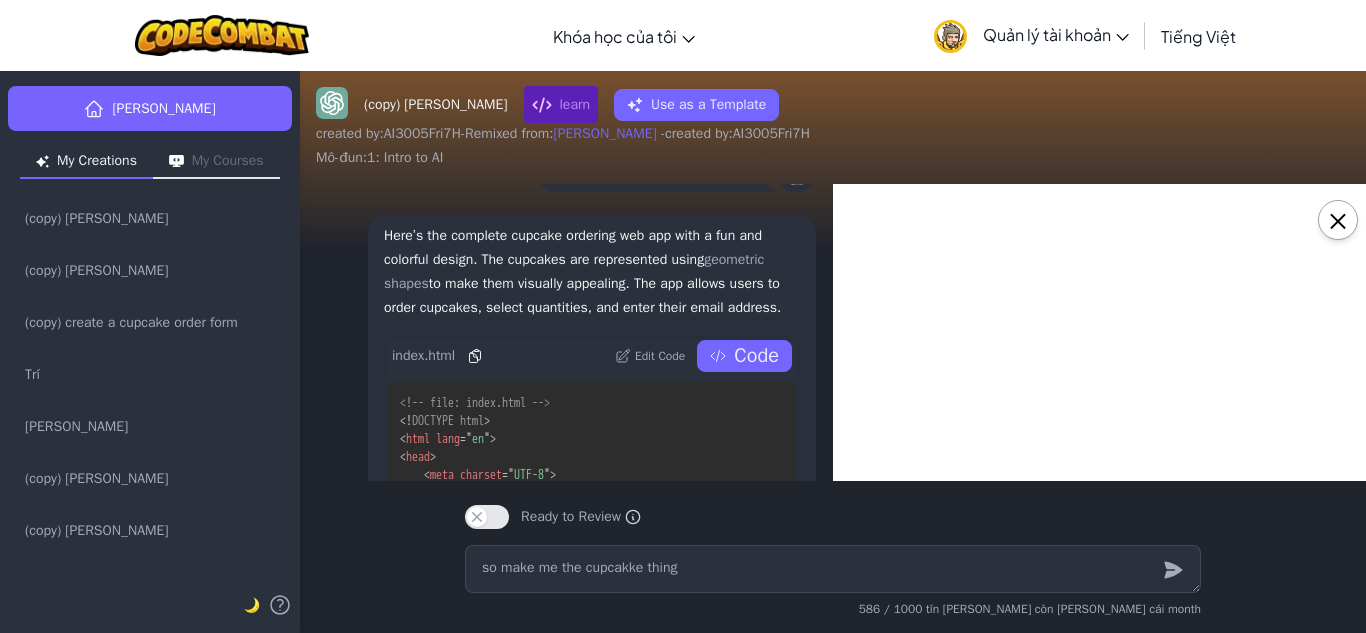 type on "x" 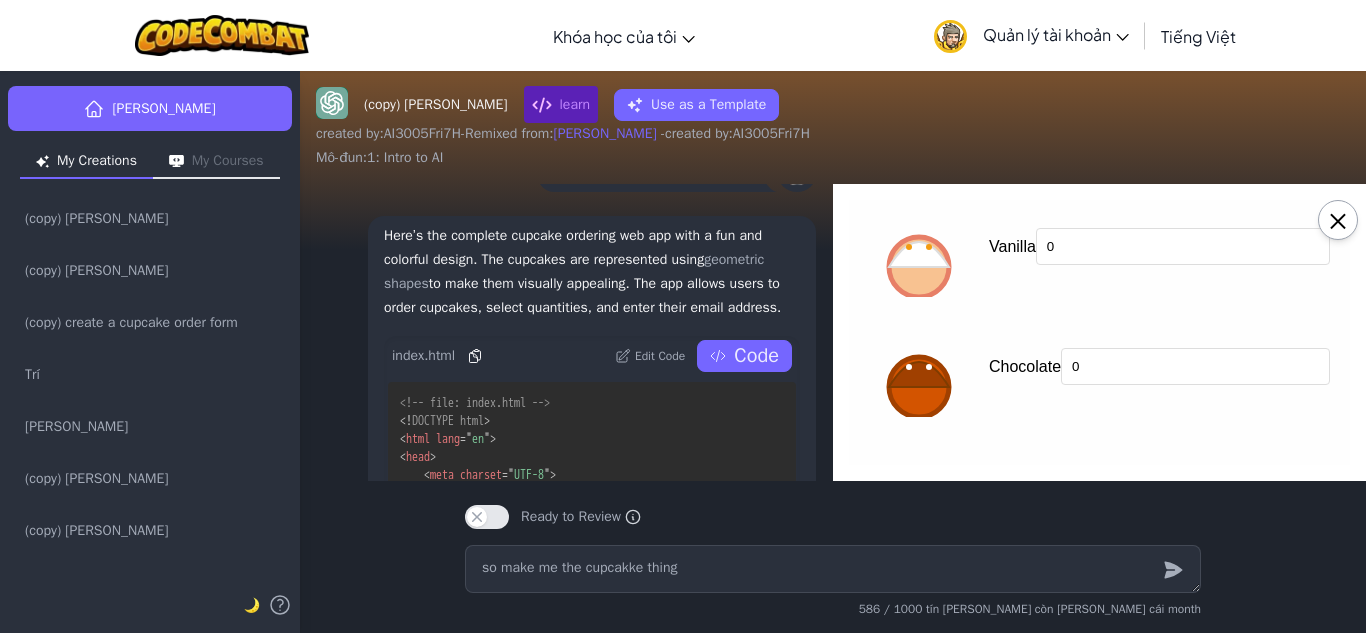 scroll, scrollTop: 200, scrollLeft: 0, axis: vertical 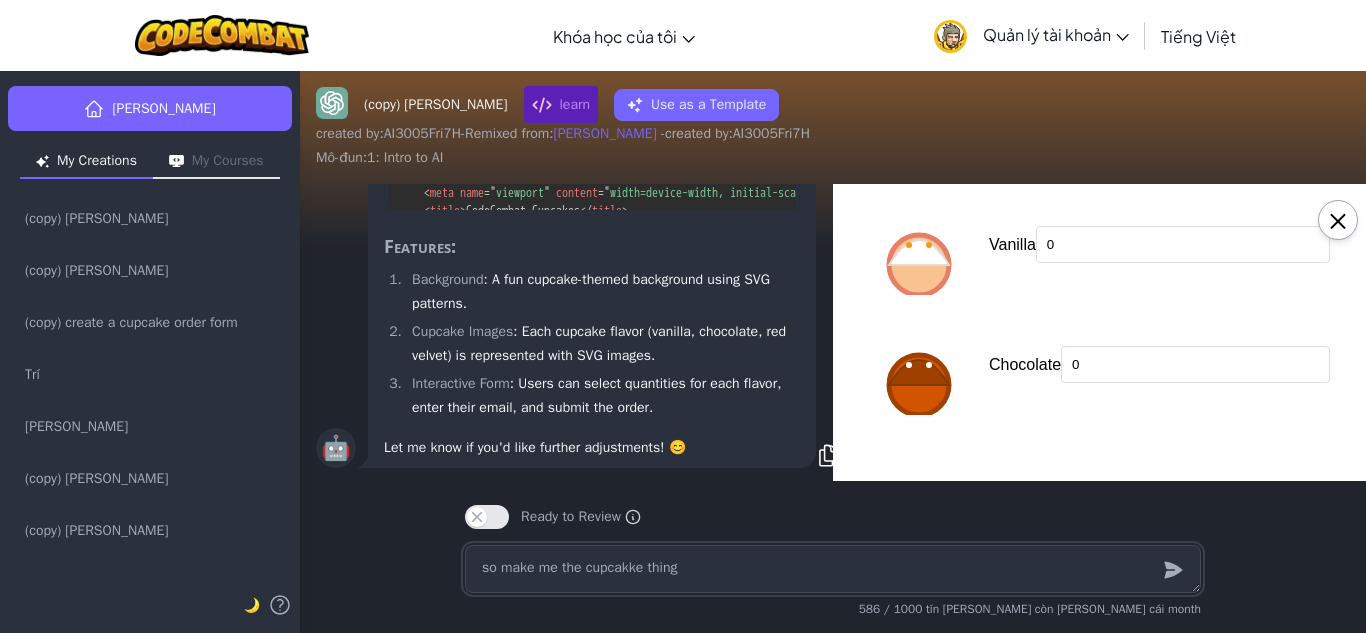 click on "so make me the cupcakke thing" at bounding box center (833, 569) 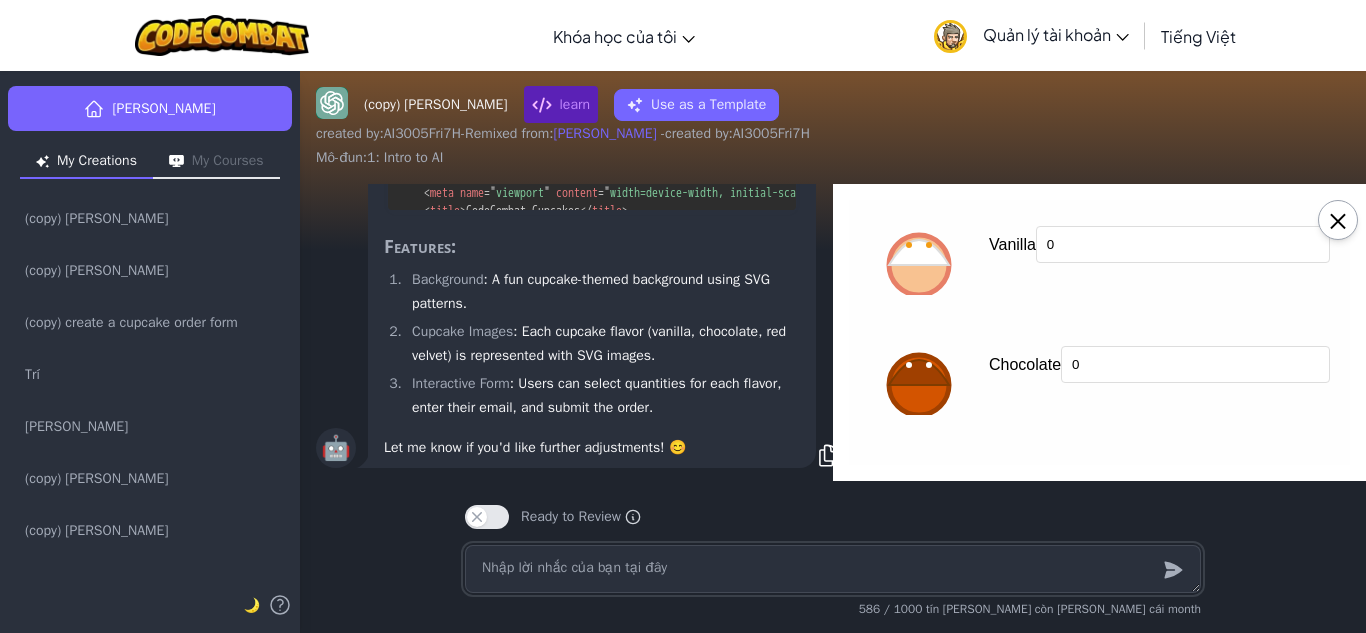 type on "x" 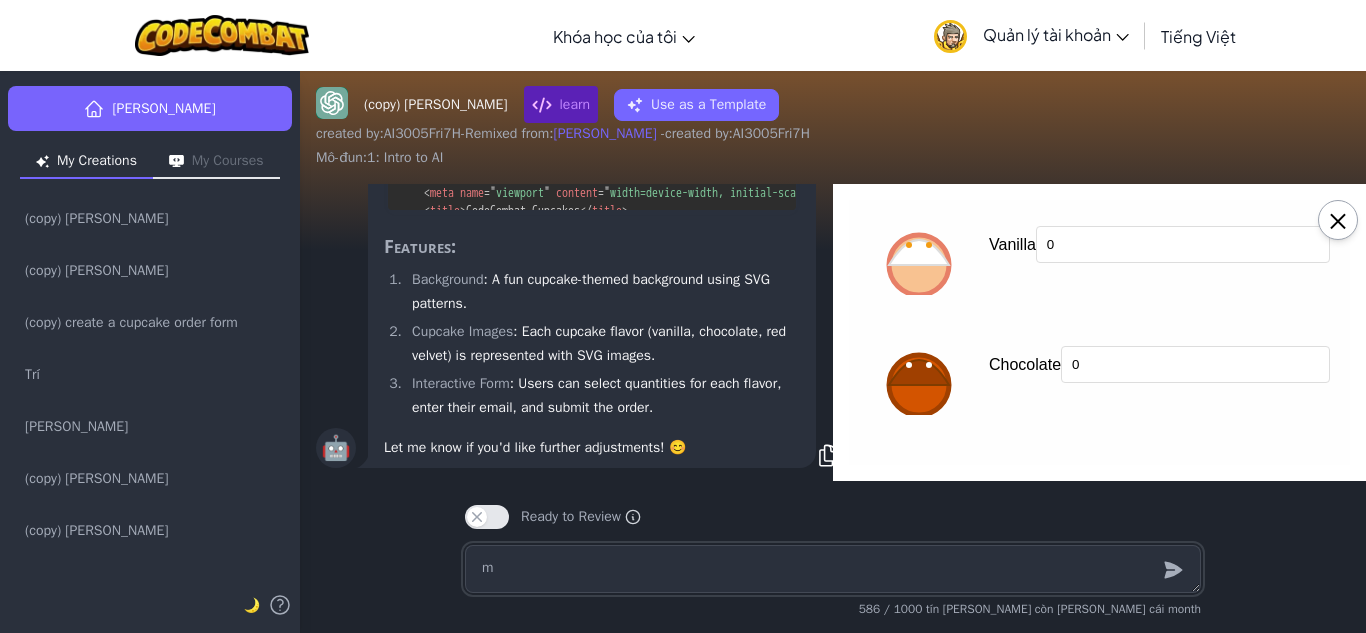 type on "x" 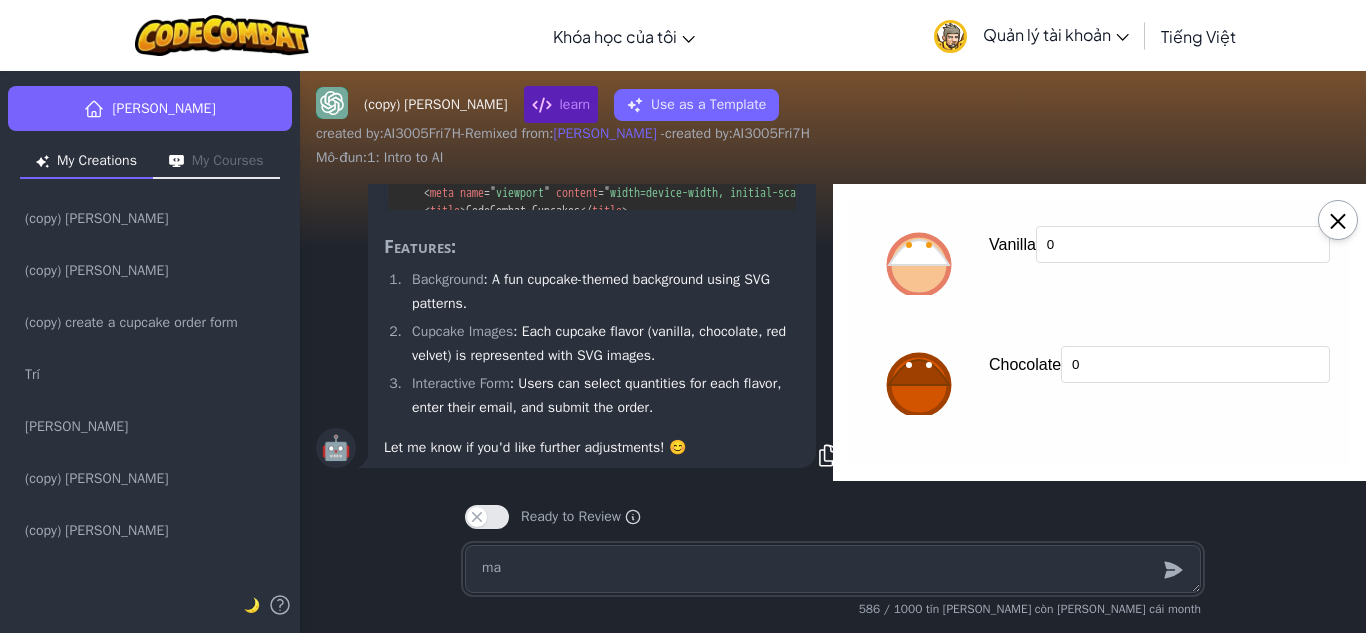 type on "x" 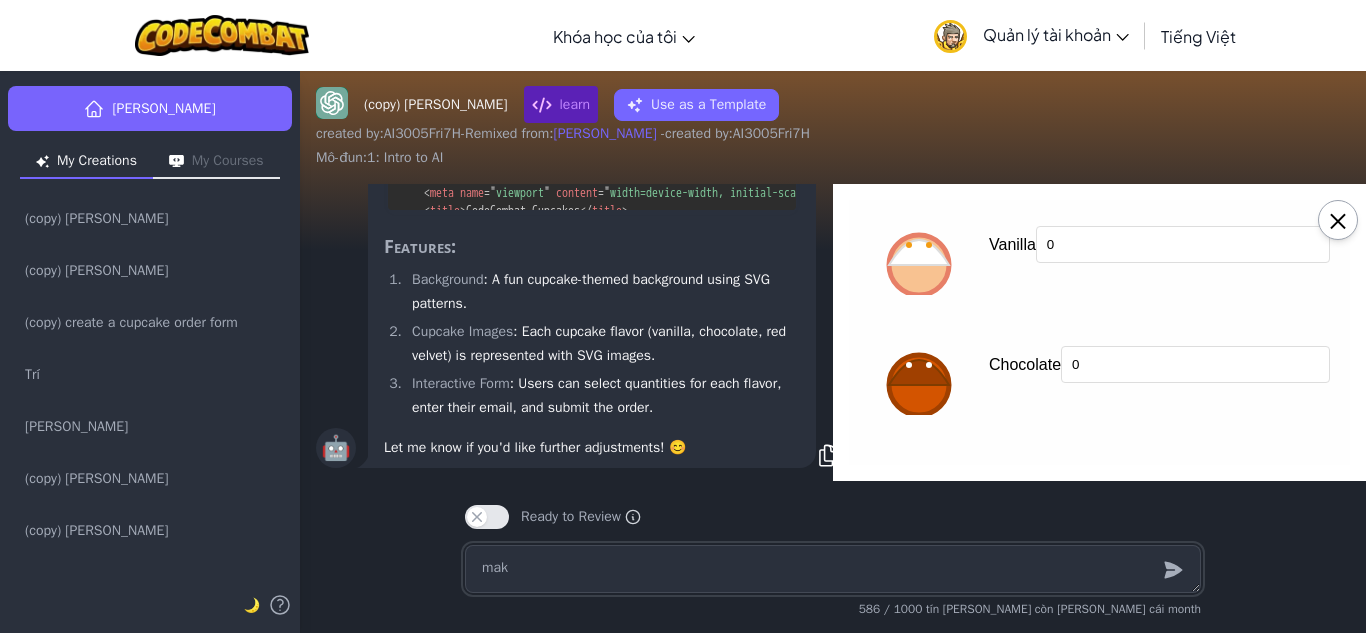 type on "make" 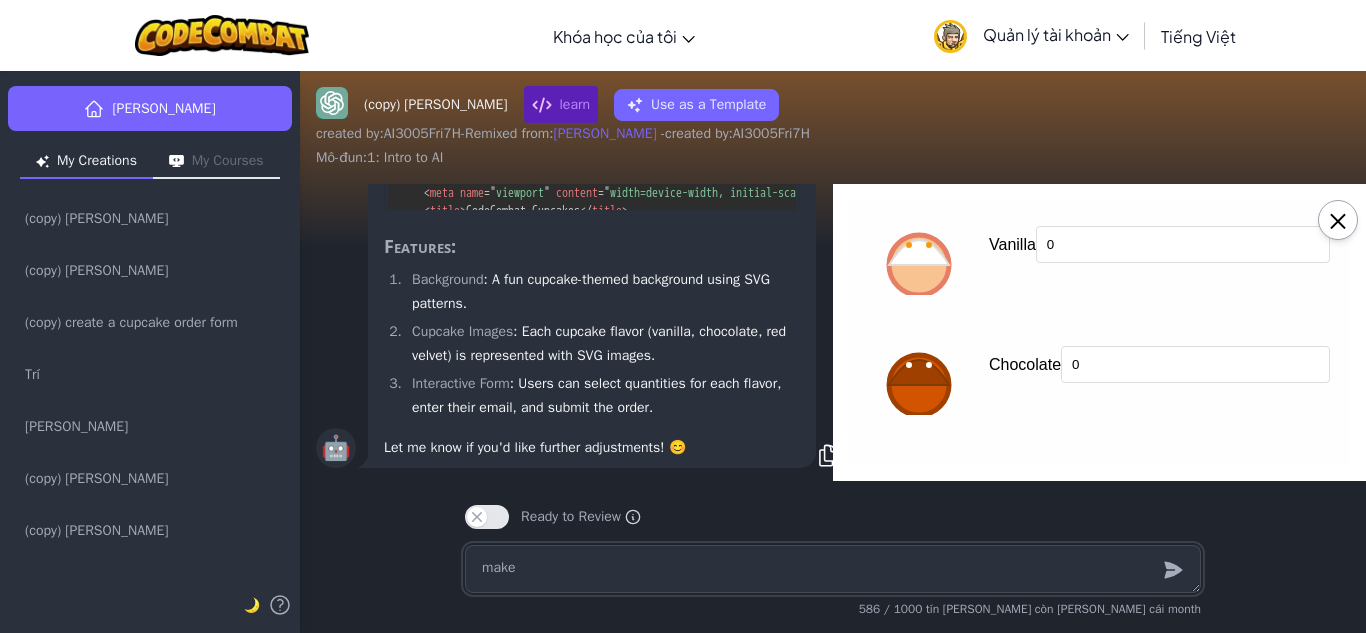 type on "x" 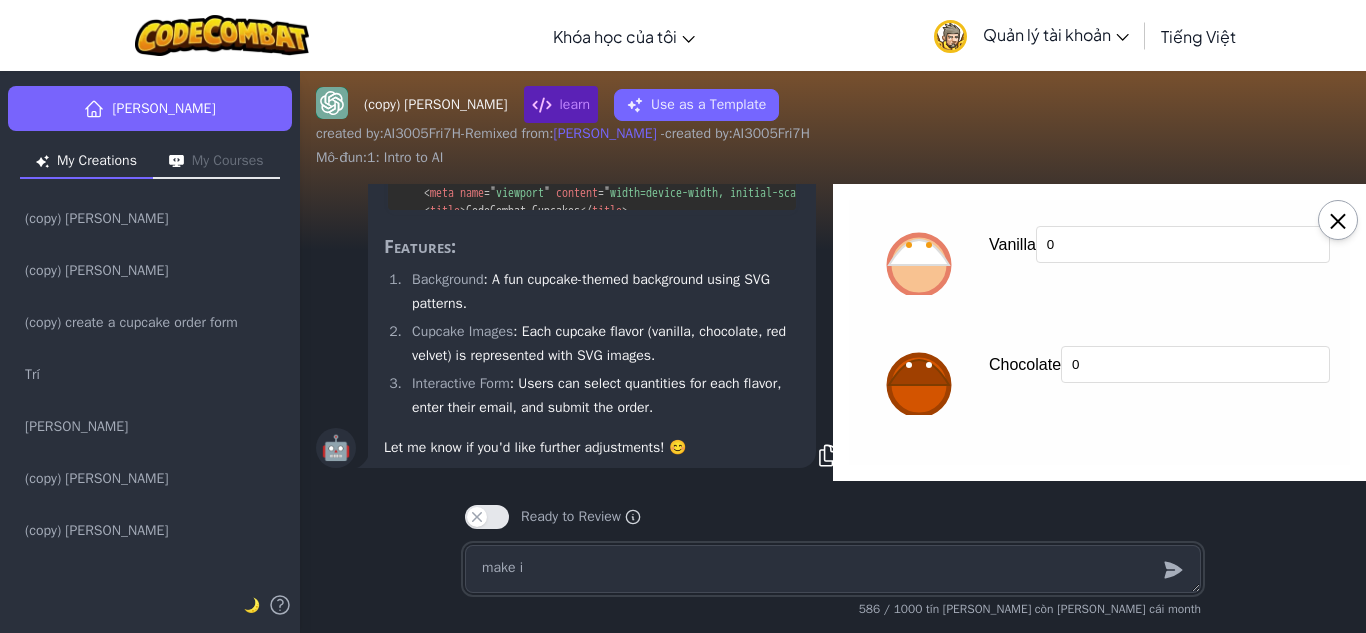 type on "x" 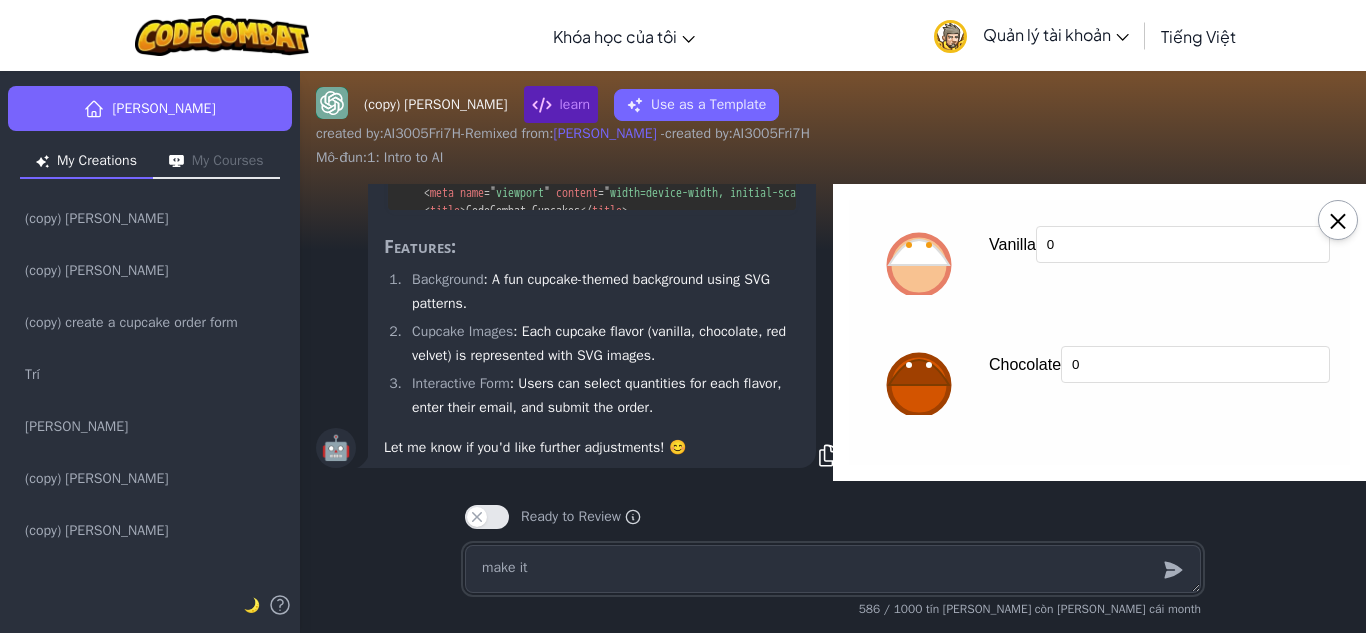 type on "x" 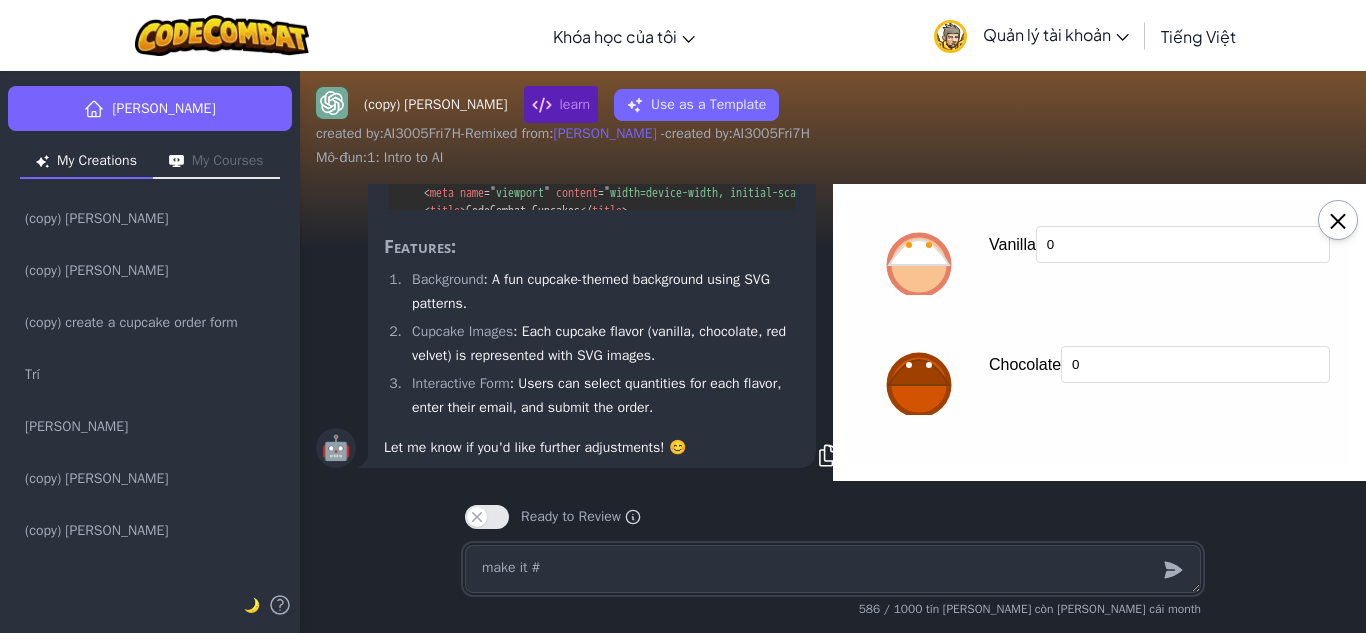 type on "x" 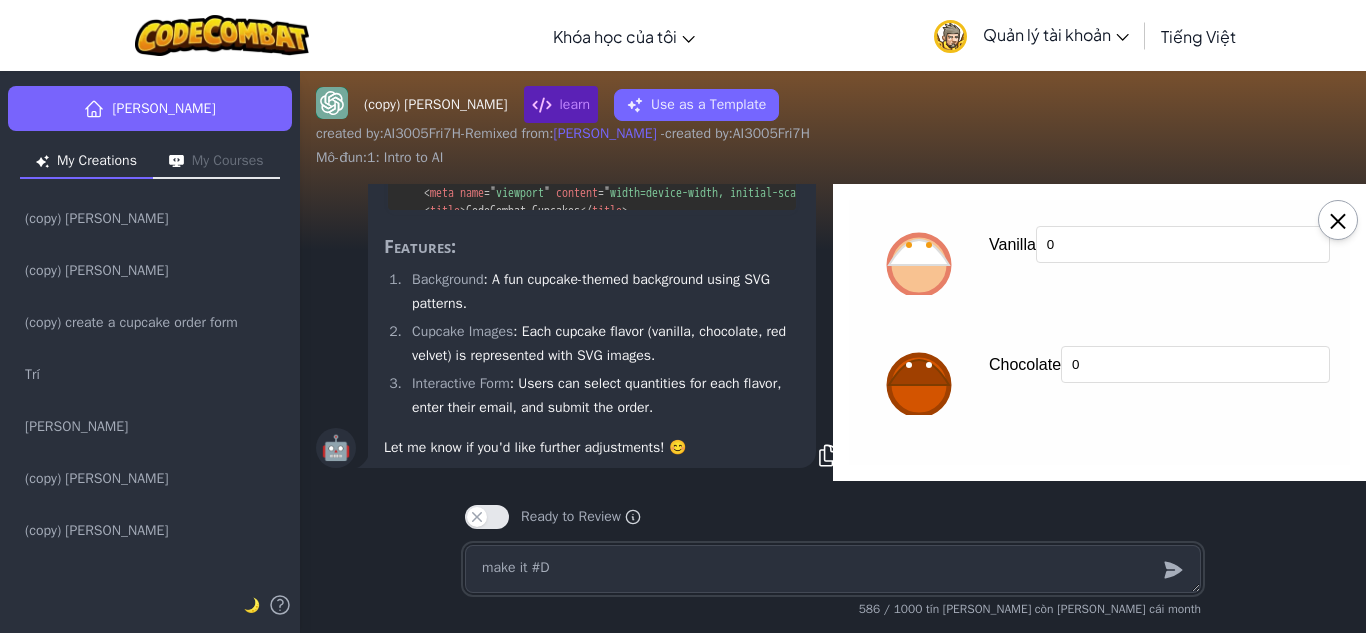 type on "x" 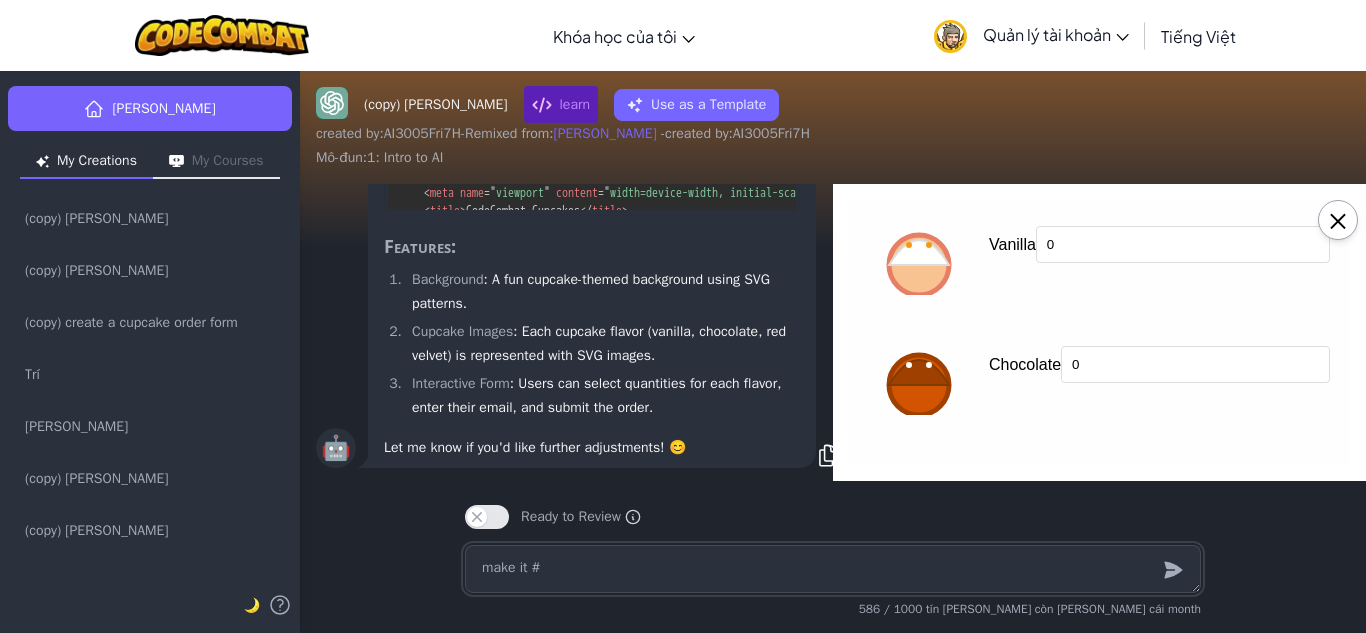 type on "x" 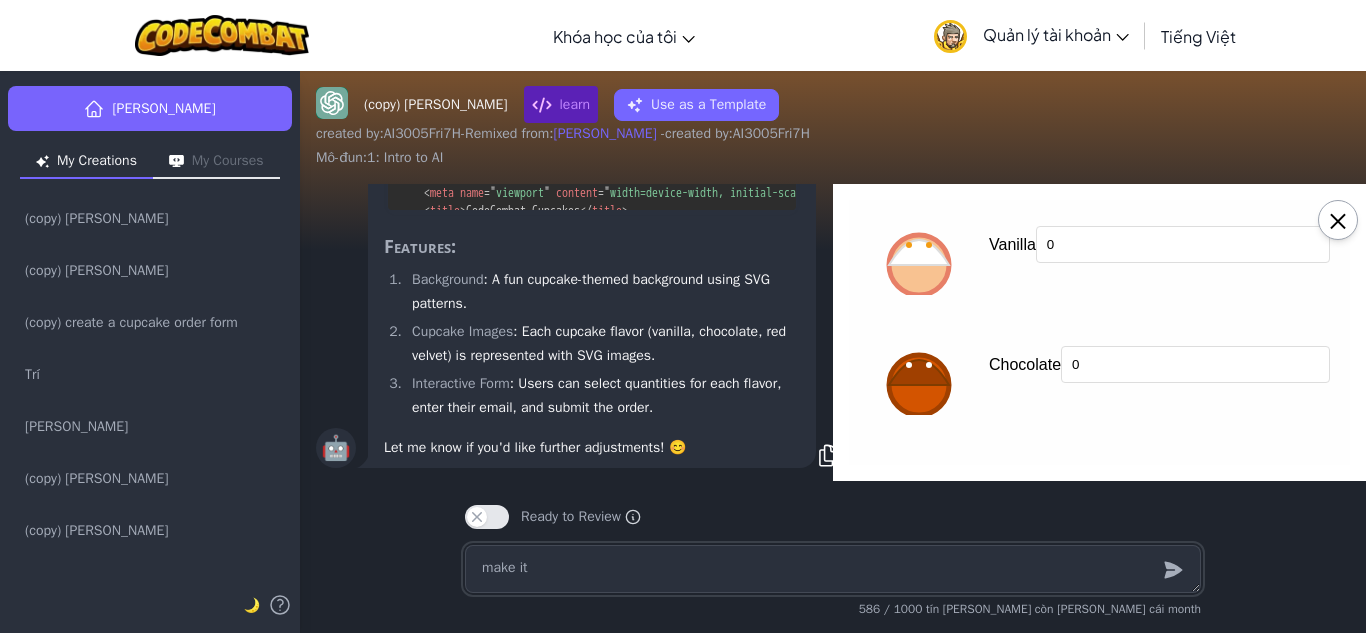 type on "x" 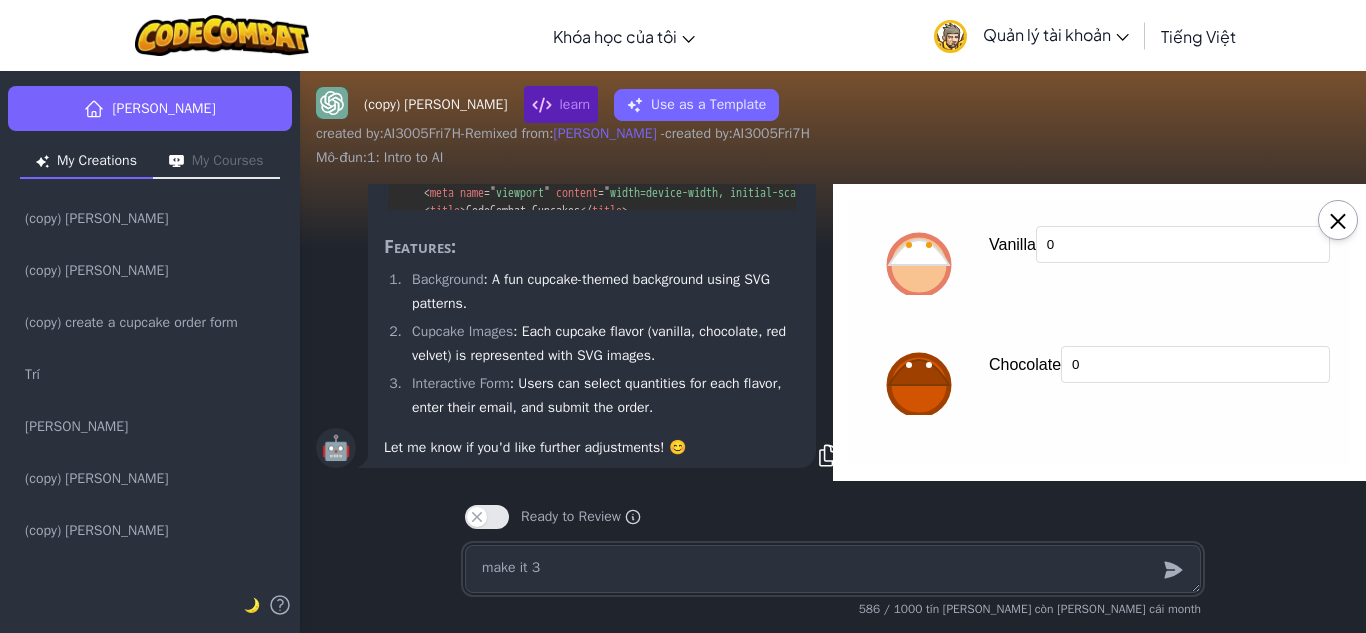 type on "x" 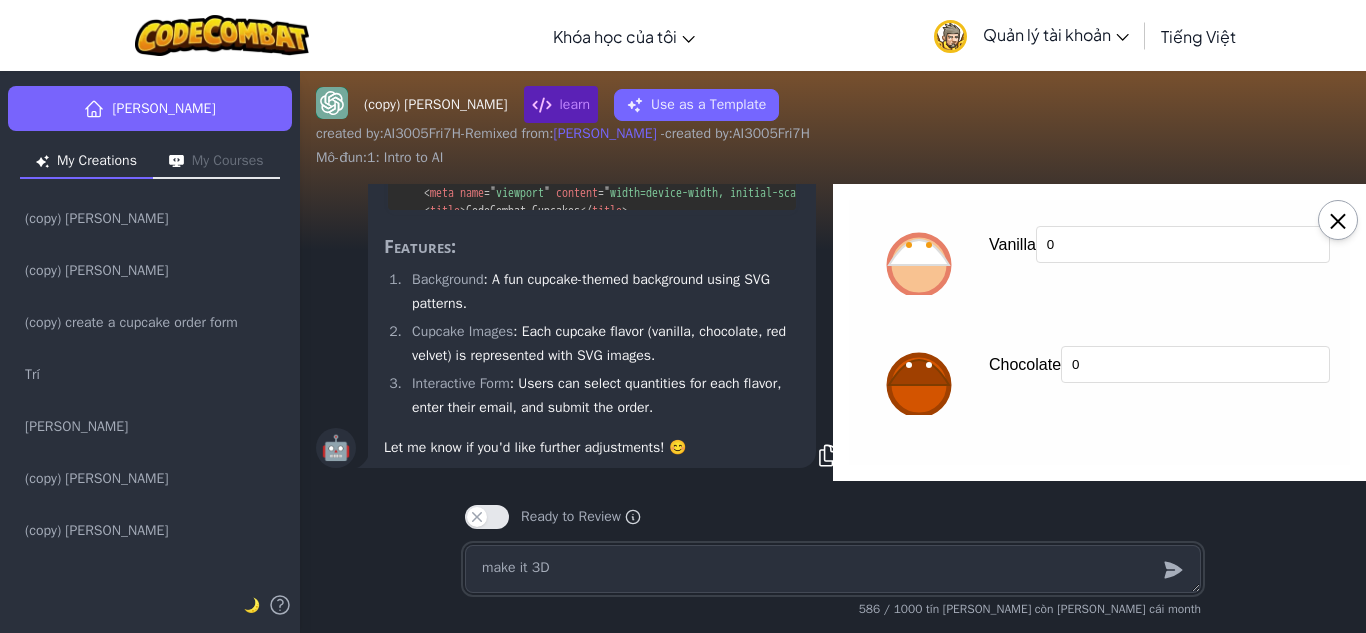 type on "x" 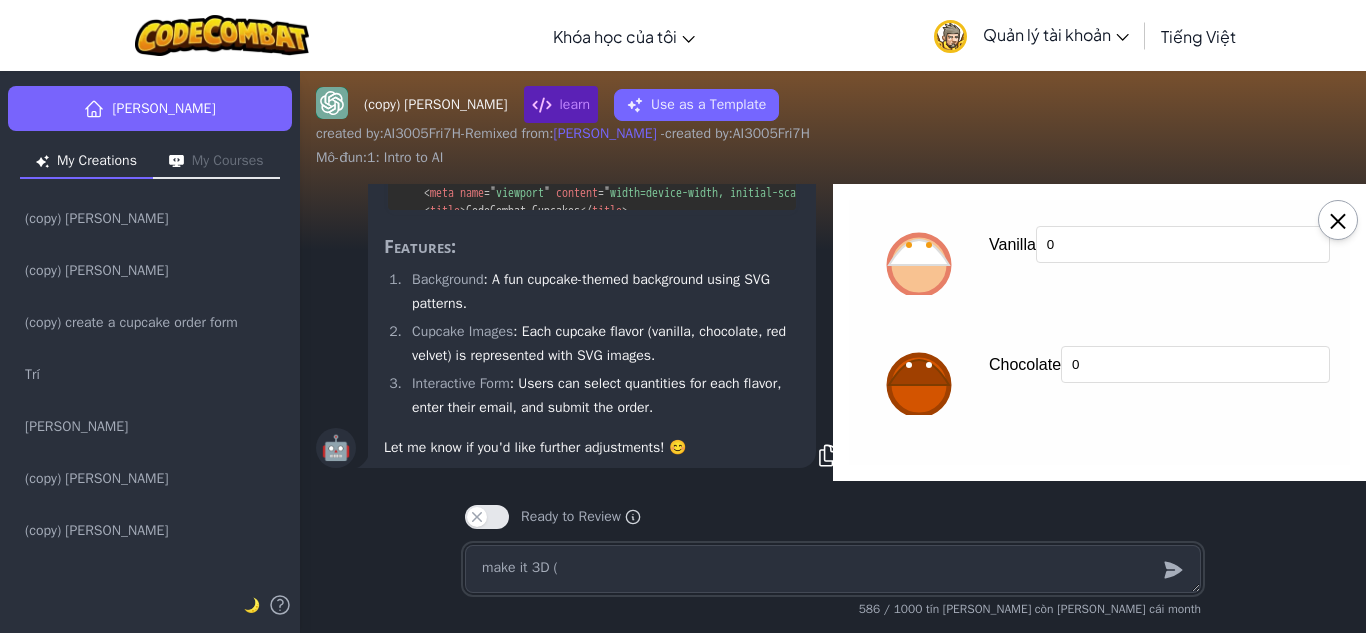 type on "x" 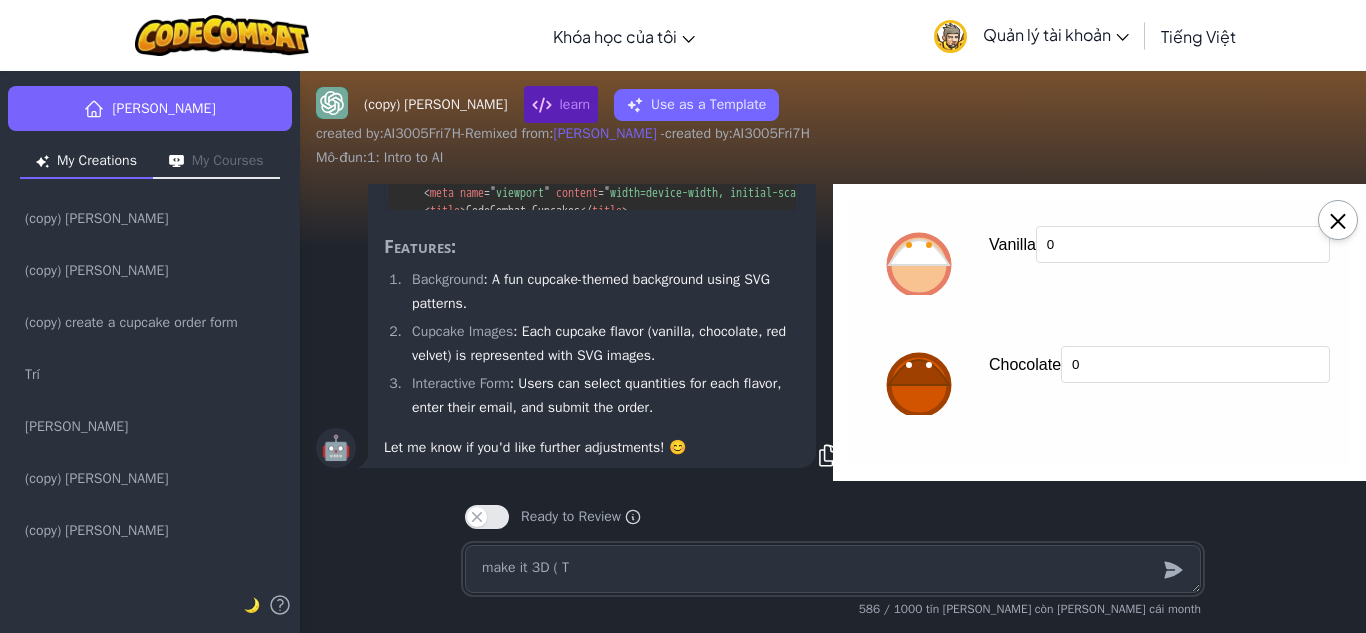type on "x" 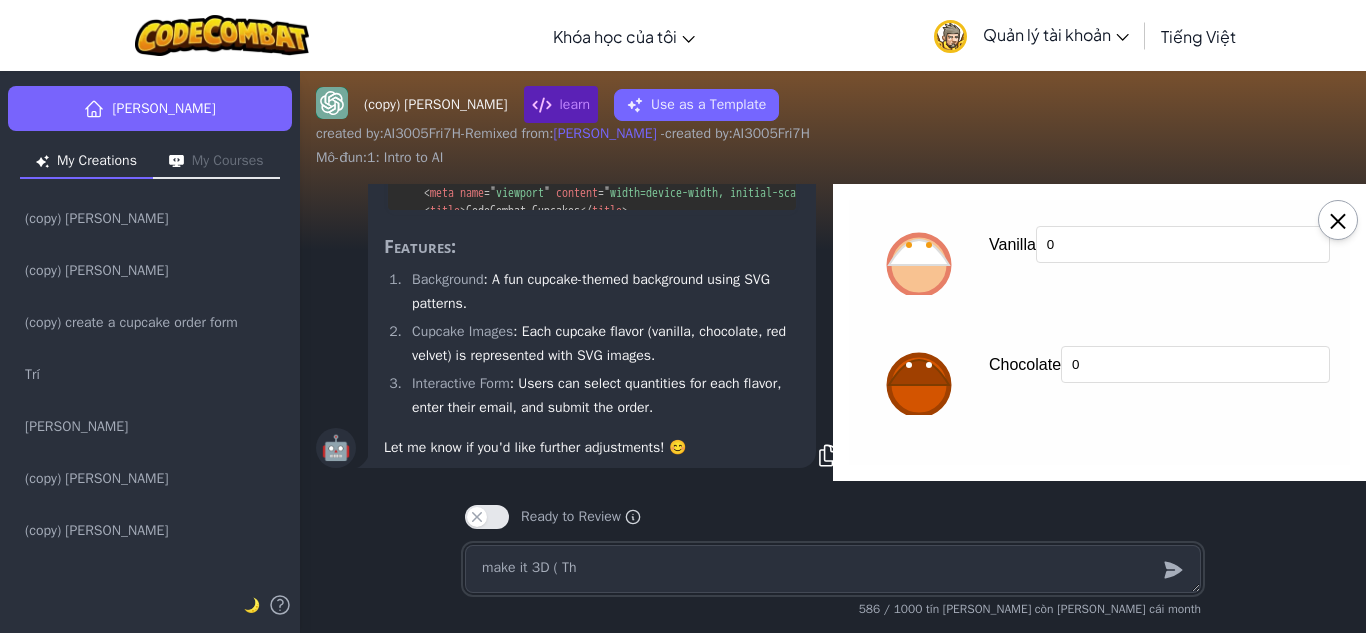 type on "x" 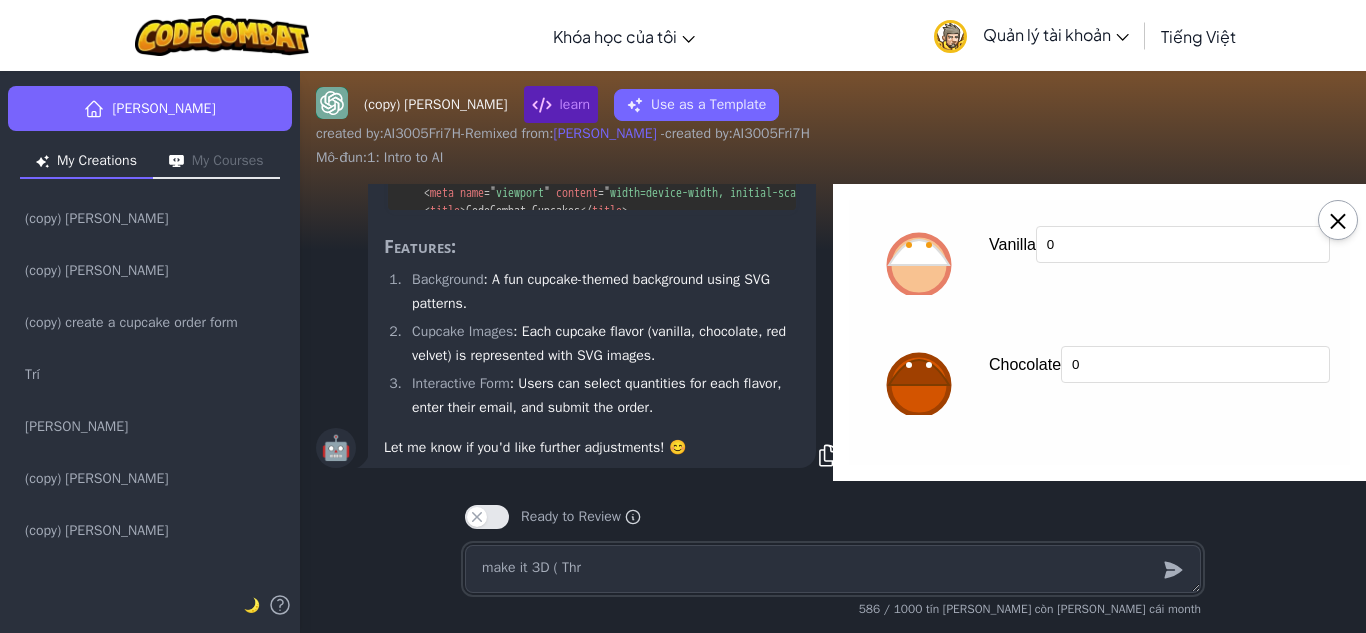 type on "x" 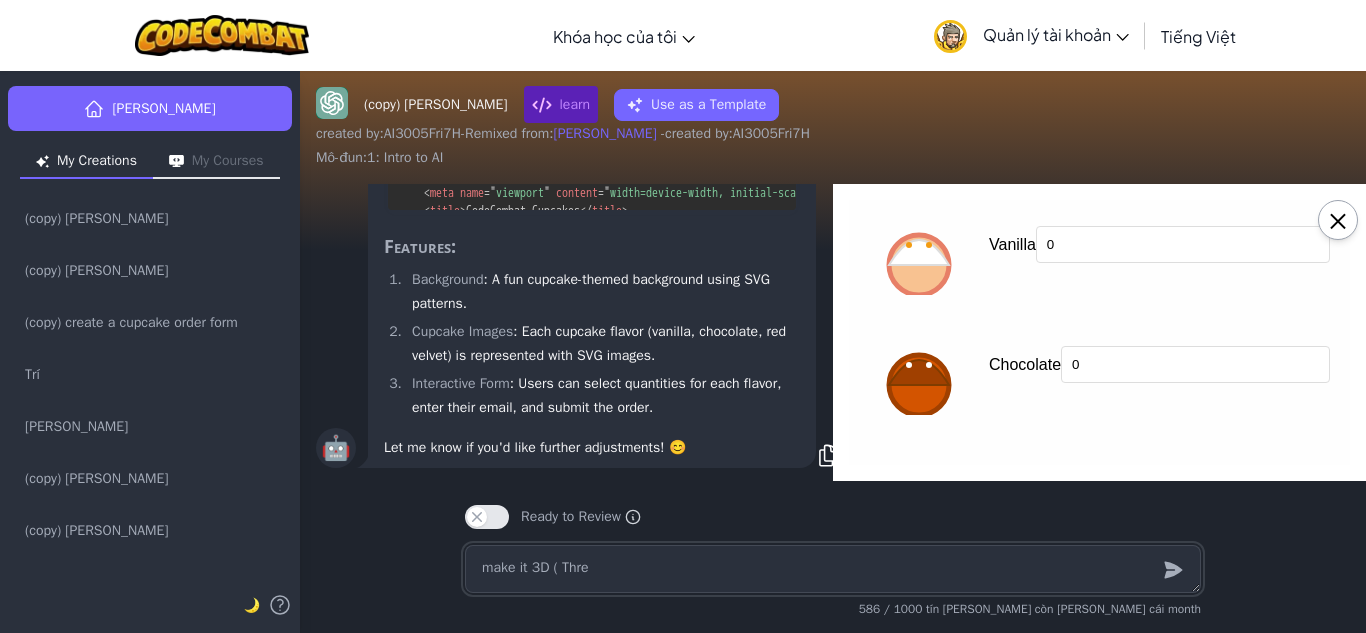 type on "x" 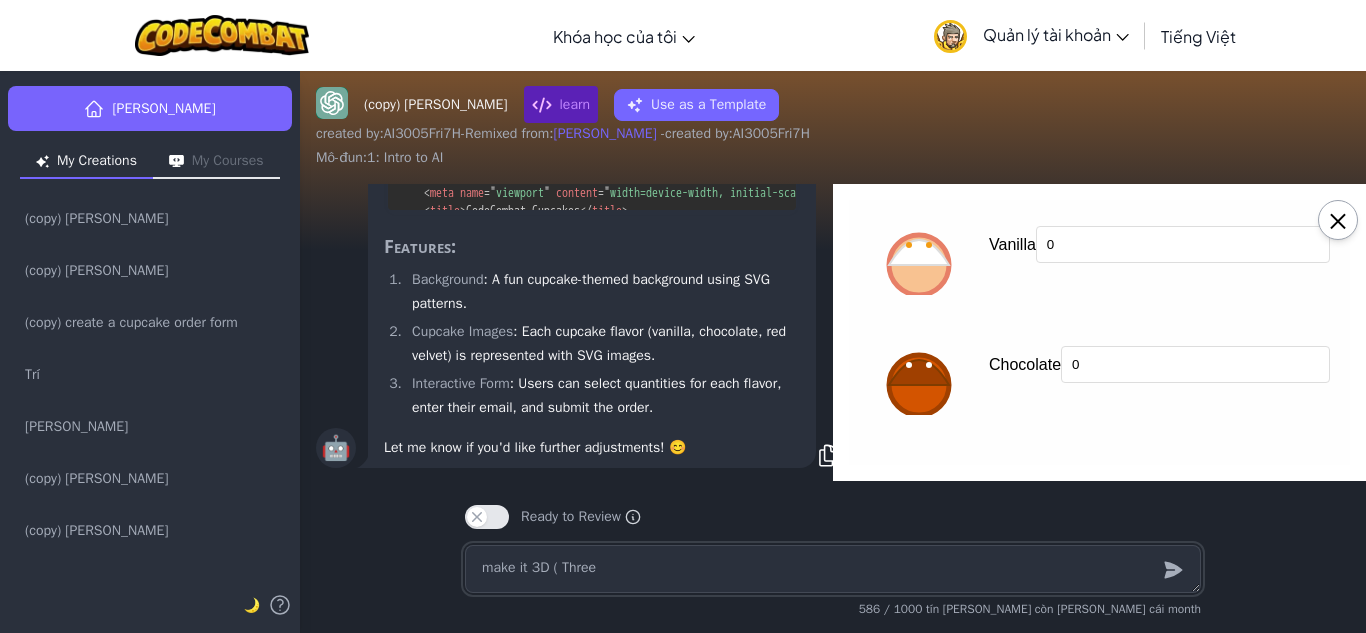 type on "x" 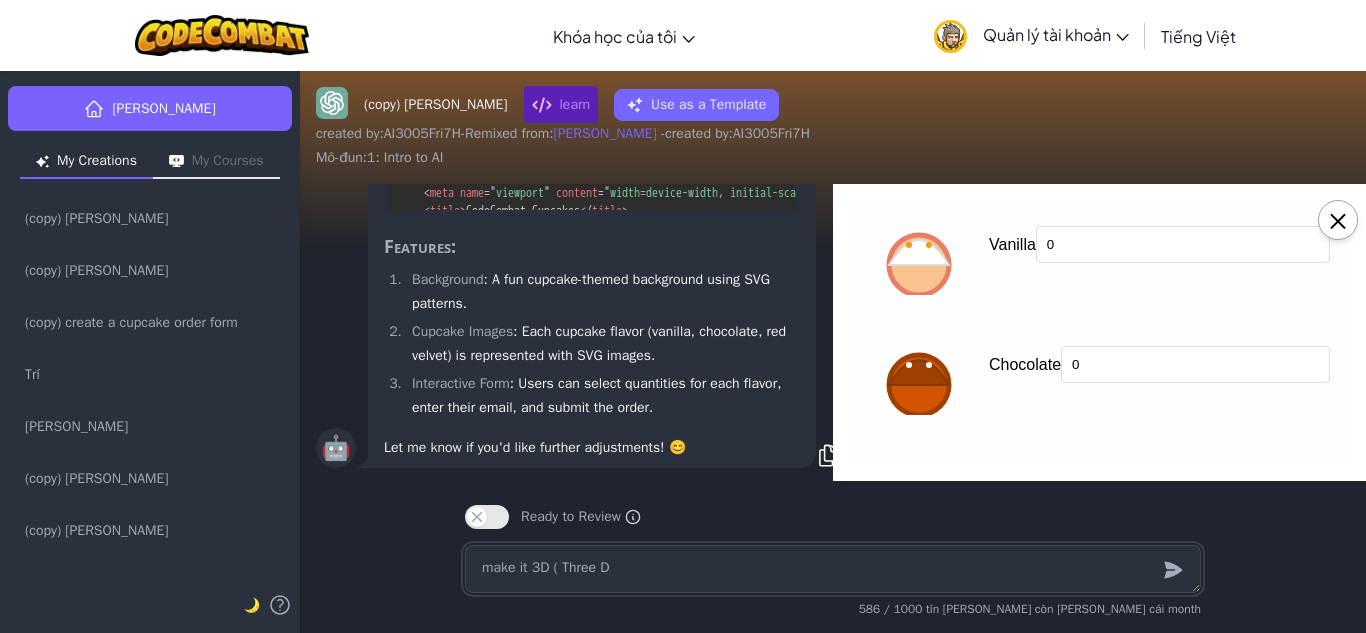type on "x" 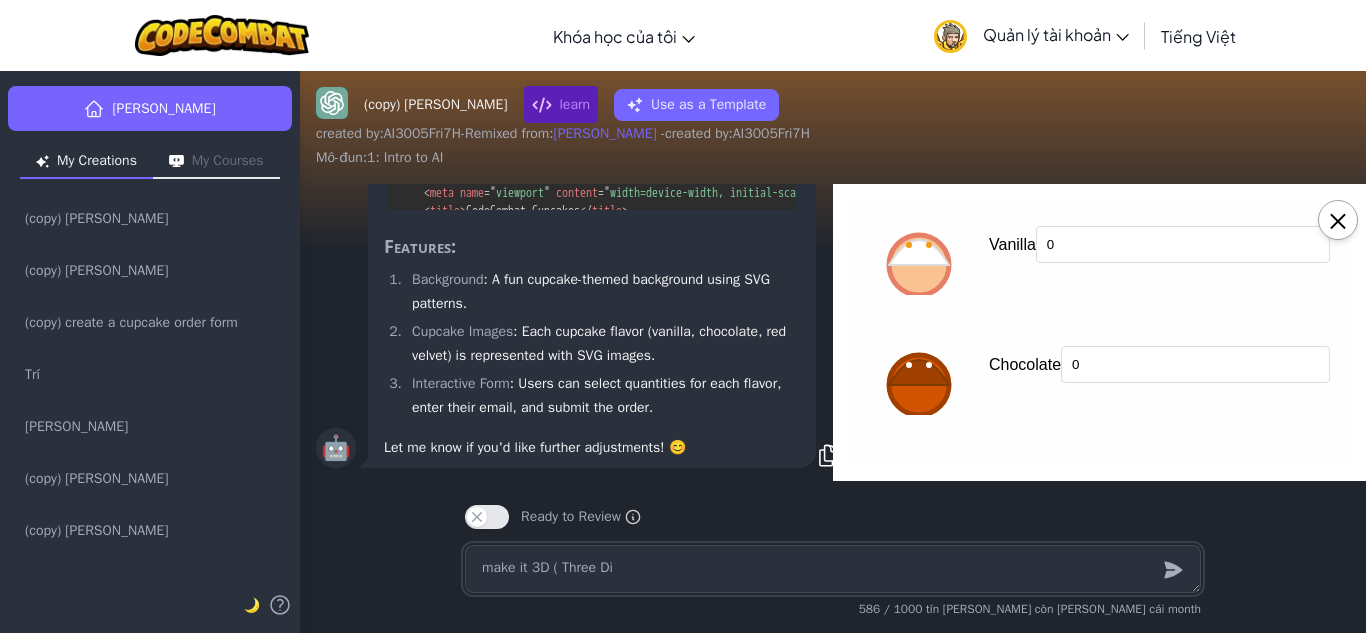 type on "x" 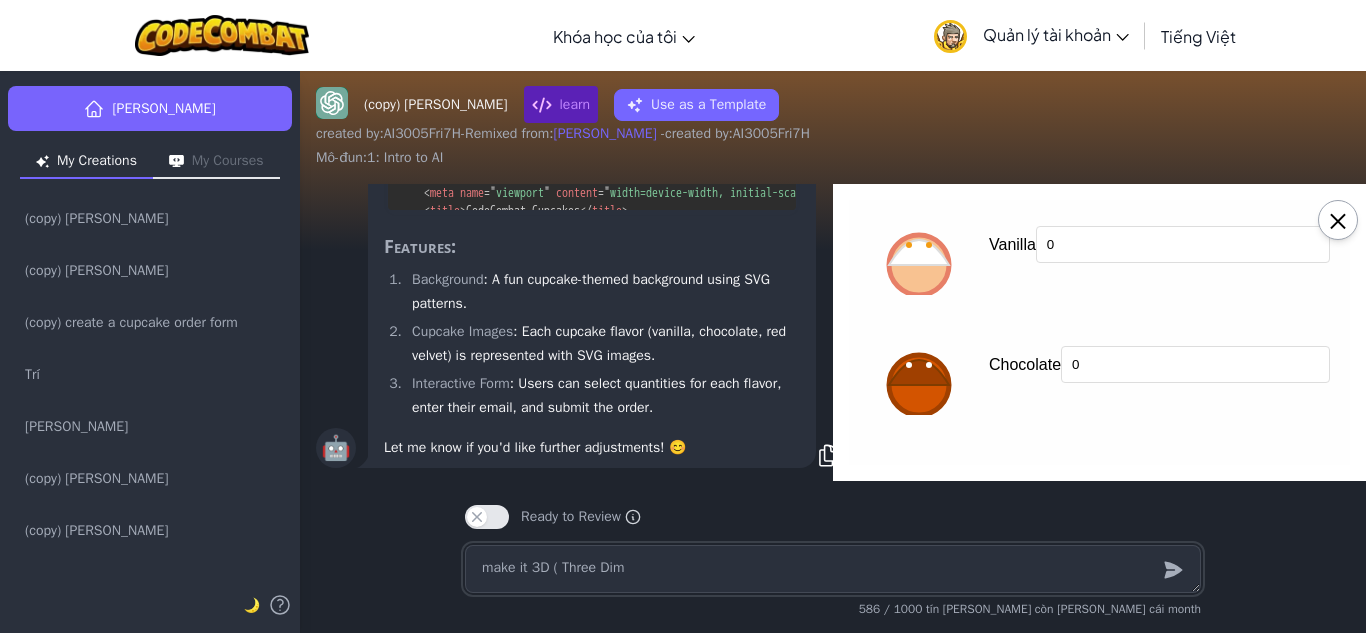type on "x" 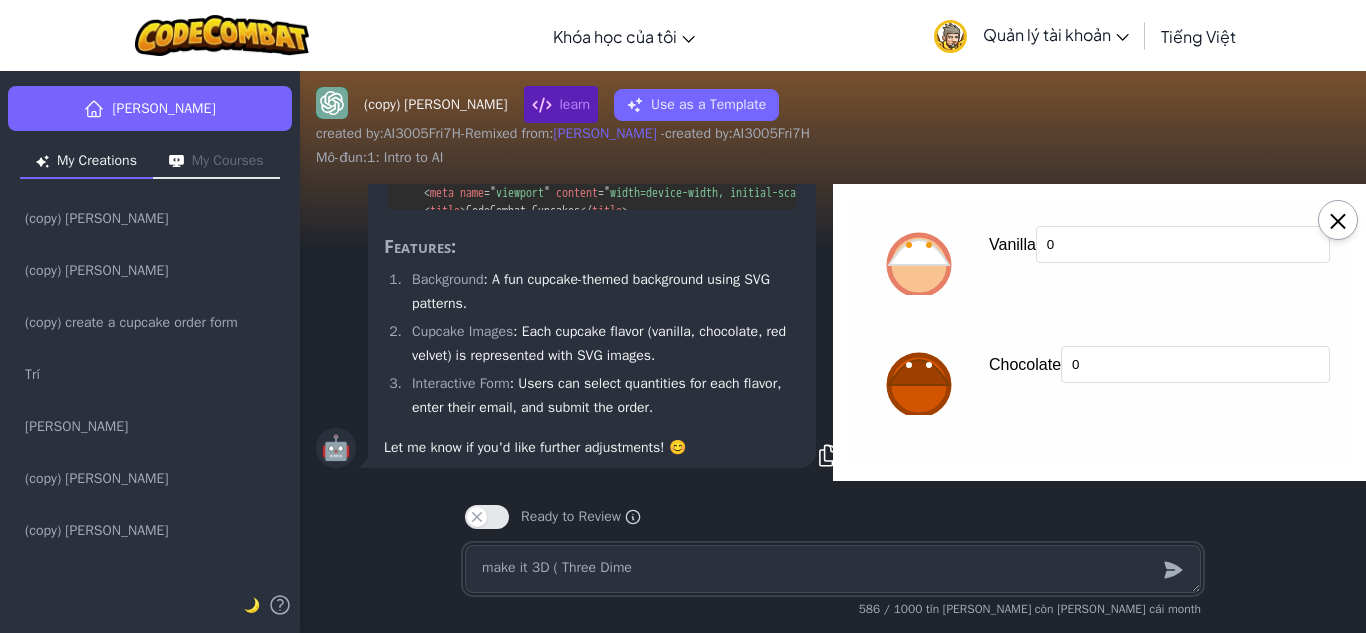 type on "x" 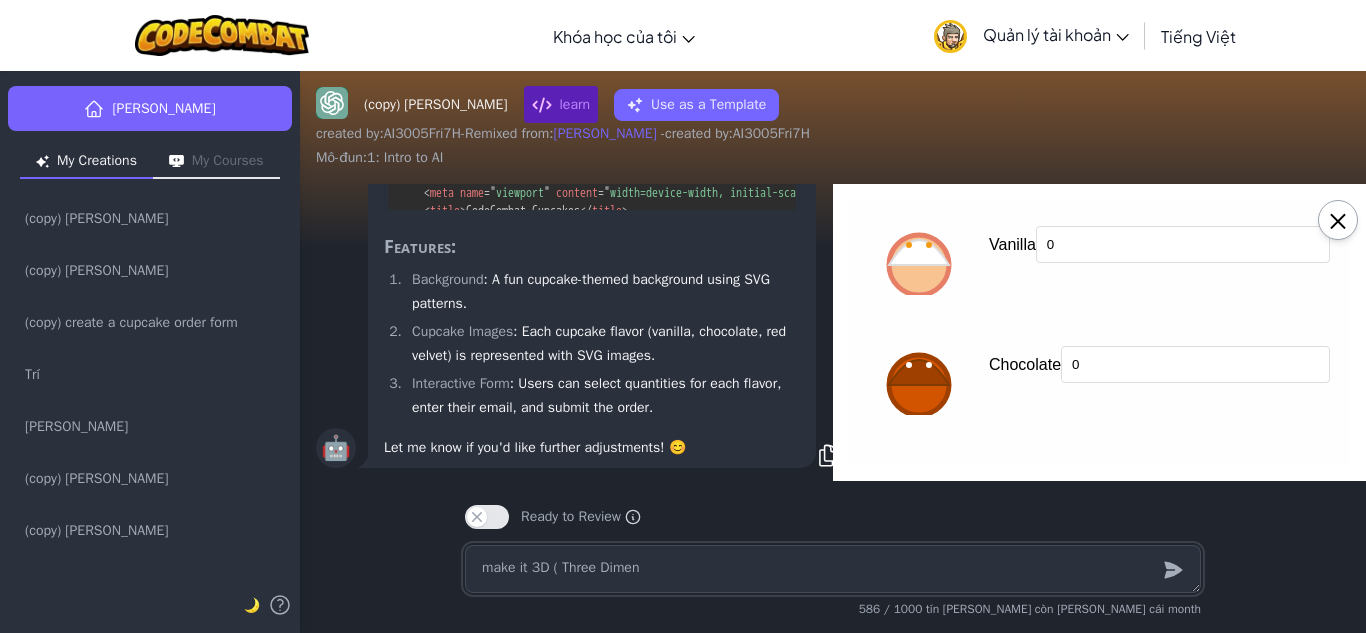 type on "x" 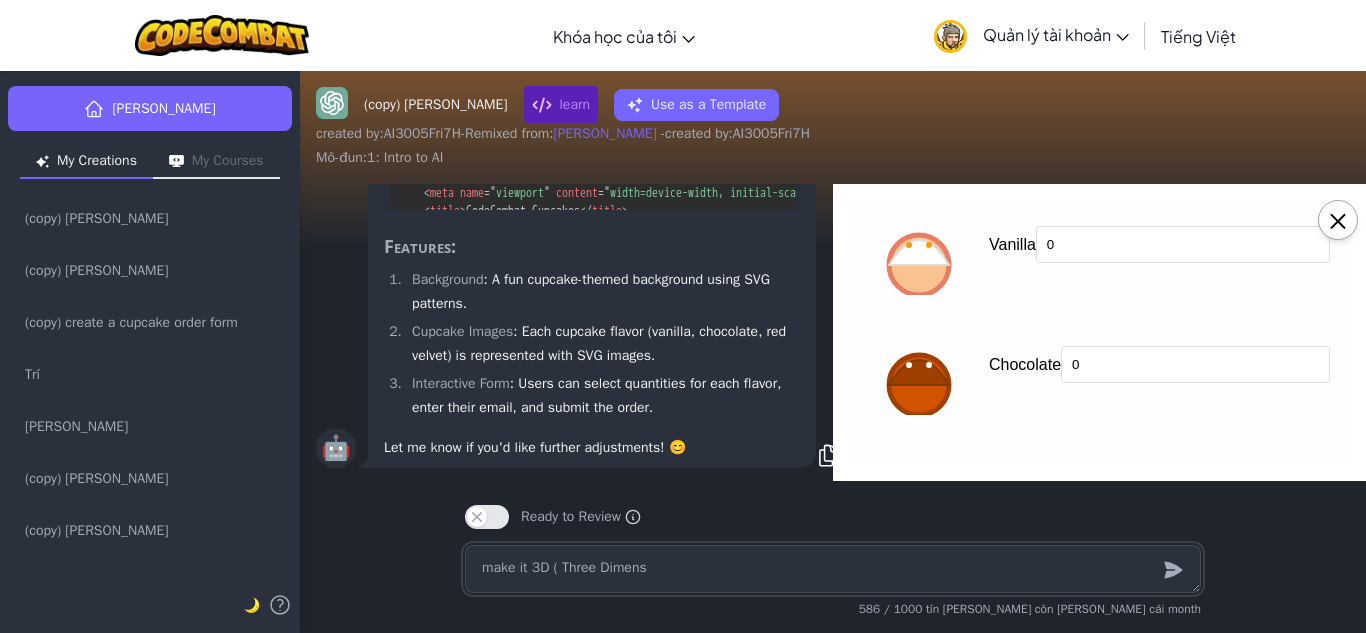 type on "x" 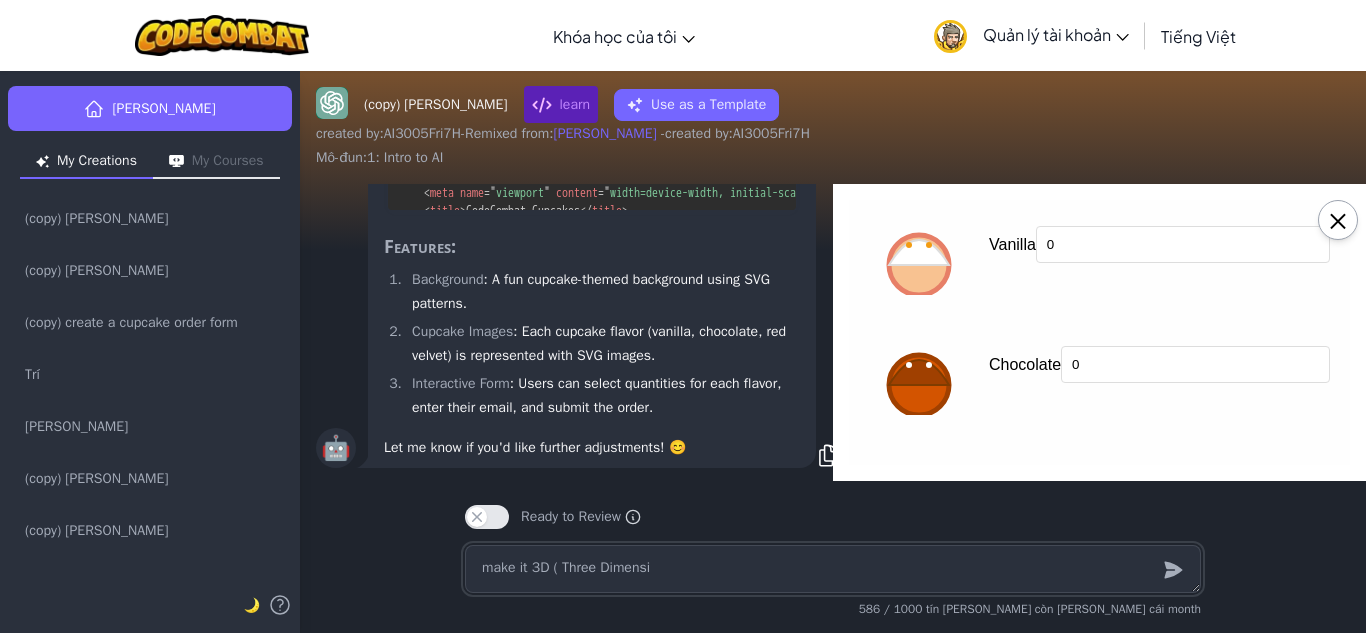 type on "x" 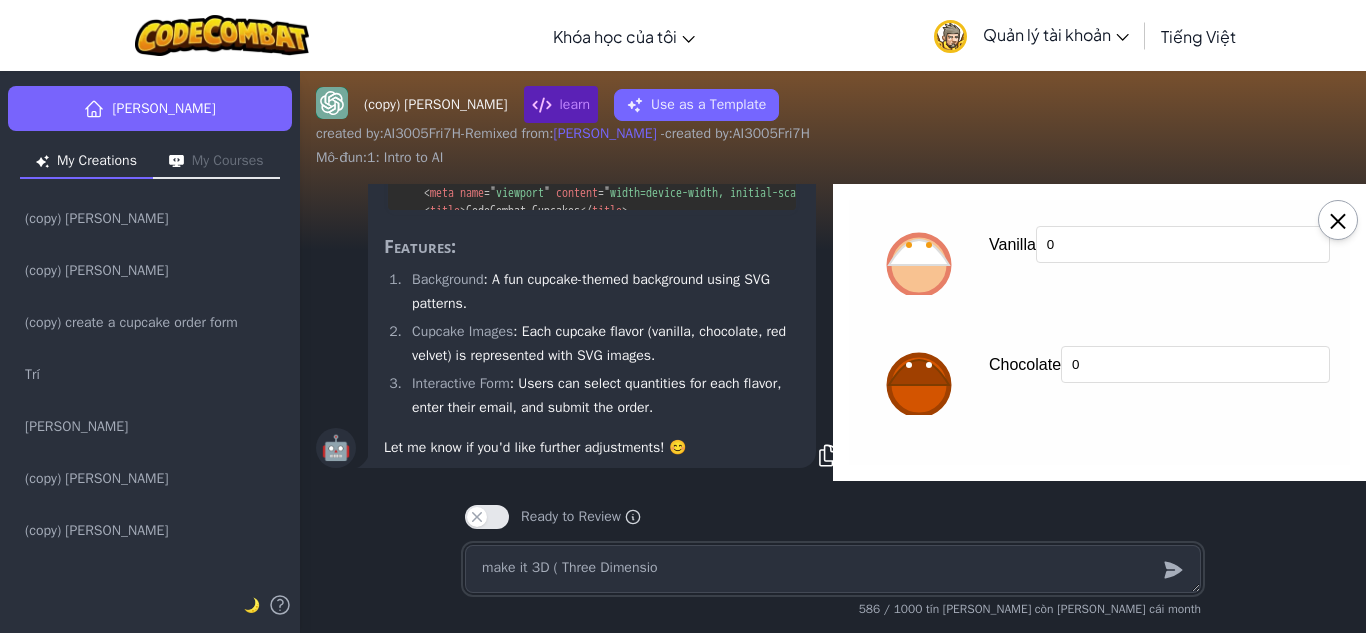 type on "x" 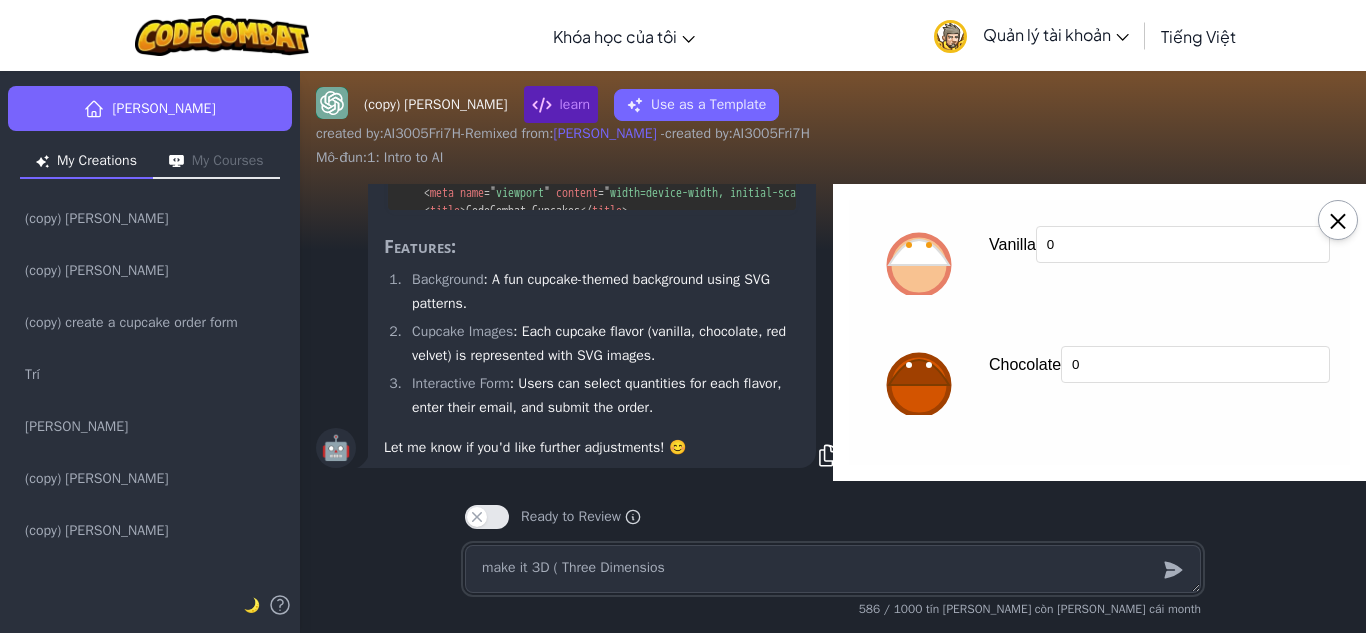click on "make it 3D ( Three Dimensios" at bounding box center [833, 569] 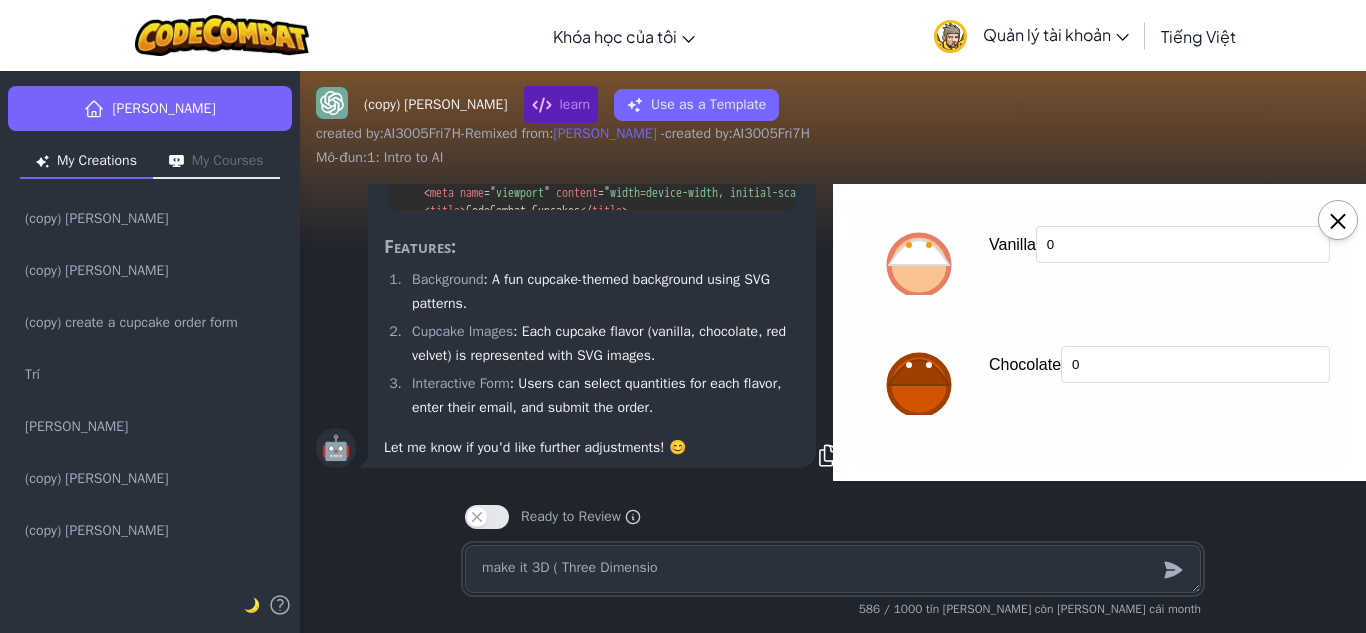 type on "x" 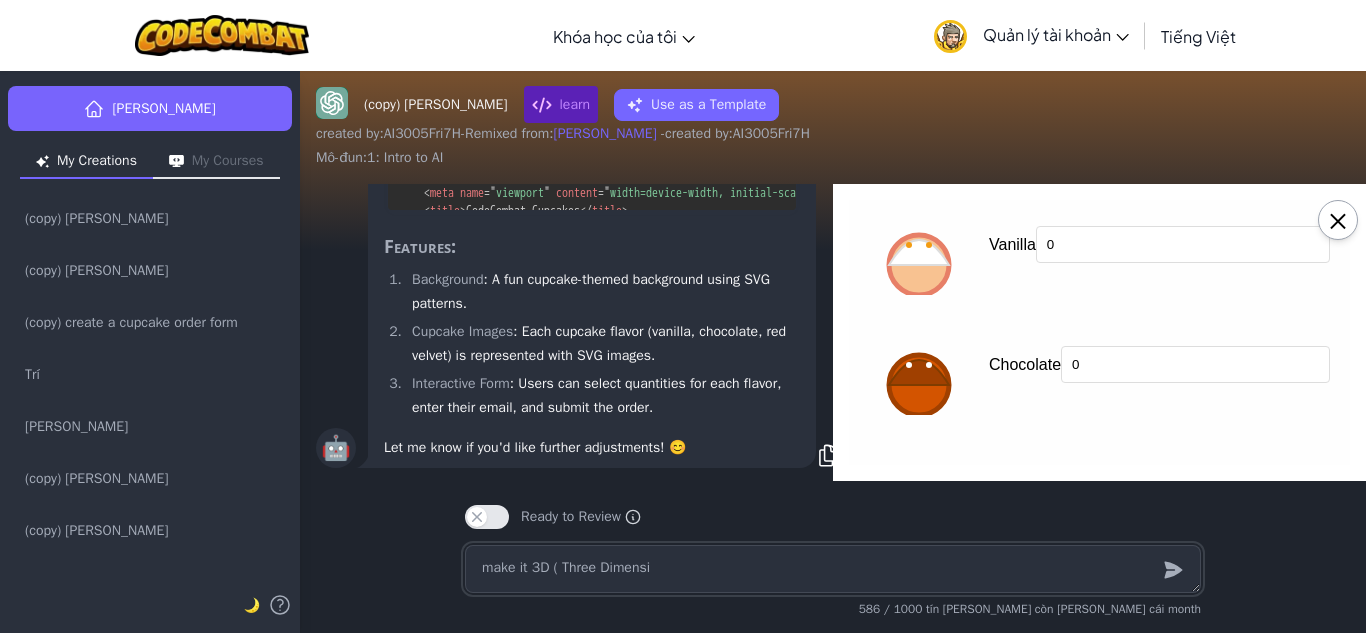 type on "x" 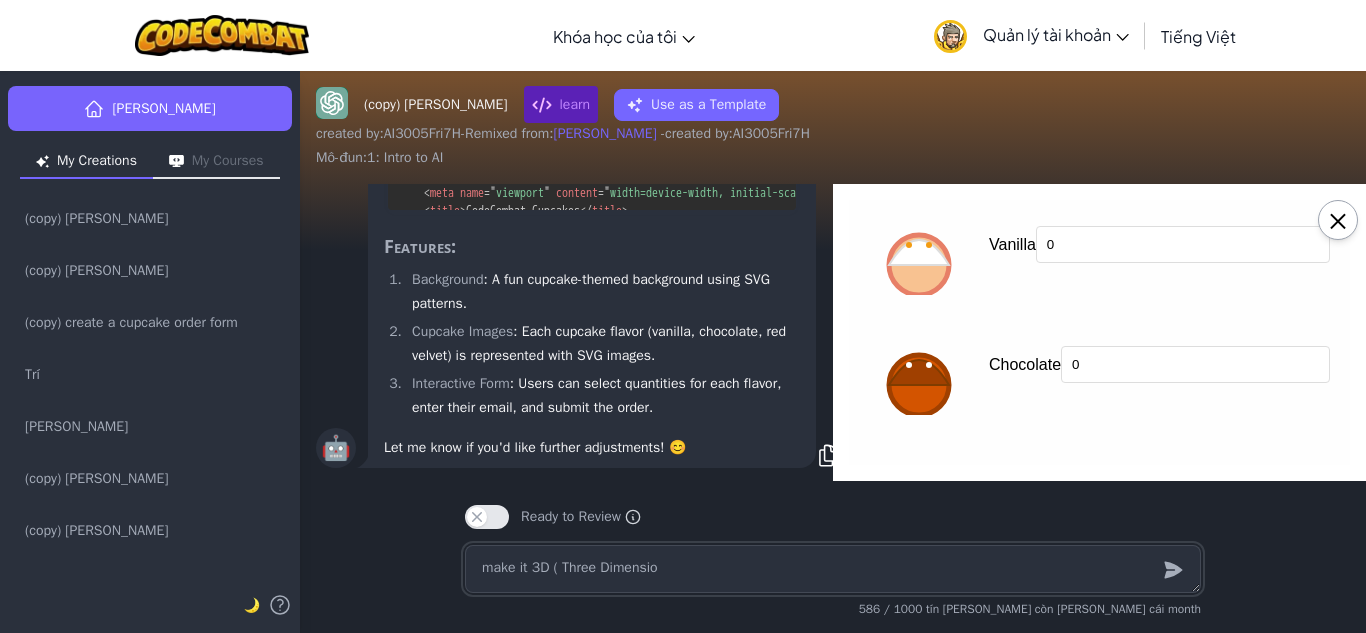 type on "x" 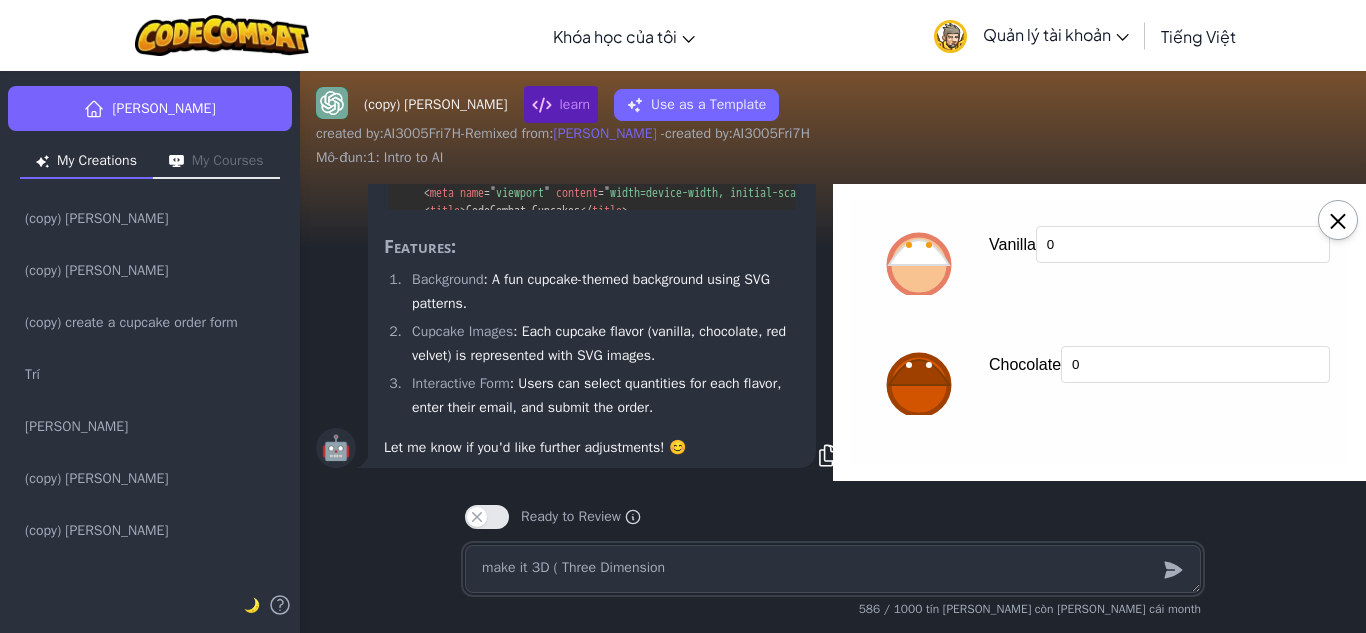 type on "x" 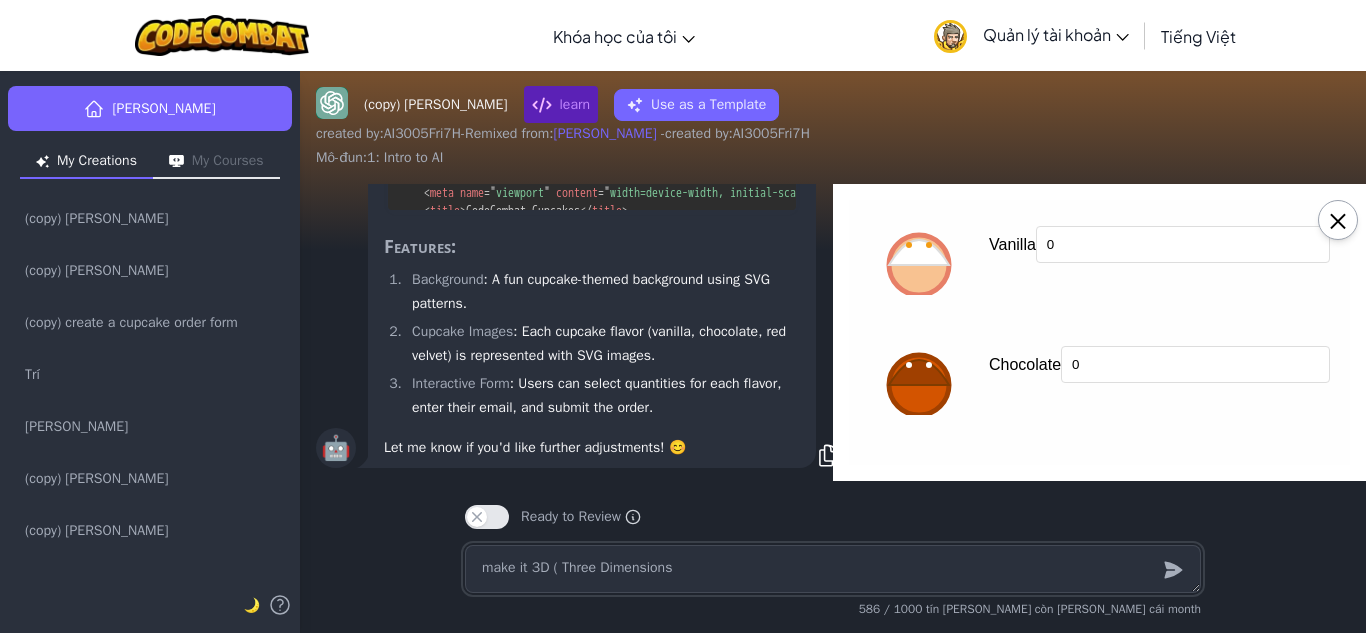 type on "x" 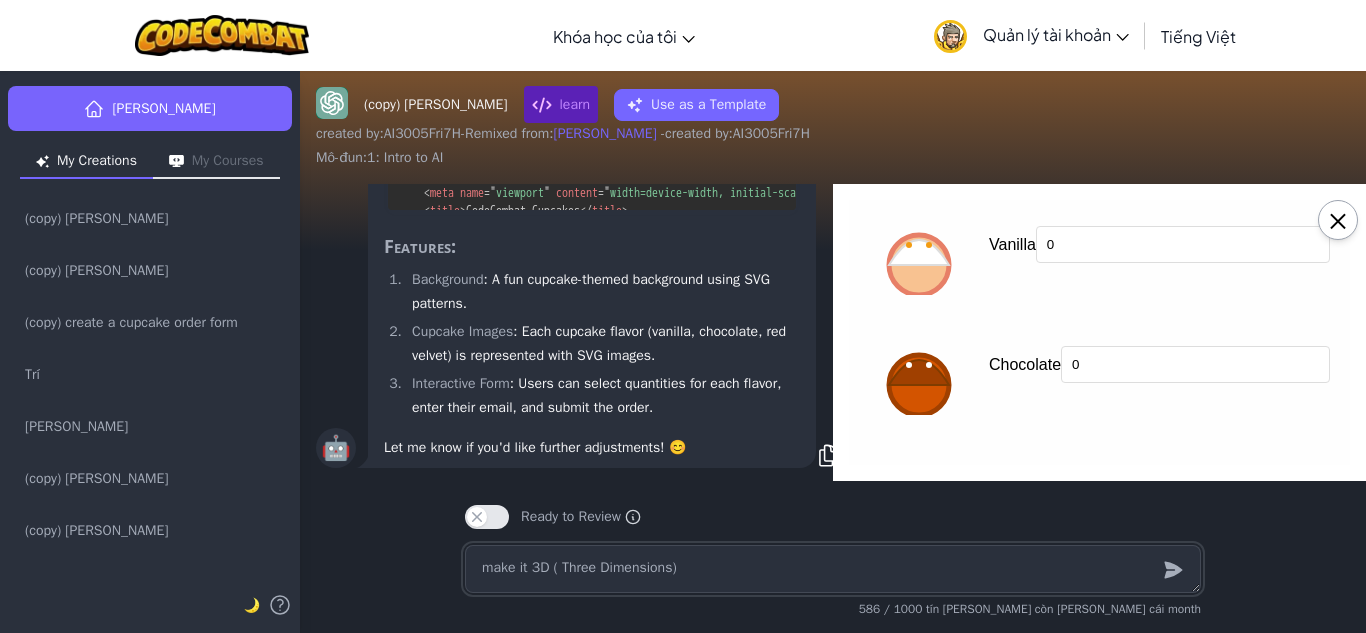 type on "x" 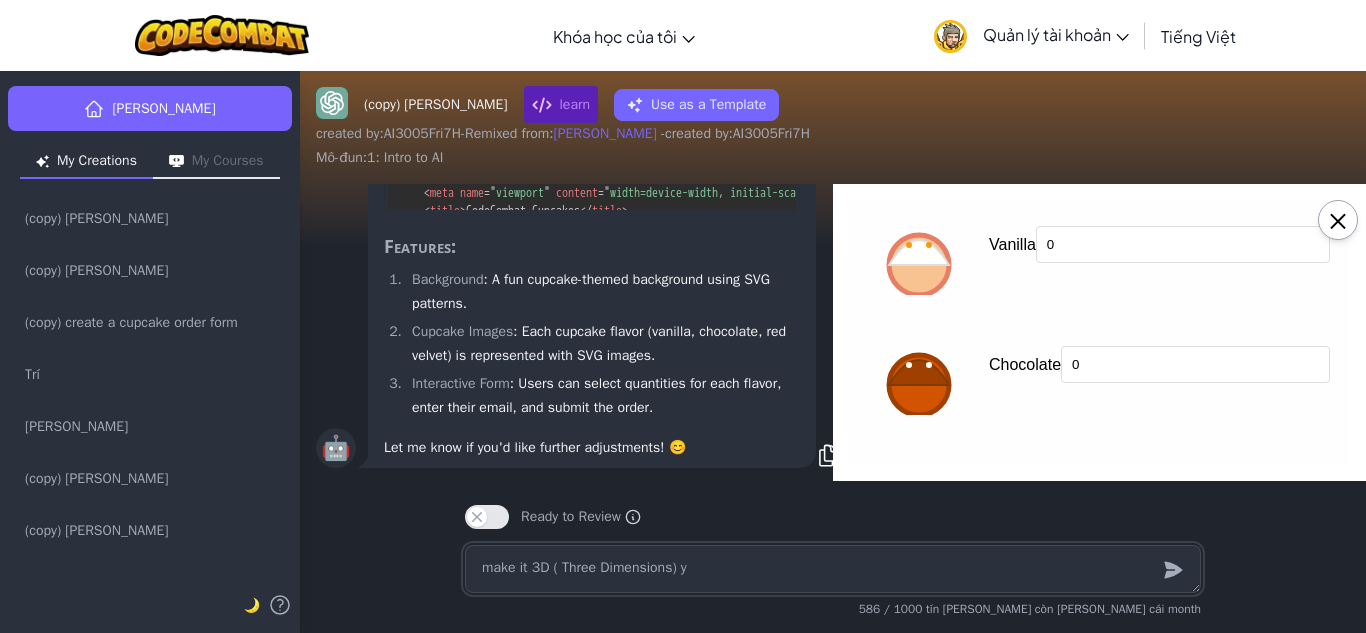 type on "x" 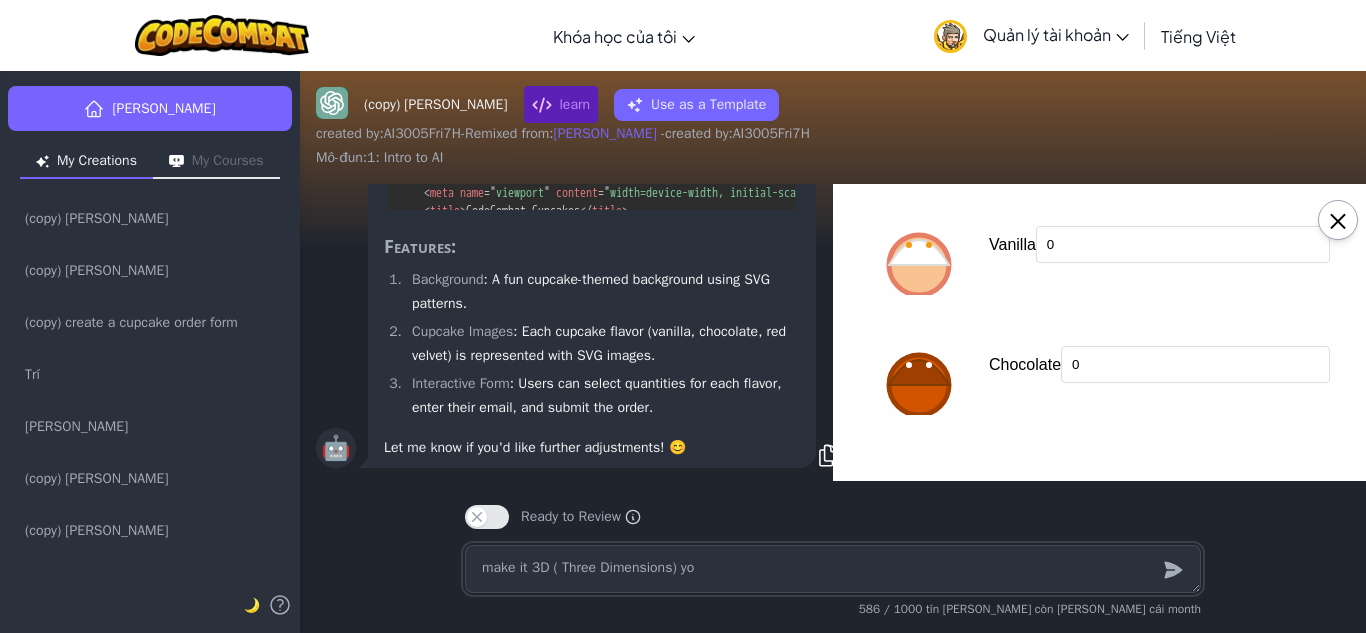 type on "x" 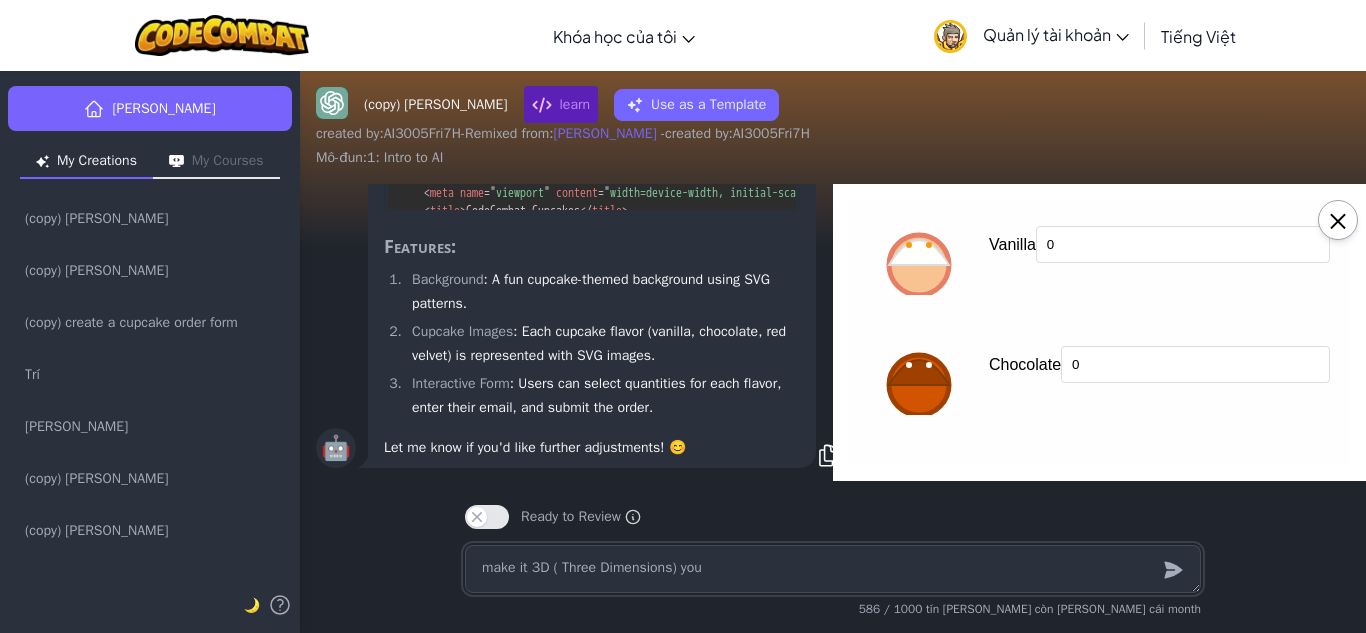 type on "x" 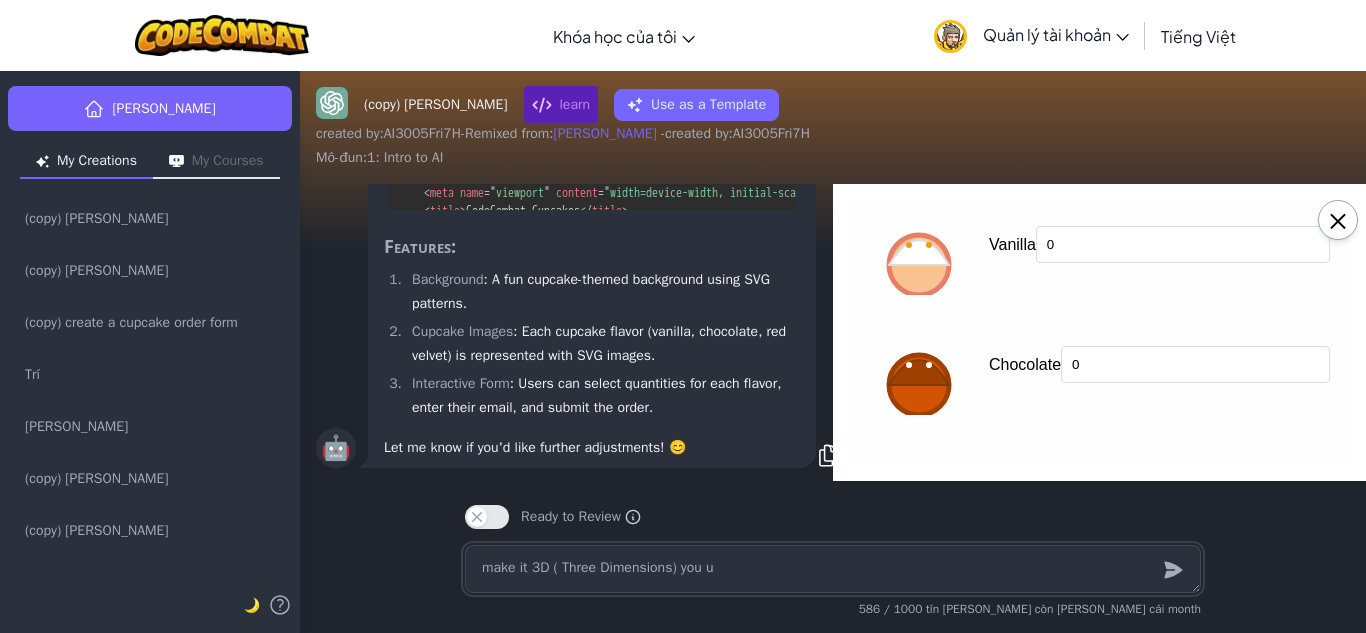 type on "x" 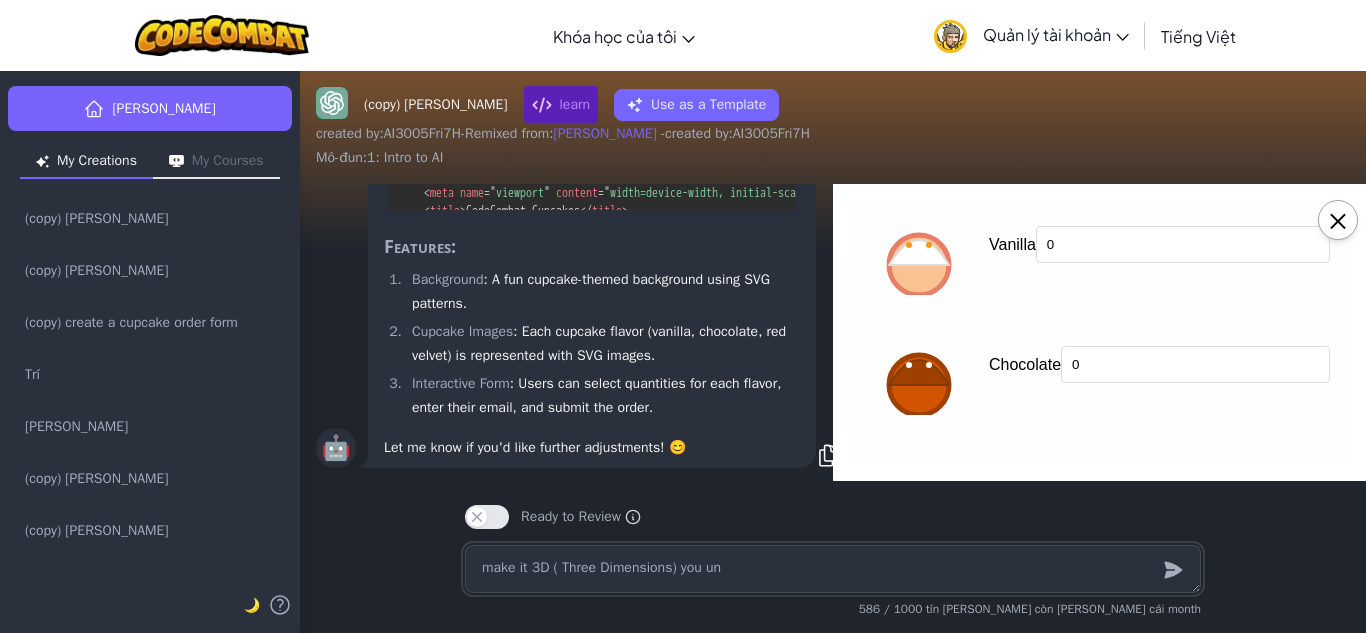 type on "x" 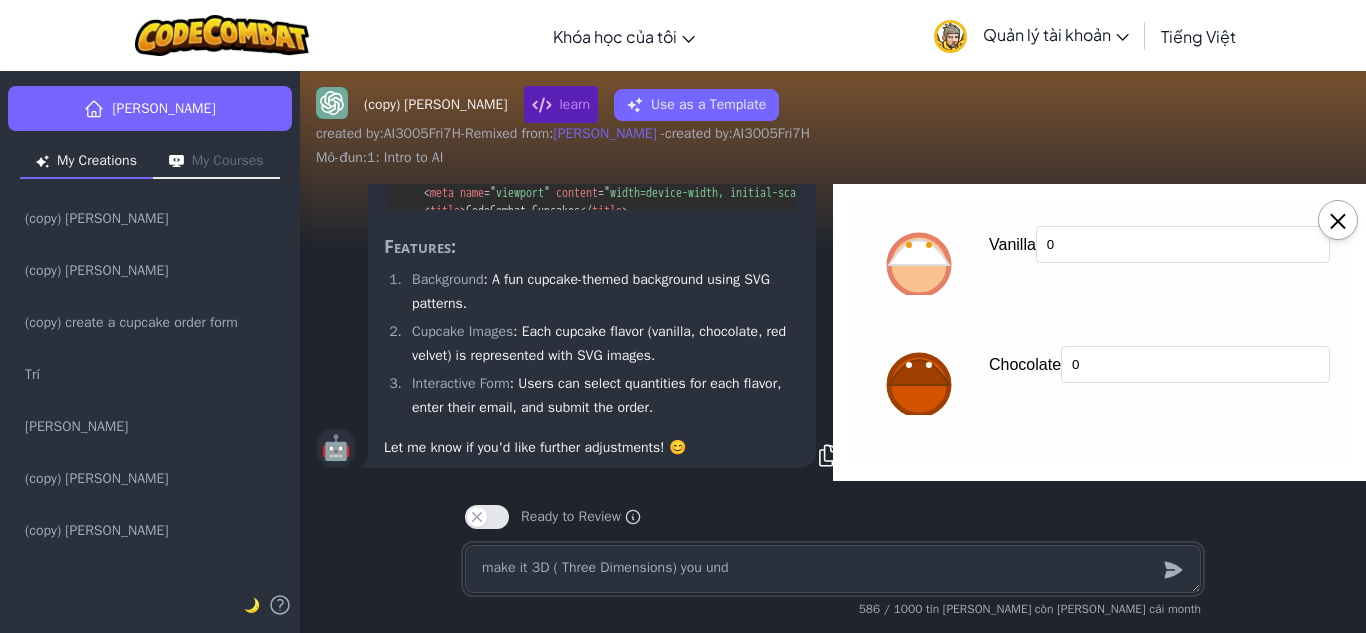 type on "x" 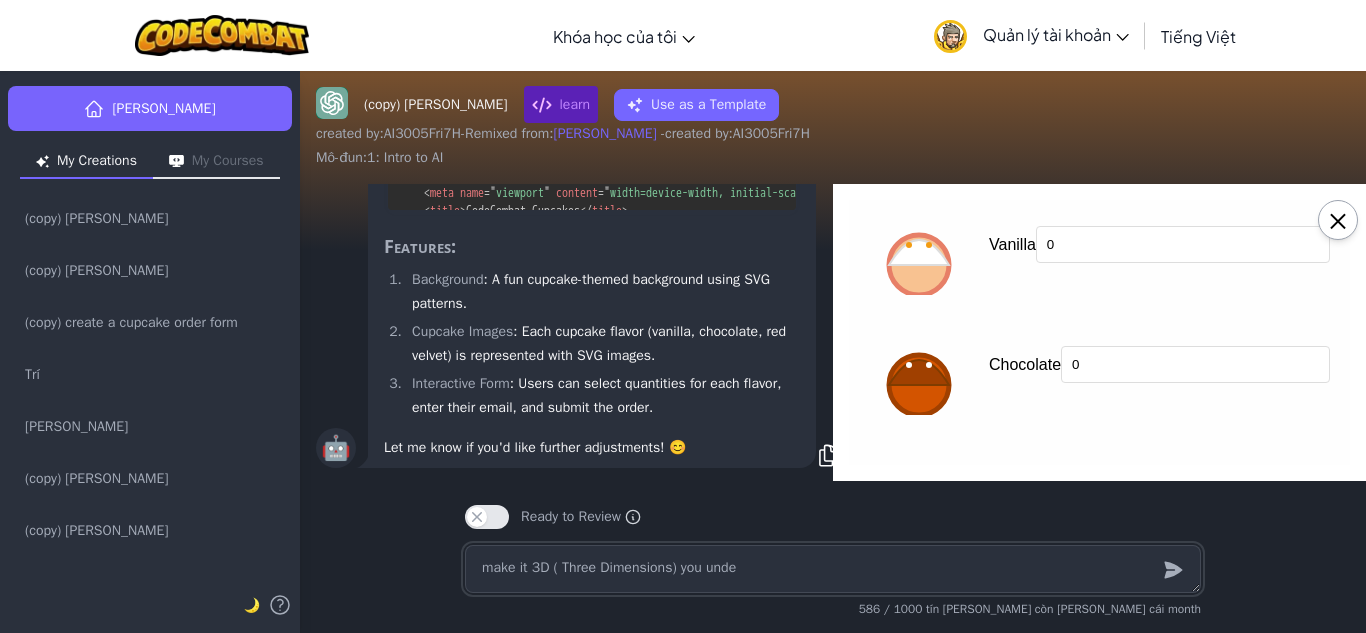 type on "x" 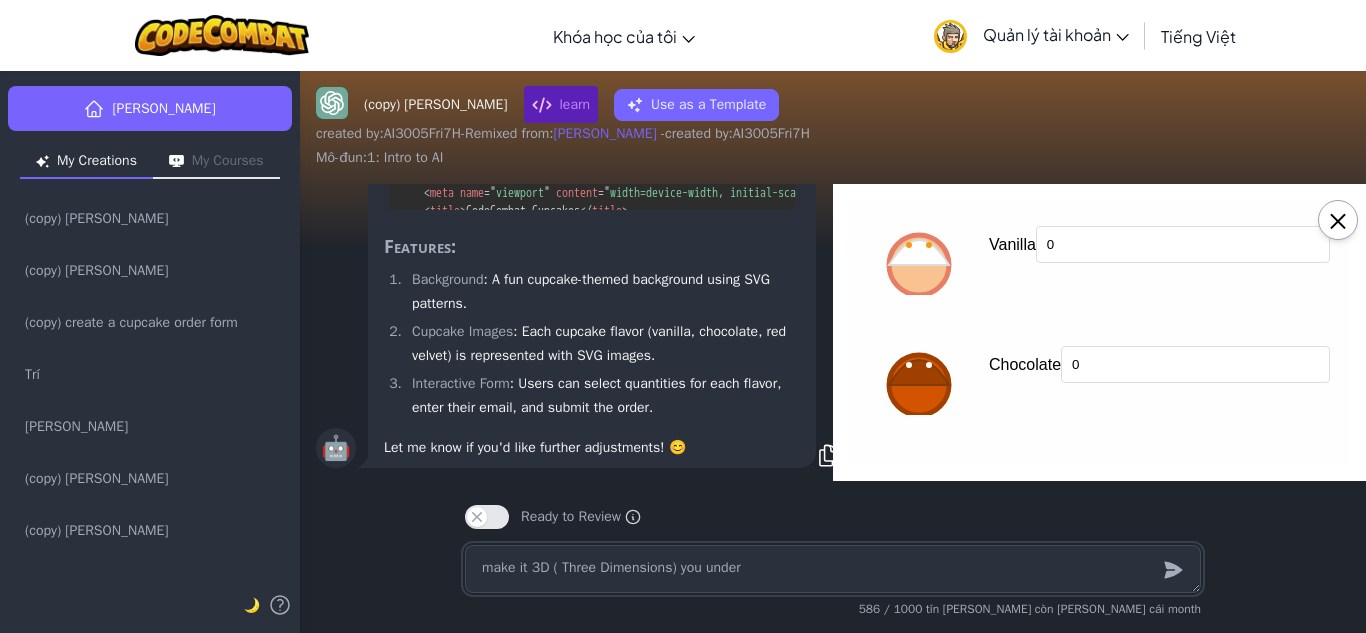 type 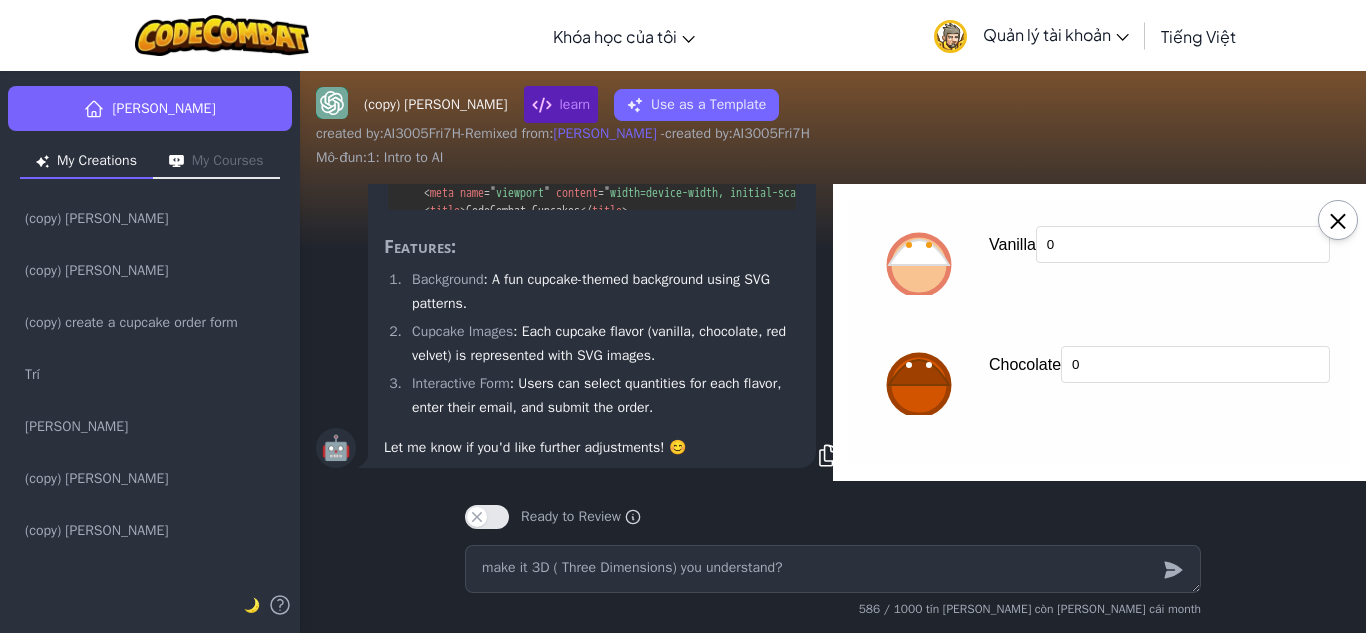 click 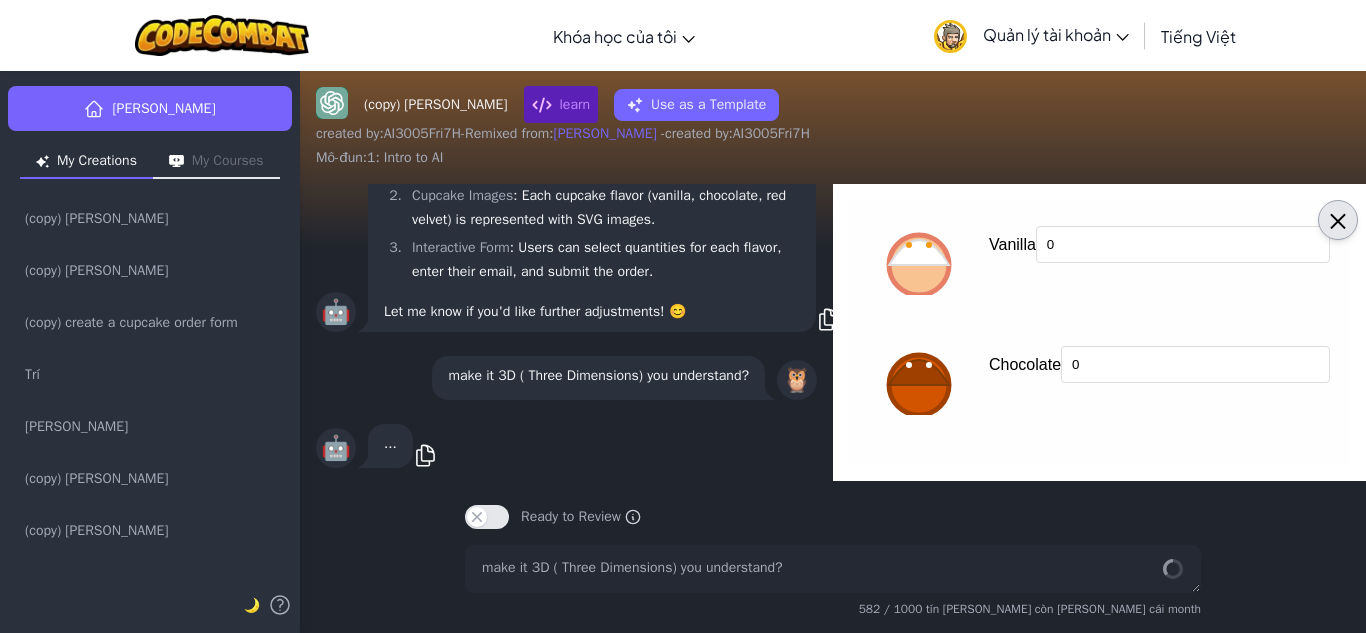 click on "×" at bounding box center (1338, 220) 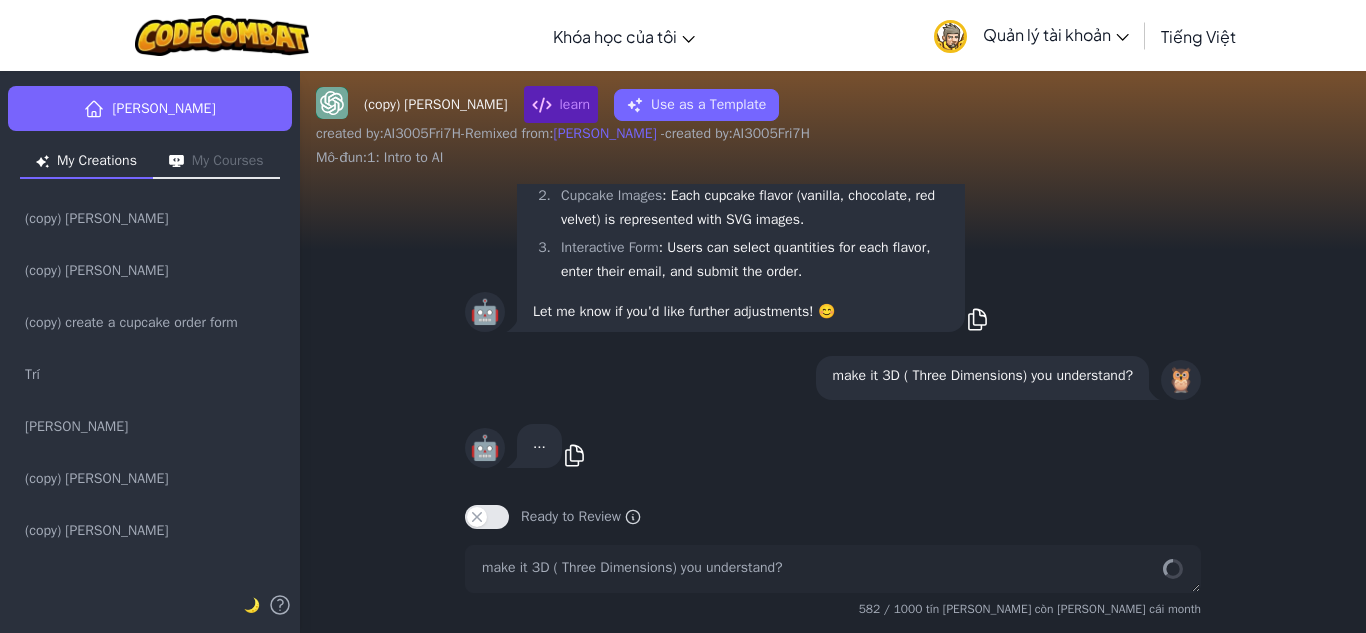 click on "🤖 Here’s the complete cupcake ordering web app with a fun and colorful design. The cupcakes are represented using  geometric shapes  to make them visually appealing. The app allows users to order cupcakes, select quantities, and enter their email address. index.html Edit Code Output <!-- file: index.html -->
<! DOCTYPE   html >
< html   lang = " en " >
< head >
< meta   charset = " UTF-8 " >
< meta   name = " viewport "   content = " width=device-width, initial-scale=1.0 " >
< title > CodeCombat Cupcakes </ title >
< style >
/* General body styling */
body   {
font-family :  Arial ,  sans-serif ;
margin :   0 ;
padding :   0 ;
background-color :   #f9f9f9 ;
background-image :   url ( ) ;
background-size :   200 px   200 px ;
background-repeat :  repeat ;
}
/* Container styling */
.container   {
:" at bounding box center [833, 56] 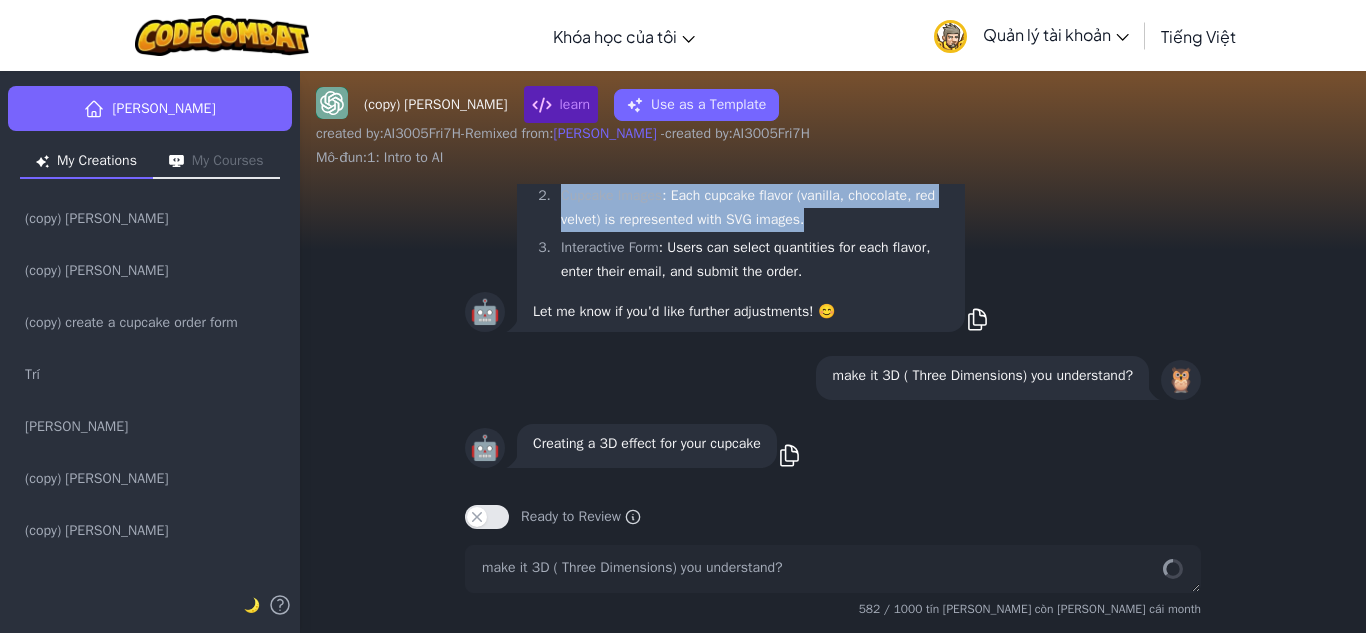 click on "🤖 Here’s the complete cupcake ordering web app with a fun and colorful design. The cupcakes are represented using  geometric shapes  to make them visually appealing. The app allows users to order cupcakes, select quantities, and enter their email address. index.html Edit Code Output <!-- file: index.html -->
<! DOCTYPE   html >
< html   lang = " en " >
< head >
< meta   charset = " UTF-8 " >
< meta   name = " viewport "   content = " width=device-width, initial-scale=1.0 " >
< title > CodeCombat Cupcakes </ title >
< style >
/* General body styling */
body   {
font-family :  Arial ,  sans-serif ;
margin :   0 ;
padding :   0 ;
background-color :   #f9f9f9 ;
background-image :   url ( ) ;
background-size :   200 px   200 px ;
background-repeat :  repeat ;
}
/* Container styling */
.container   {
:" at bounding box center (833, 56) 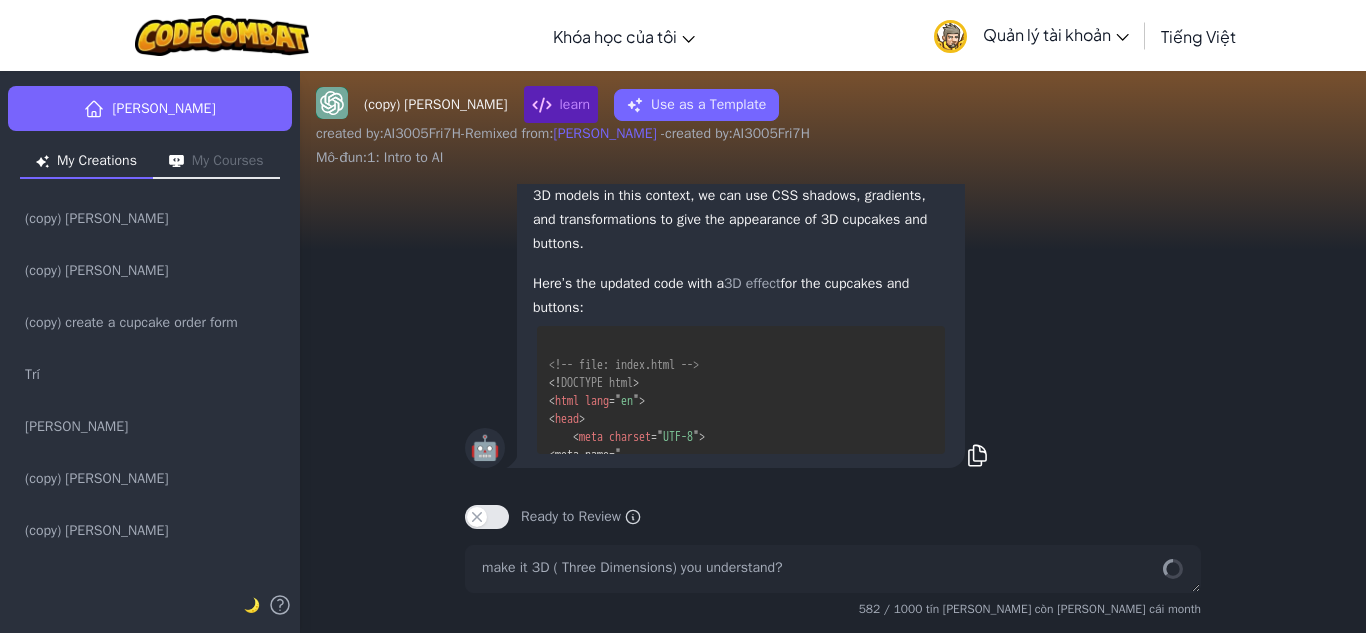 scroll, scrollTop: -22698, scrollLeft: 0, axis: vertical 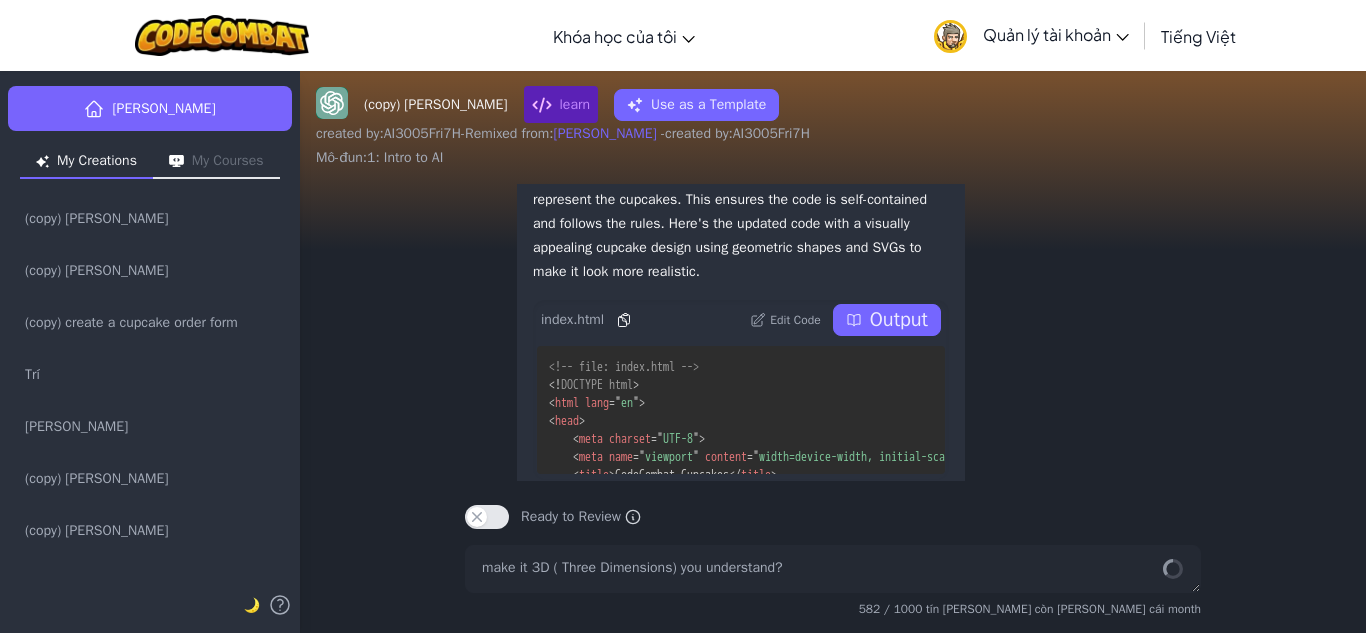 click on "🤖 Thank you for clarifying! Since I cannot use real-life images or external assets, I will stick to geometric shapes and SVGs to represent the cupcakes. This ensures the code is self-contained and follows the rules. Here's the updated code with a visually appealing cupcake design using geometric shapes and SVGs to make it look more realistic. index.html Edit Code Output <!-- file: index.html -->
<! DOCTYPE   html >
< html   lang = " en " >
< head >
< meta   charset = " UTF-8 " >
< meta   name = " viewport "   content = " width=device-width, initial-scale=1.0 " >
< title > CodeCombat Cupcakes </ title >
< style >
body   {
font-family :  Arial ,  sans-serif ;
margin :   0 ;
padding :   0 ;
background-image :   url ( ) ;
background-size :   200 px   200 px ;
background-repeat :  repeat ;
}
.container   {
max-width :   800 px ;
margin :" at bounding box center (833, 366) 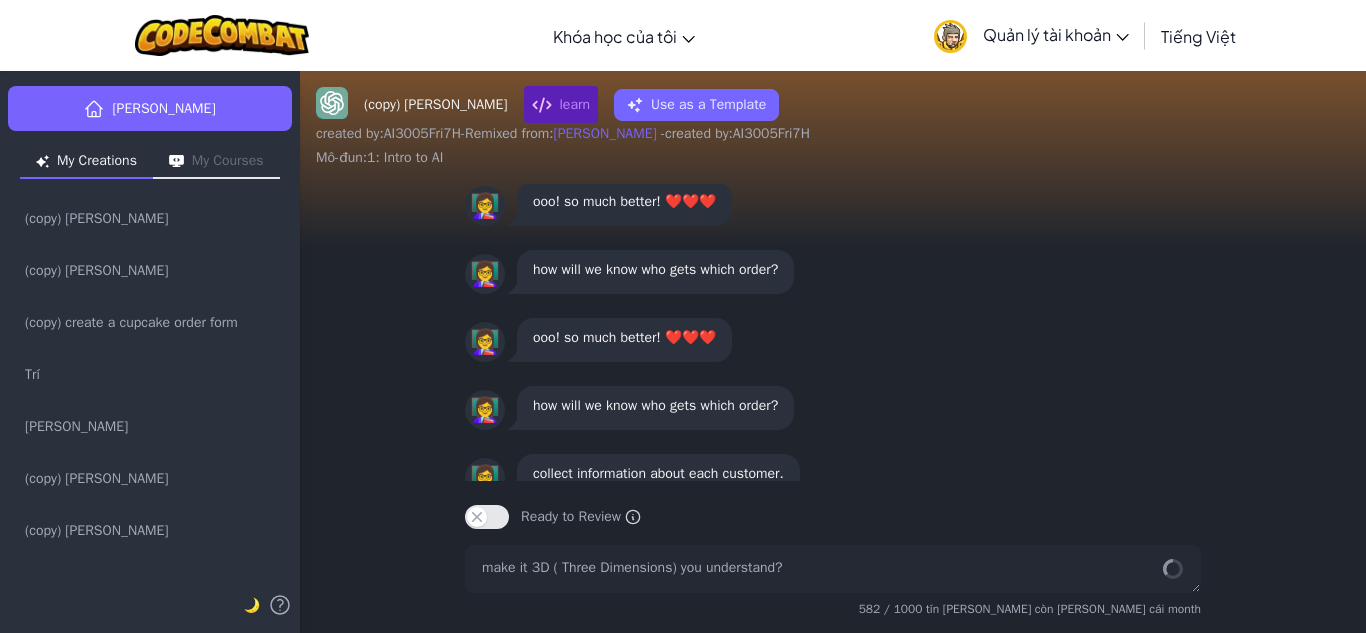 scroll, scrollTop: 1, scrollLeft: 0, axis: vertical 